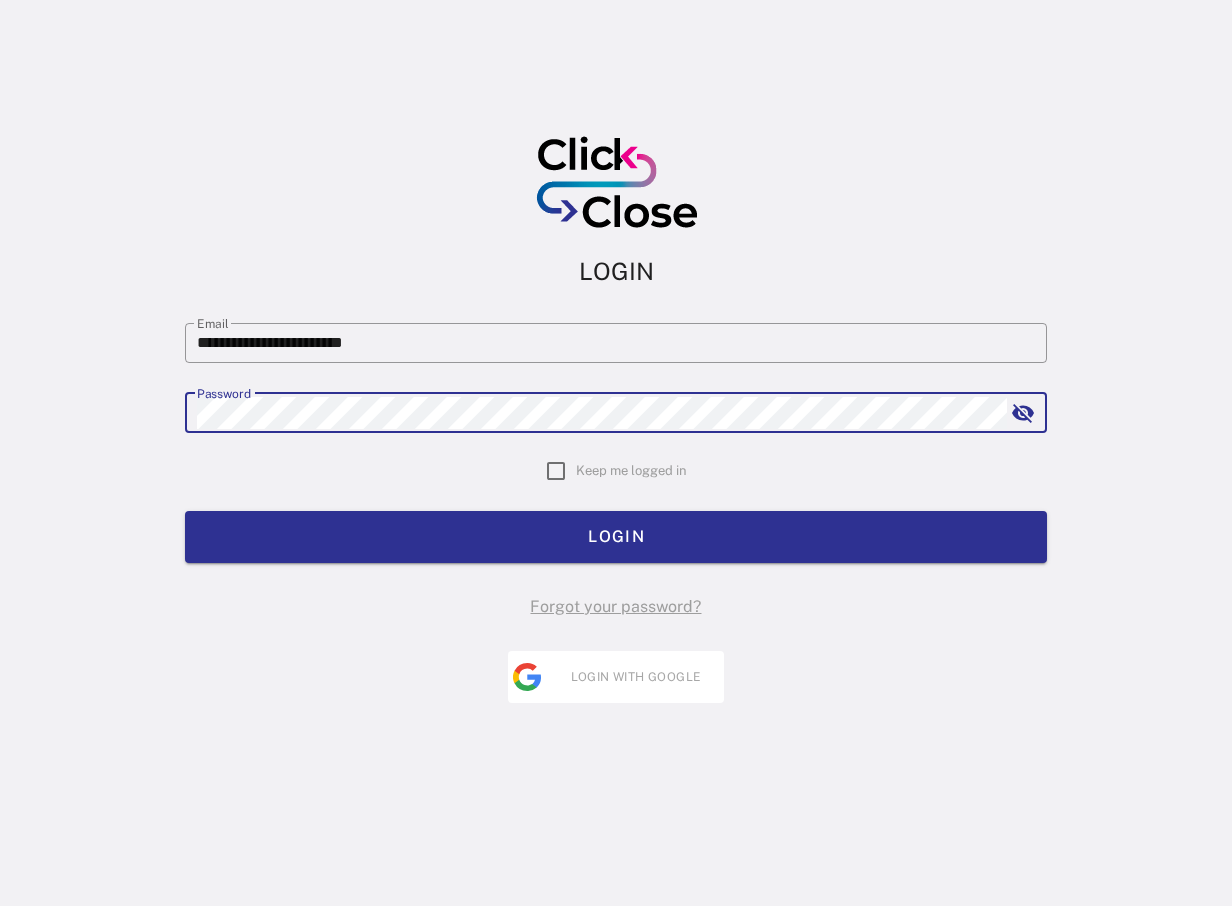 scroll, scrollTop: 0, scrollLeft: 0, axis: both 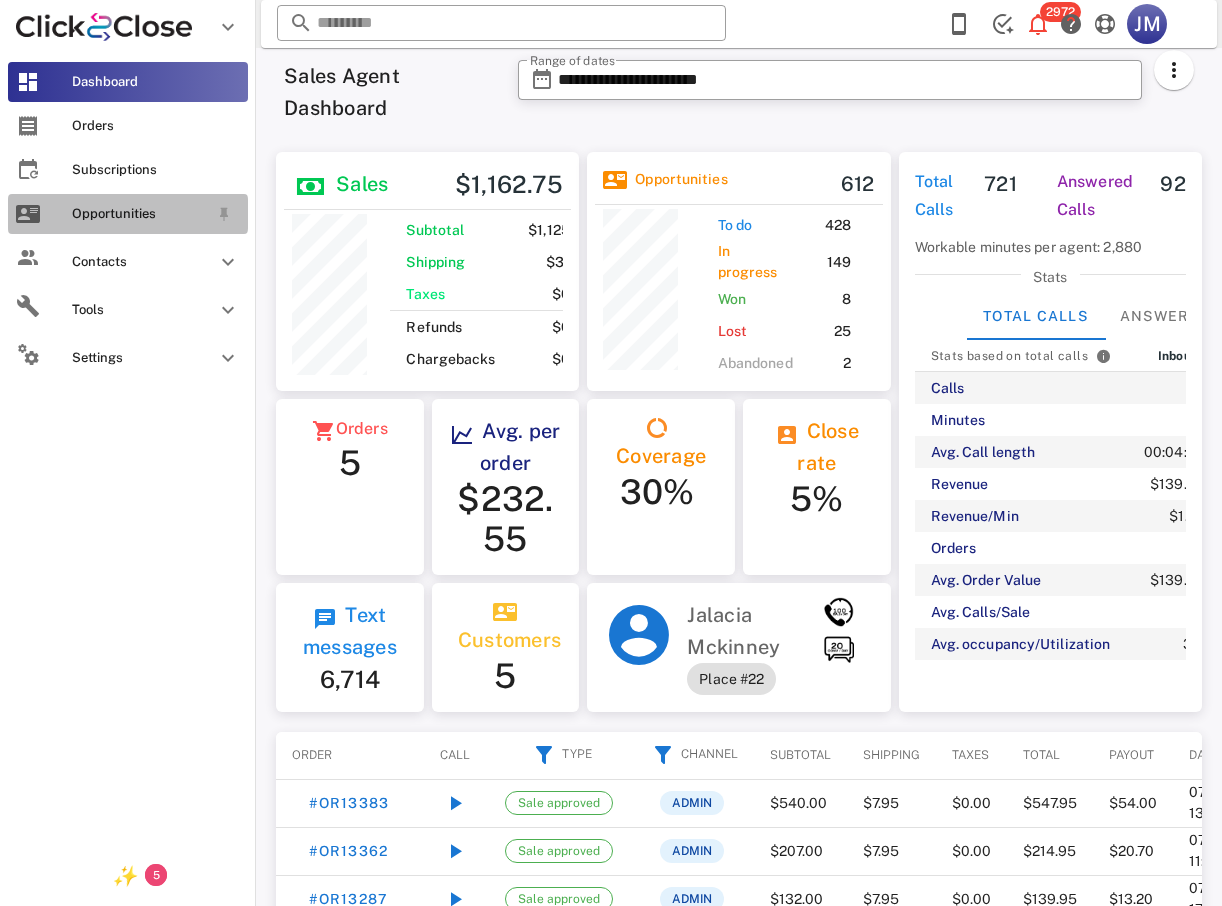 click on "Opportunities" at bounding box center (140, 214) 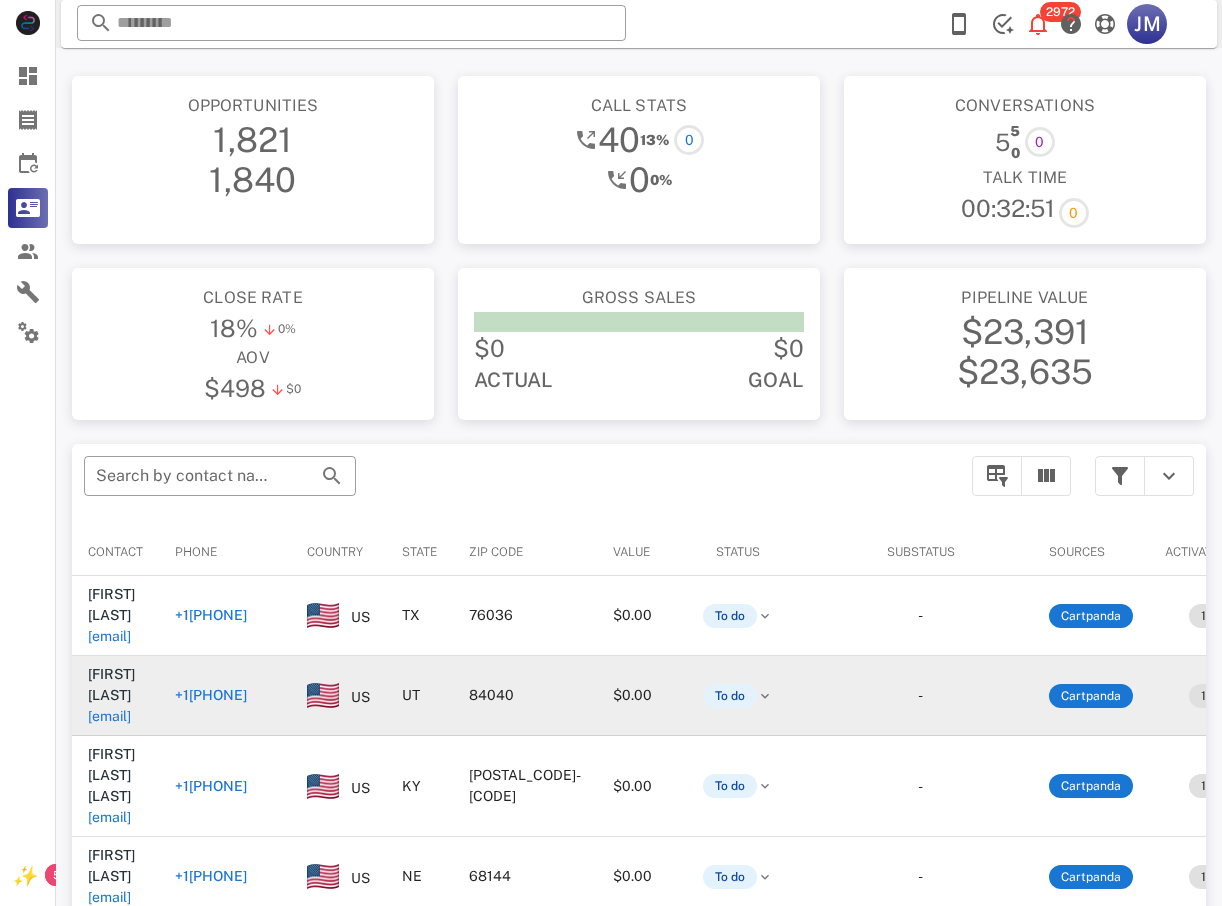 click on "+13852287820" at bounding box center (211, 695) 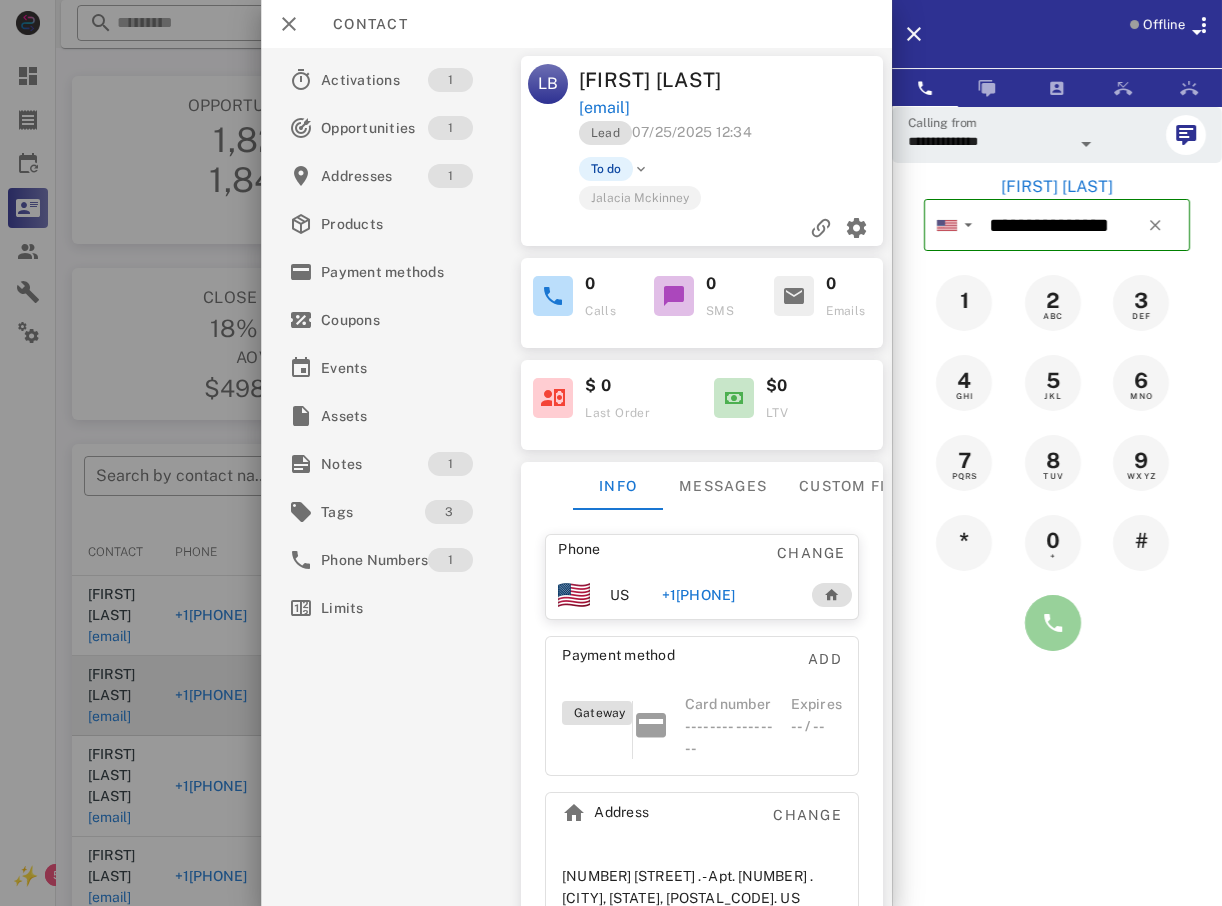 click at bounding box center (1053, 623) 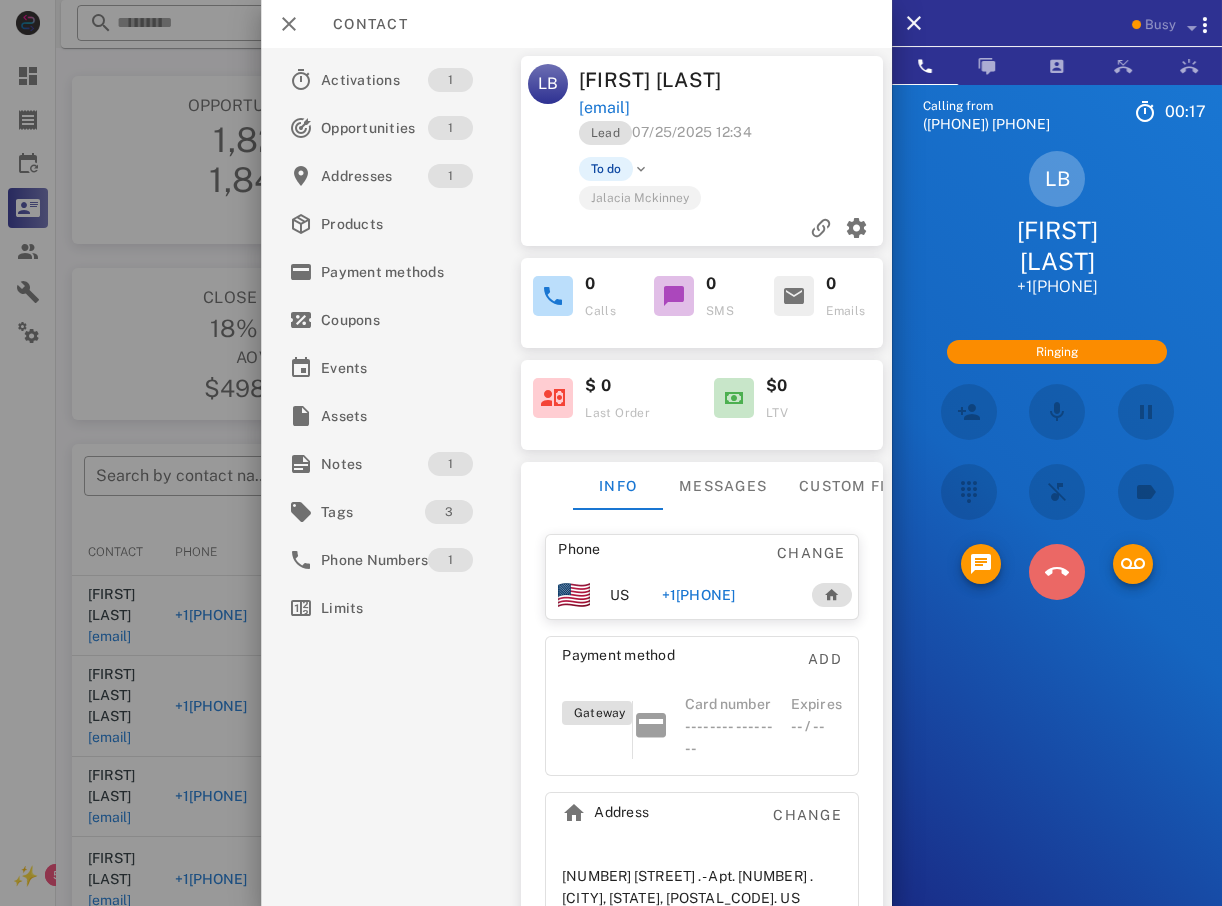 click at bounding box center [1057, 572] 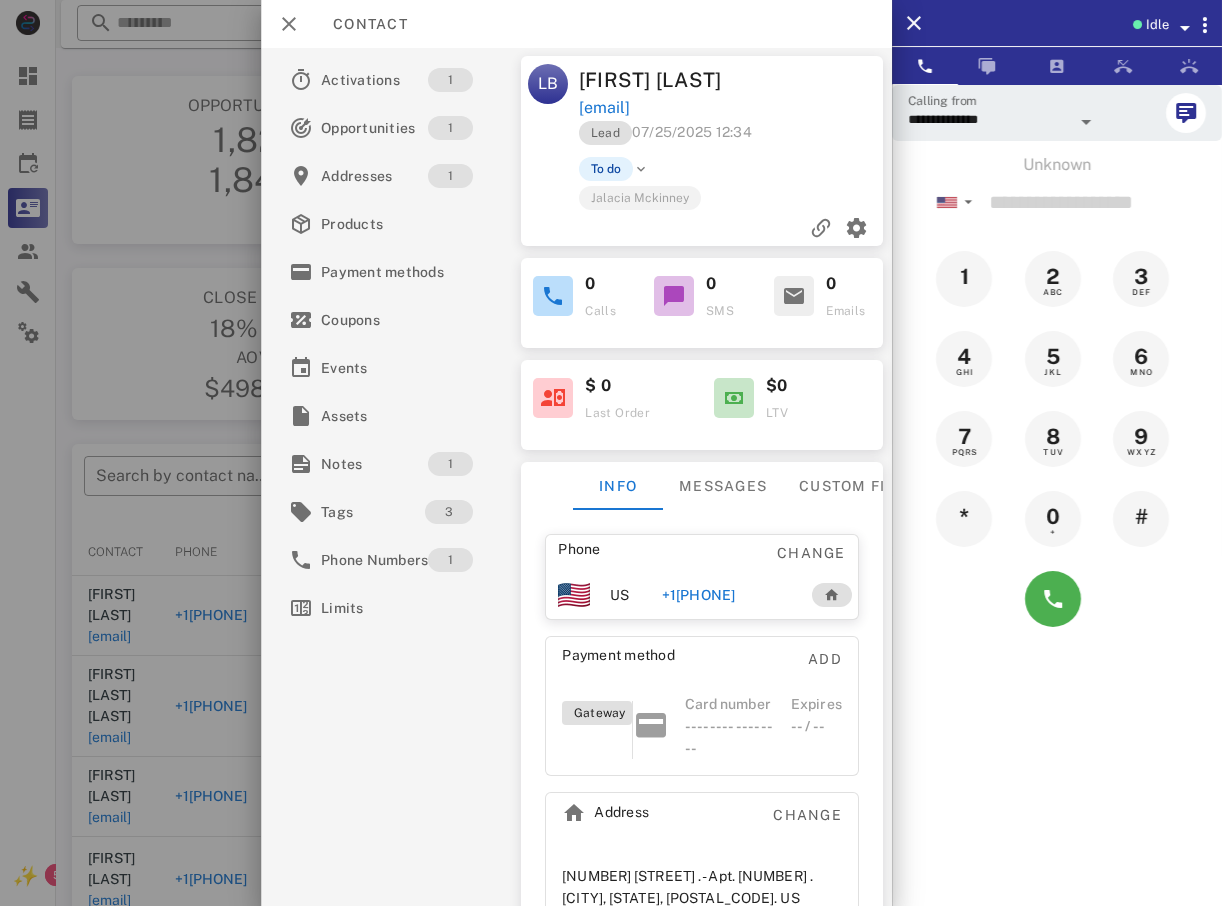 click at bounding box center (611, 453) 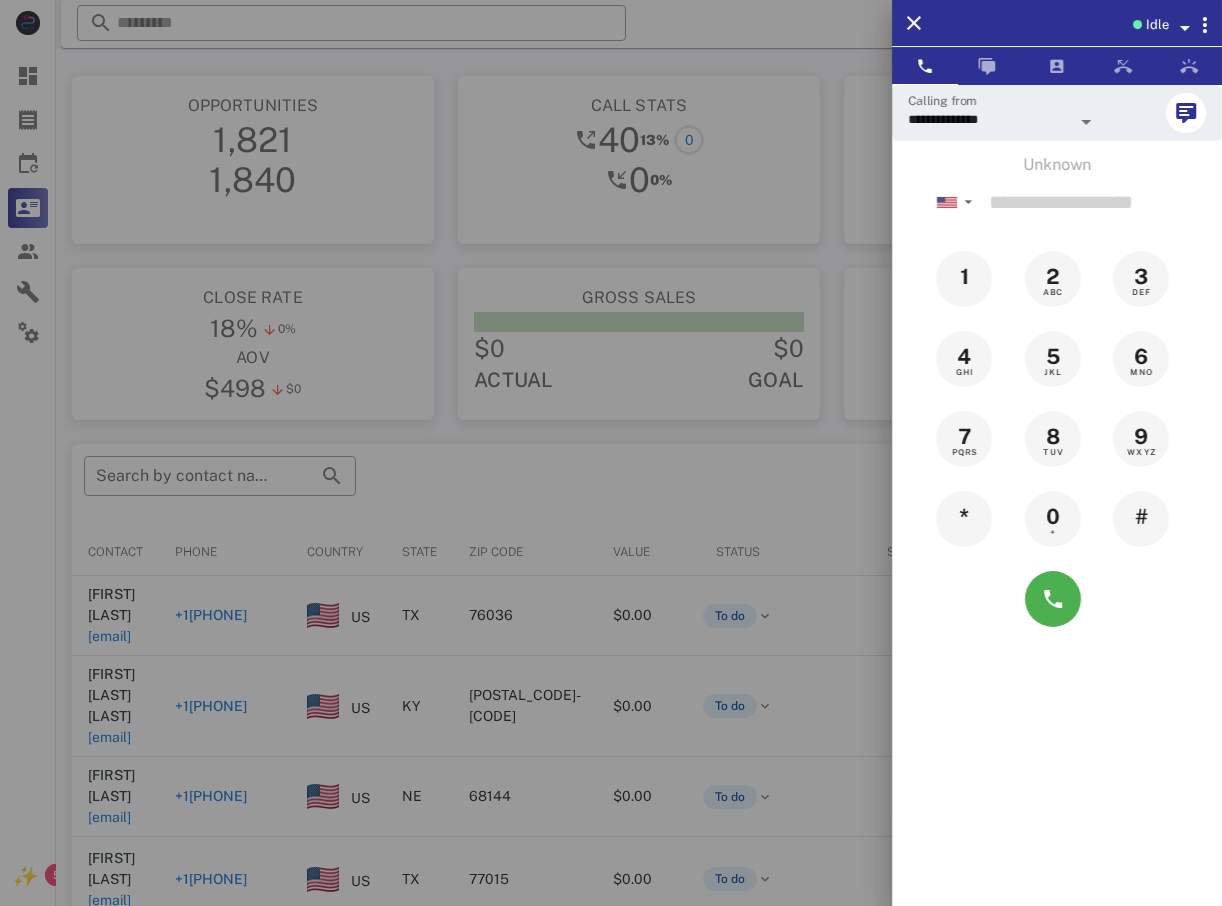 click at bounding box center (611, 453) 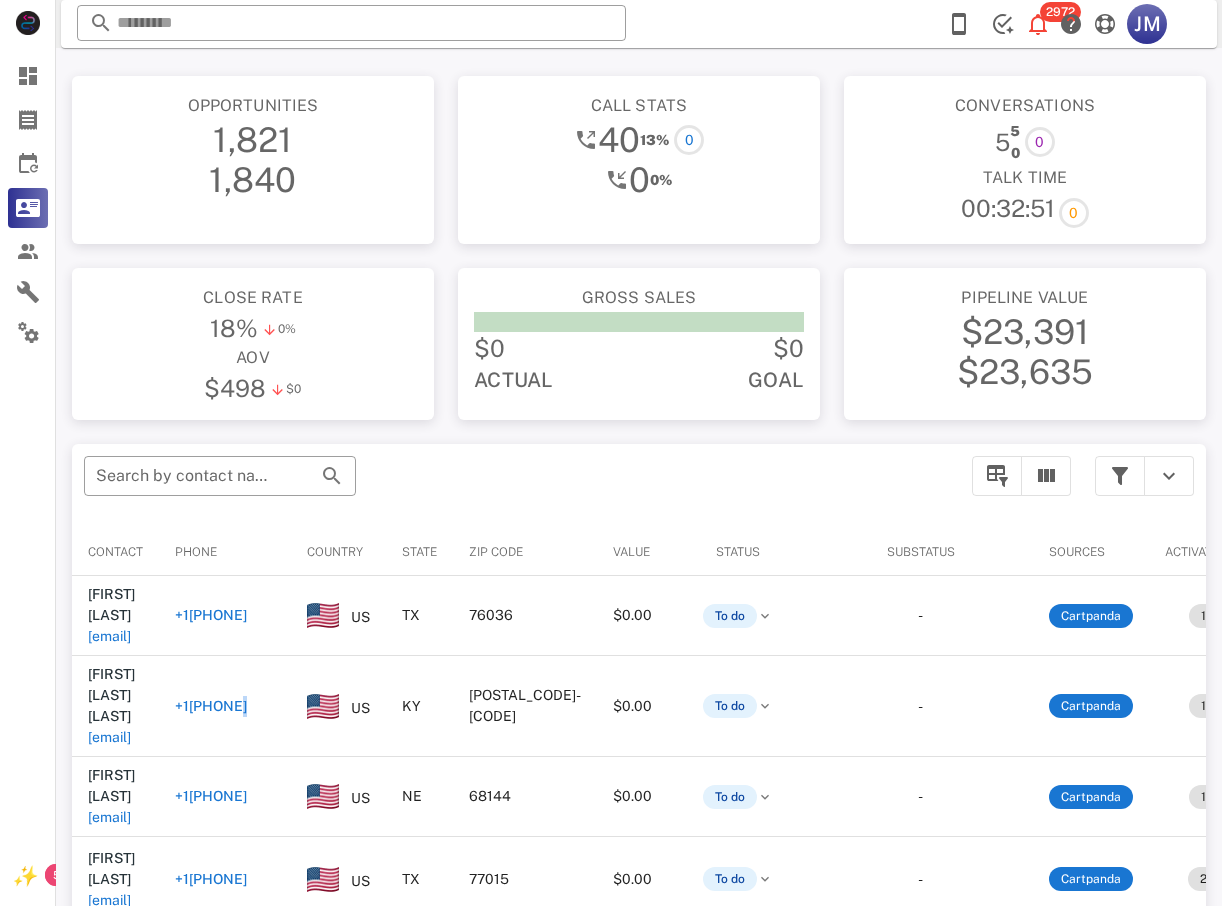 click on "+12705597656" at bounding box center (211, 706) 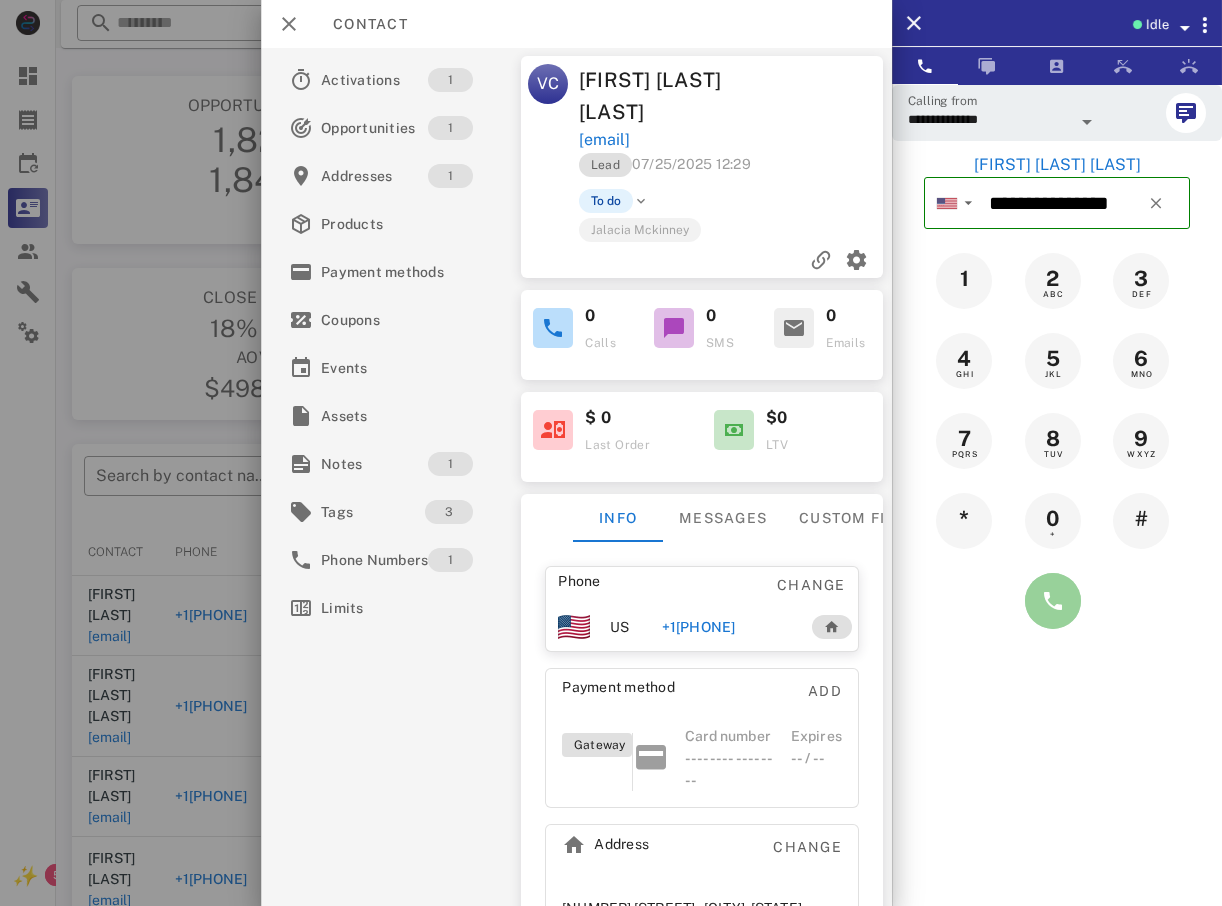 click at bounding box center [1053, 601] 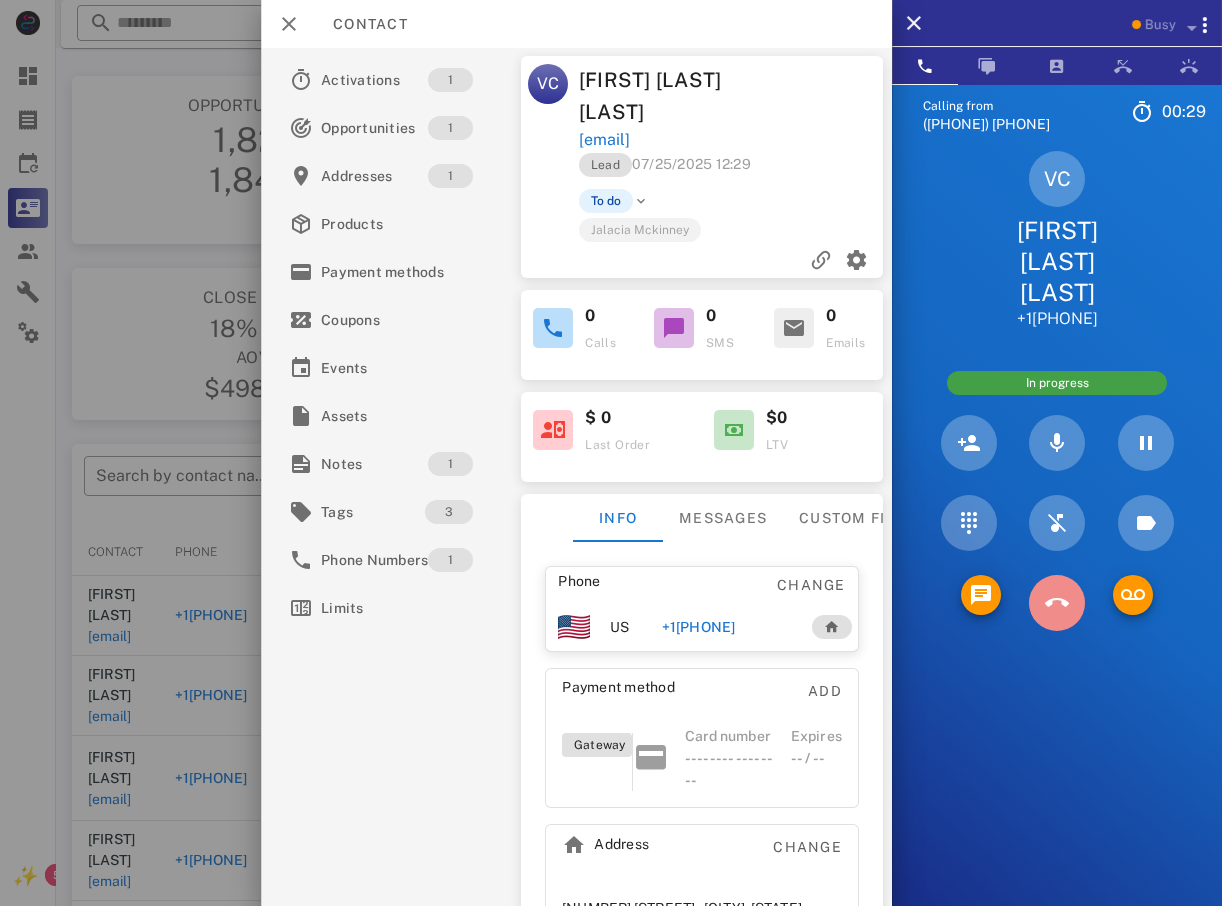 click at bounding box center [1057, 603] 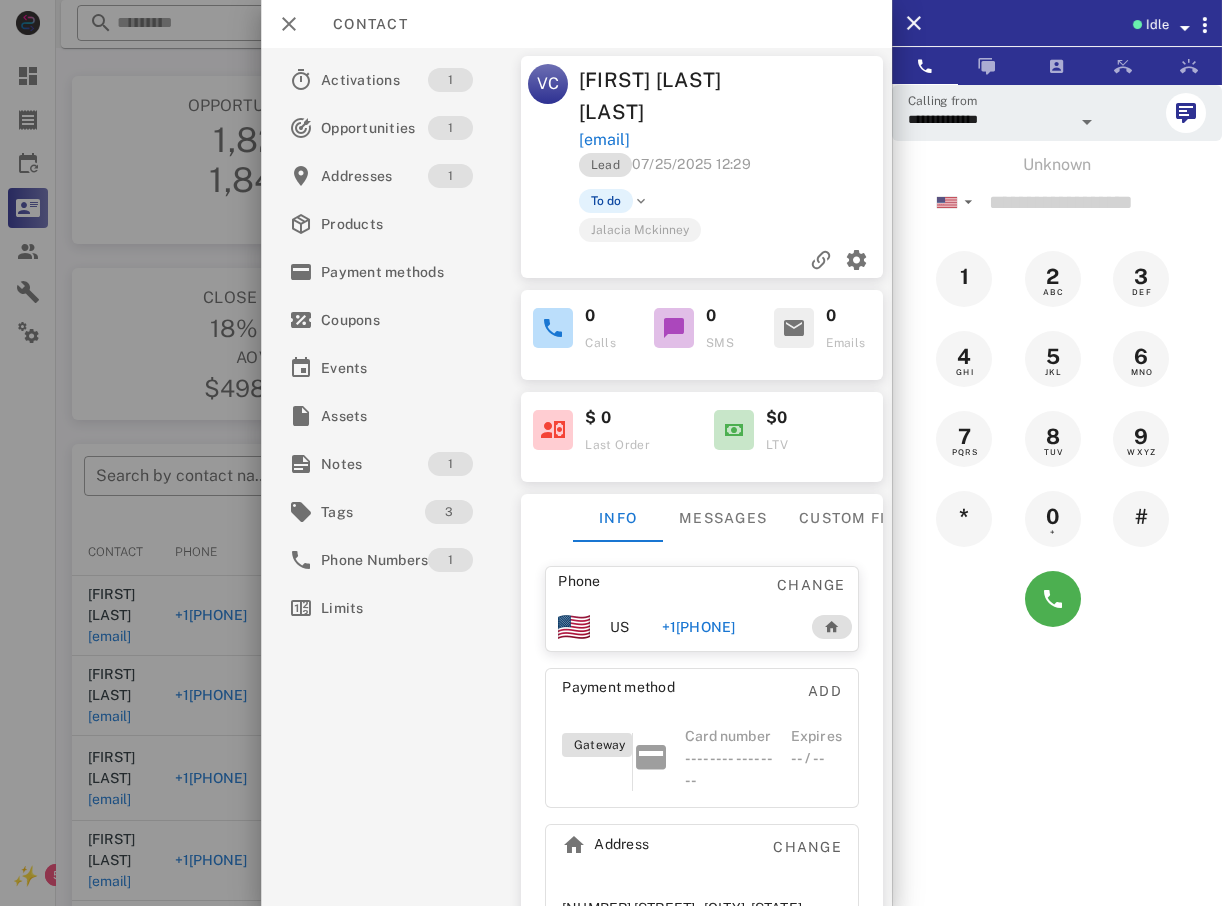 click at bounding box center (611, 453) 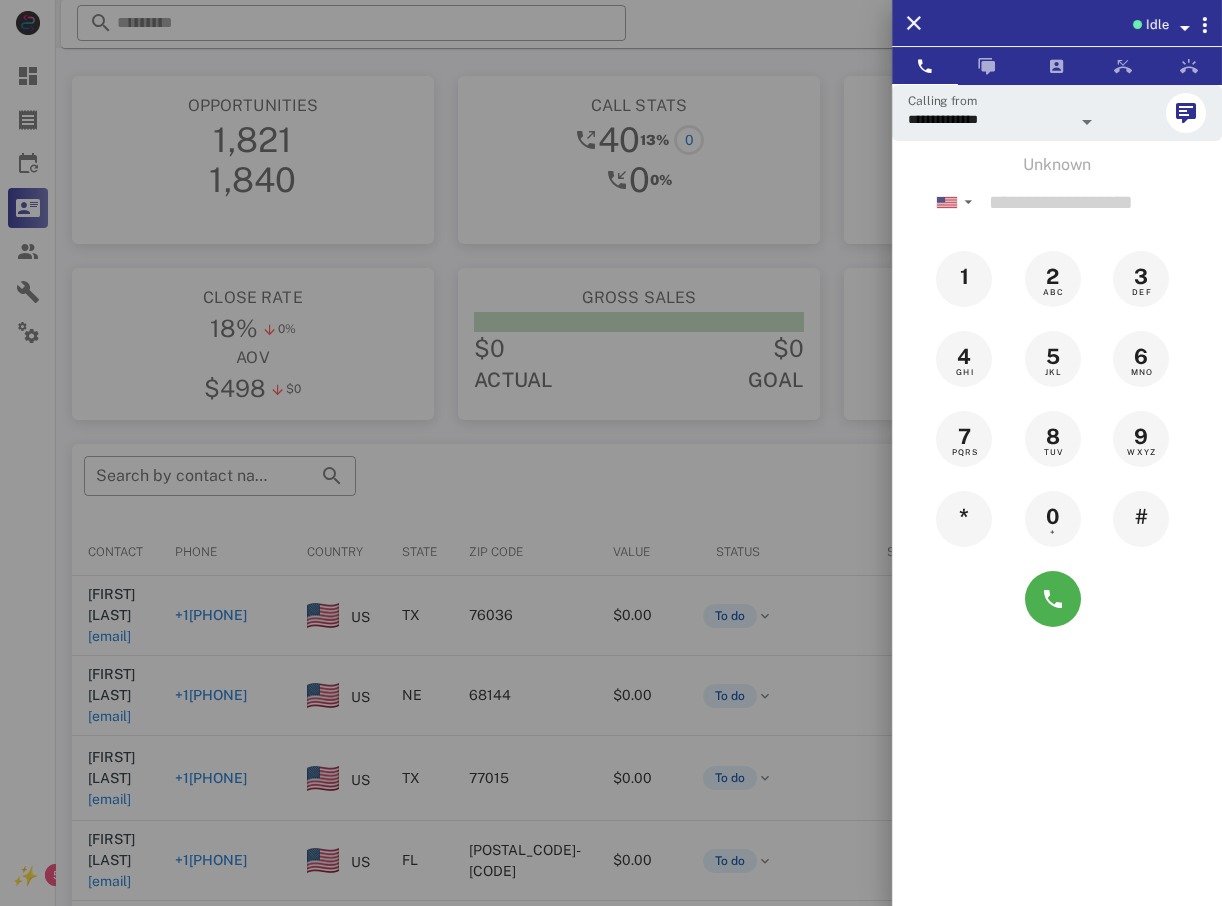 click at bounding box center [611, 453] 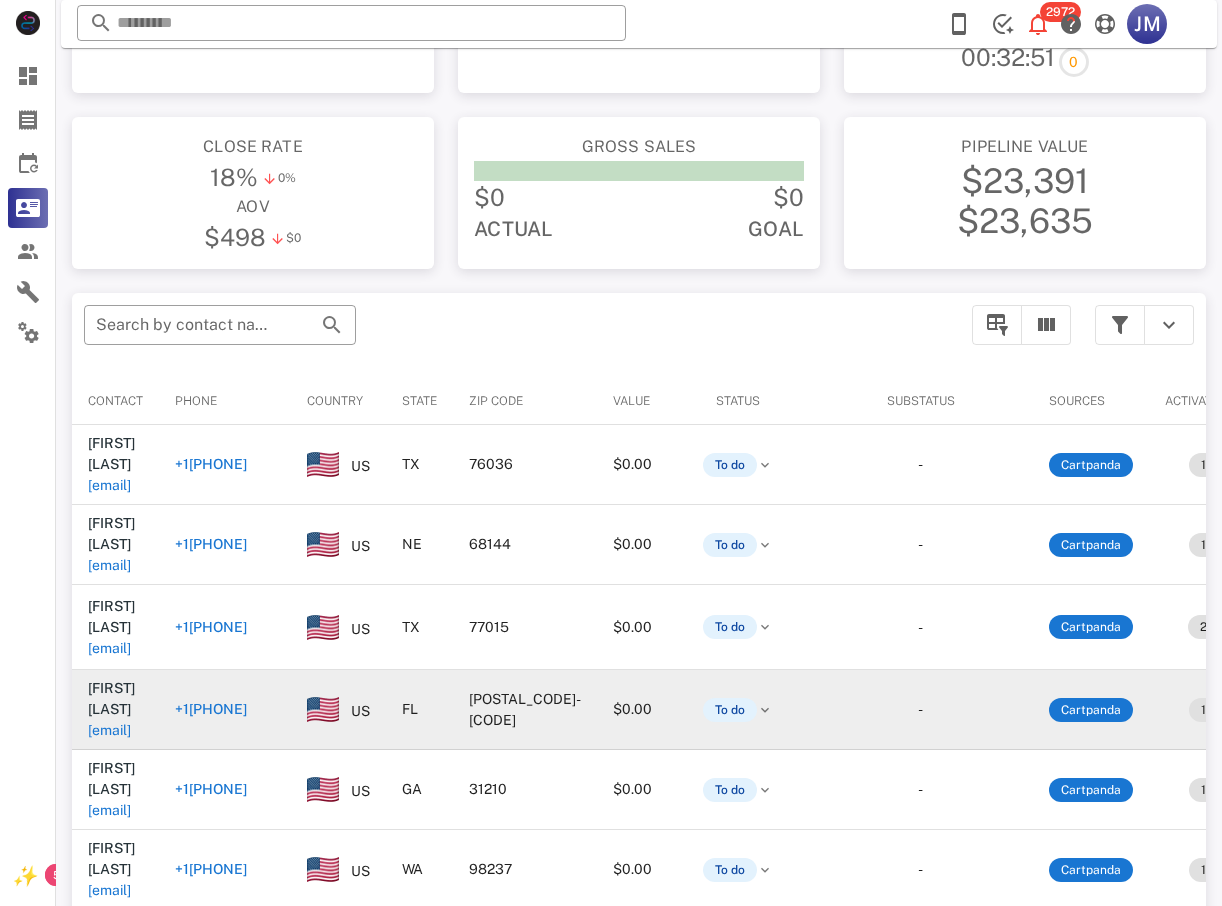 scroll, scrollTop: 300, scrollLeft: 0, axis: vertical 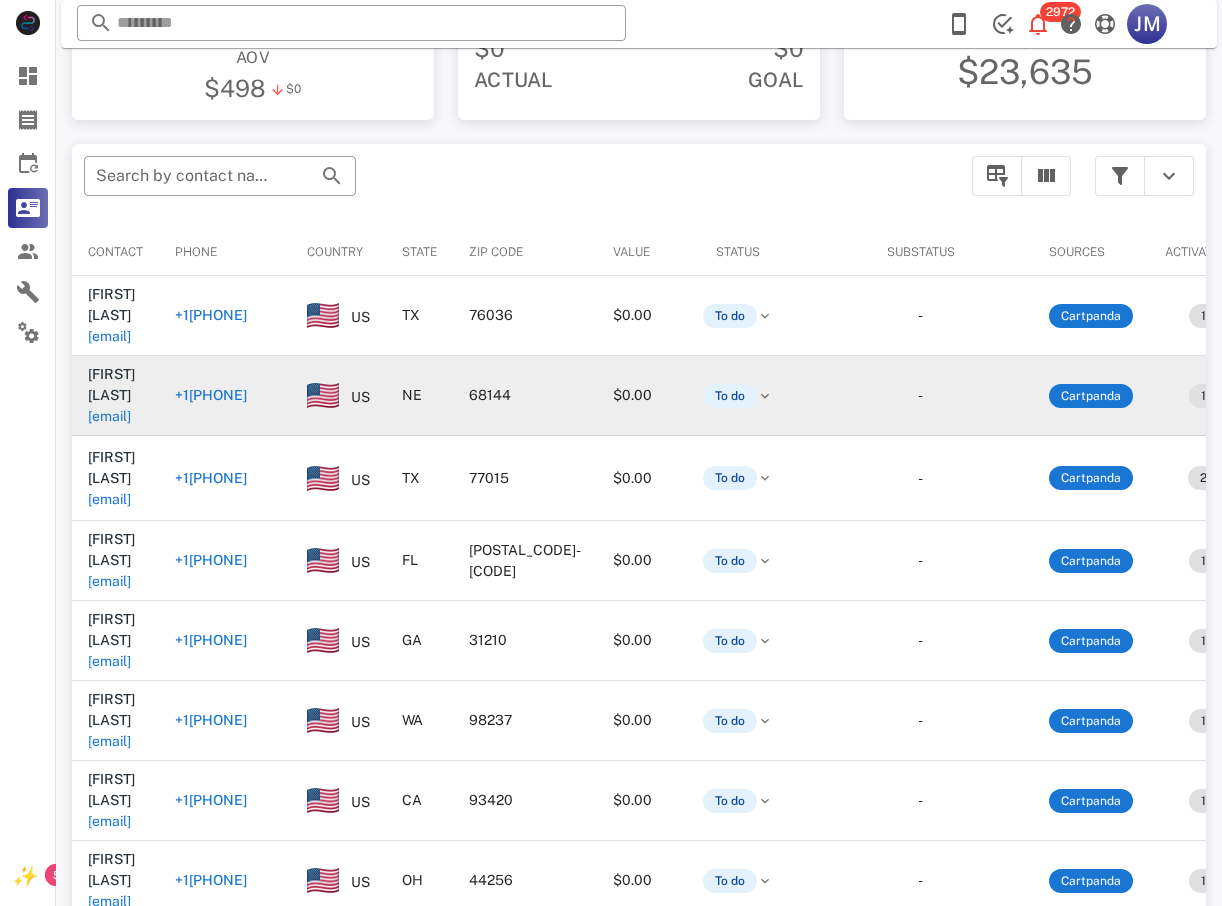 click on "+14026728981" at bounding box center (211, 395) 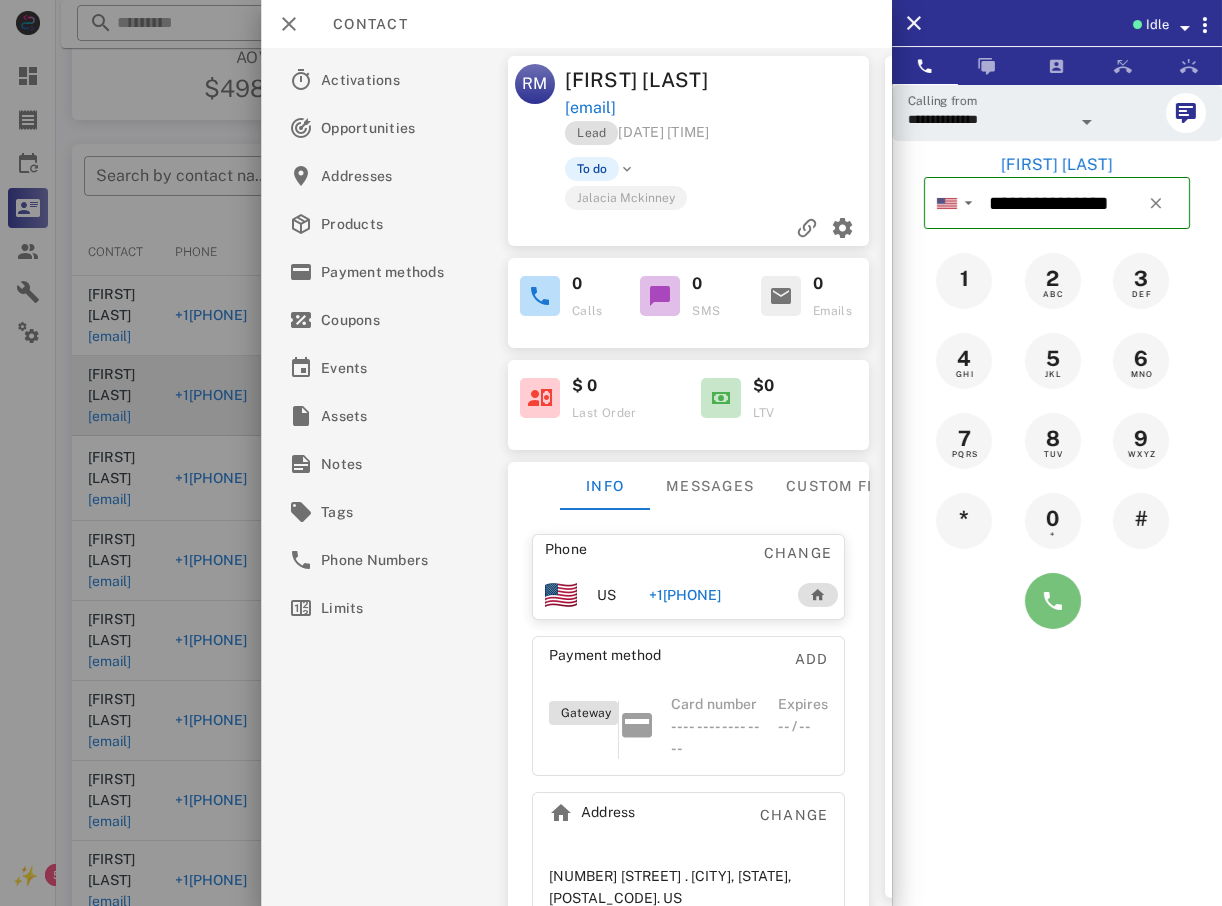 click at bounding box center [1053, 601] 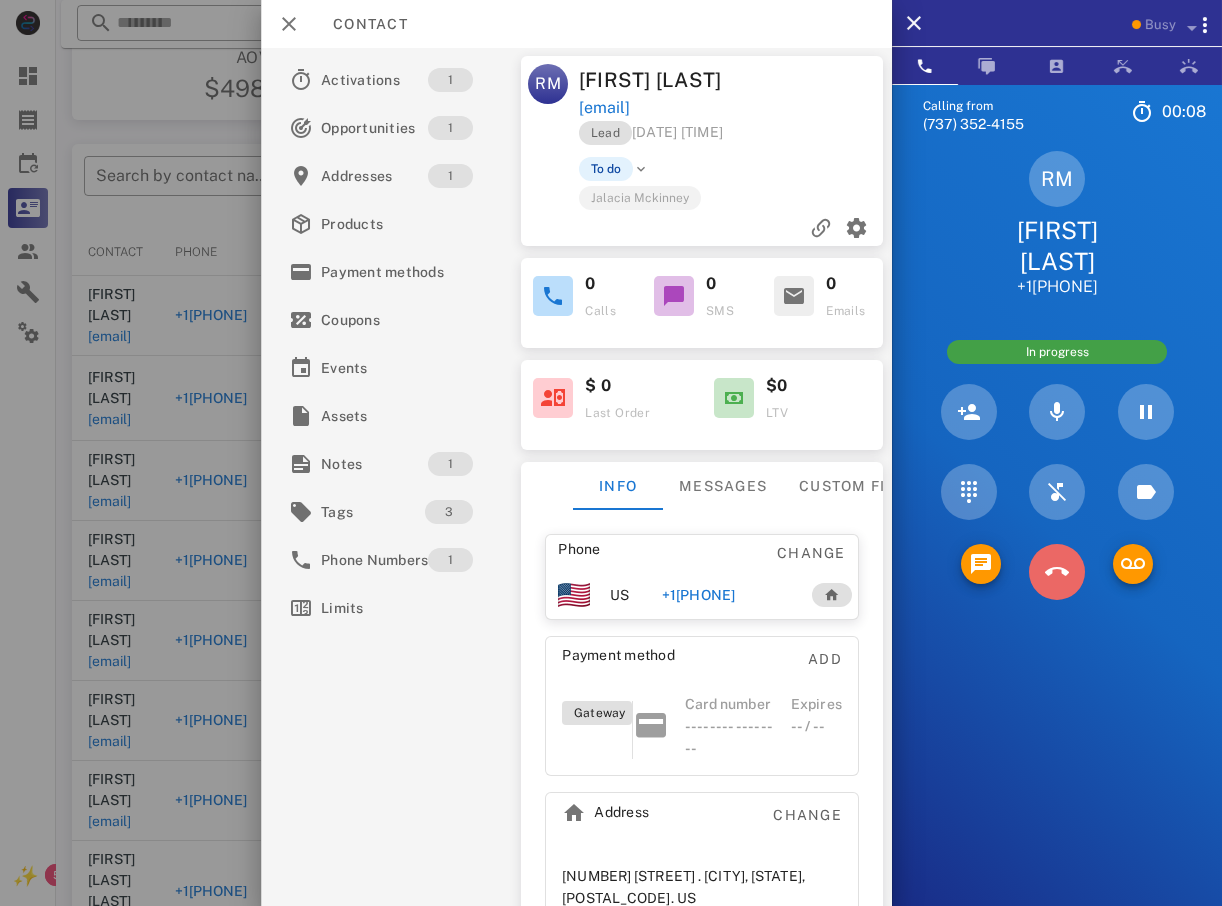click at bounding box center (1057, 572) 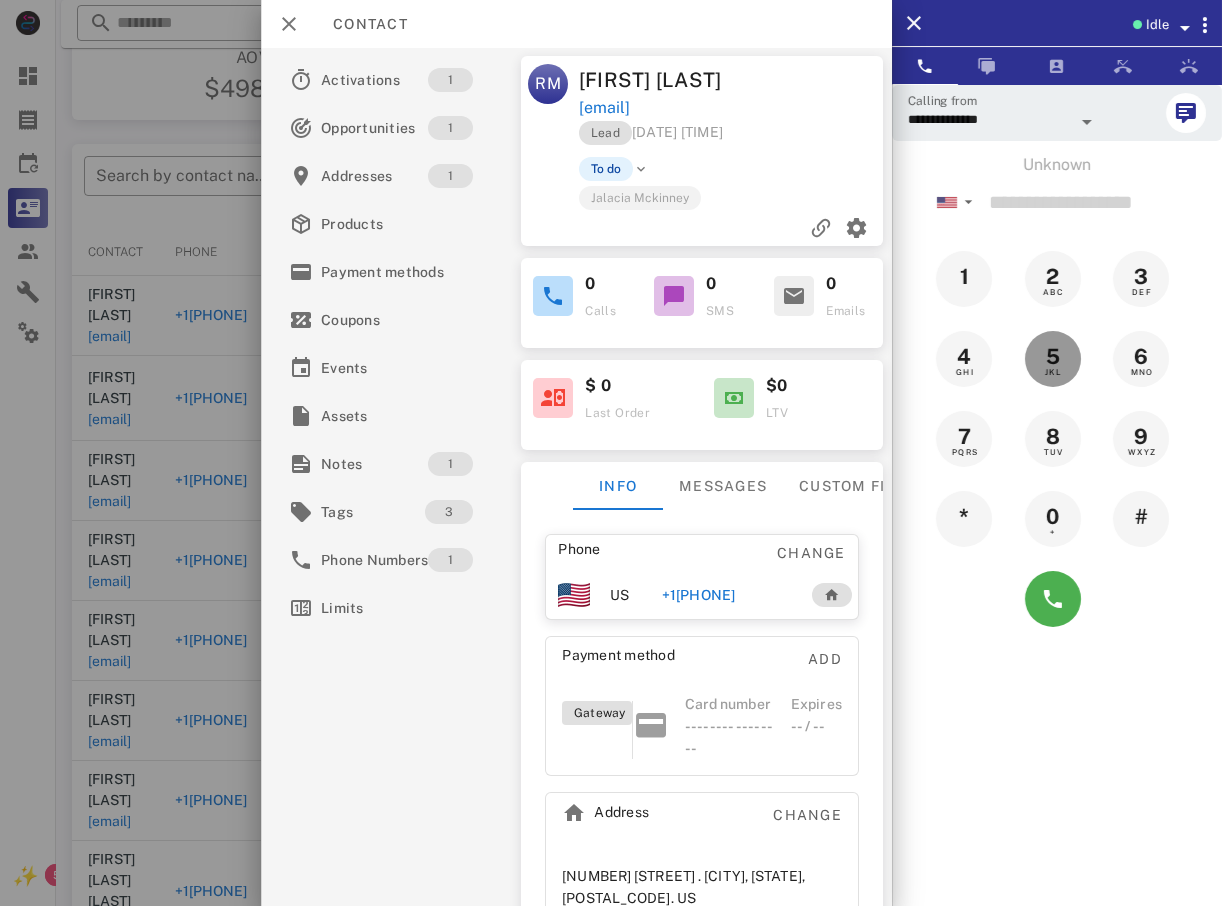 click on "5 JKL" at bounding box center [1057, 359] 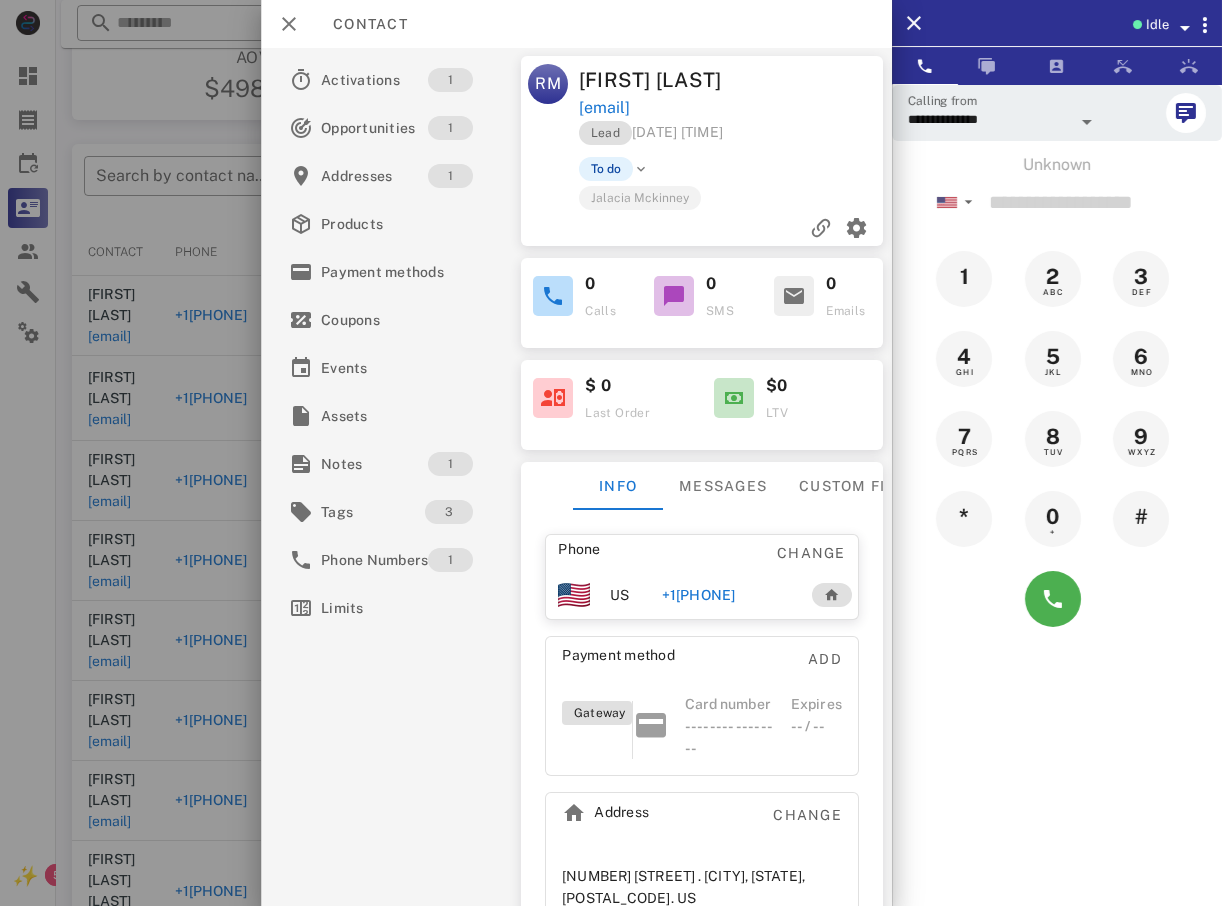 click at bounding box center [611, 453] 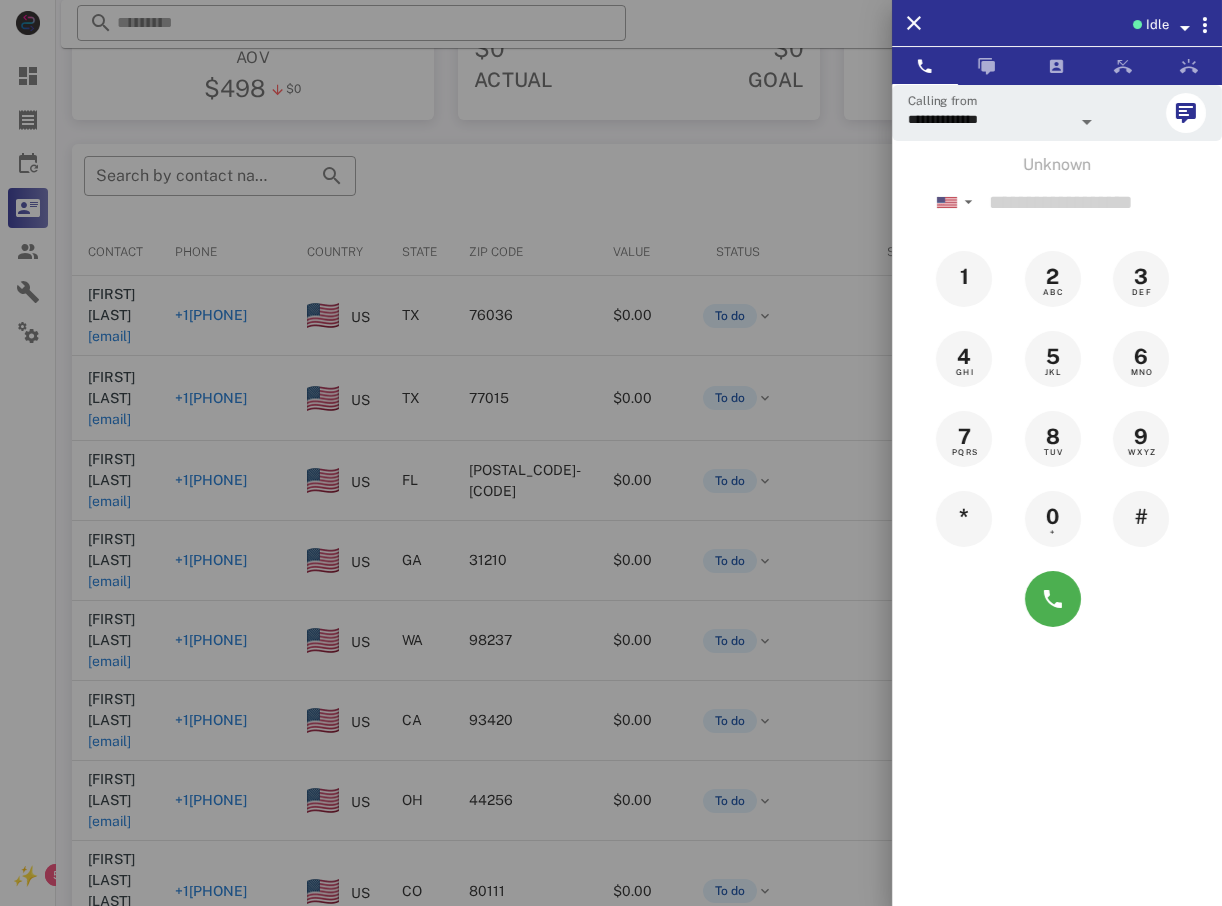 click at bounding box center (611, 453) 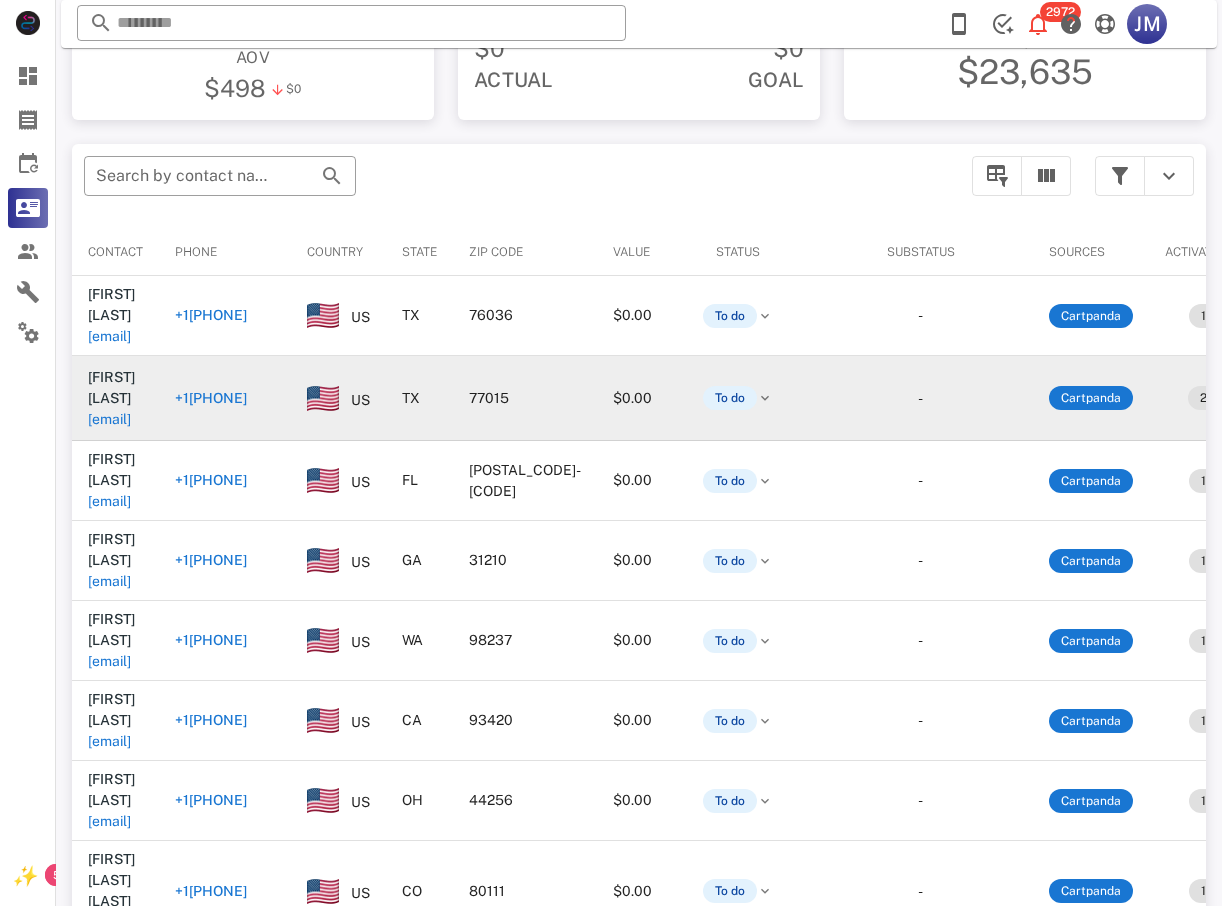 click on "[PHONE]" at bounding box center [225, 398] 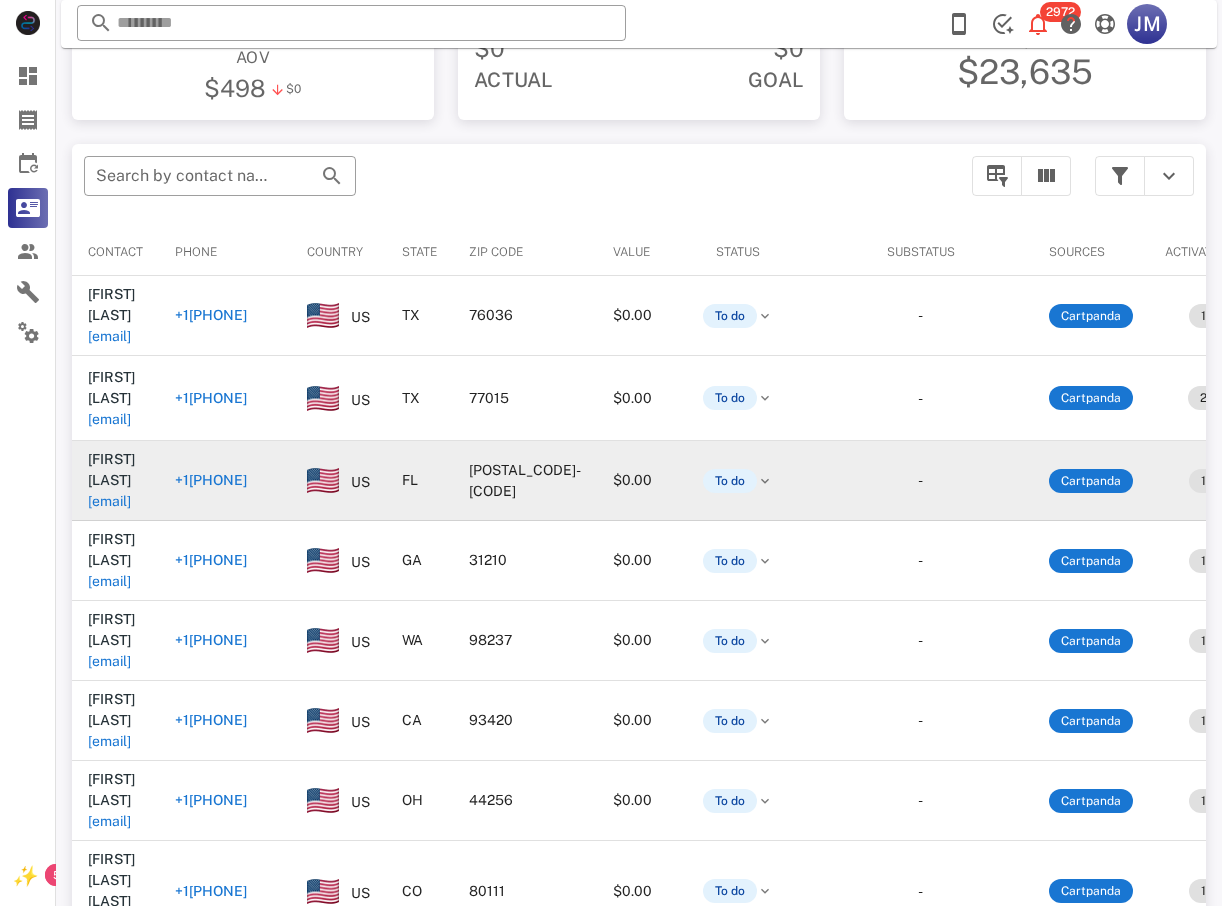 click on "+19542249996" at bounding box center (211, 480) 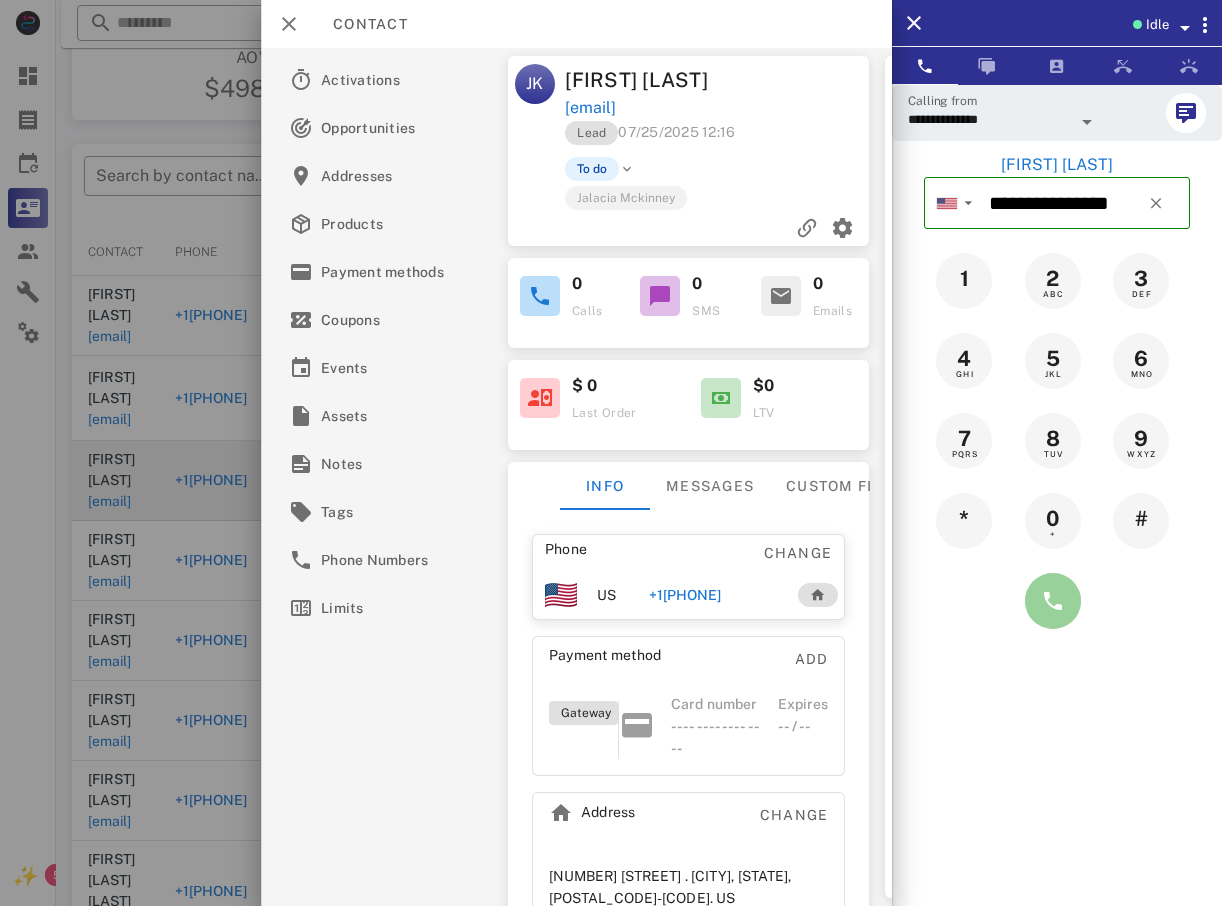 click at bounding box center (1053, 601) 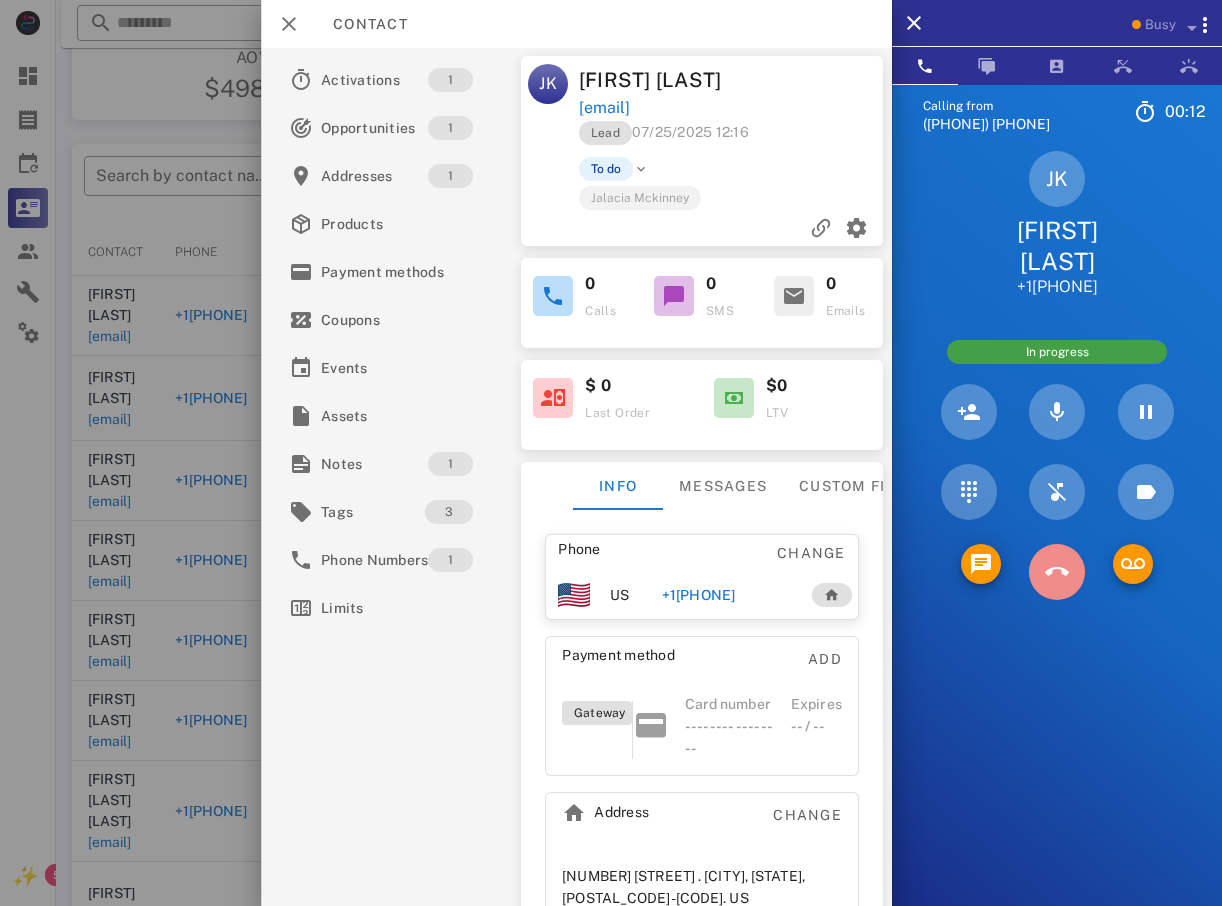 click at bounding box center (1057, 572) 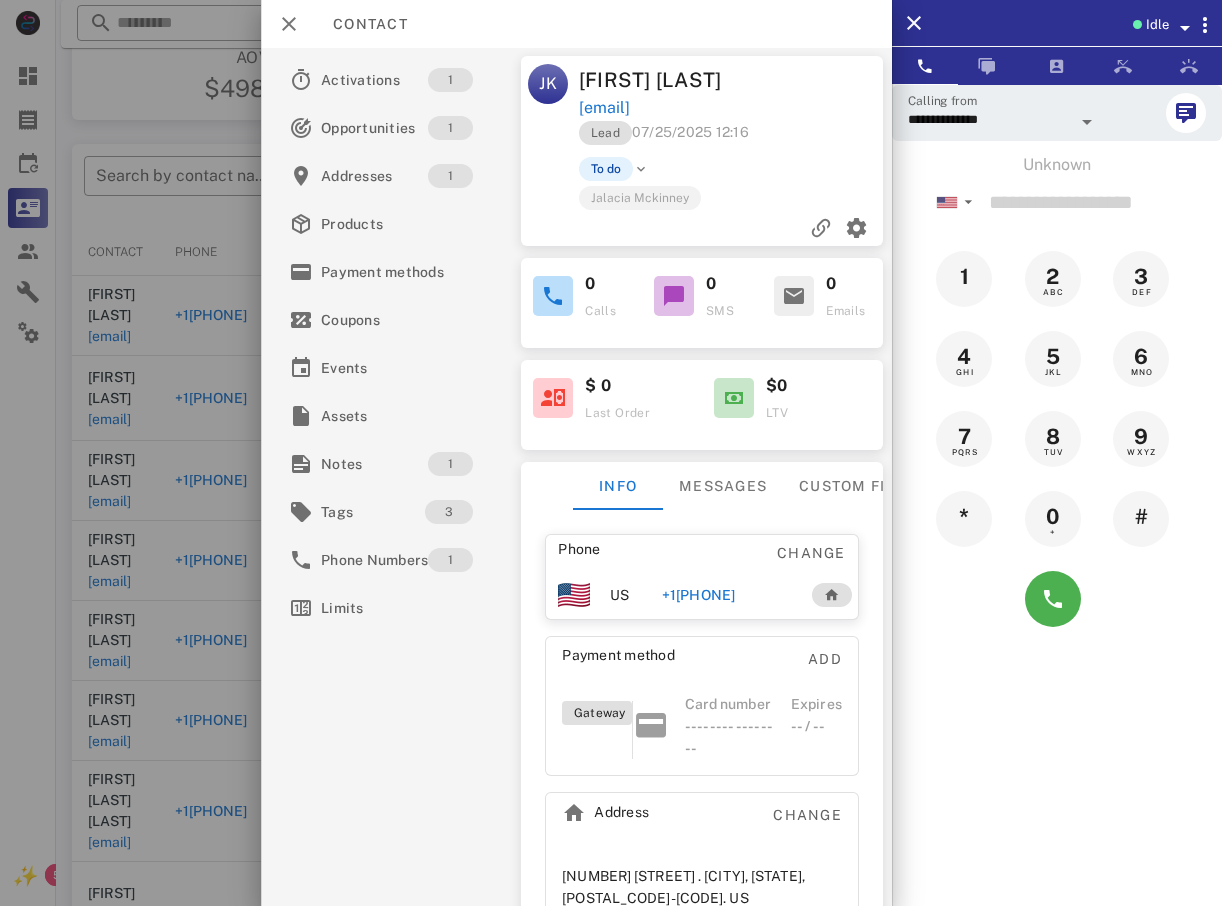 click at bounding box center [611, 453] 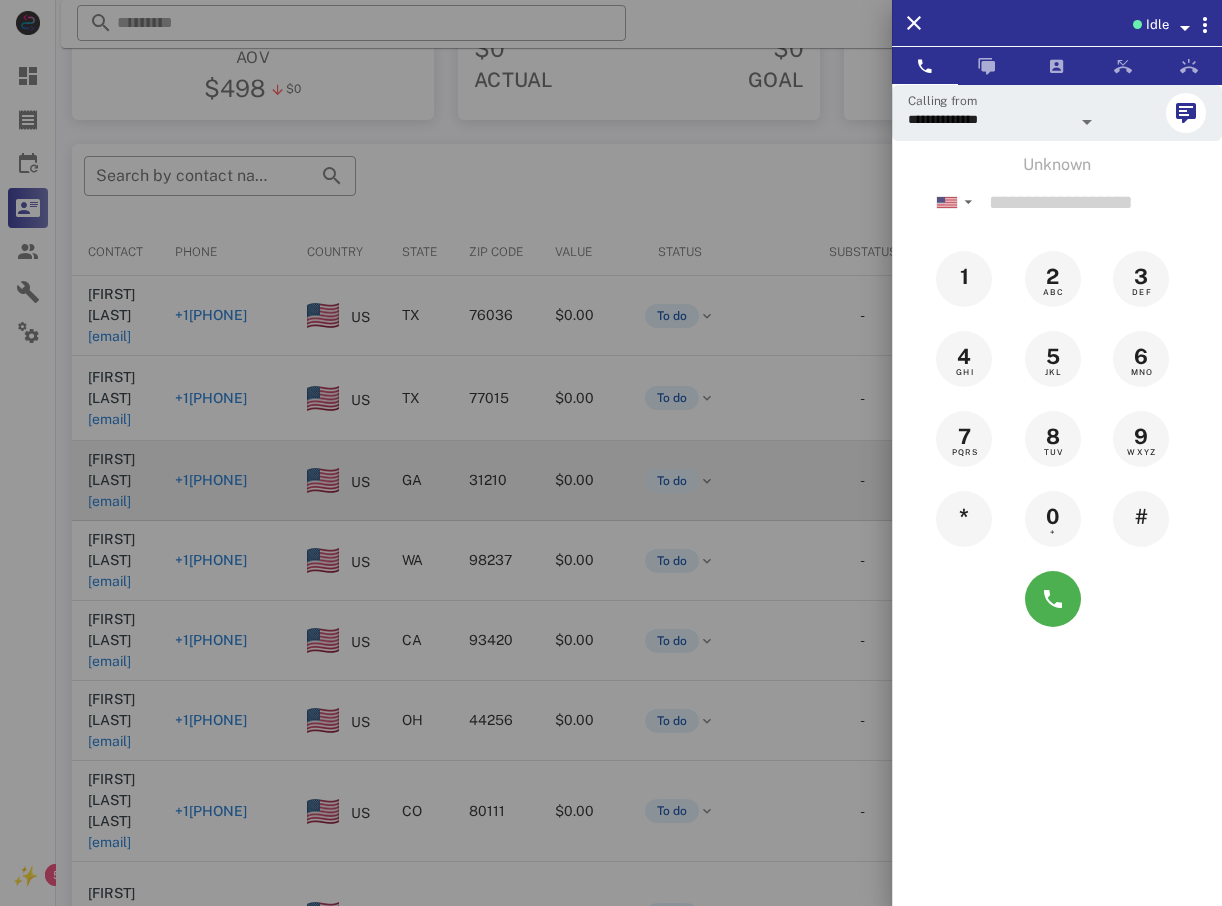 click at bounding box center [611, 453] 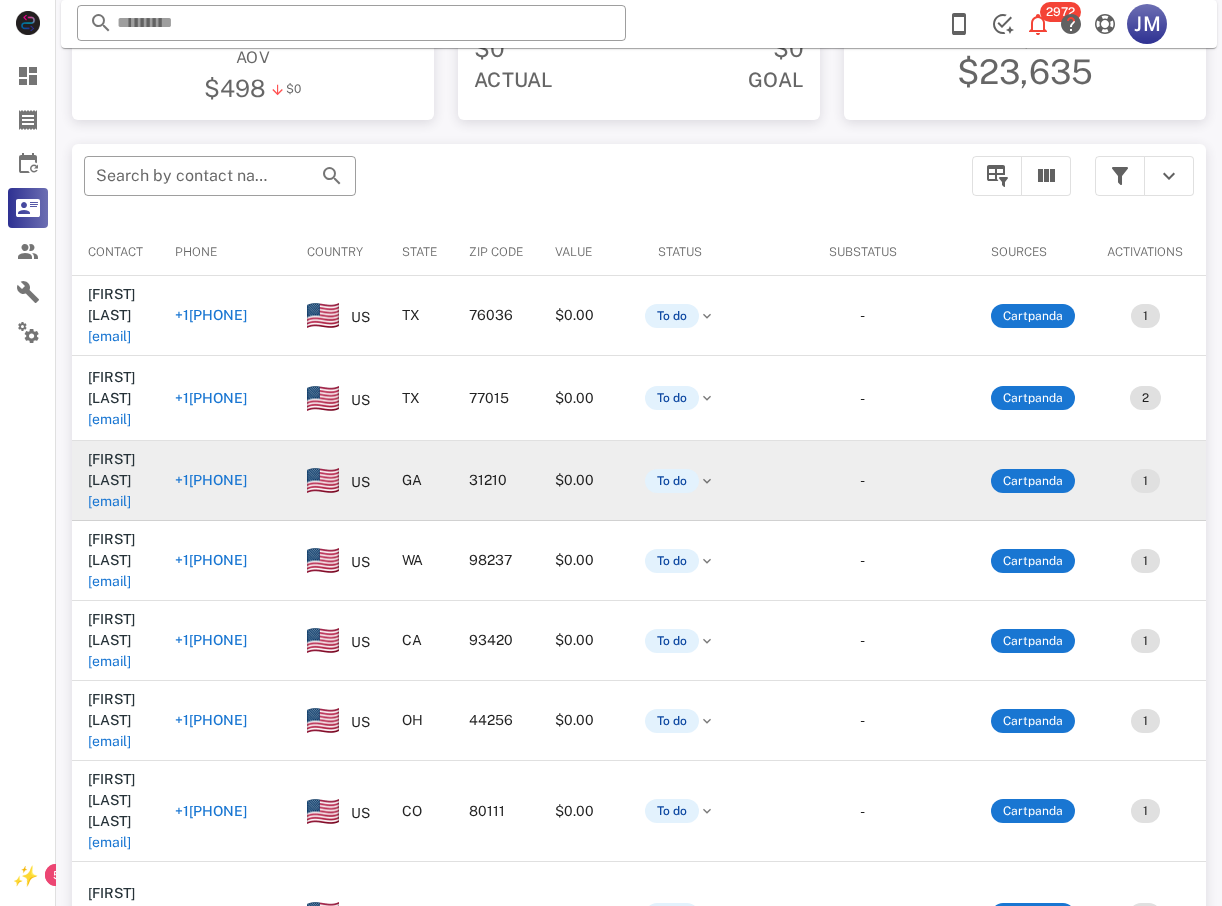 click on "+14784841596" at bounding box center (211, 480) 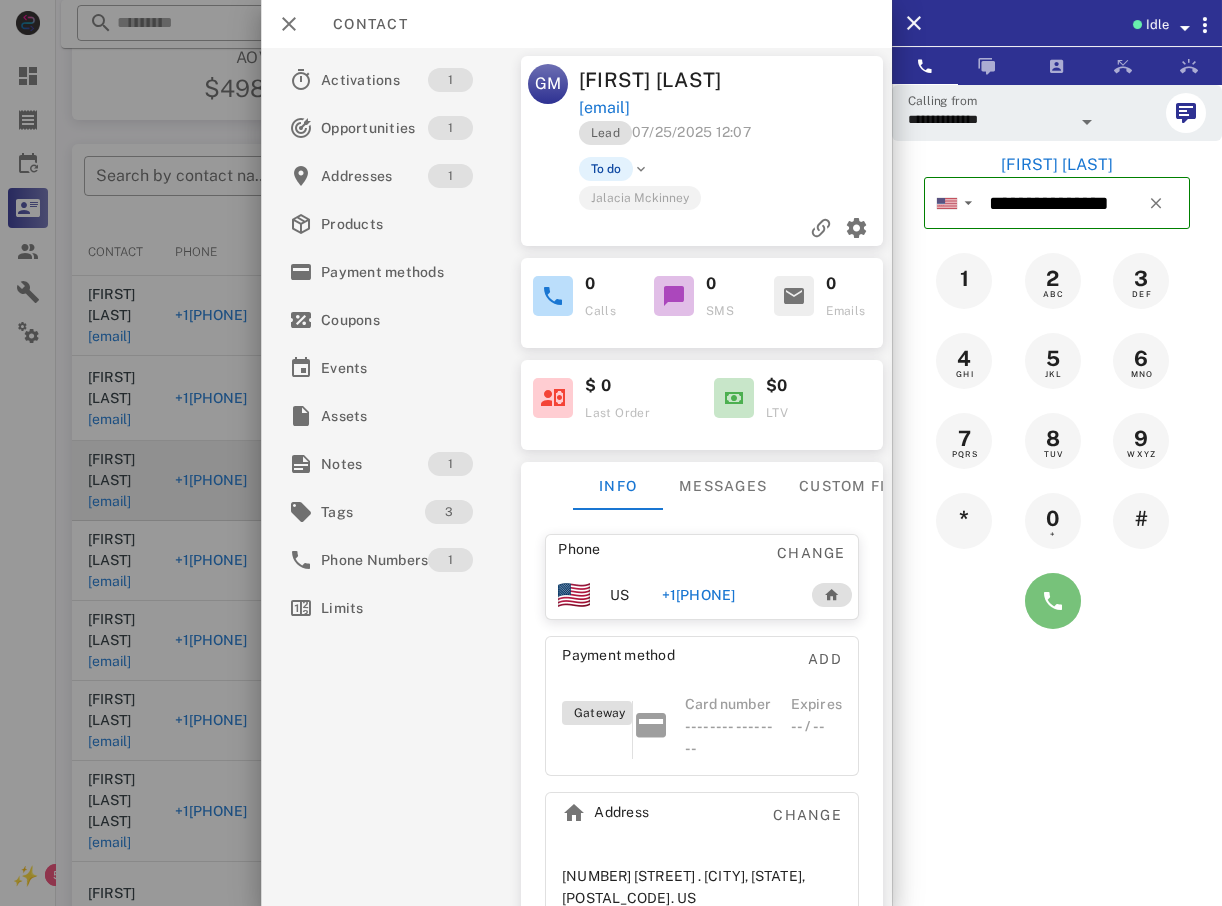 click at bounding box center (1053, 601) 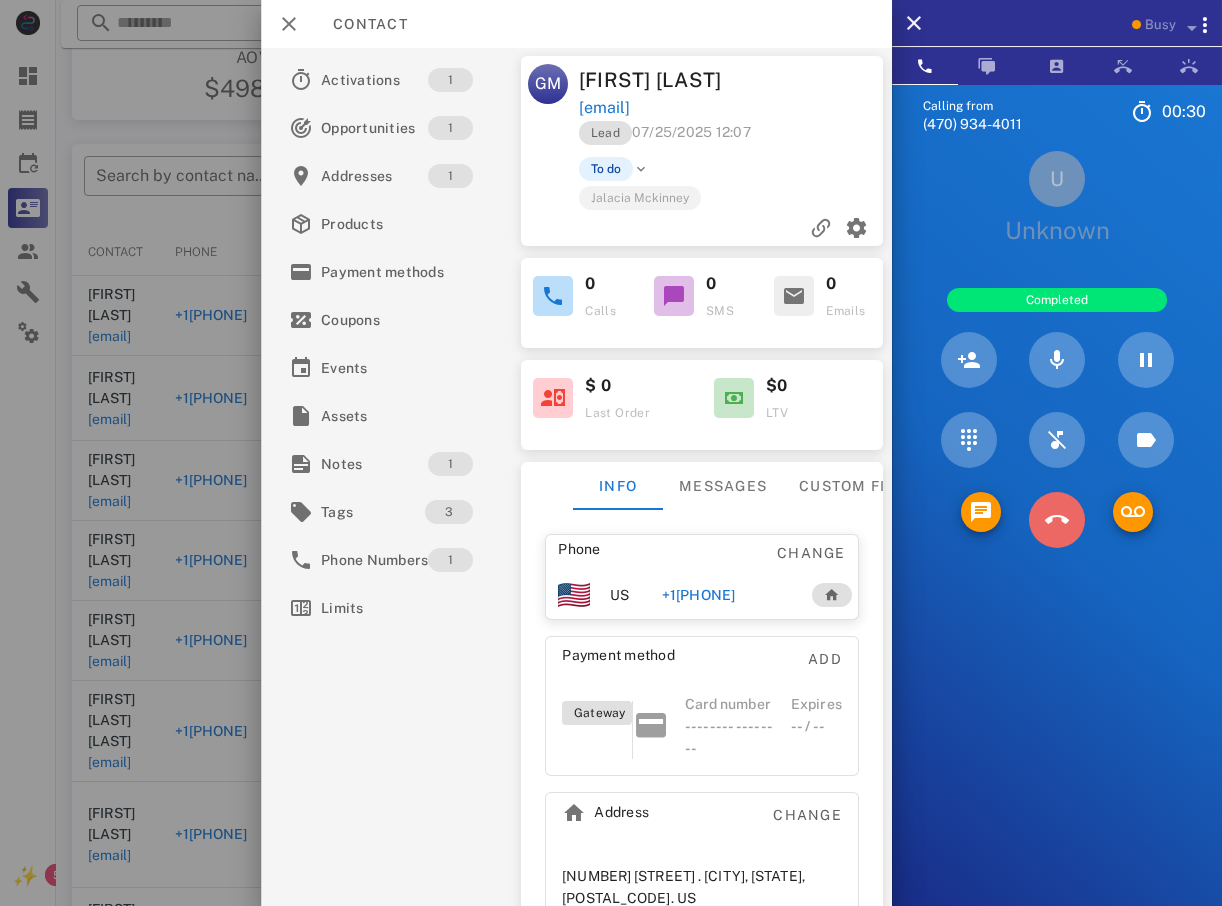 click at bounding box center [1057, 520] 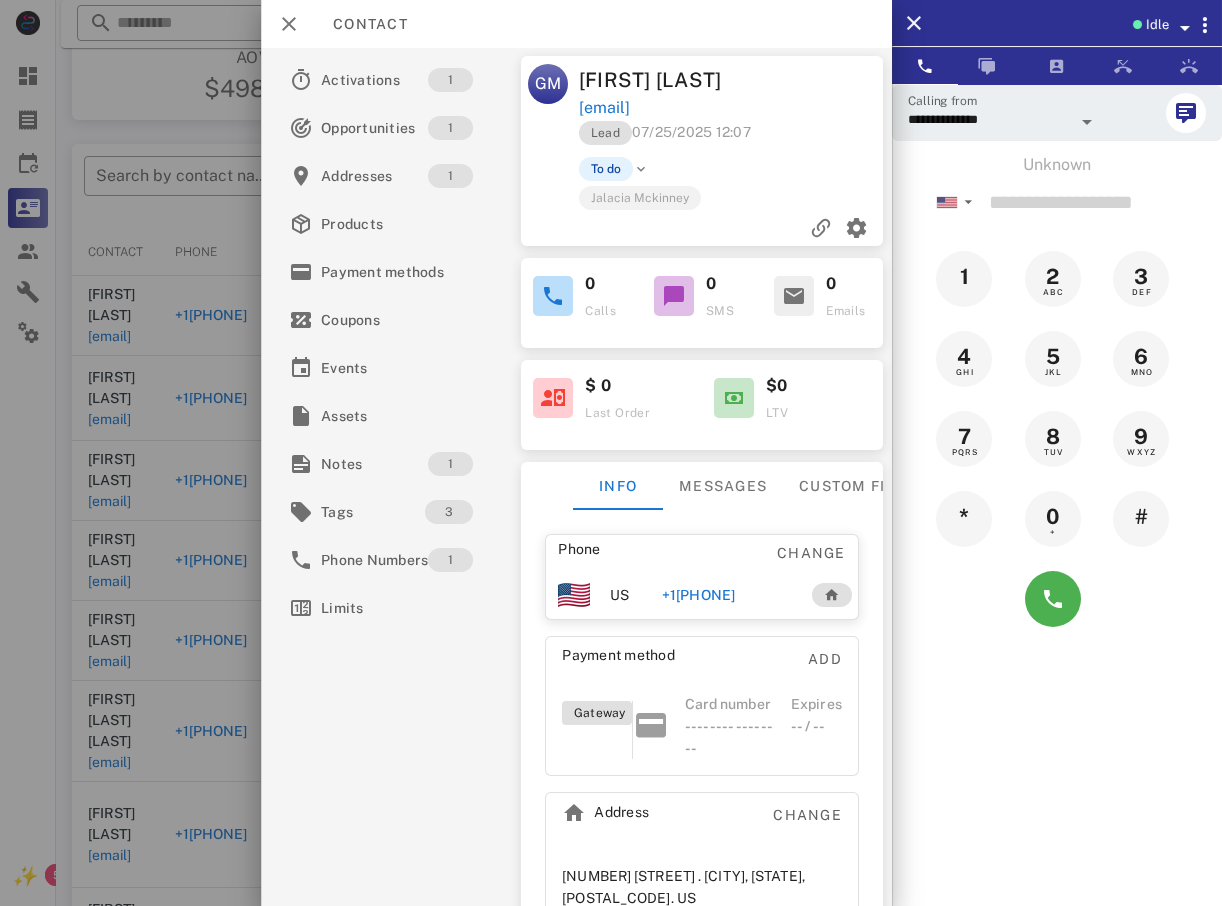 click at bounding box center (611, 453) 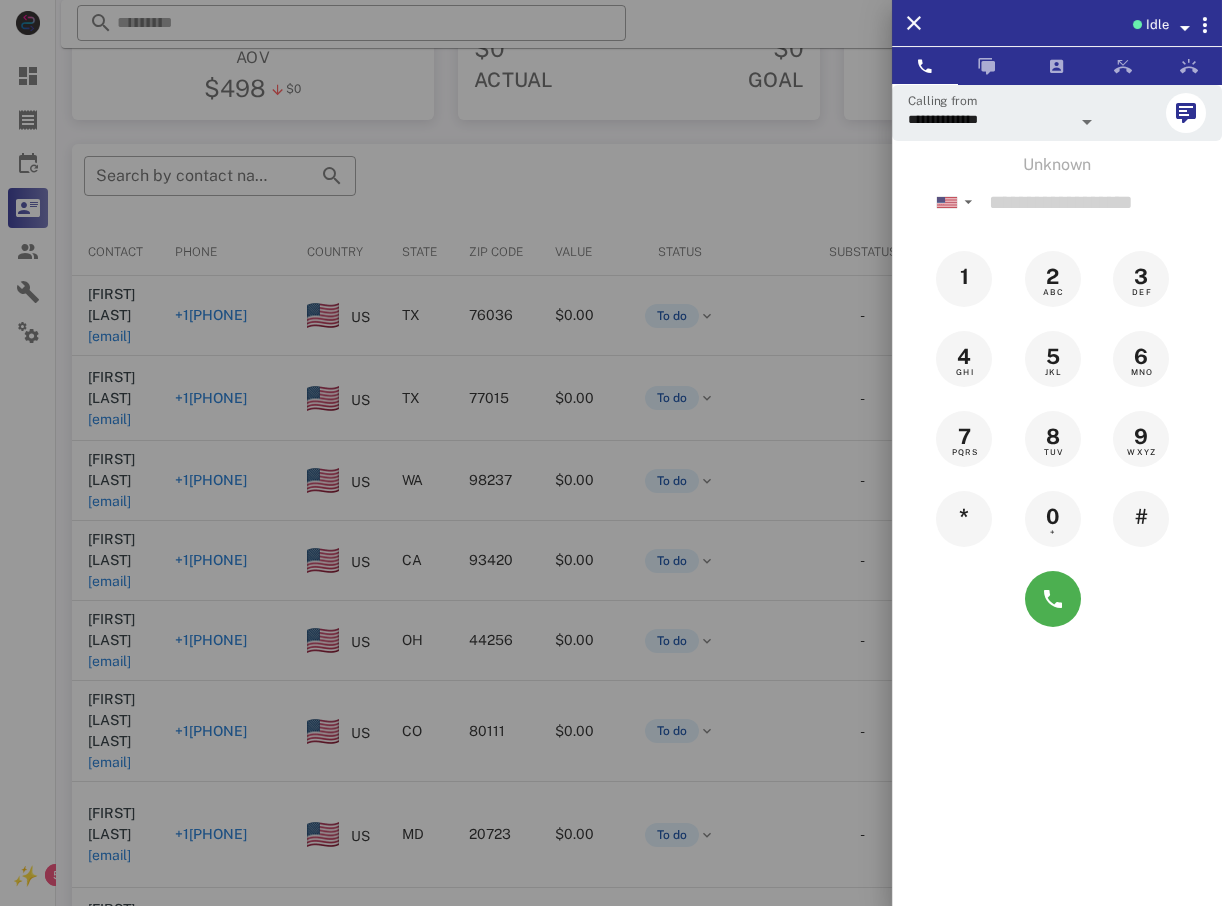 click at bounding box center [611, 453] 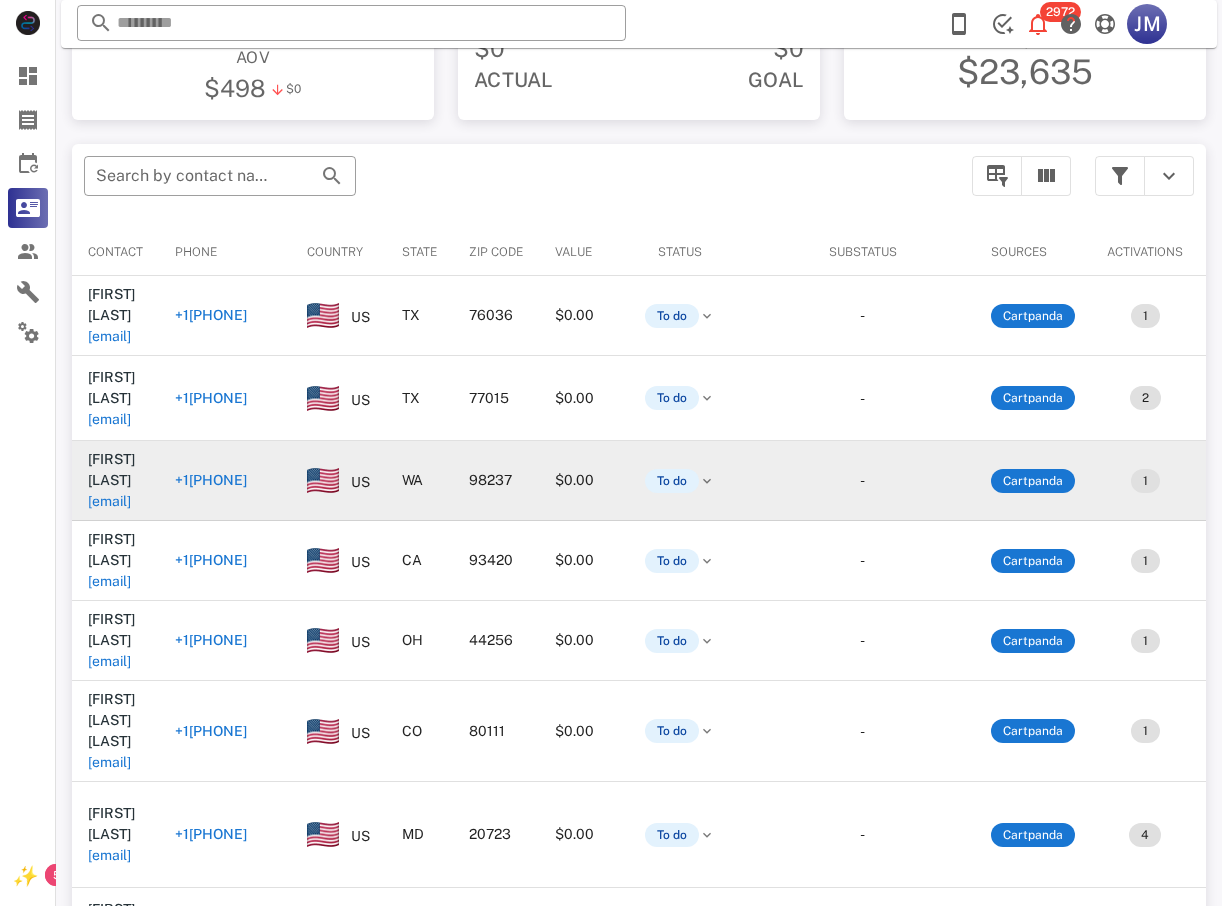 click on "+12092041369" at bounding box center (211, 480) 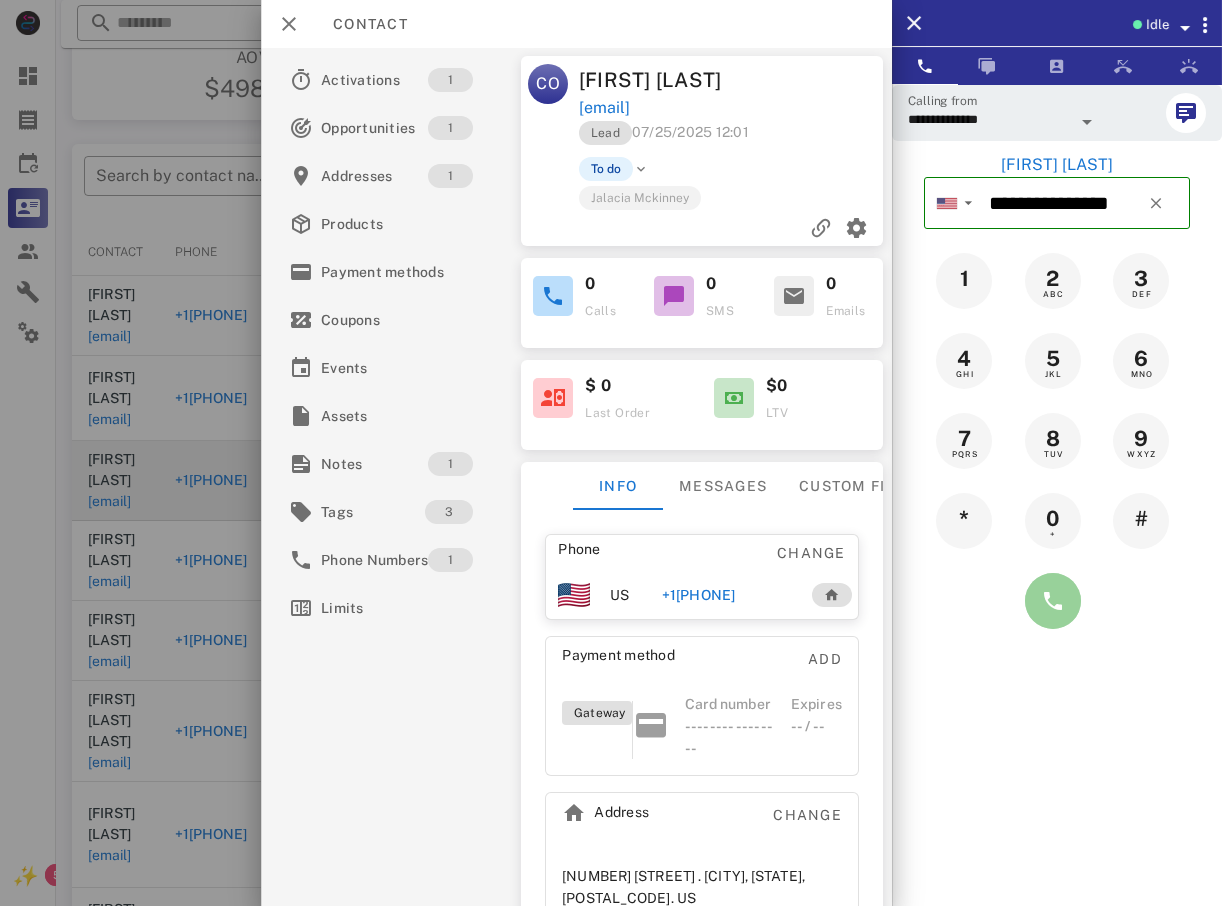 click at bounding box center (1053, 601) 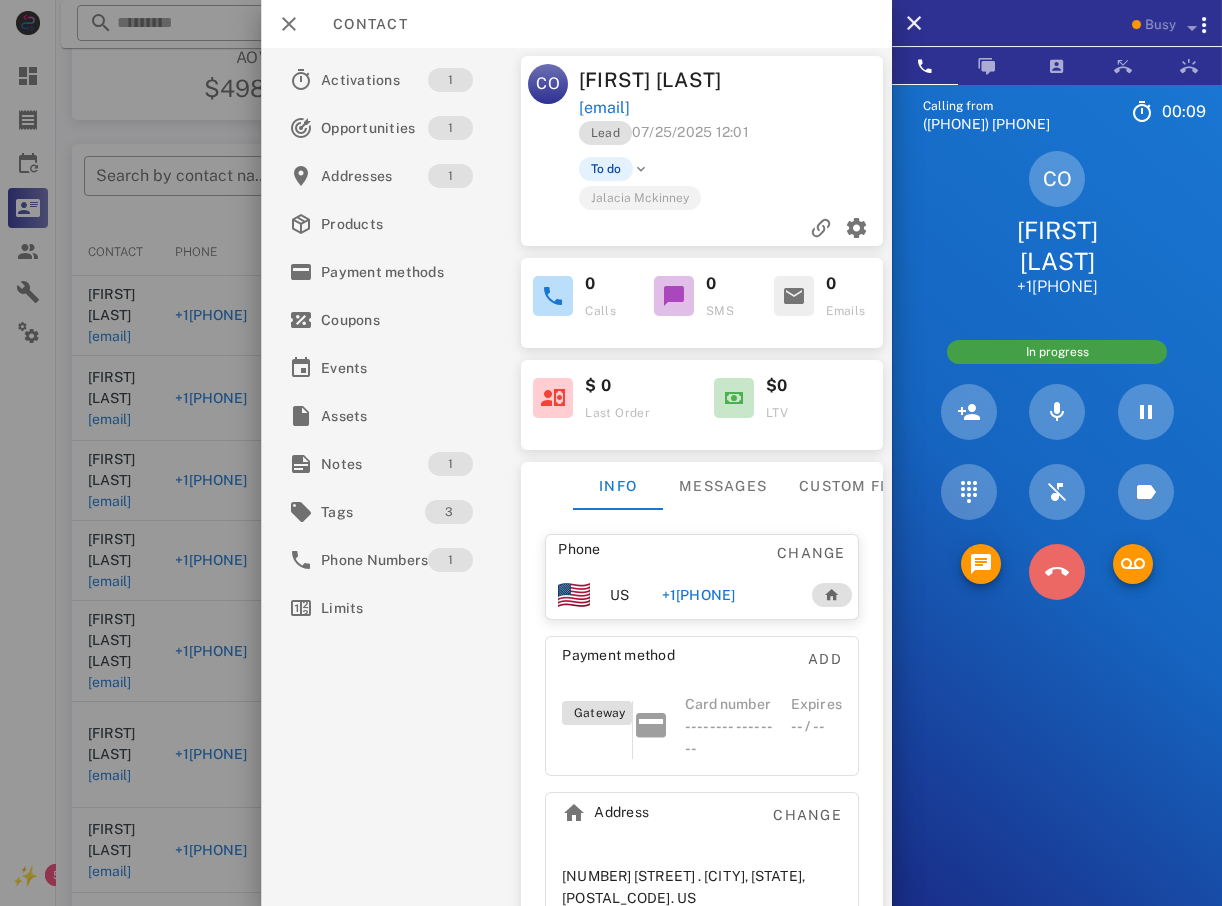 click at bounding box center (1057, 572) 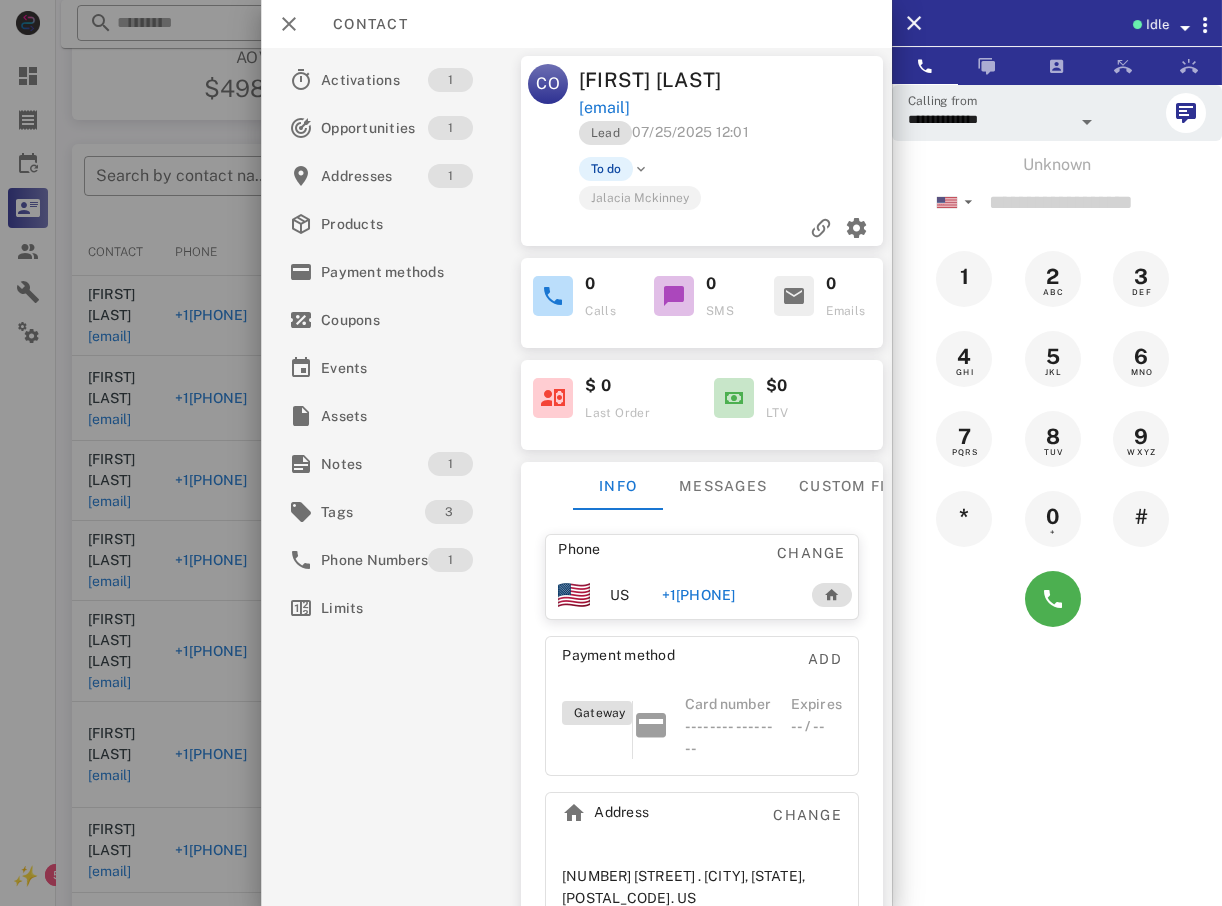 click at bounding box center [611, 453] 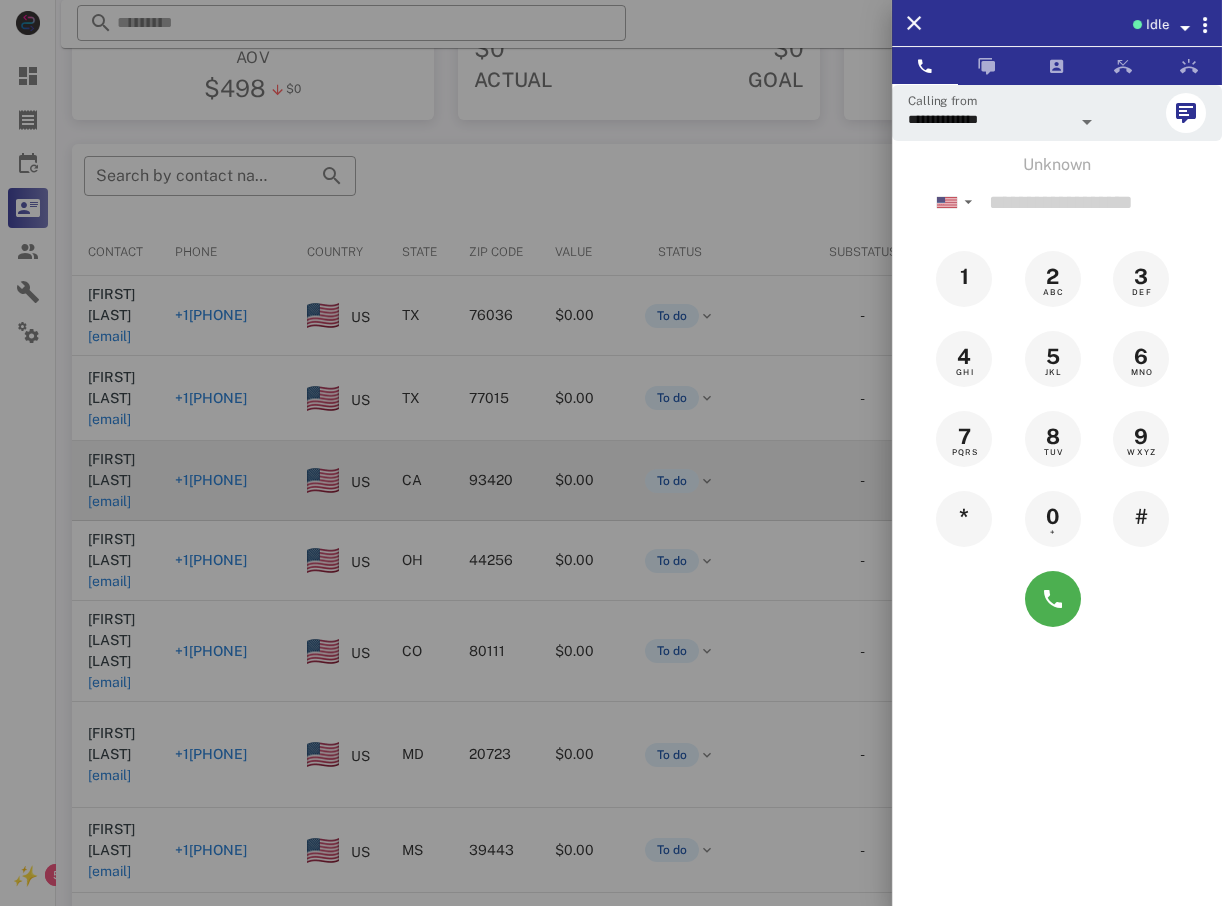 click at bounding box center (611, 453) 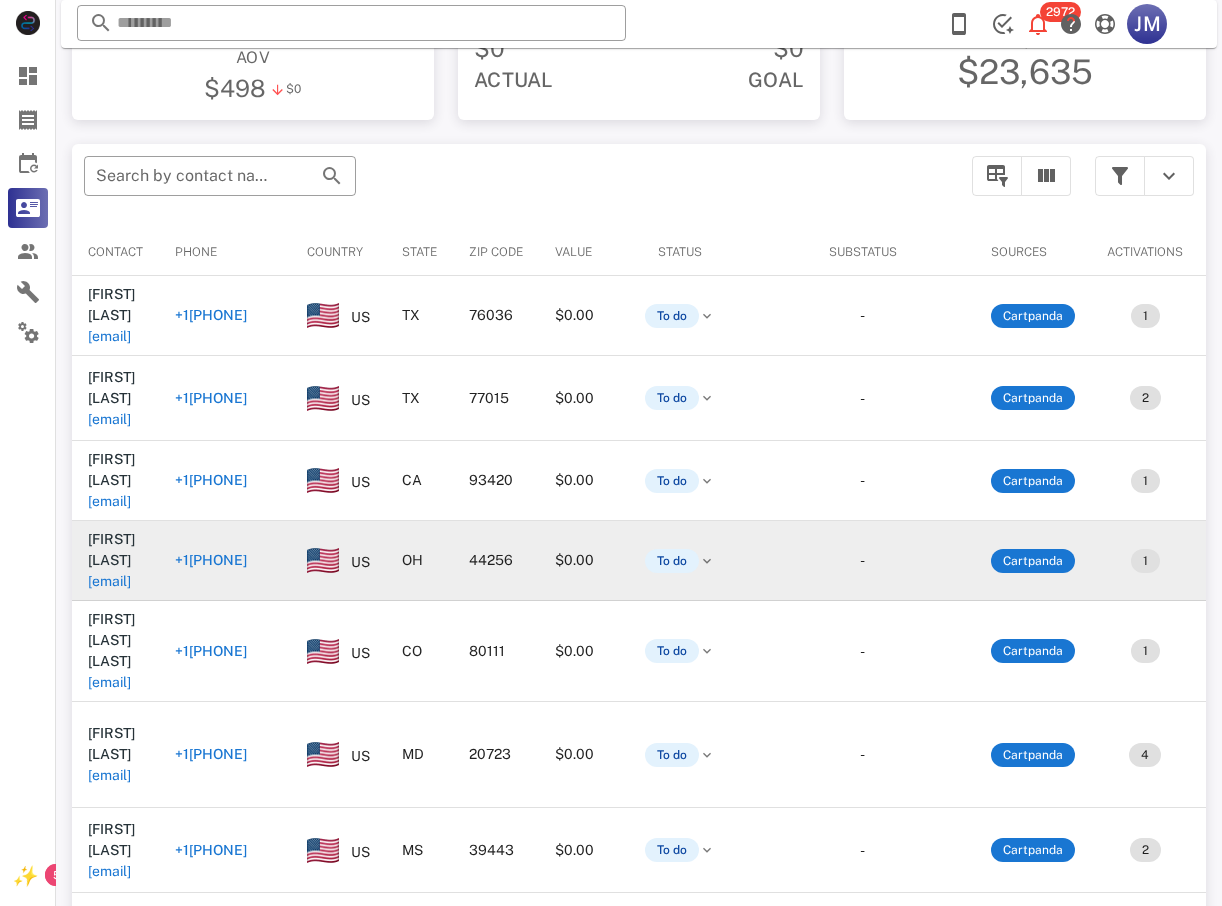 click on "+13304612209" at bounding box center [211, 560] 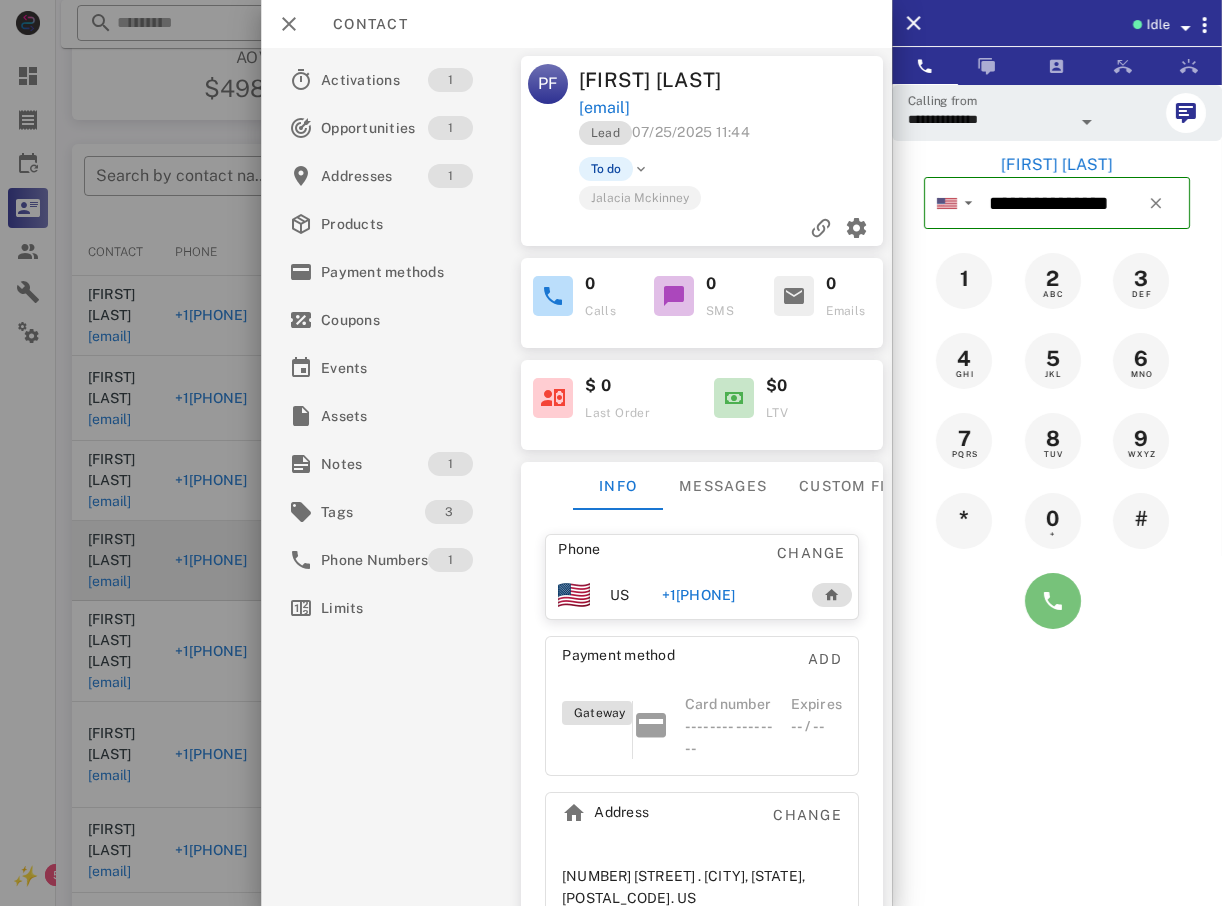 click at bounding box center [1053, 601] 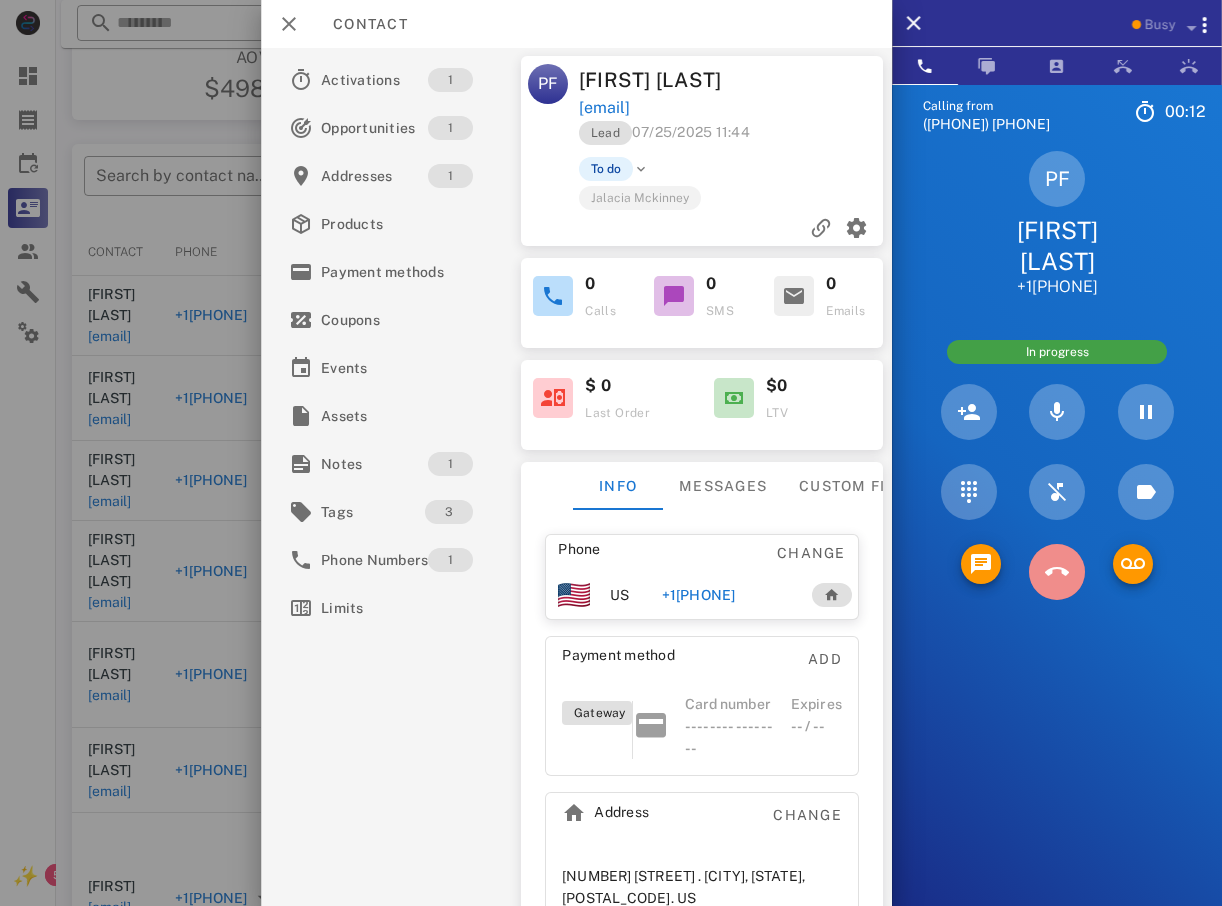 click at bounding box center [1057, 572] 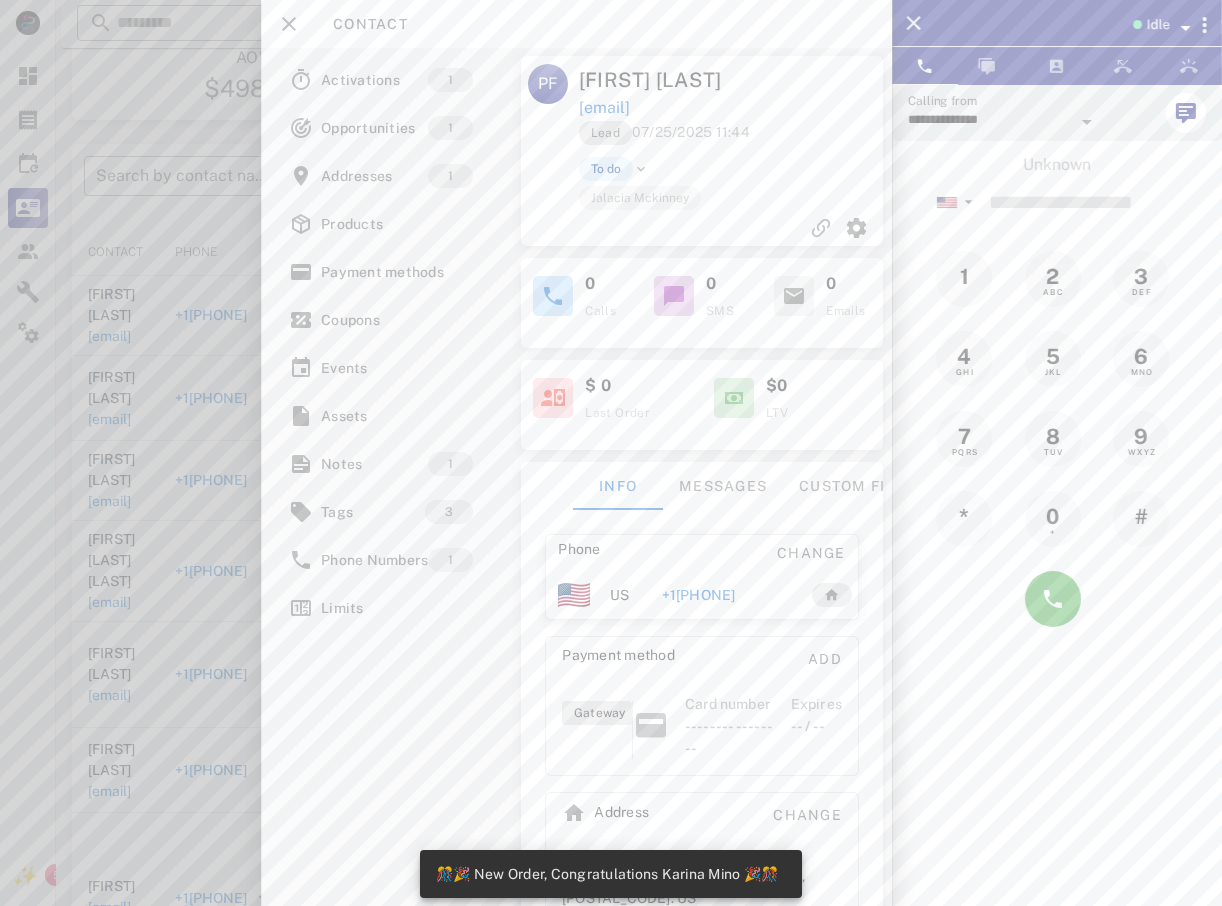 click at bounding box center [611, 453] 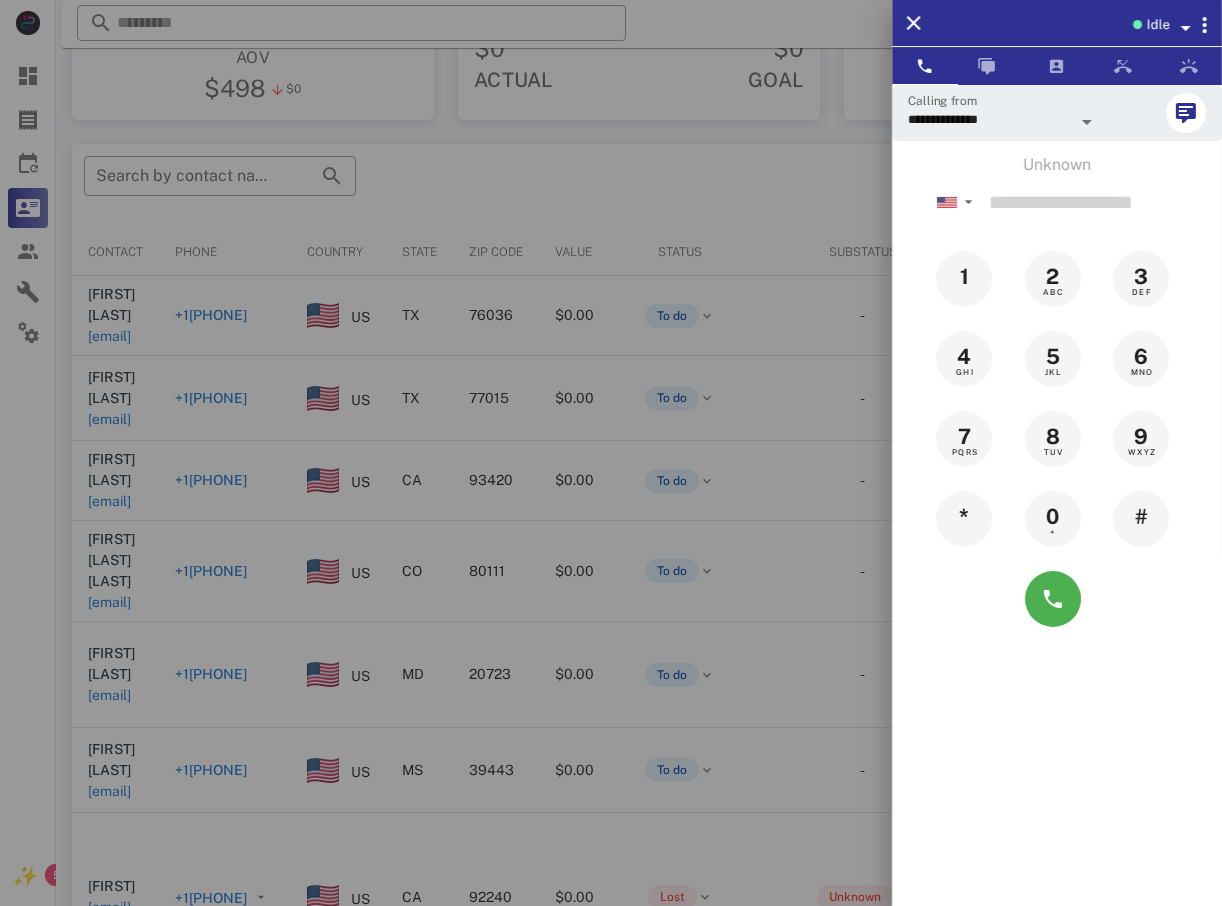 click at bounding box center (611, 453) 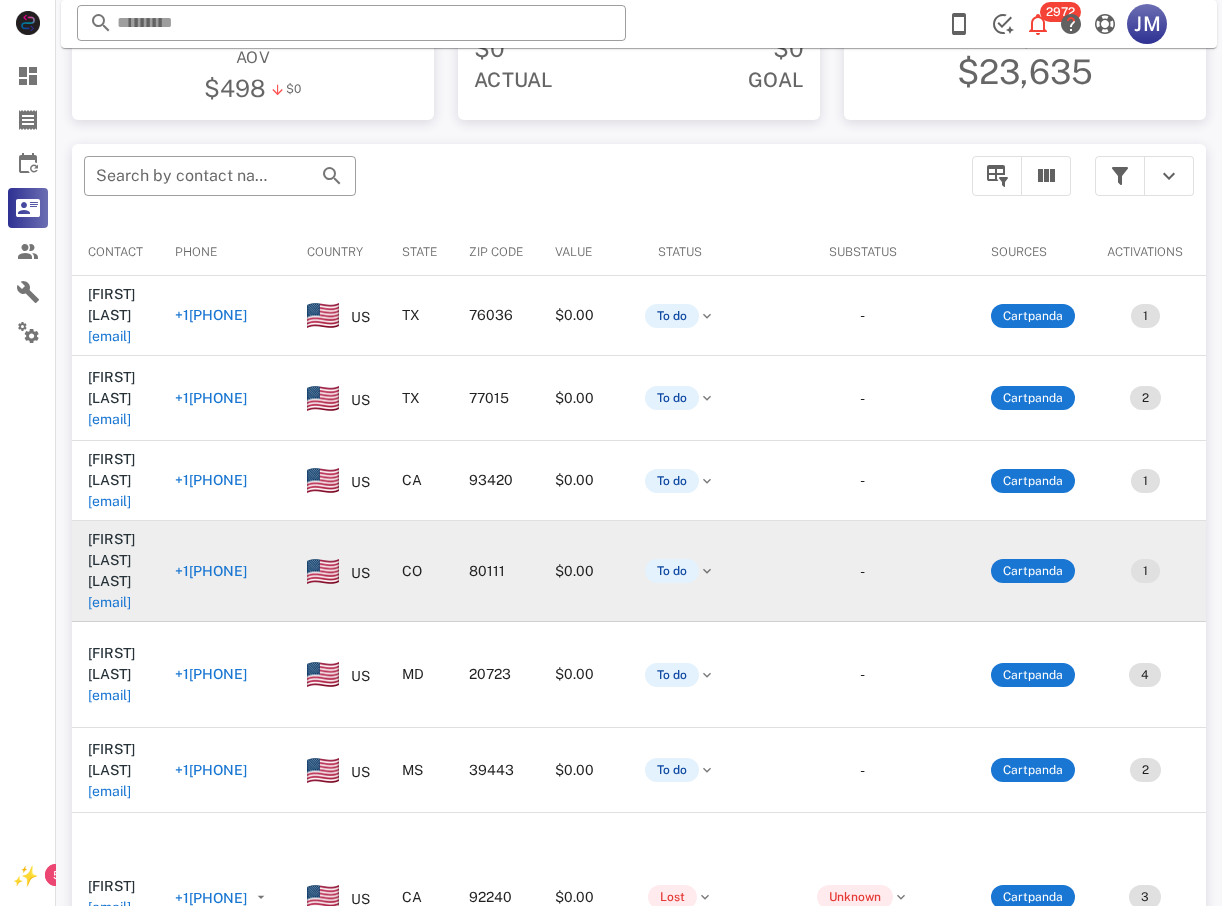 click on "+13037618815" at bounding box center [211, 571] 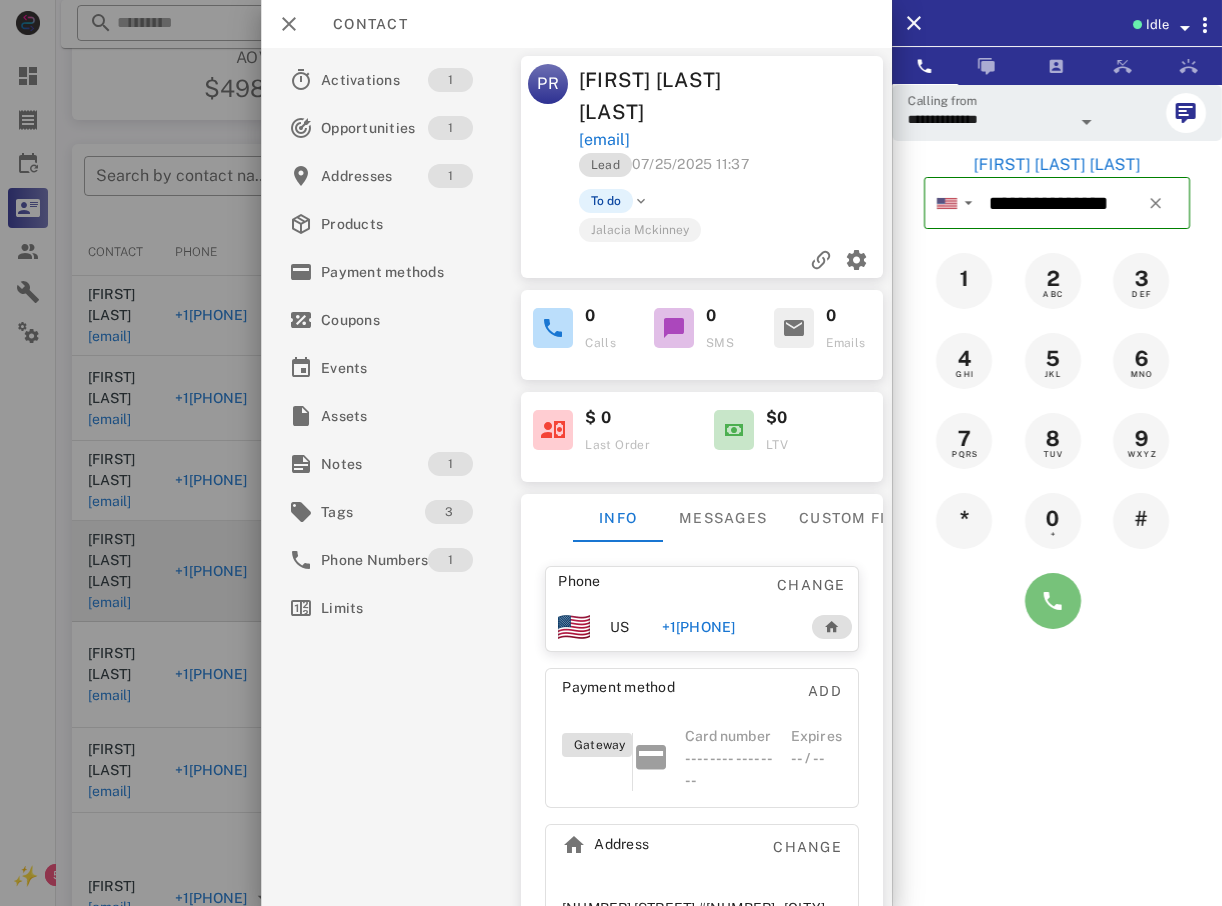 click at bounding box center [1053, 601] 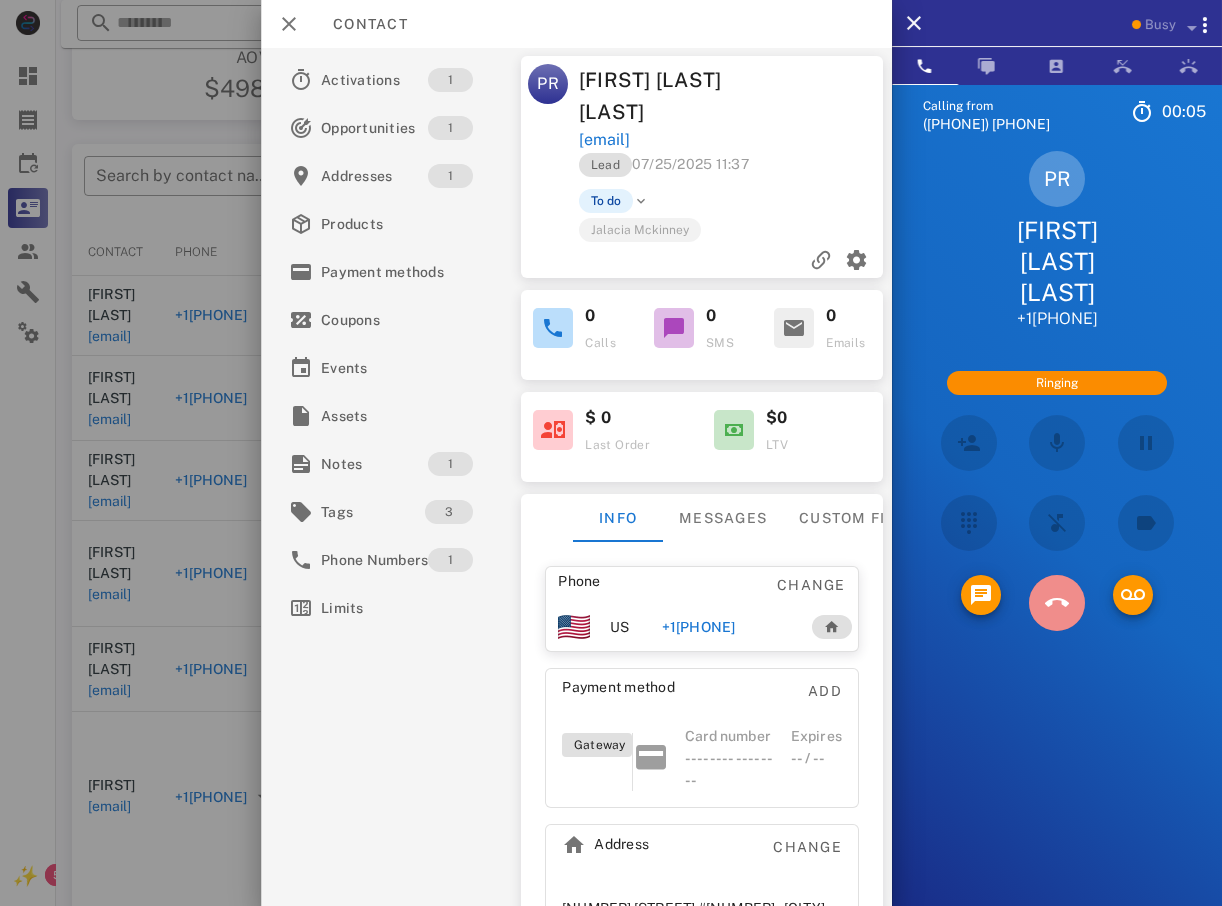 click at bounding box center [1057, 604] 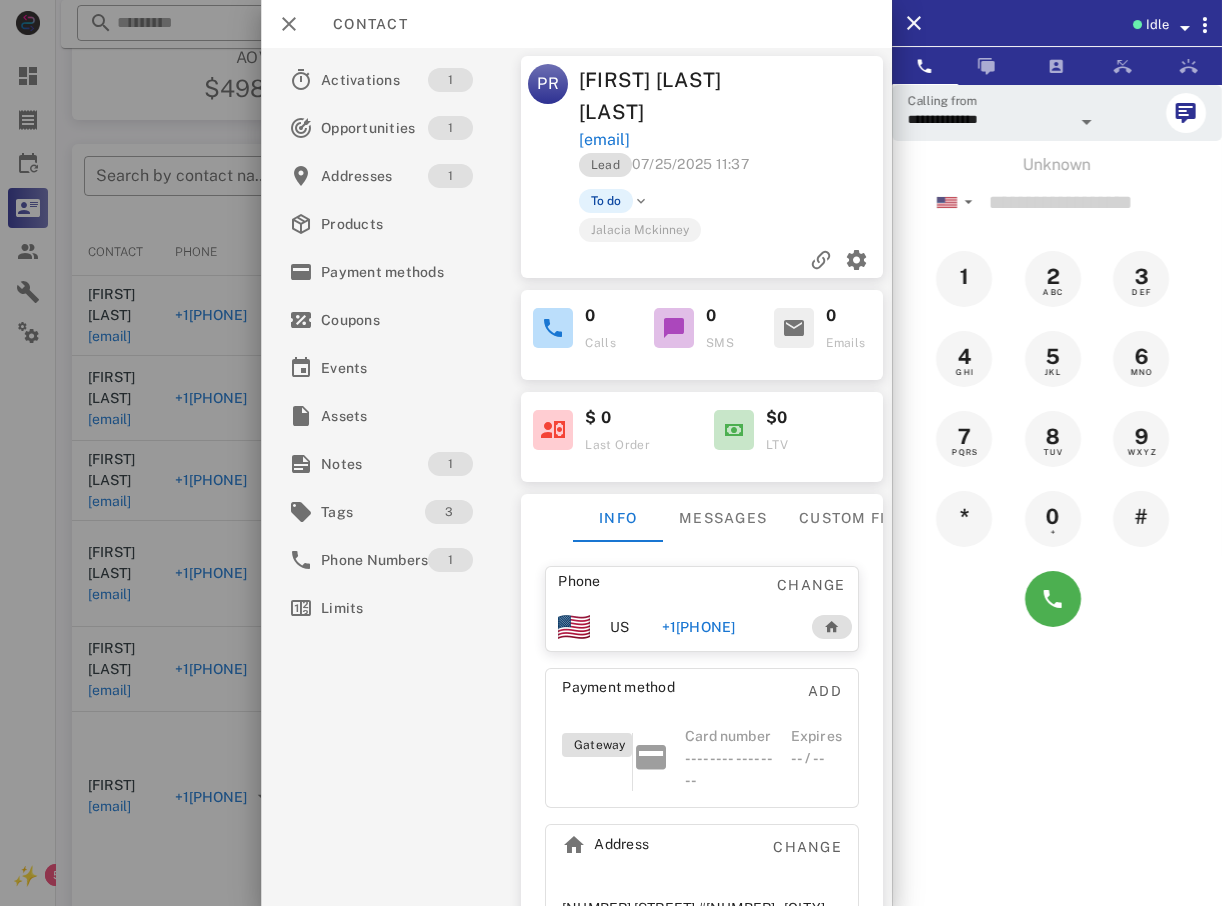 click at bounding box center (611, 453) 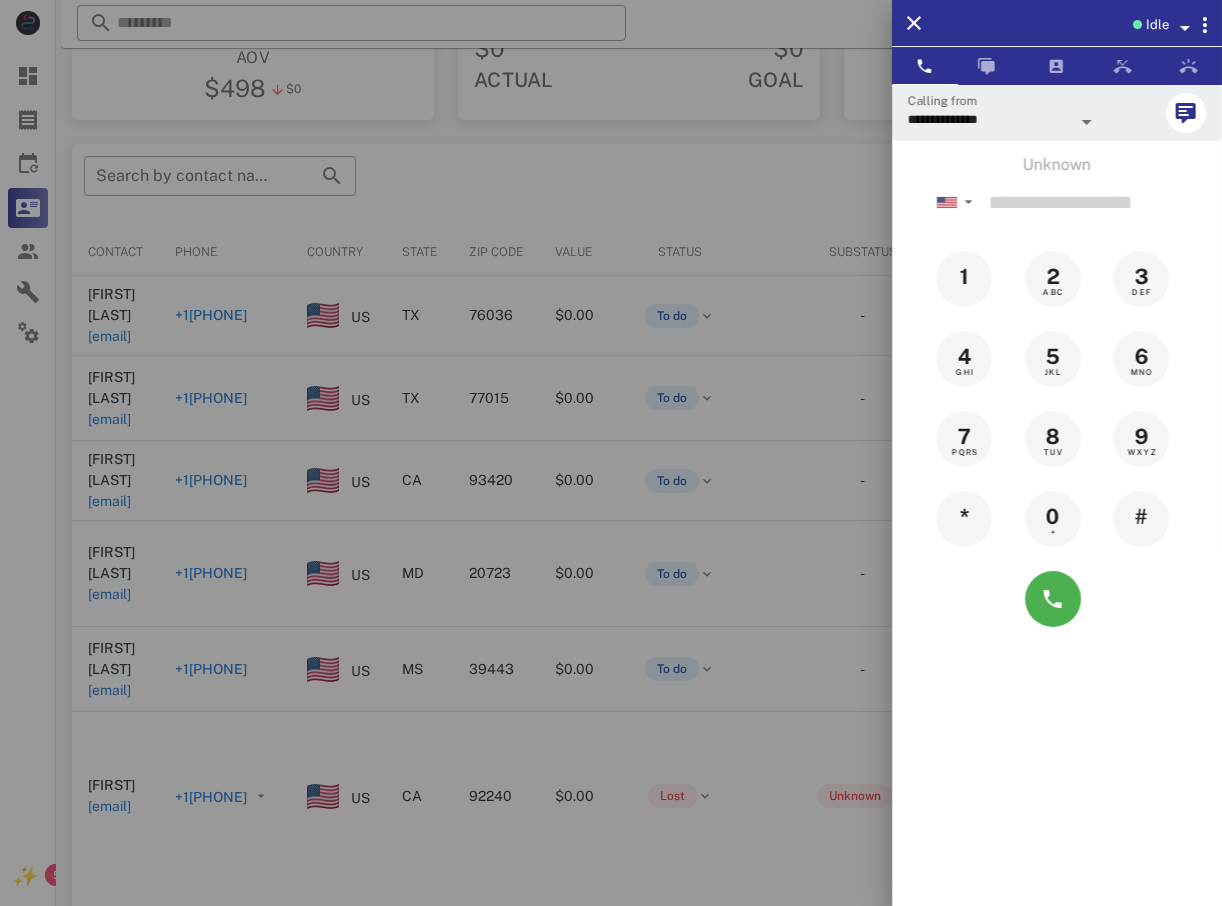 click at bounding box center (611, 453) 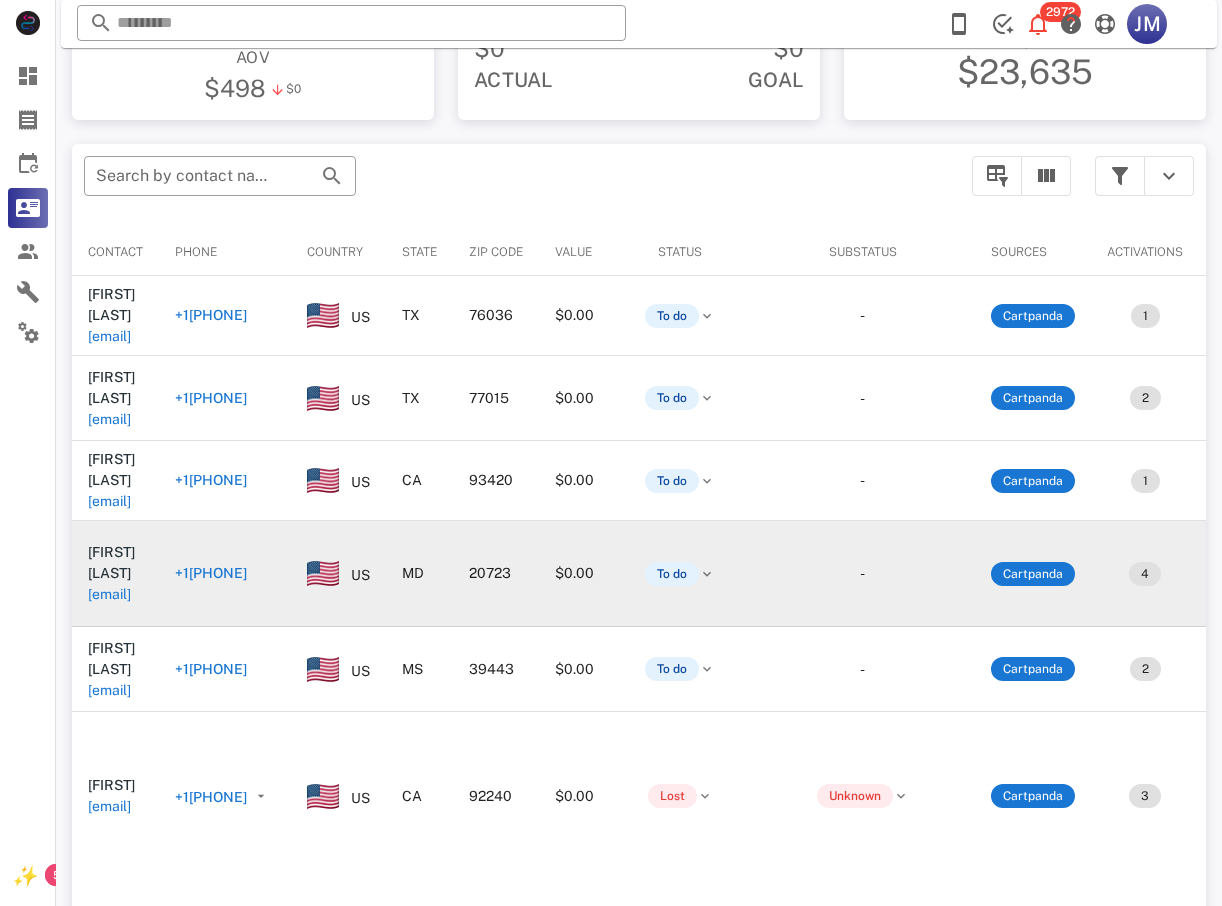 click on "+13019434937" at bounding box center [211, 573] 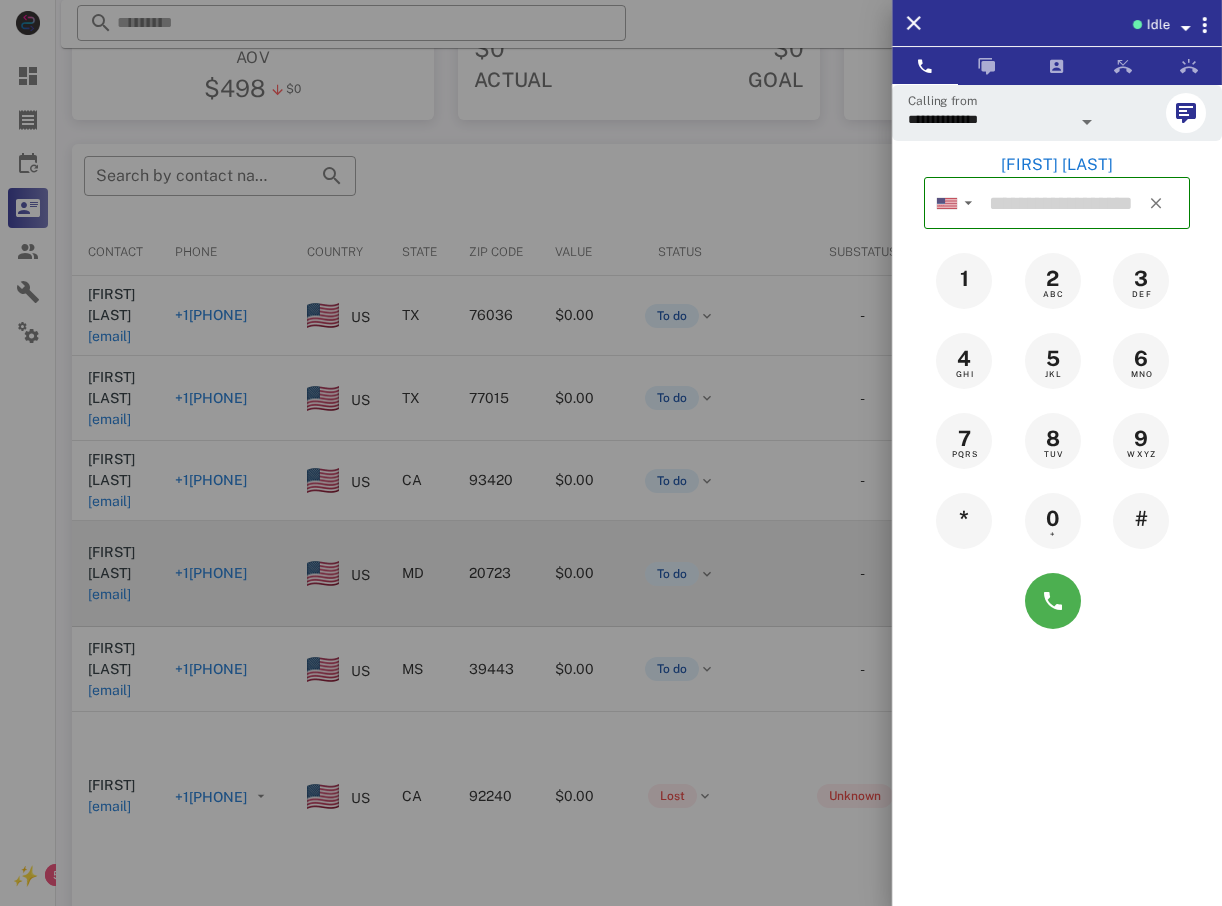 type on "**********" 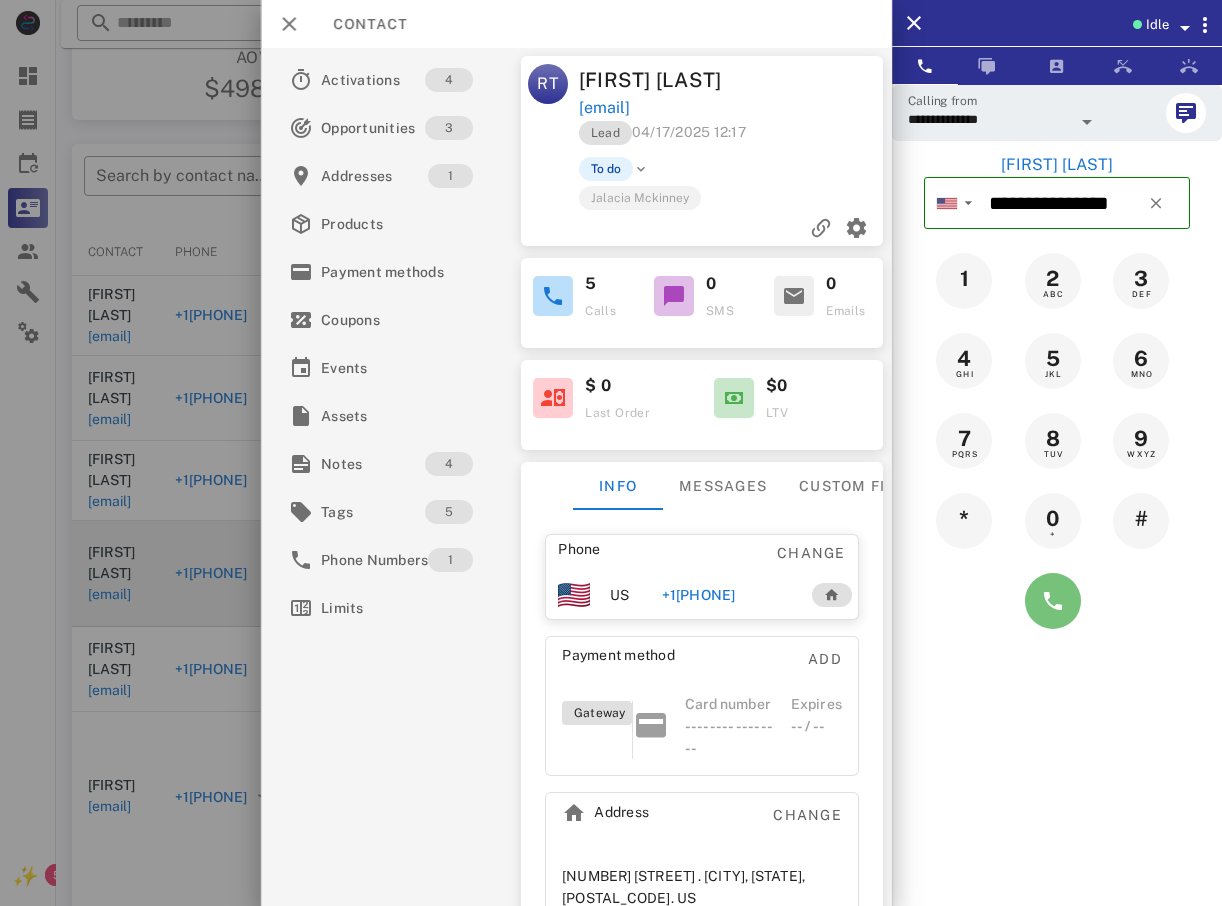 click at bounding box center [1053, 601] 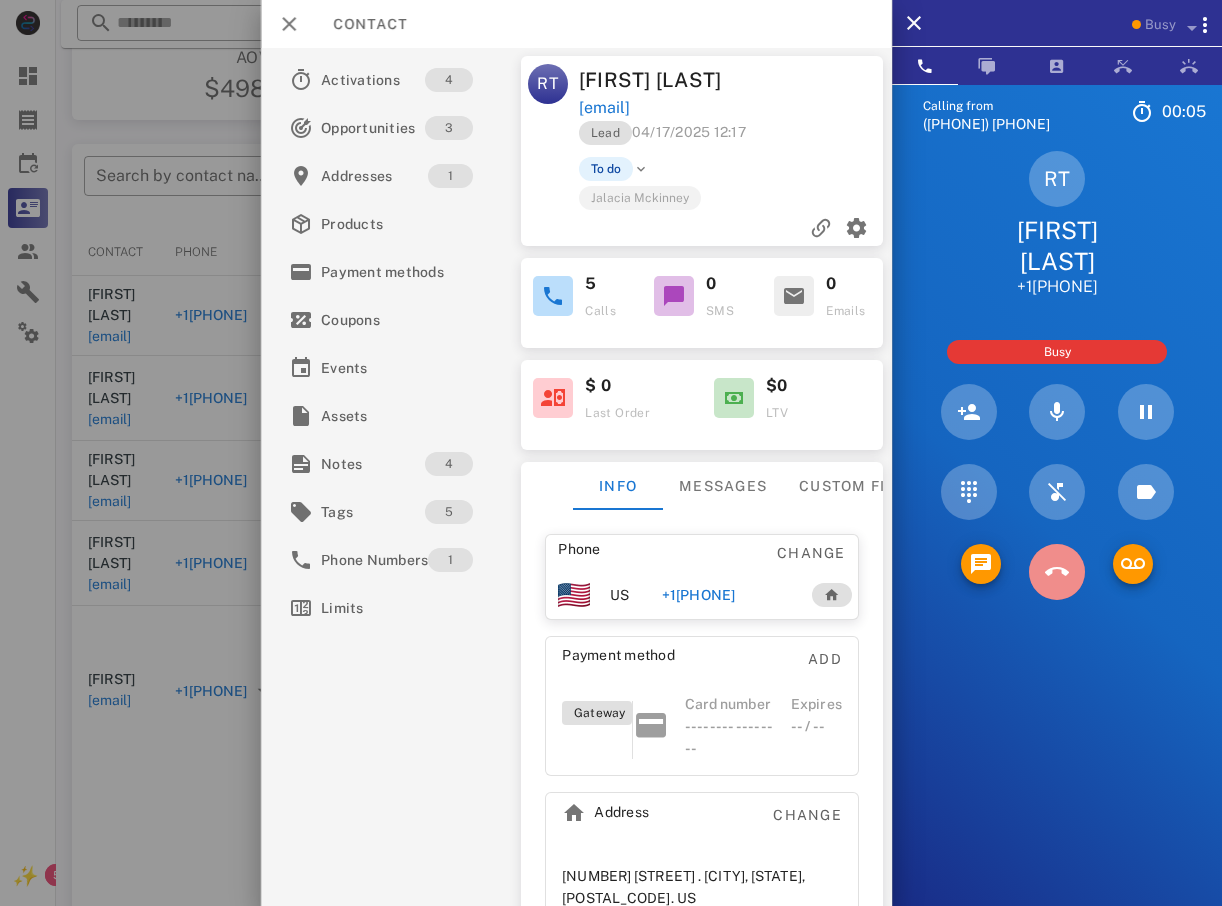 click at bounding box center [1057, 572] 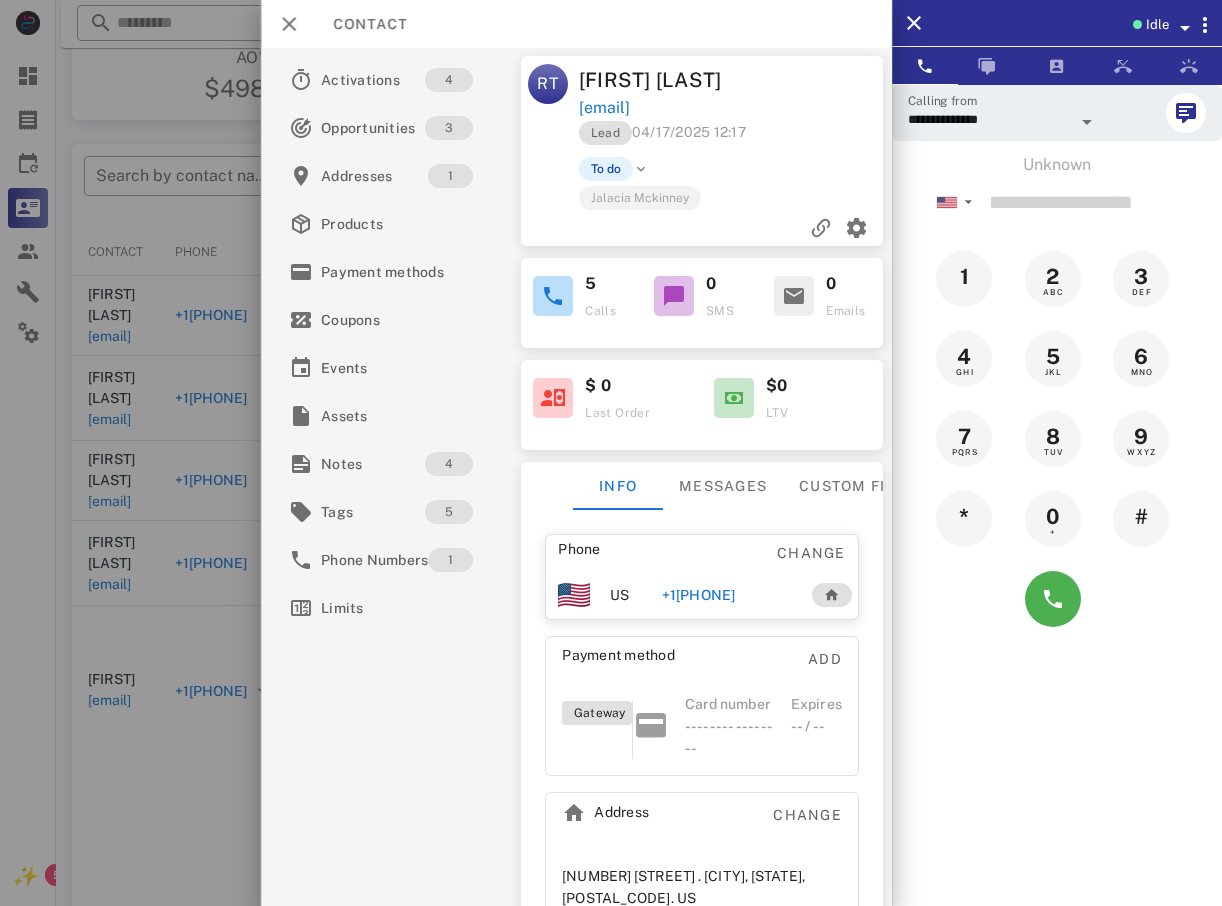 click at bounding box center (611, 453) 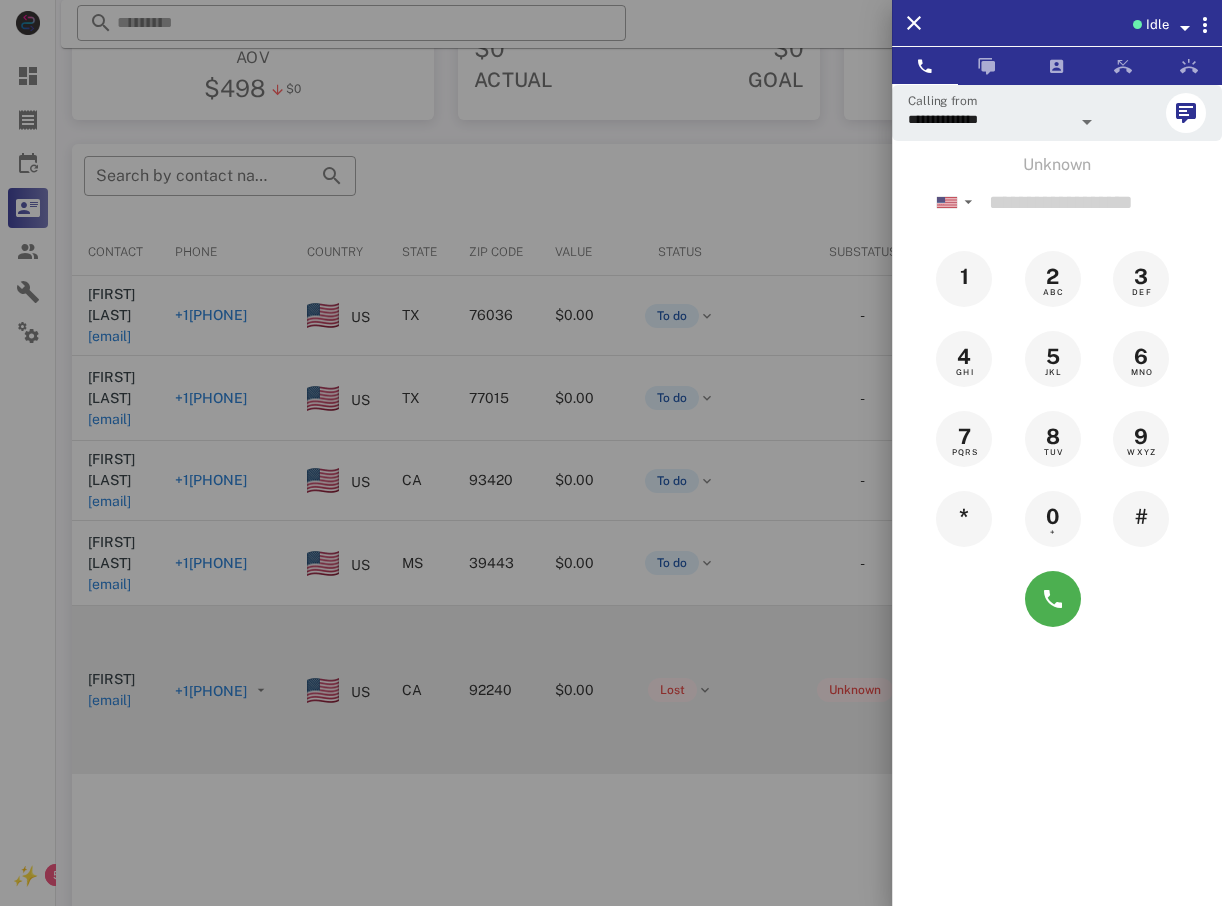 click at bounding box center (611, 453) 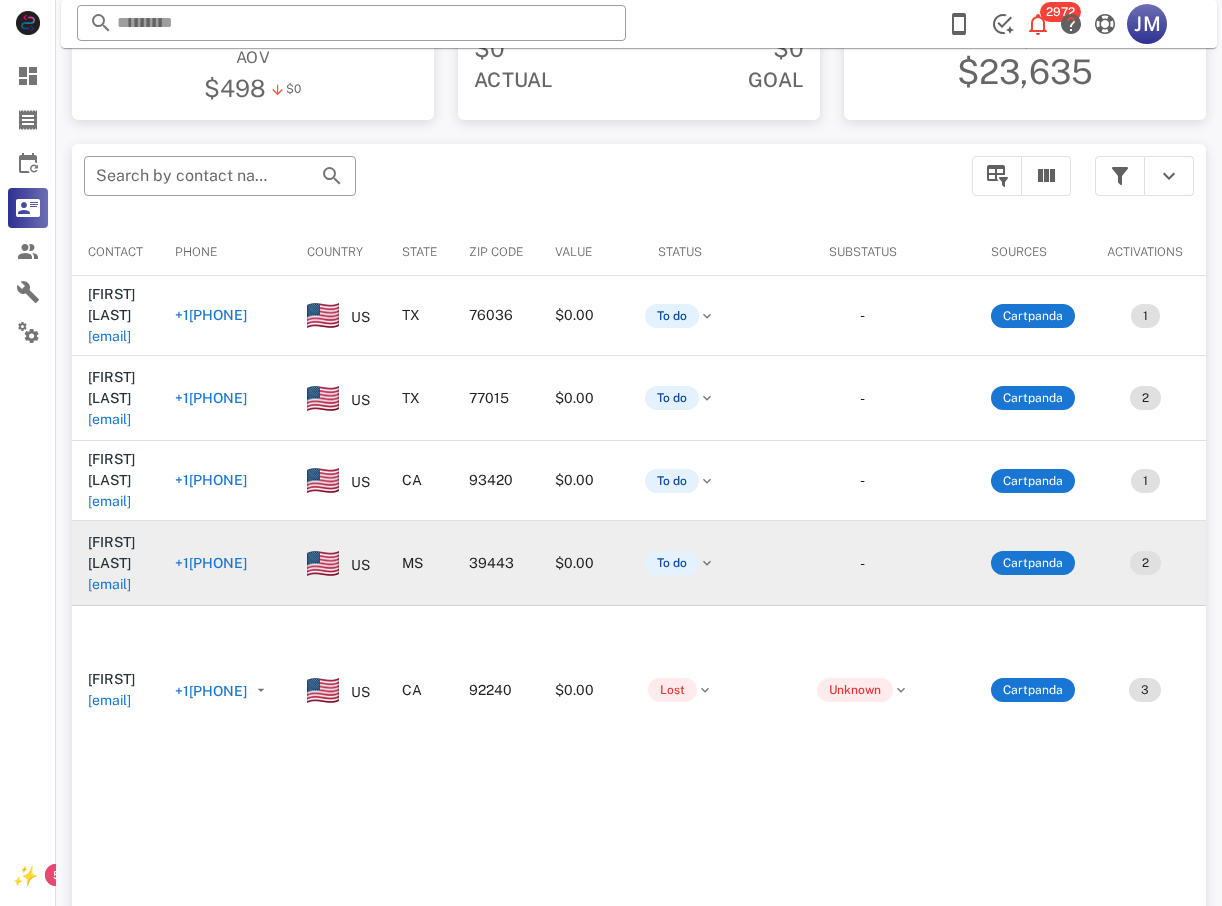 click on "+16013235727" at bounding box center (211, 563) 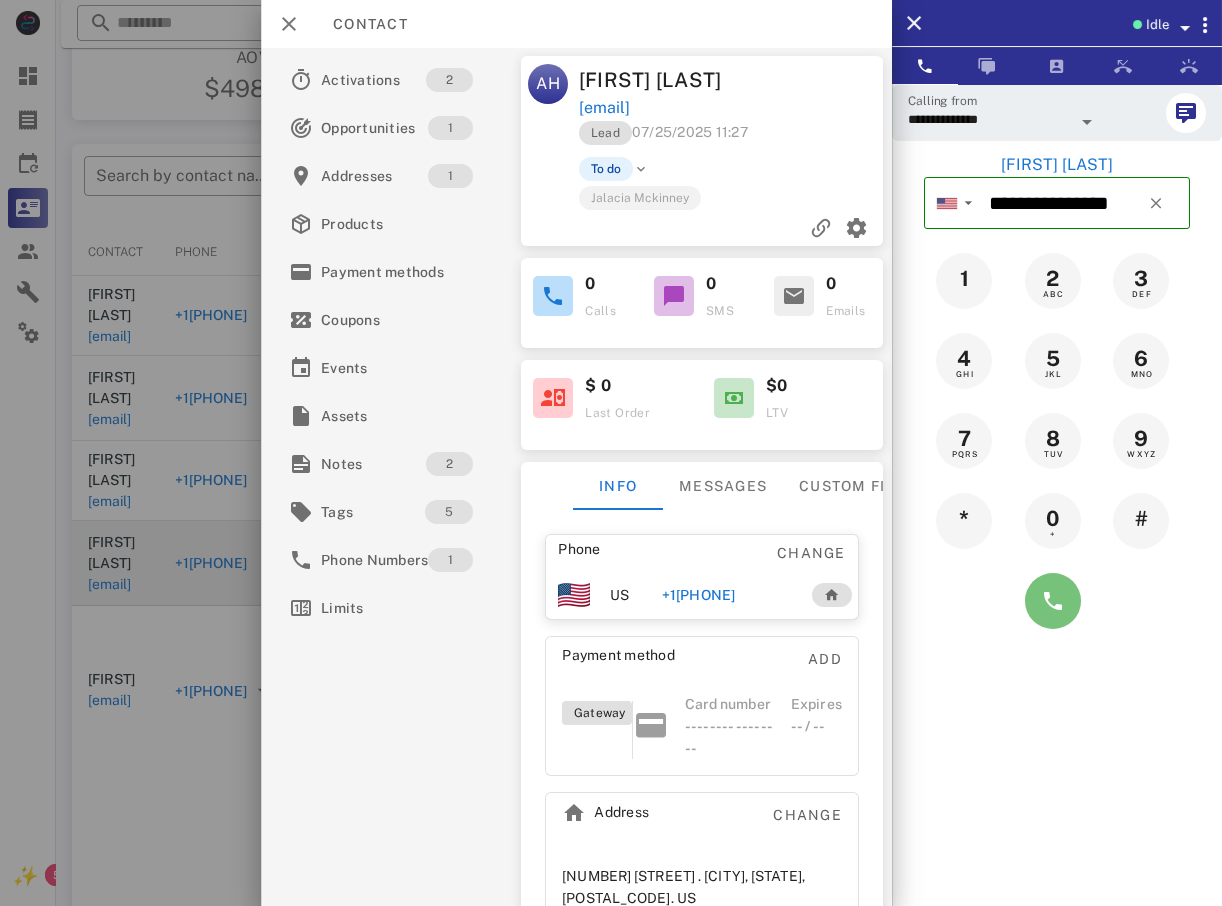 click at bounding box center (1053, 601) 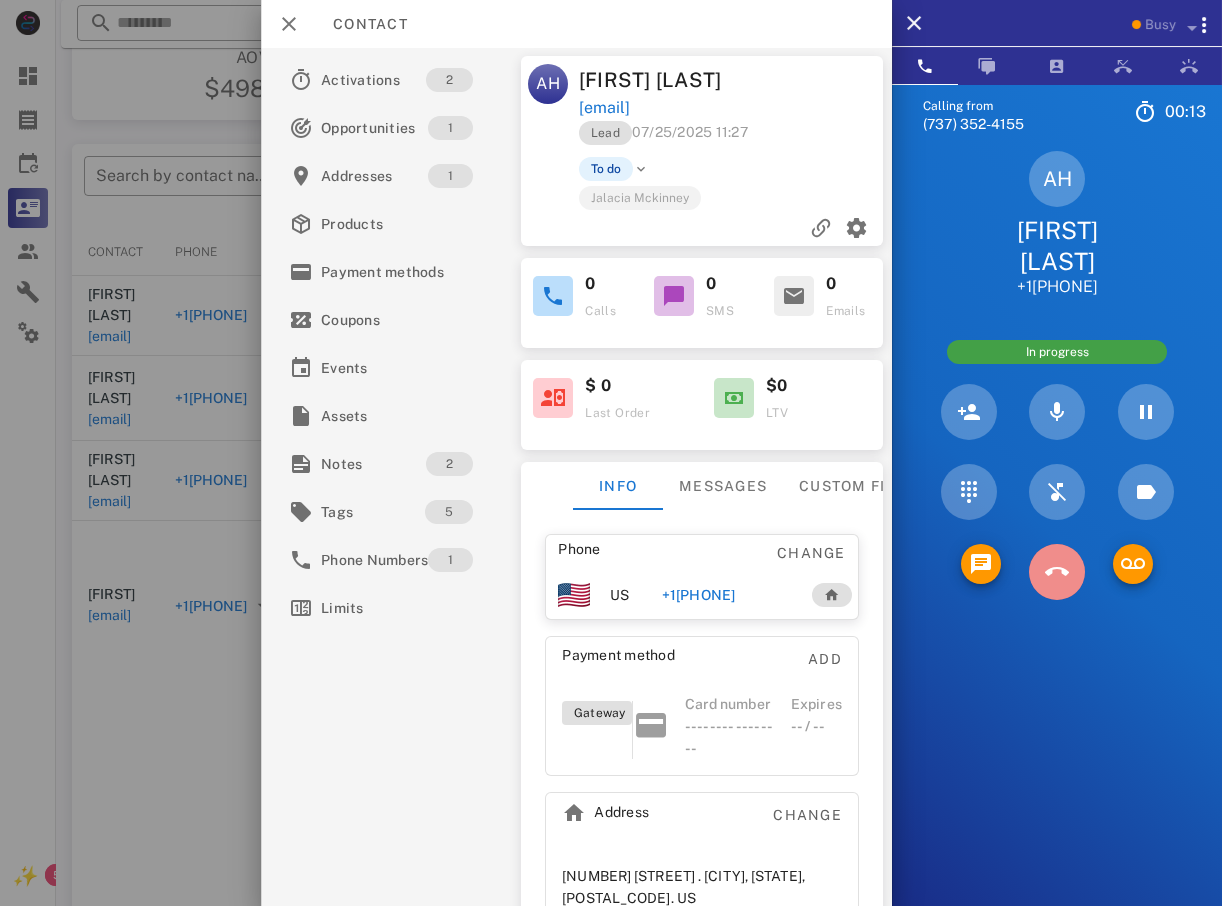 click at bounding box center (1057, 572) 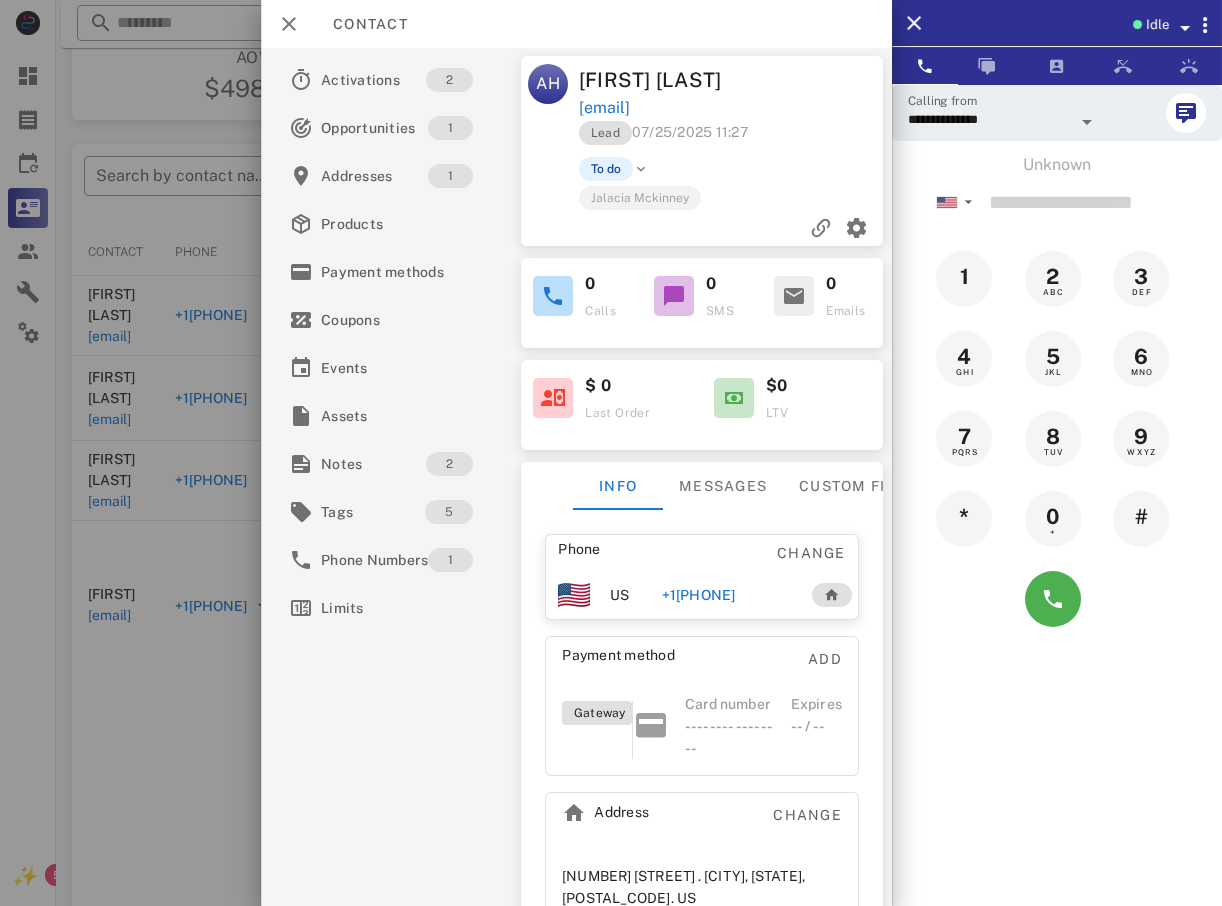 drag, startPoint x: 1041, startPoint y: 525, endPoint x: 183, endPoint y: 565, distance: 858.9319 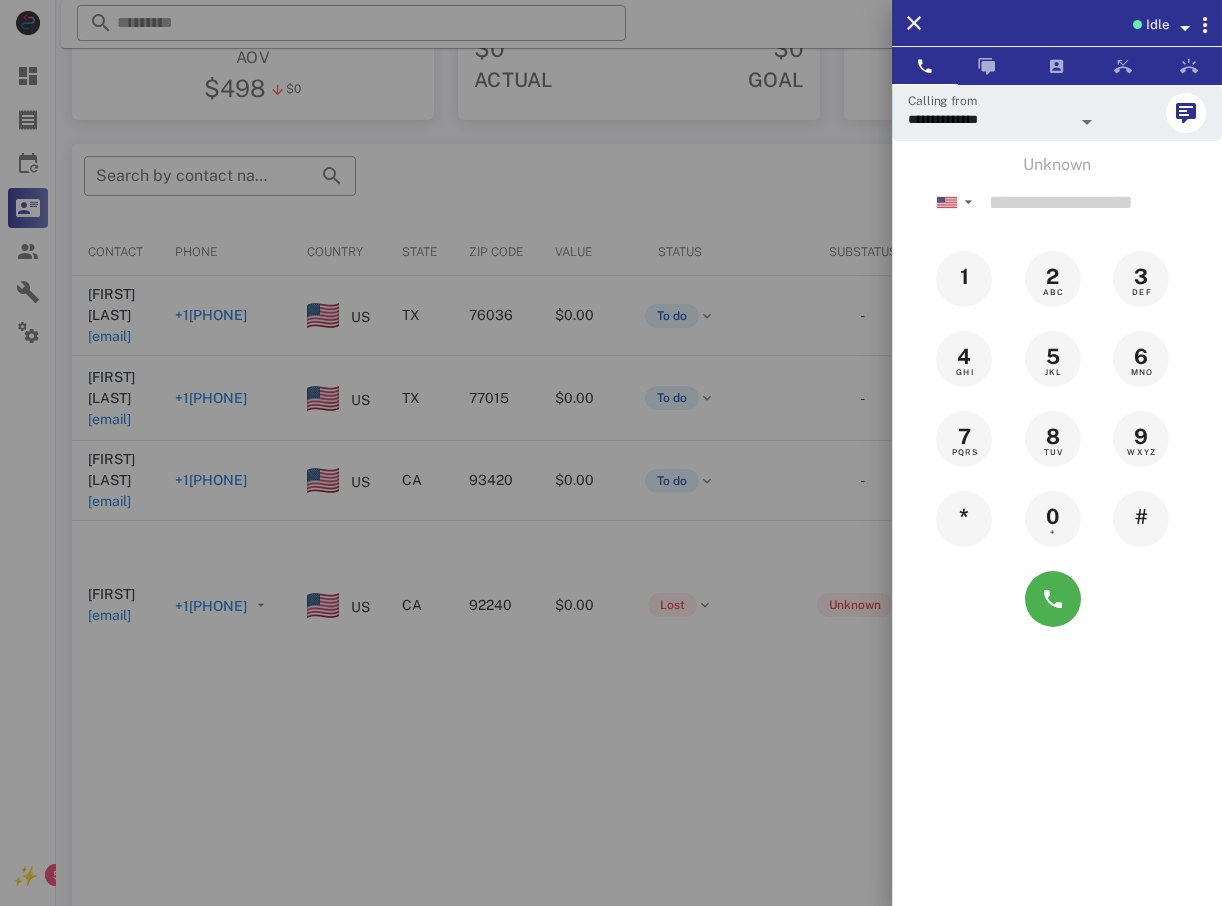 click at bounding box center (611, 453) 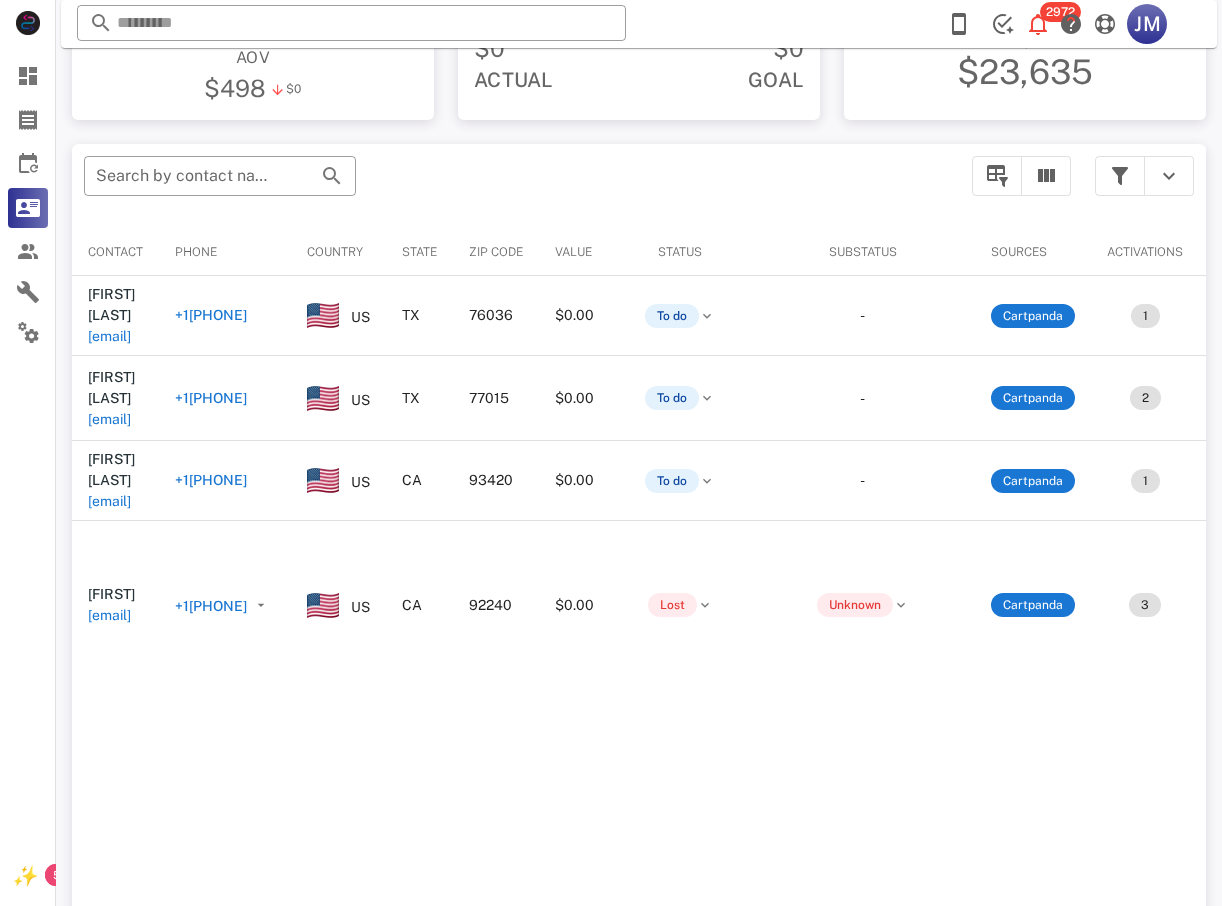 click on "+19094381435" at bounding box center [211, 606] 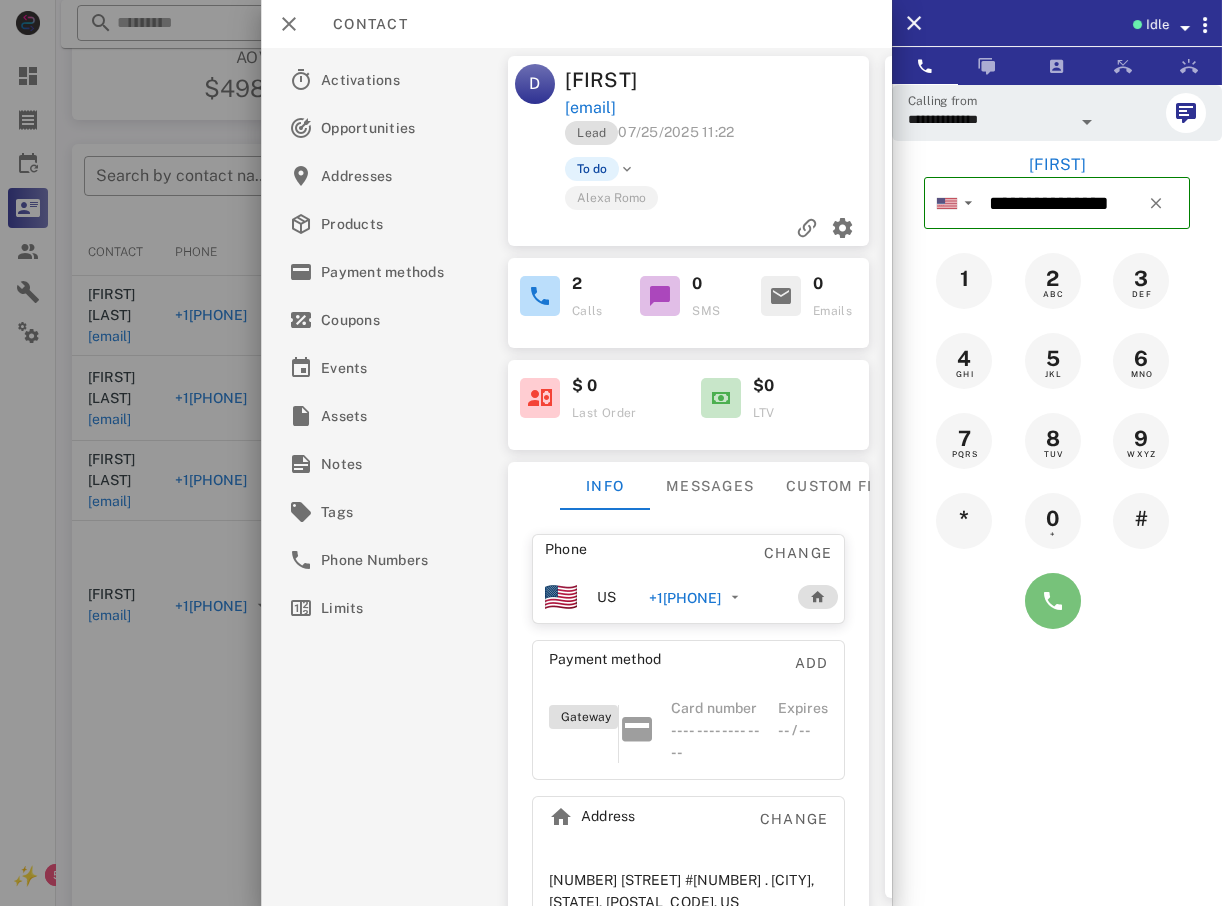click at bounding box center [1053, 601] 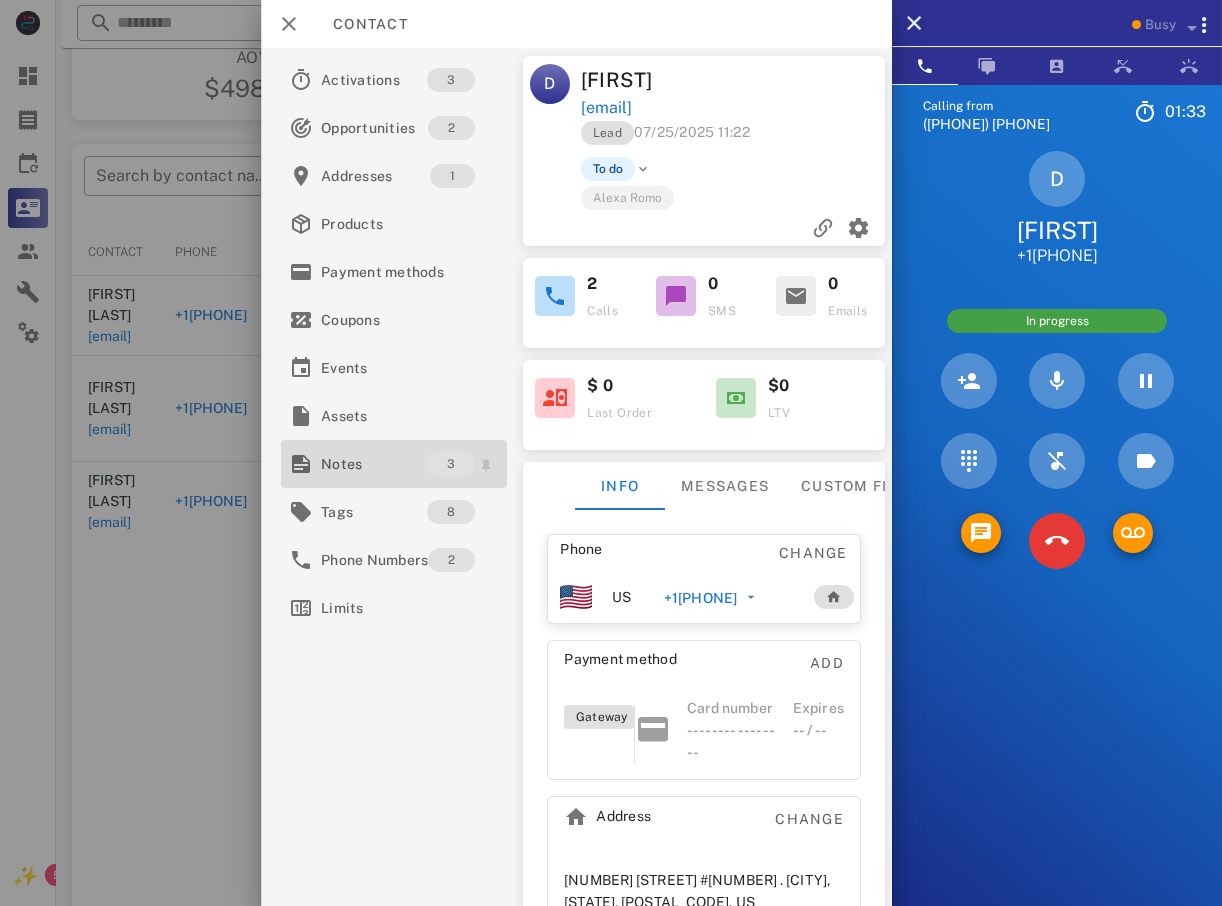 click on "Notes" at bounding box center (374, 464) 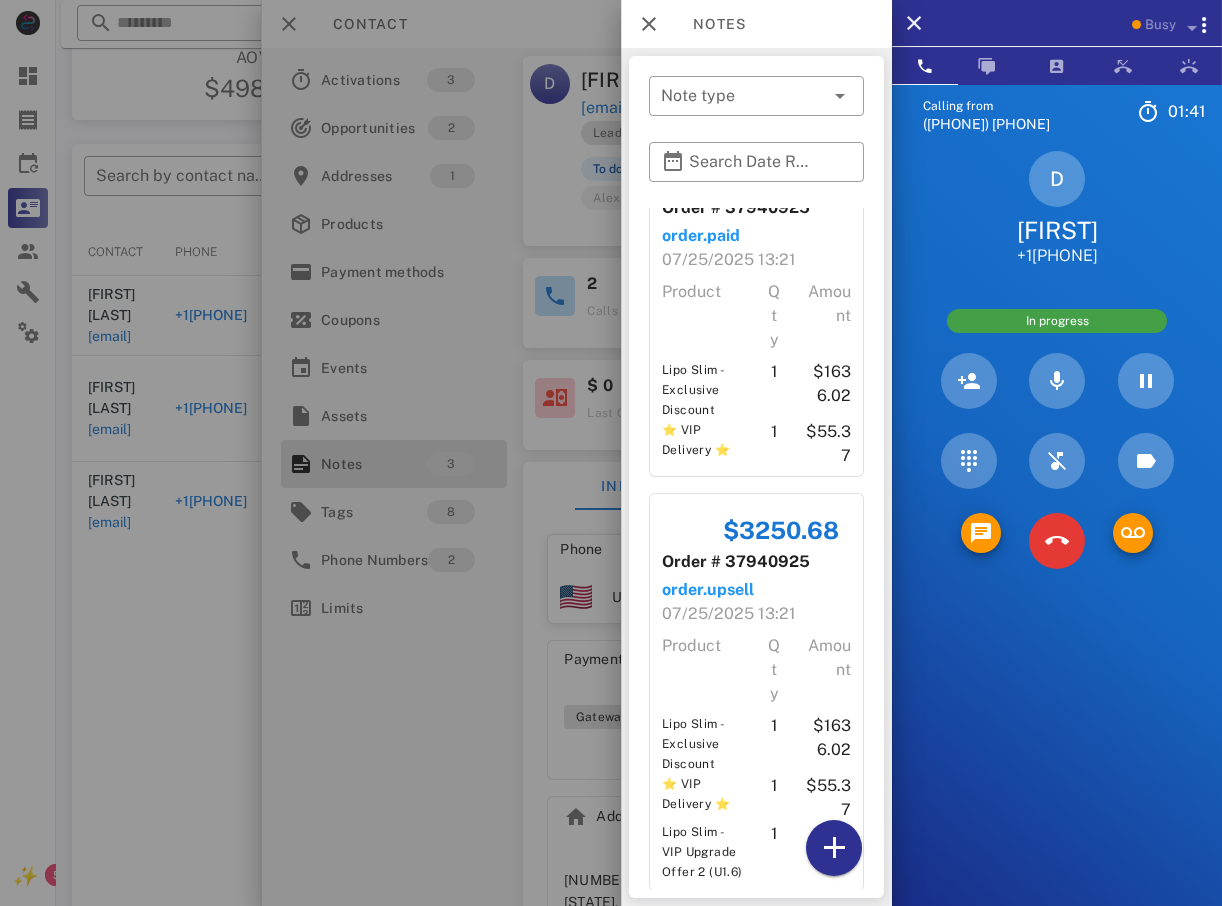 scroll, scrollTop: 0, scrollLeft: 0, axis: both 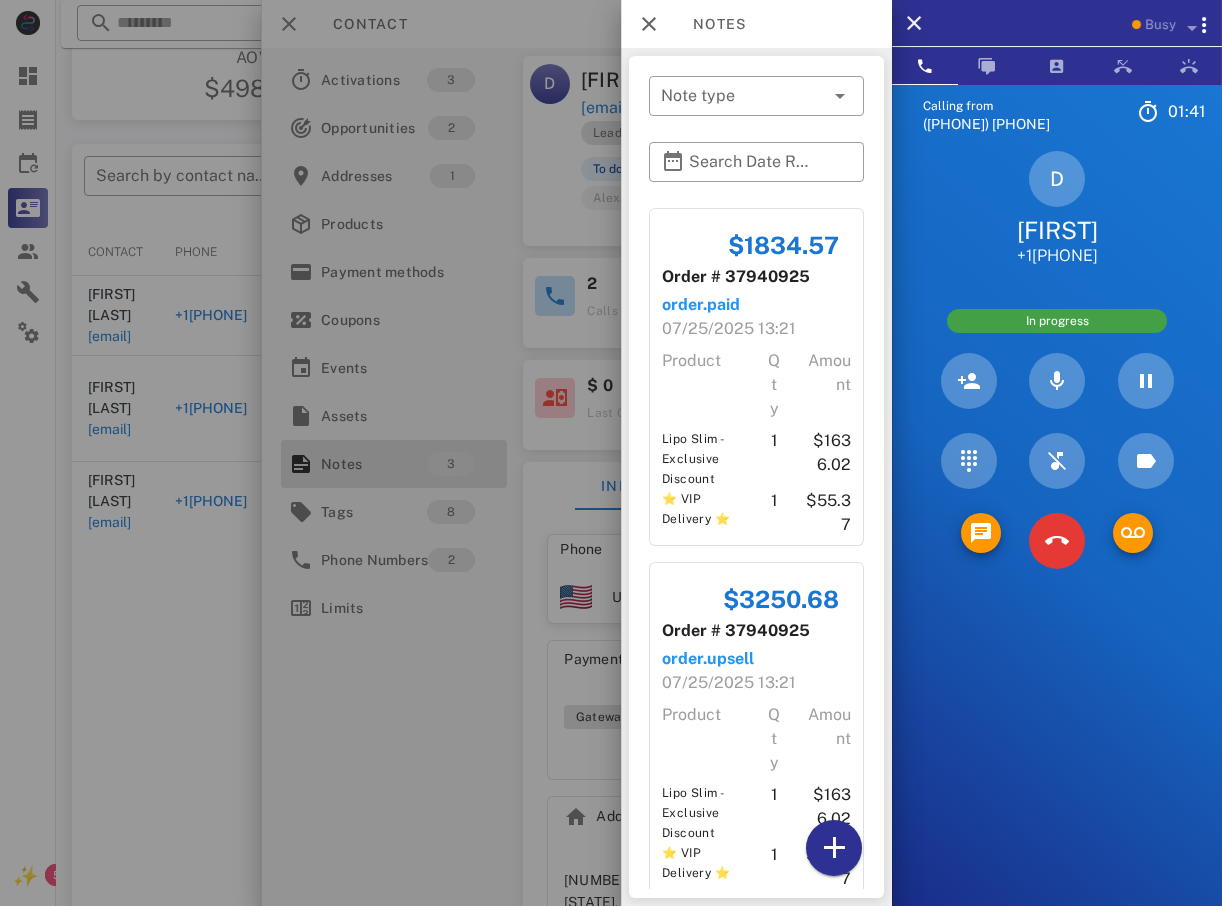click at bounding box center (611, 453) 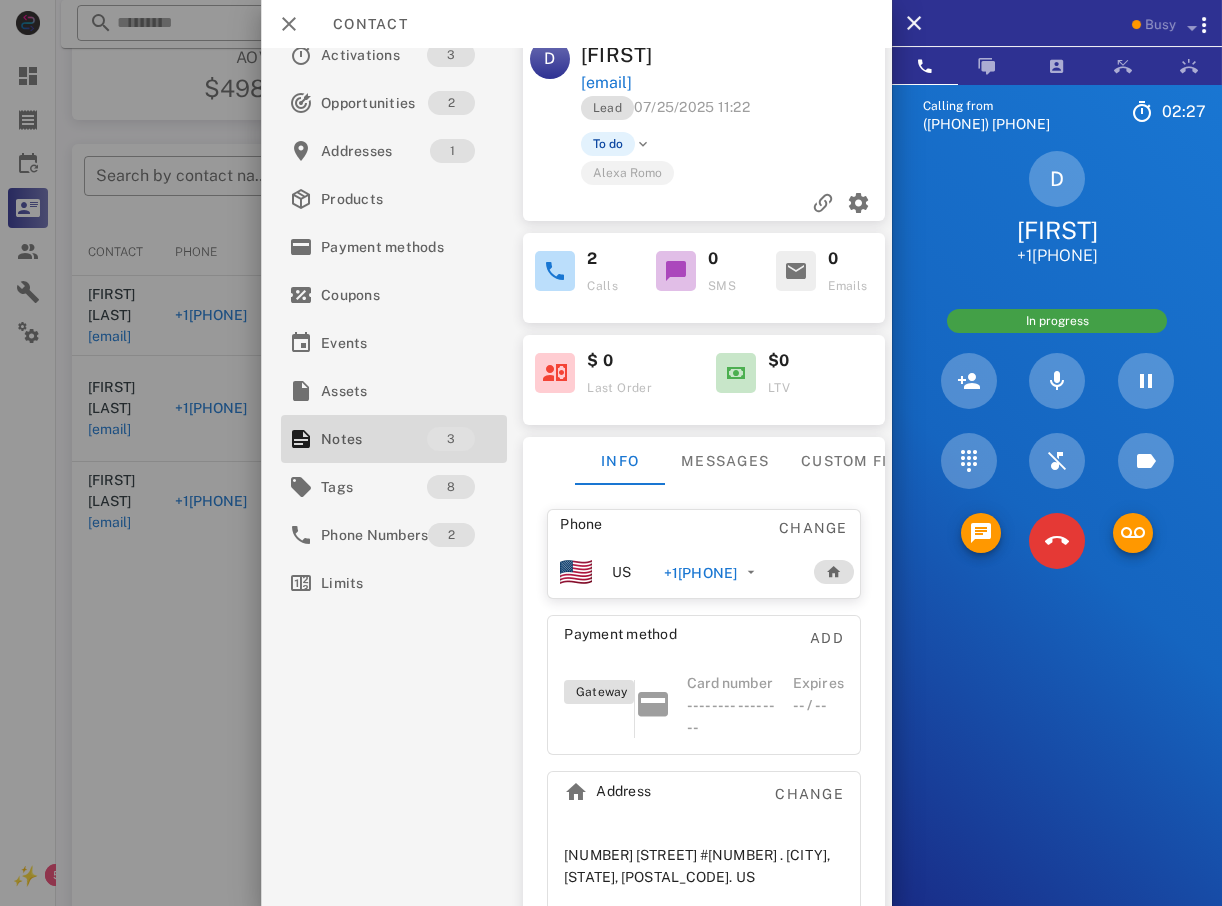 scroll, scrollTop: 0, scrollLeft: 0, axis: both 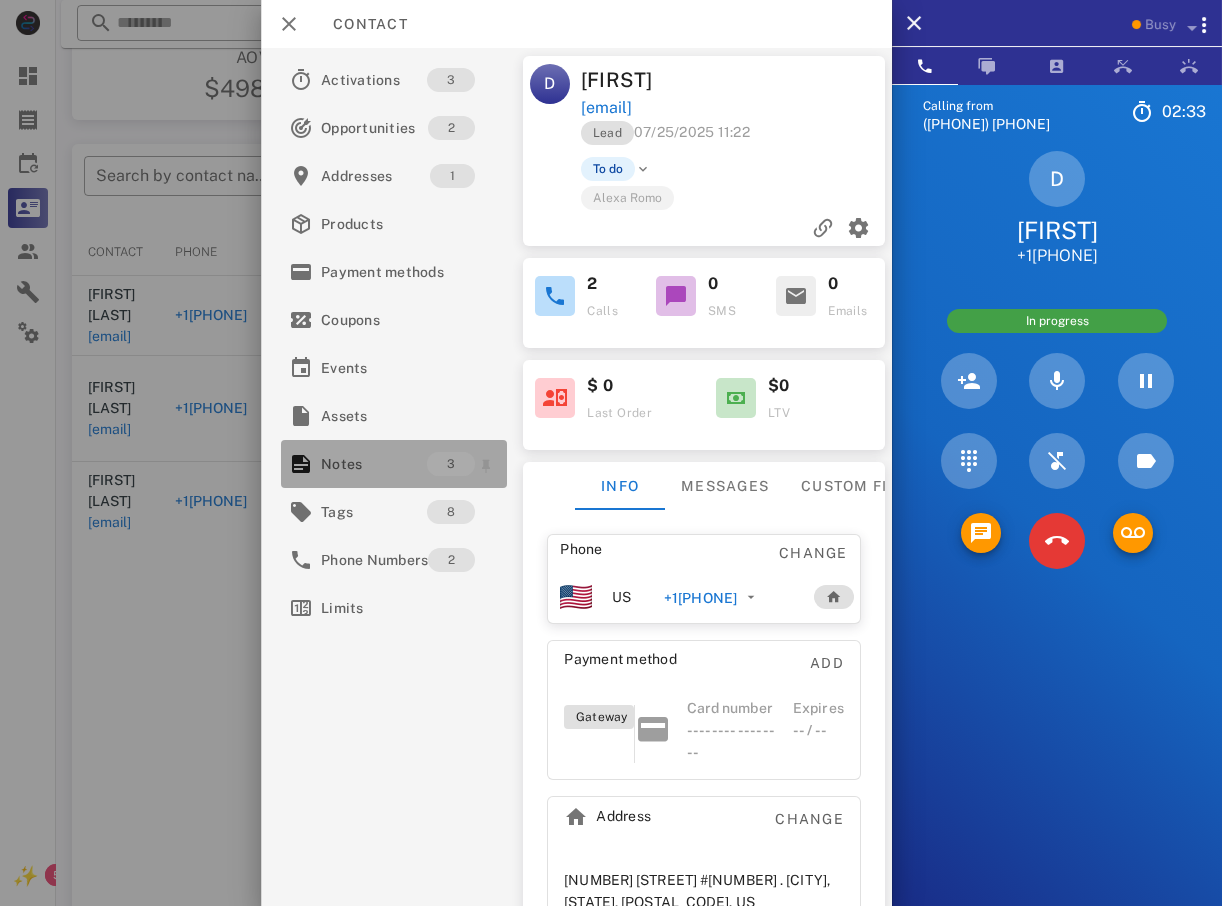 click on "3" at bounding box center (451, 464) 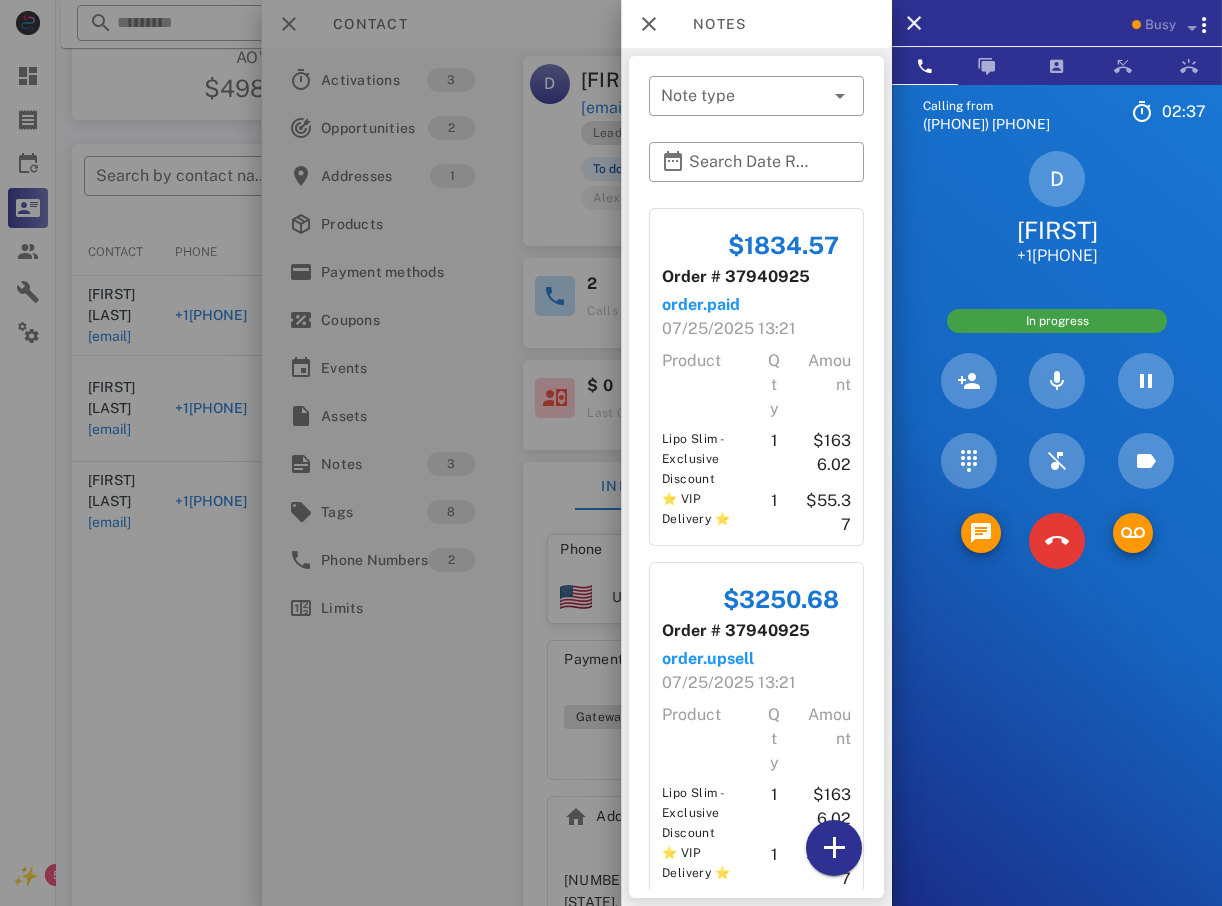 click at bounding box center (611, 453) 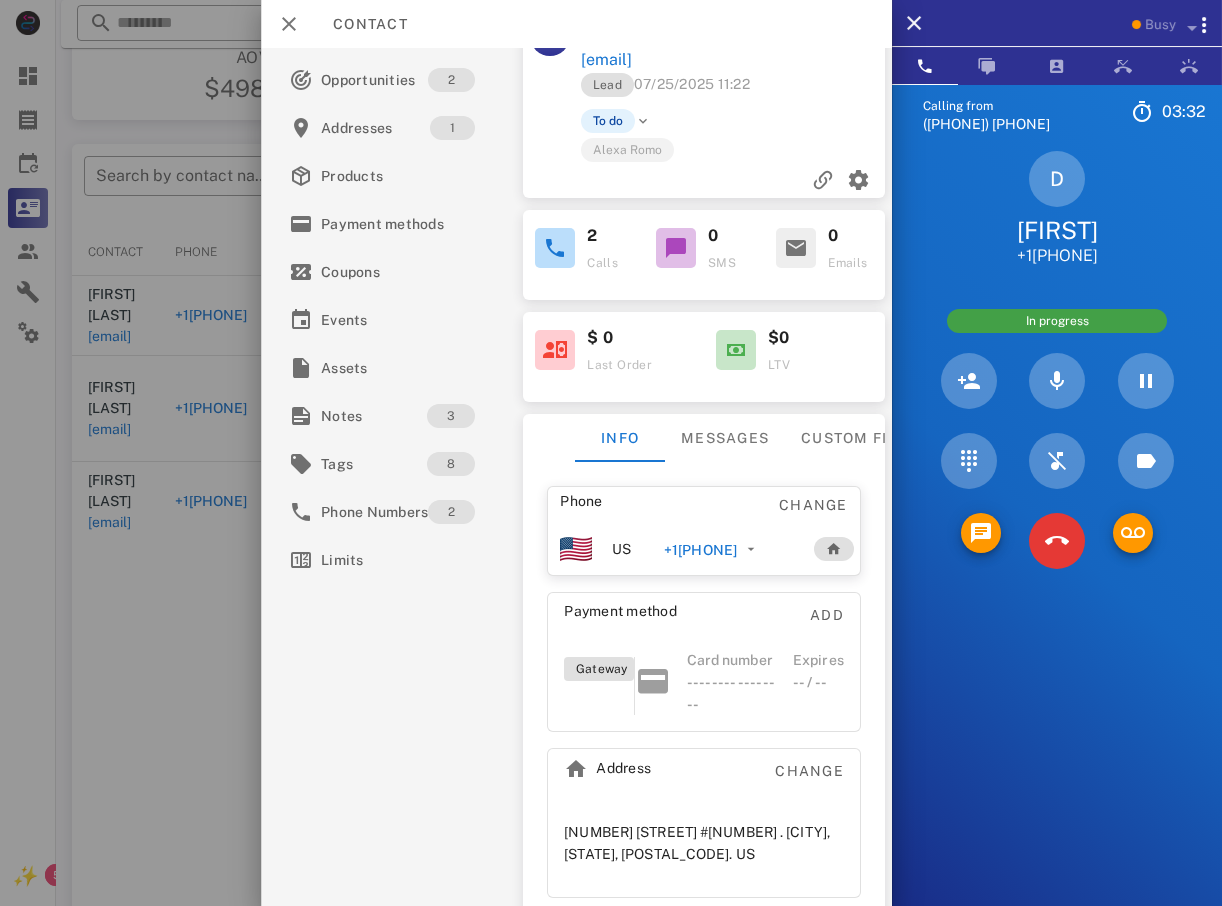 scroll, scrollTop: 74, scrollLeft: 0, axis: vertical 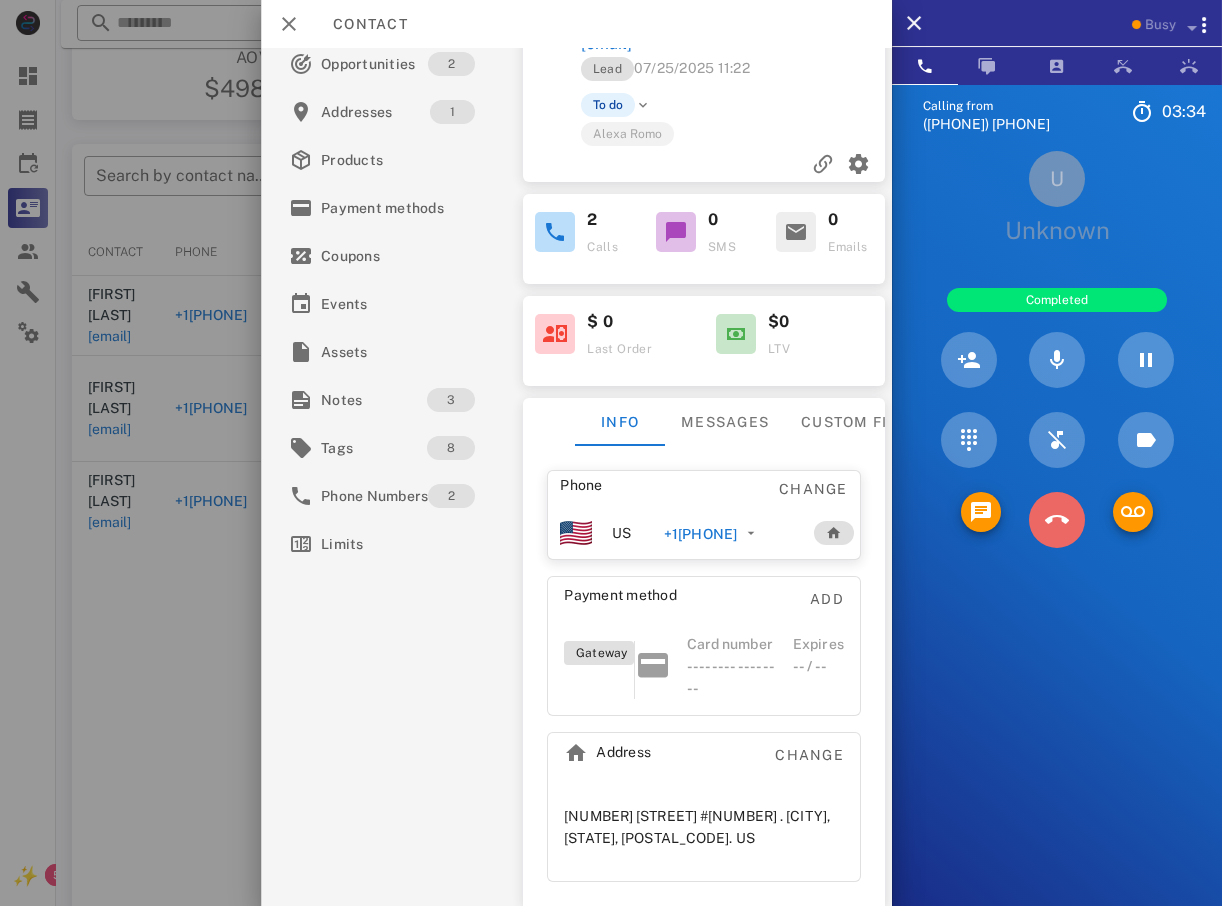 click at bounding box center [1057, 520] 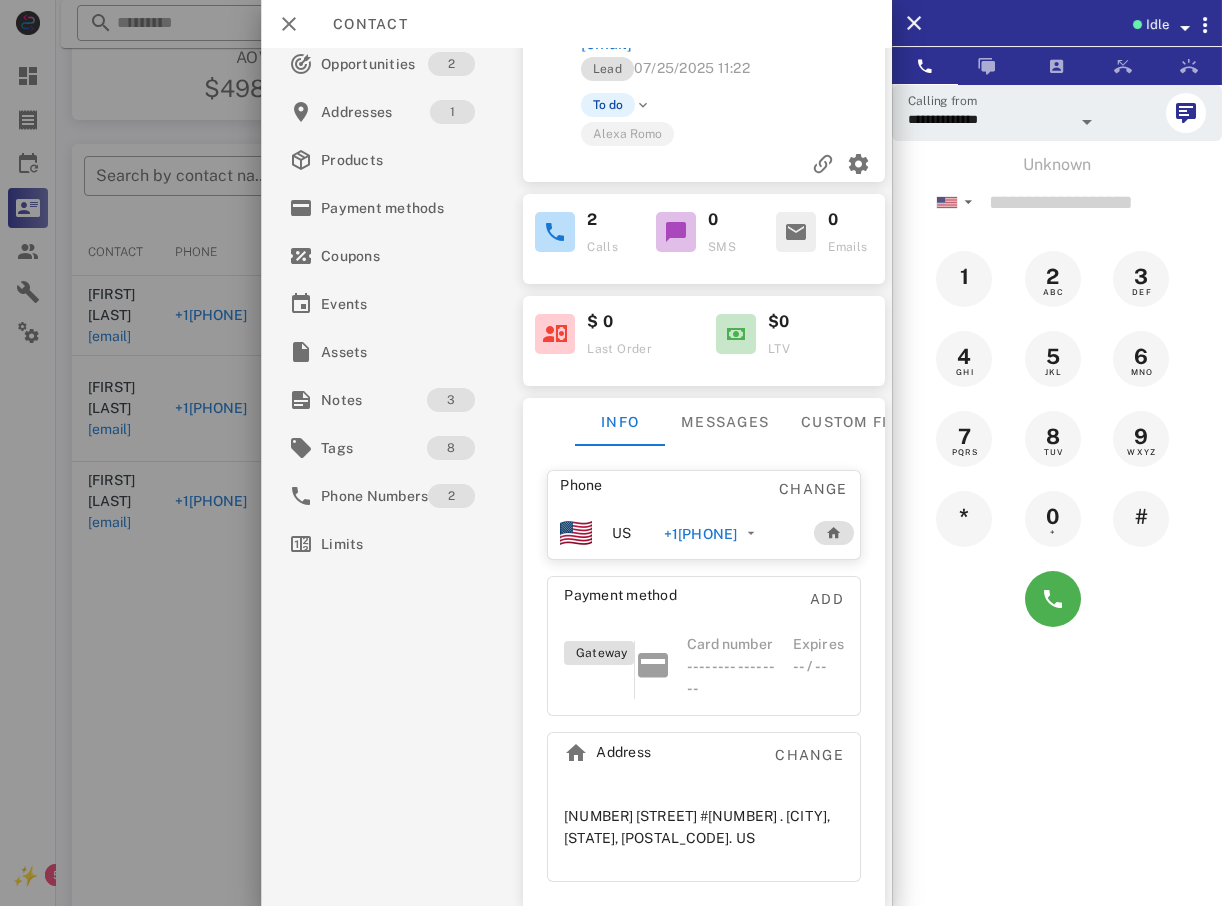 click at bounding box center [611, 453] 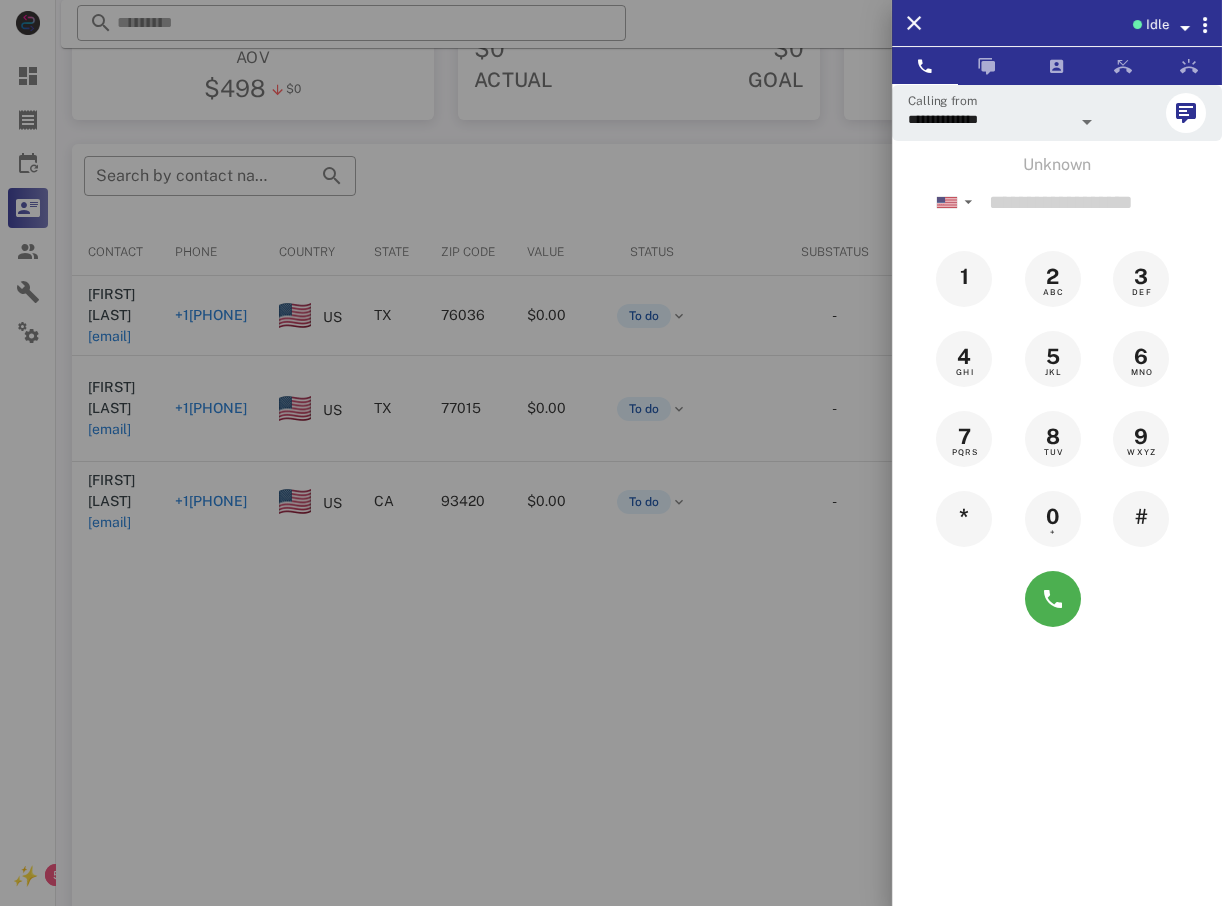 click at bounding box center [611, 453] 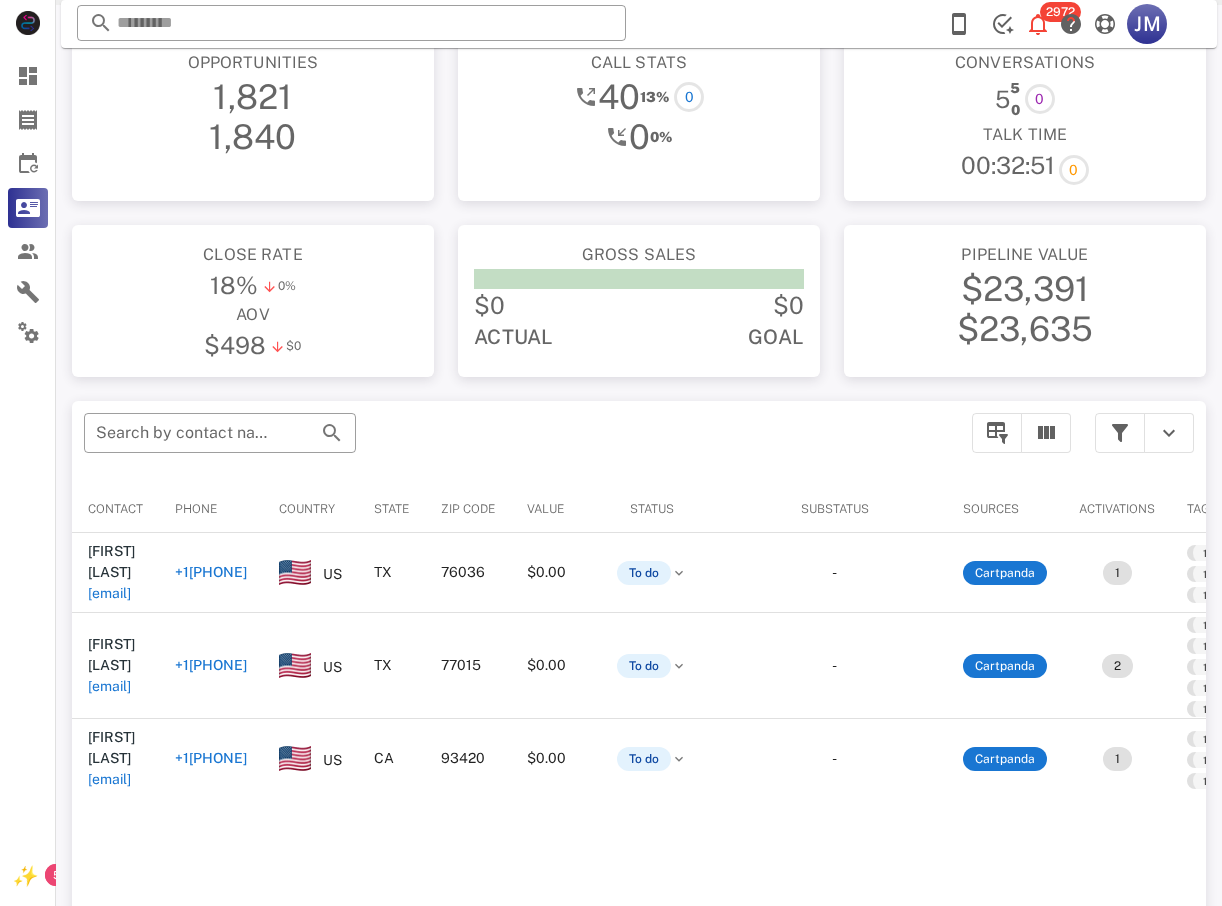 scroll, scrollTop: 0, scrollLeft: 0, axis: both 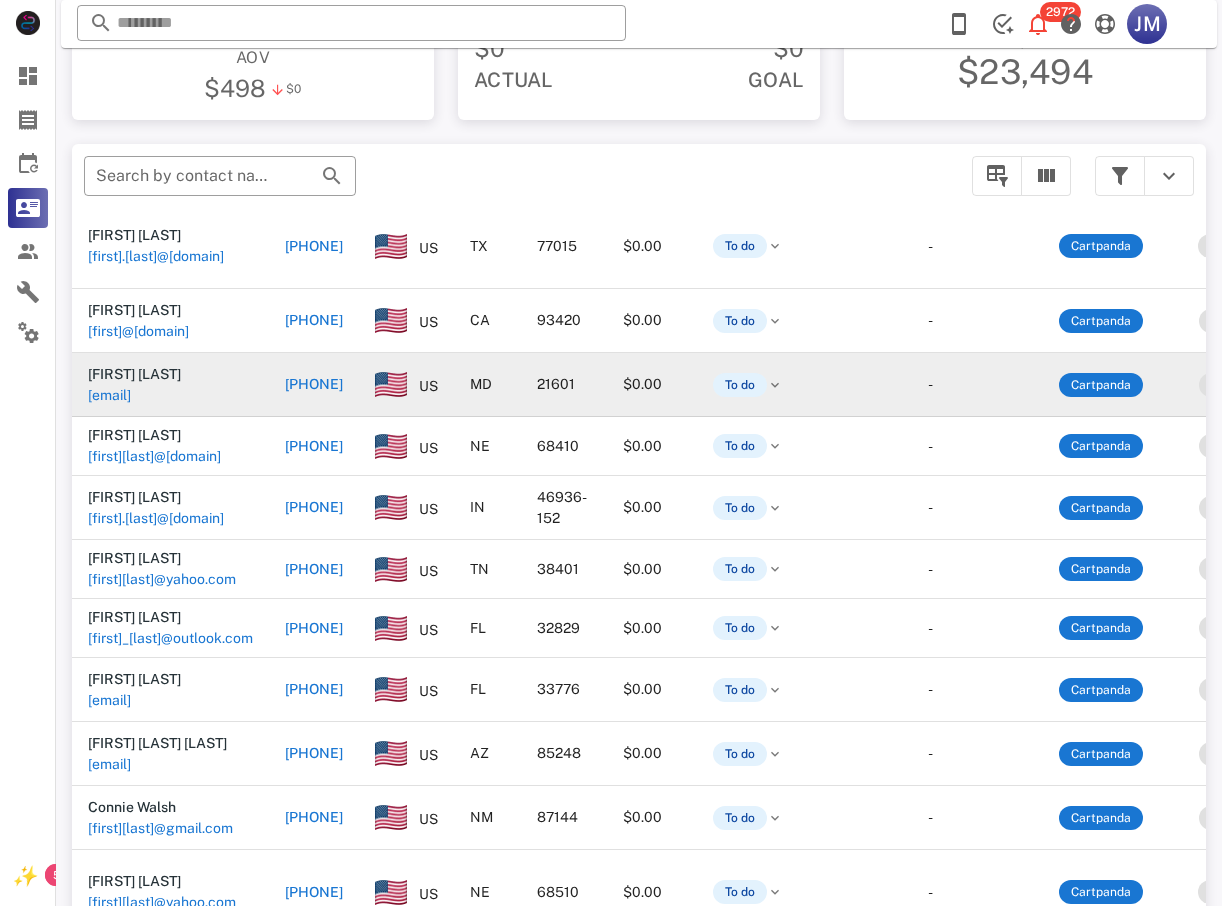 click on "+14108221072" at bounding box center [314, 384] 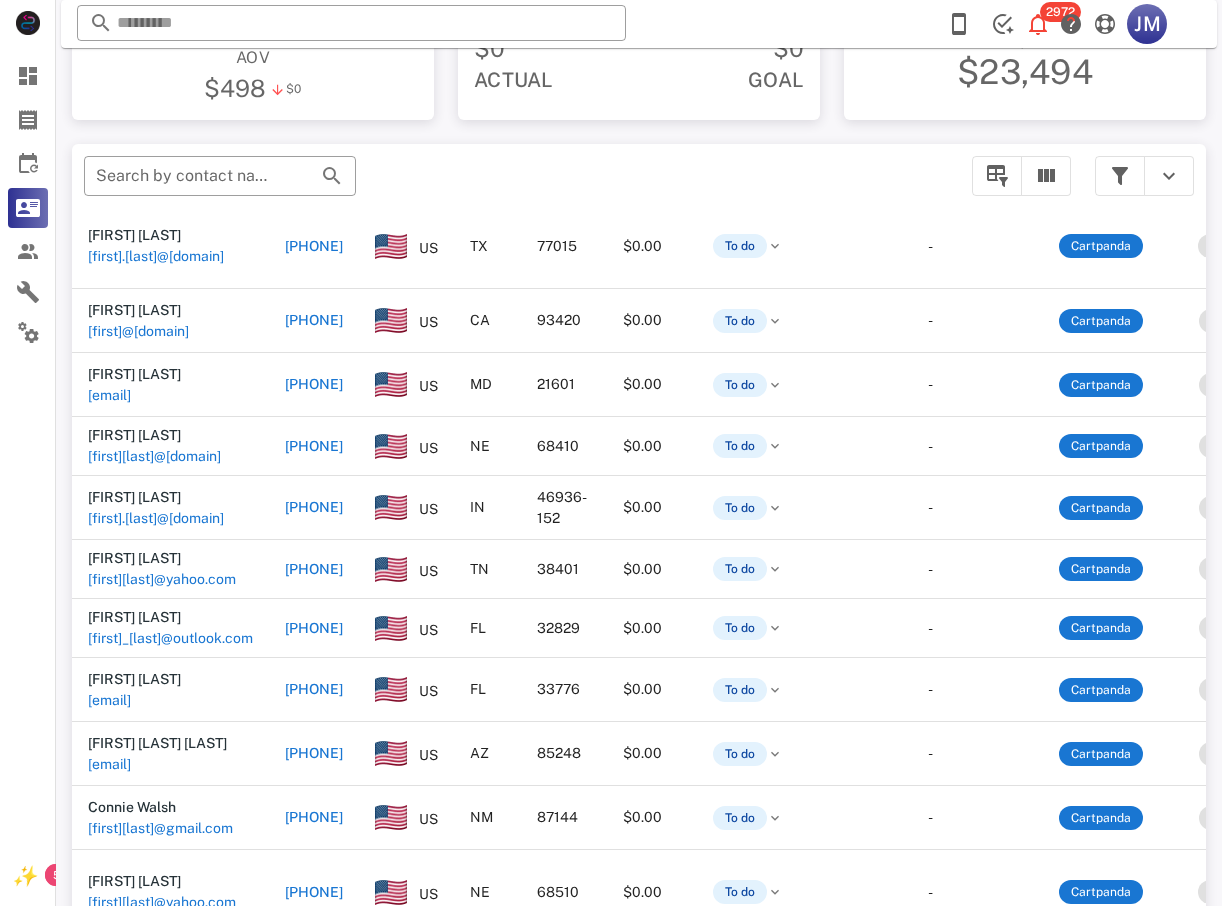 type on "**********" 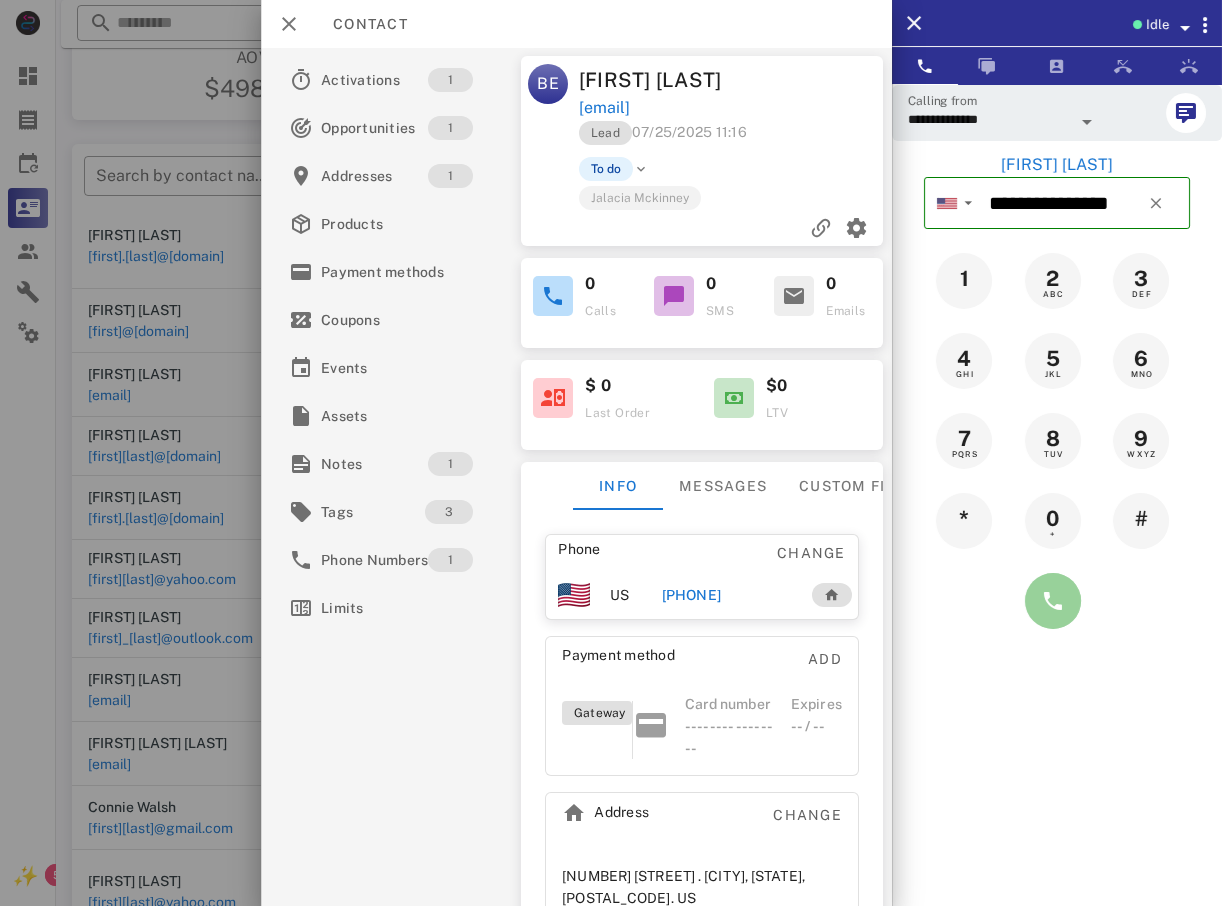 click at bounding box center [1053, 601] 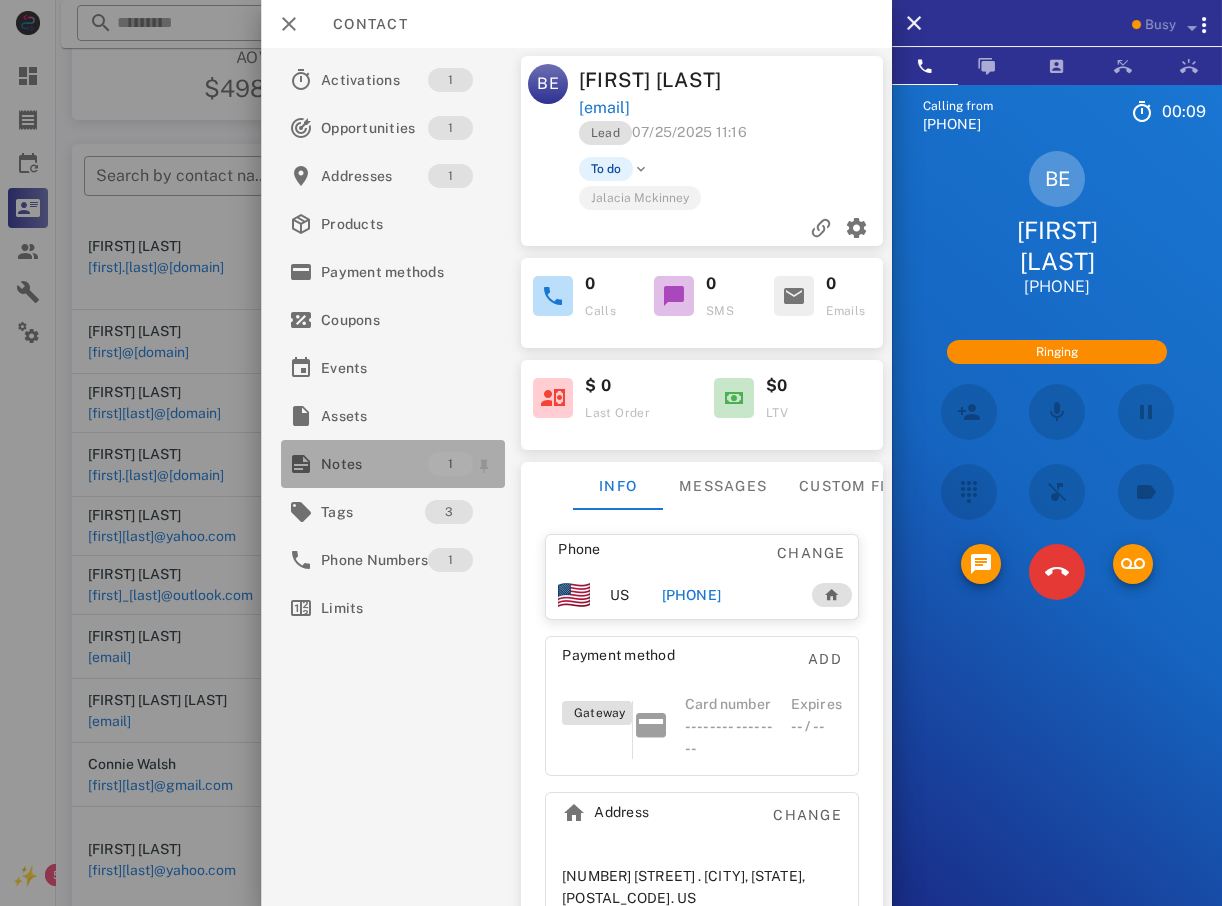 click on "Notes" at bounding box center [374, 464] 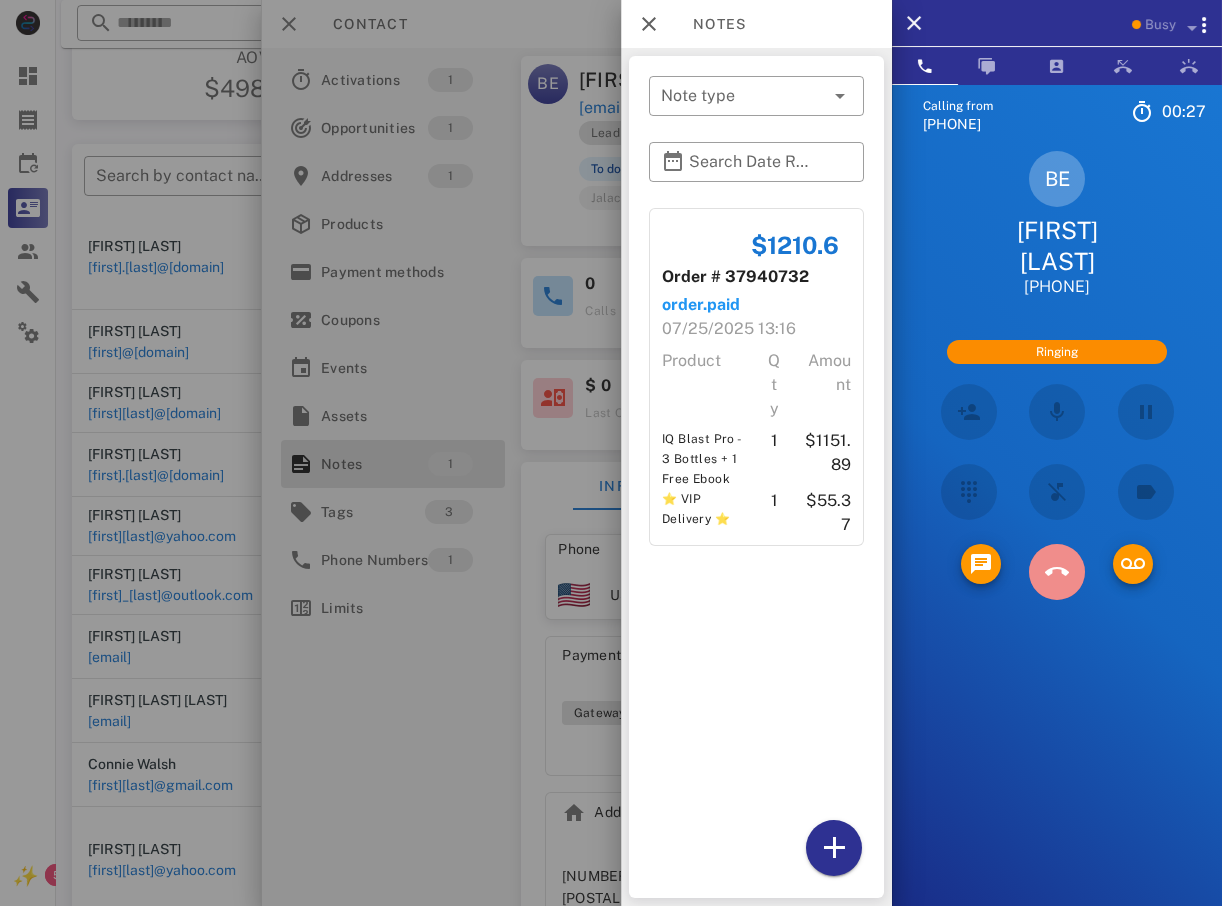 click at bounding box center [1057, 572] 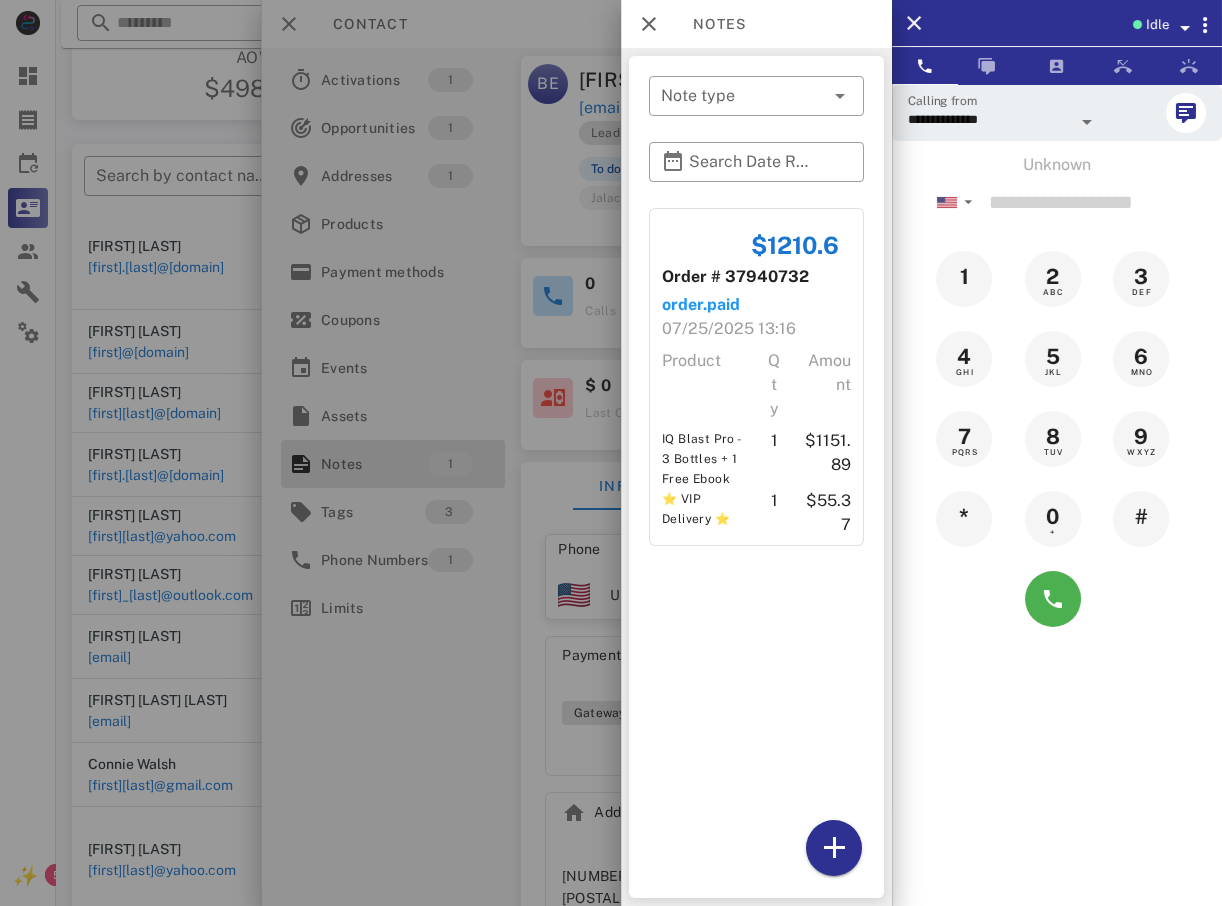 click at bounding box center (611, 453) 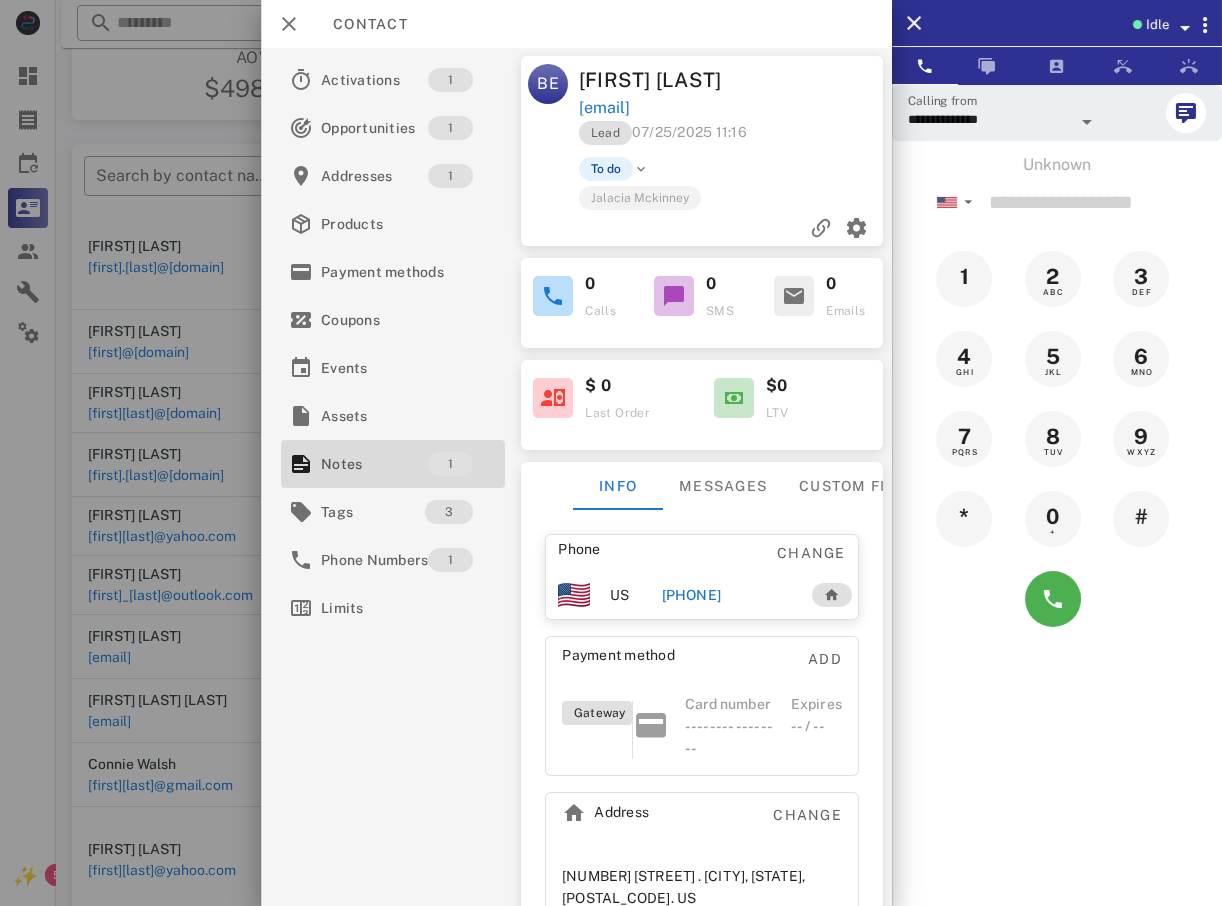 click at bounding box center (611, 453) 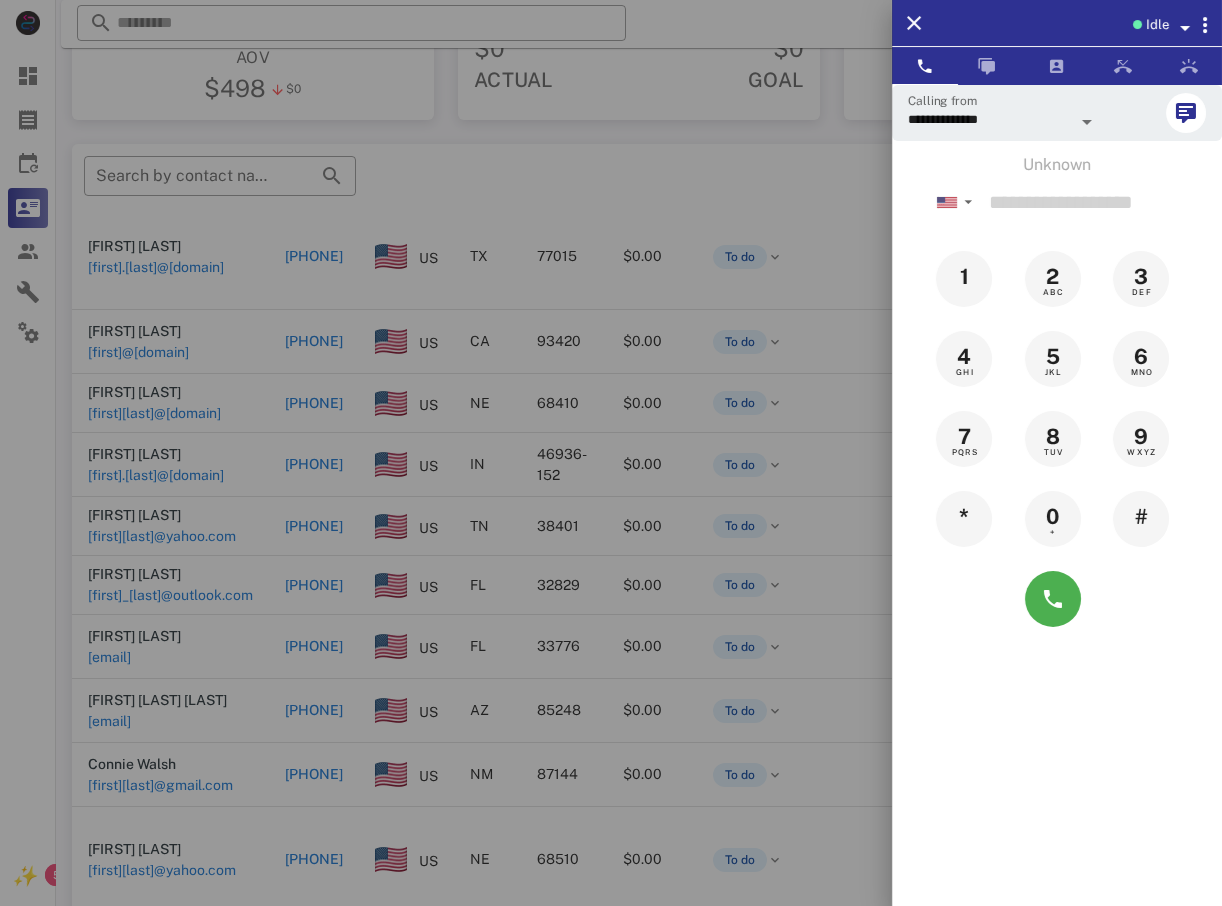 click at bounding box center [611, 453] 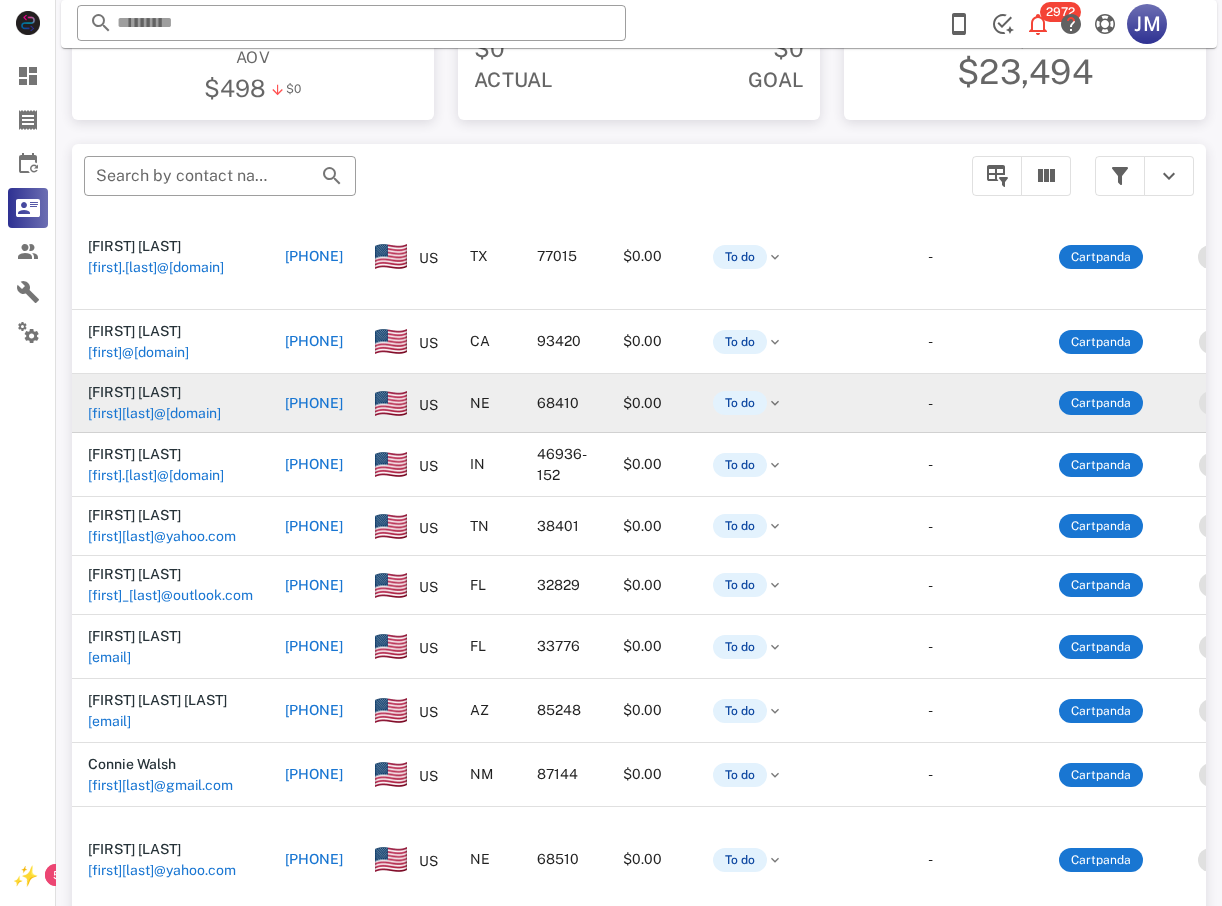 click on "+14022091619" at bounding box center [314, 403] 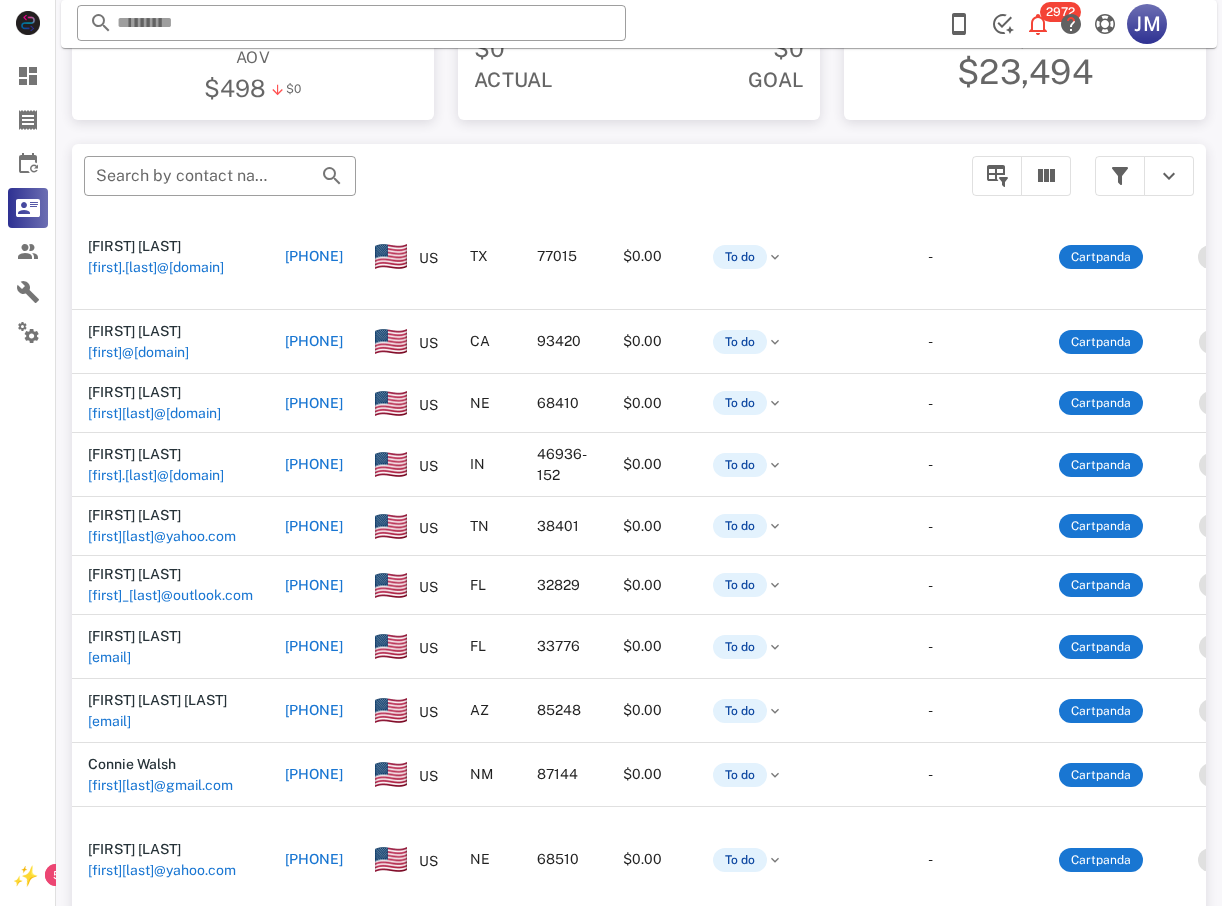 type on "**********" 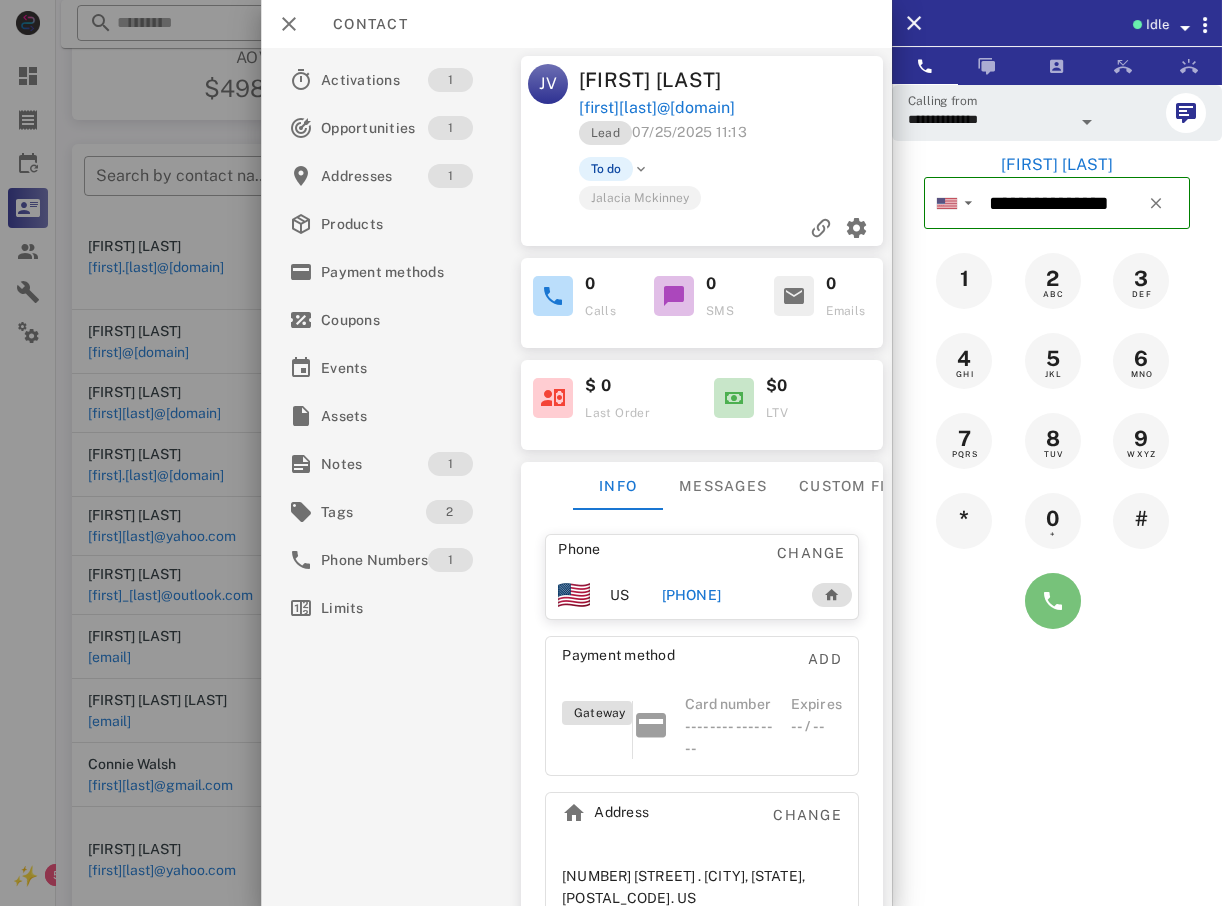 click at bounding box center [1053, 601] 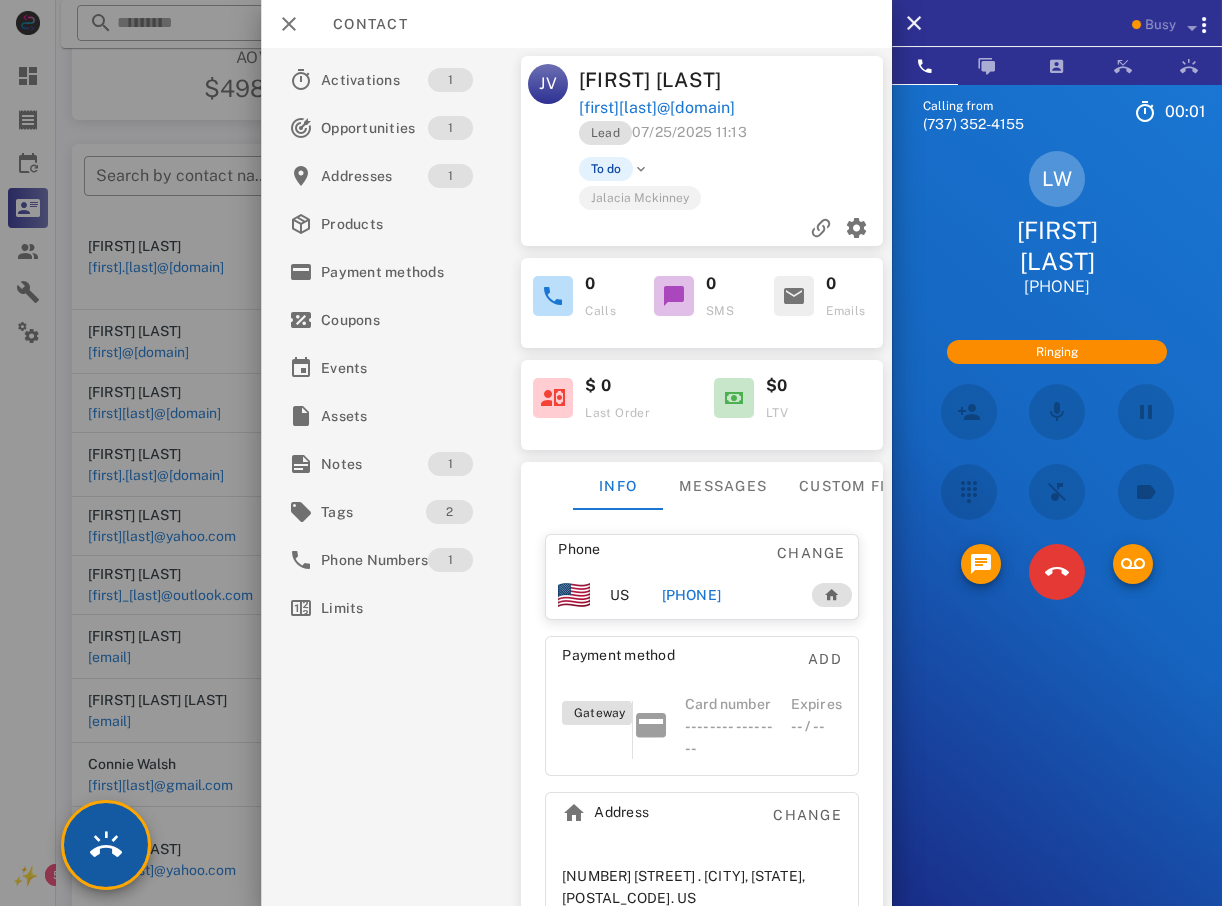 click at bounding box center (106, 845) 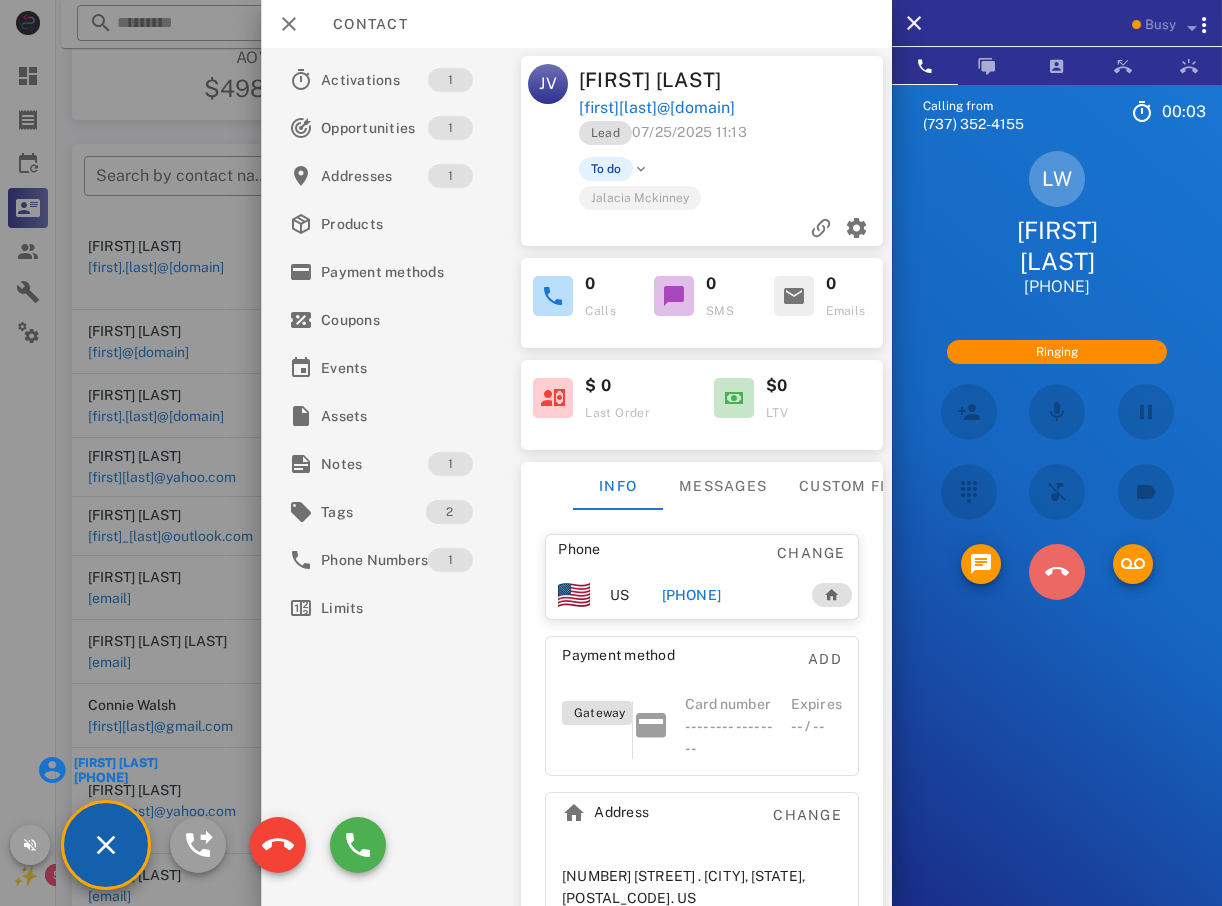 click at bounding box center (1057, 572) 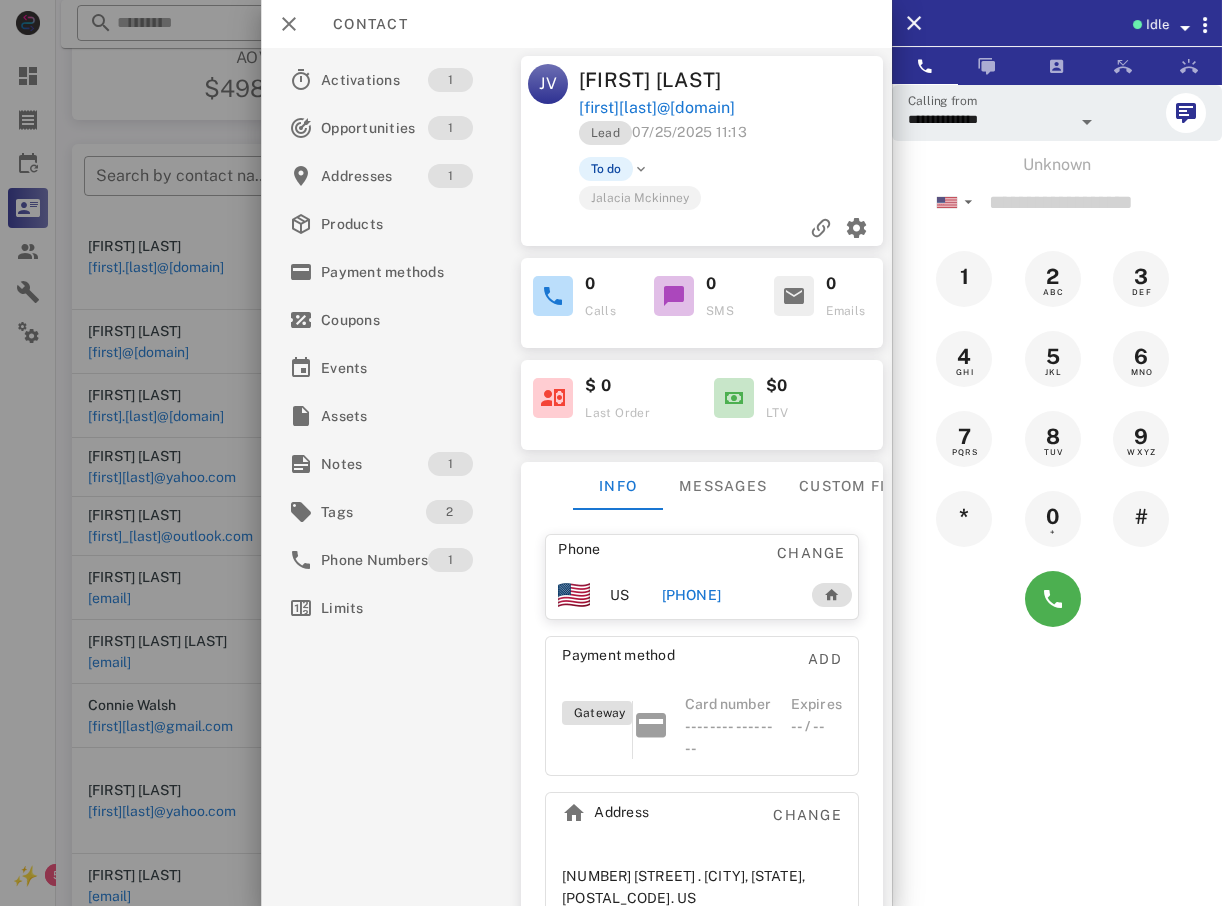 click on "+14022091619" at bounding box center [691, 595] 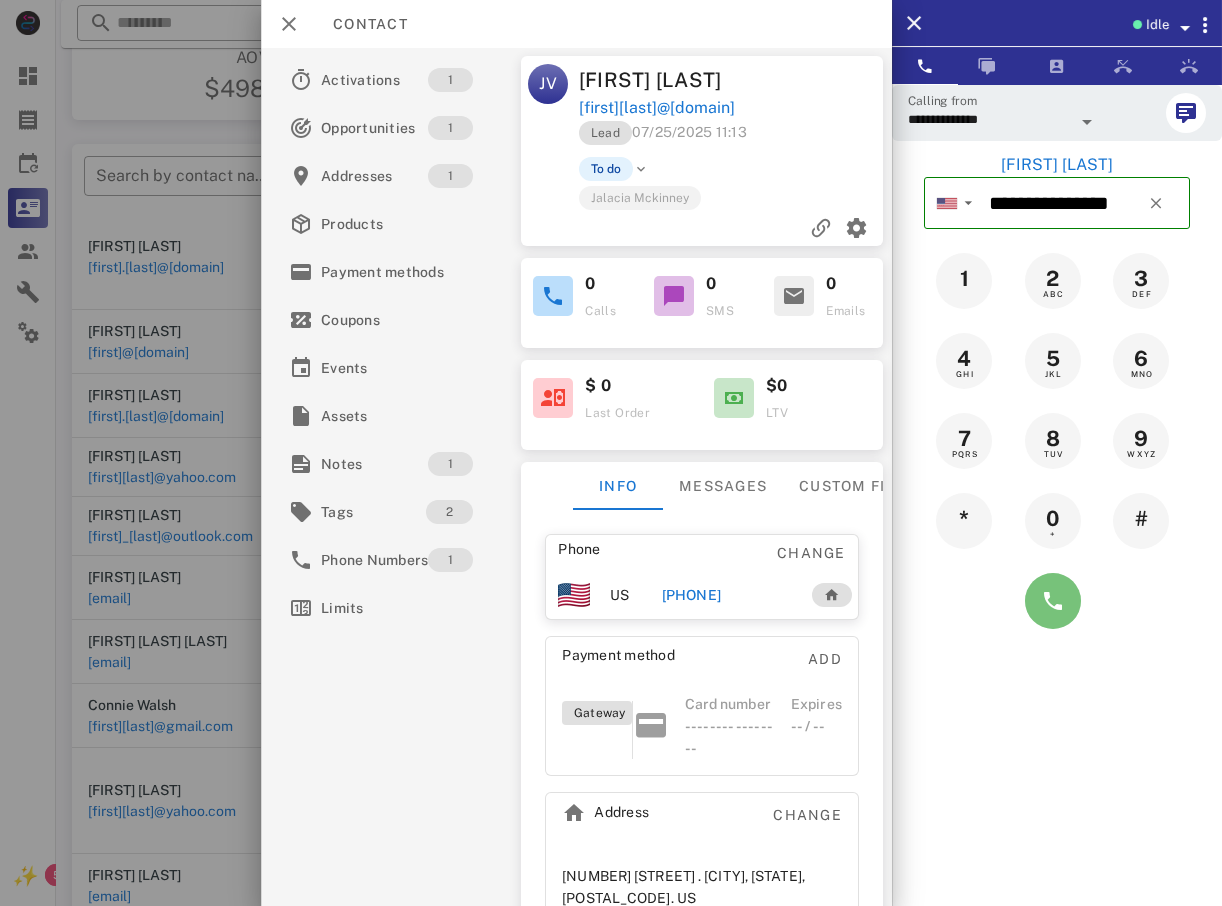 click at bounding box center [1053, 601] 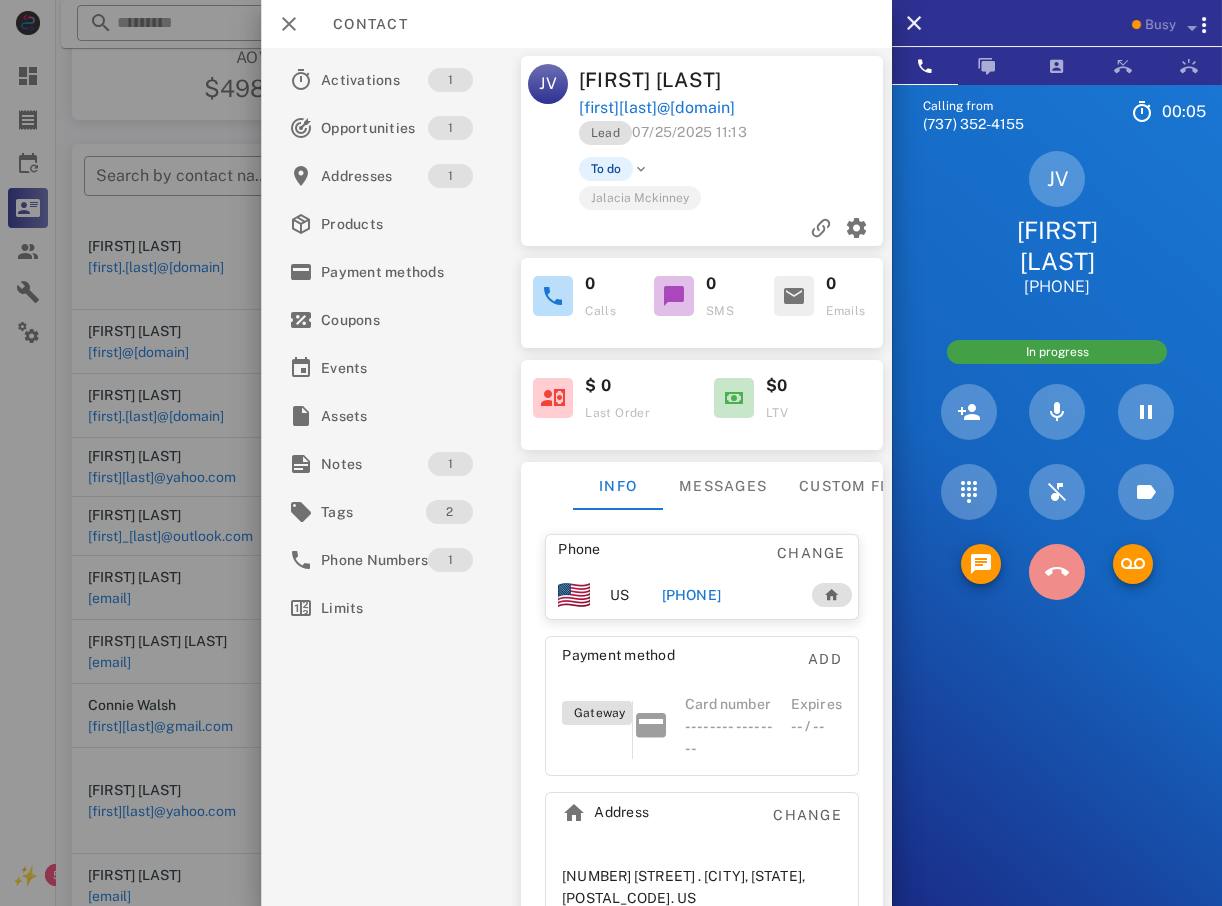 drag, startPoint x: 1066, startPoint y: 557, endPoint x: 1052, endPoint y: 572, distance: 20.518284 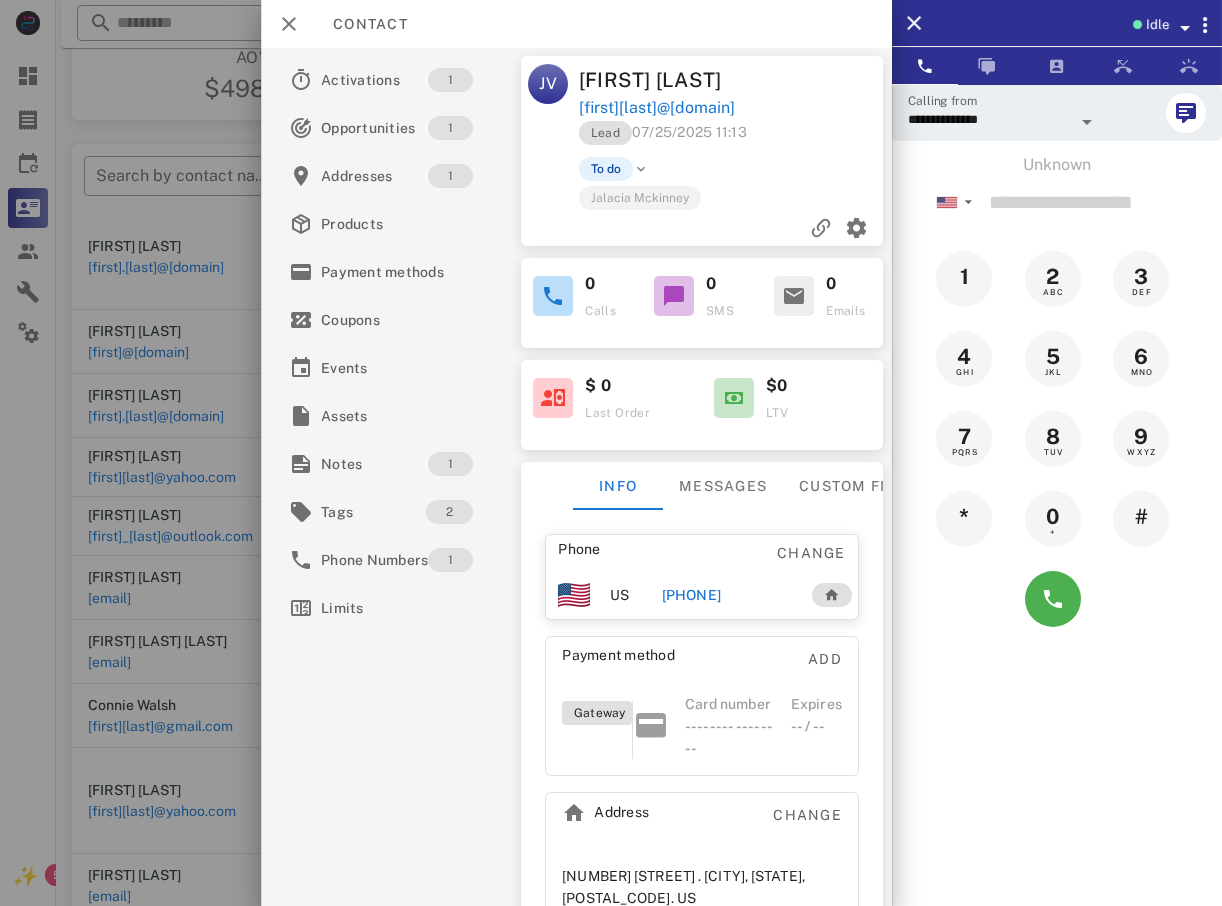 drag, startPoint x: 100, startPoint y: 370, endPoint x: 116, endPoint y: 375, distance: 16.763054 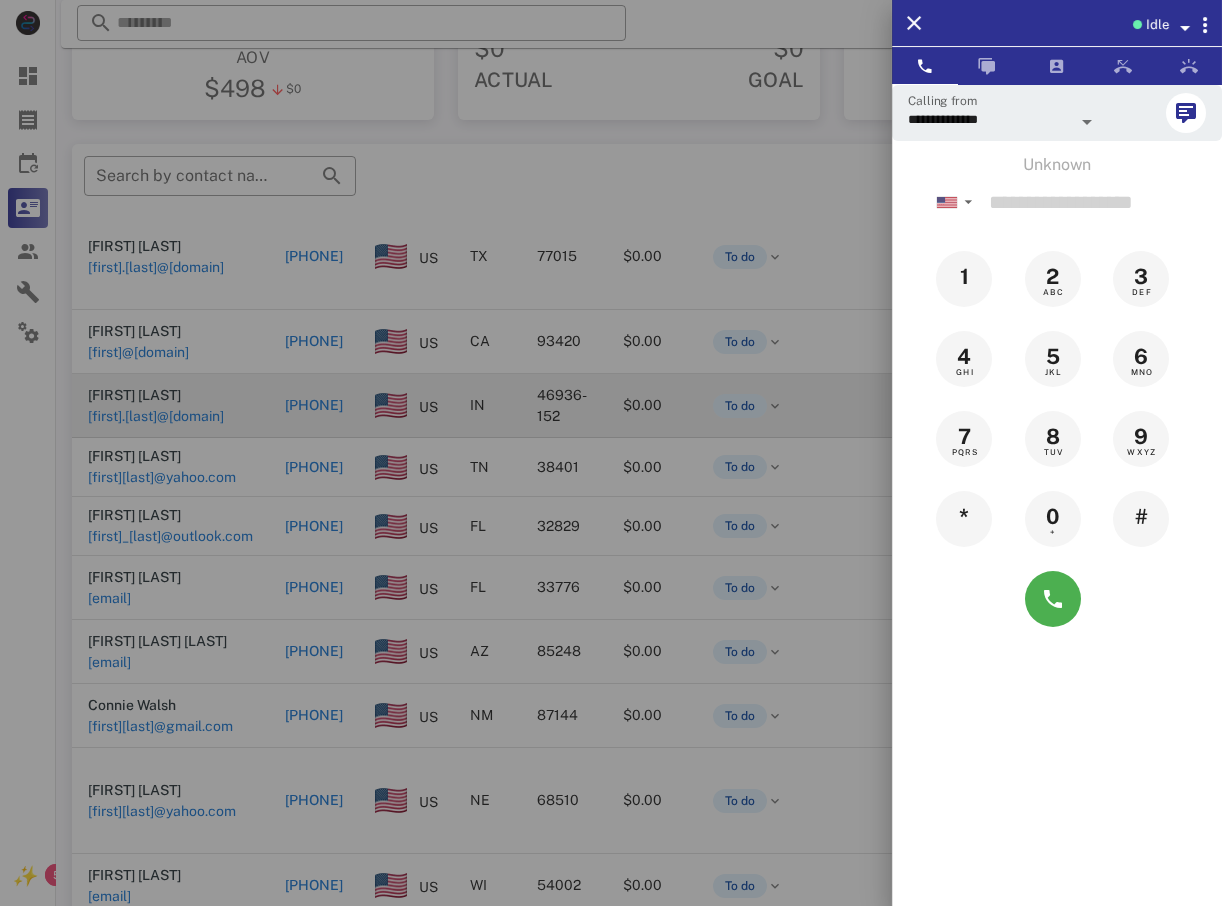 click at bounding box center [611, 453] 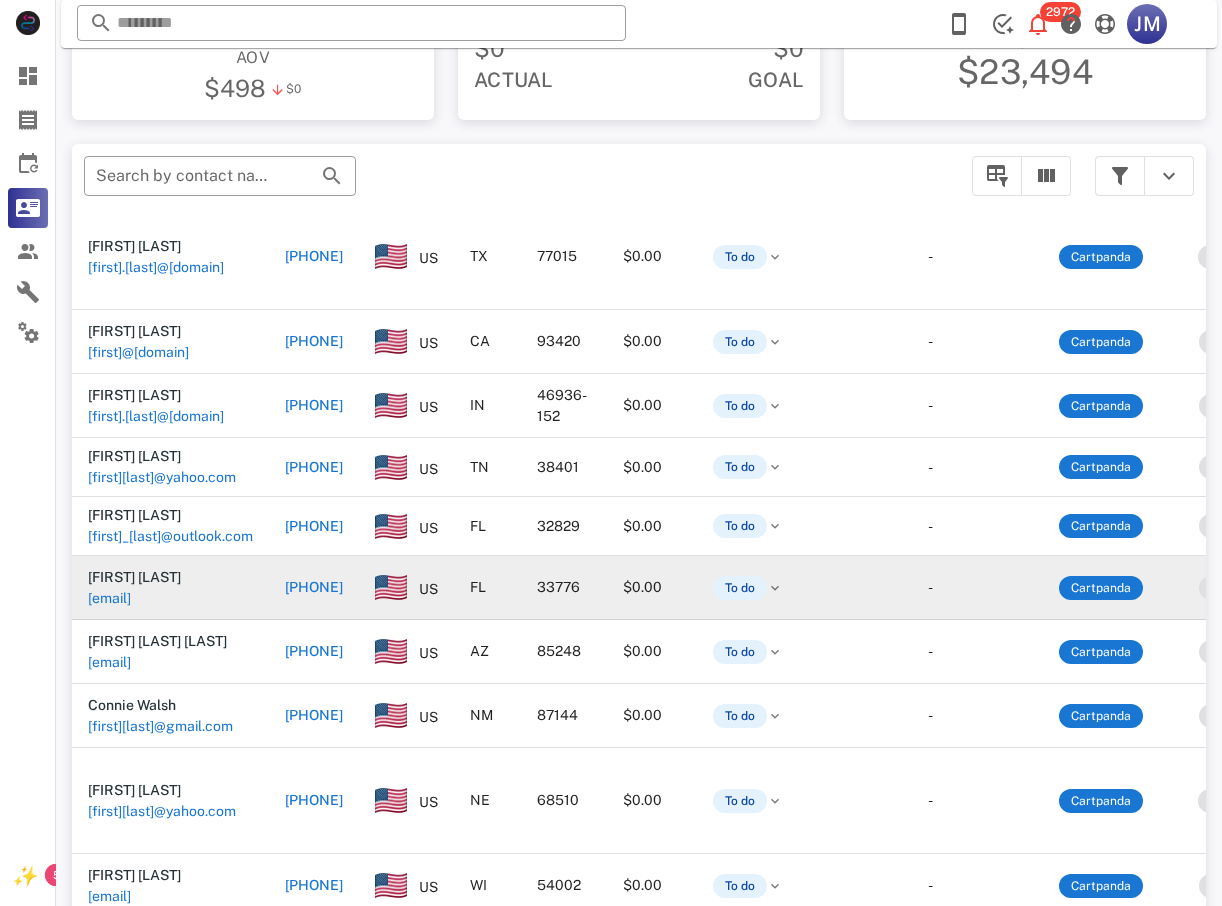 click on "+13139995282" at bounding box center [314, 587] 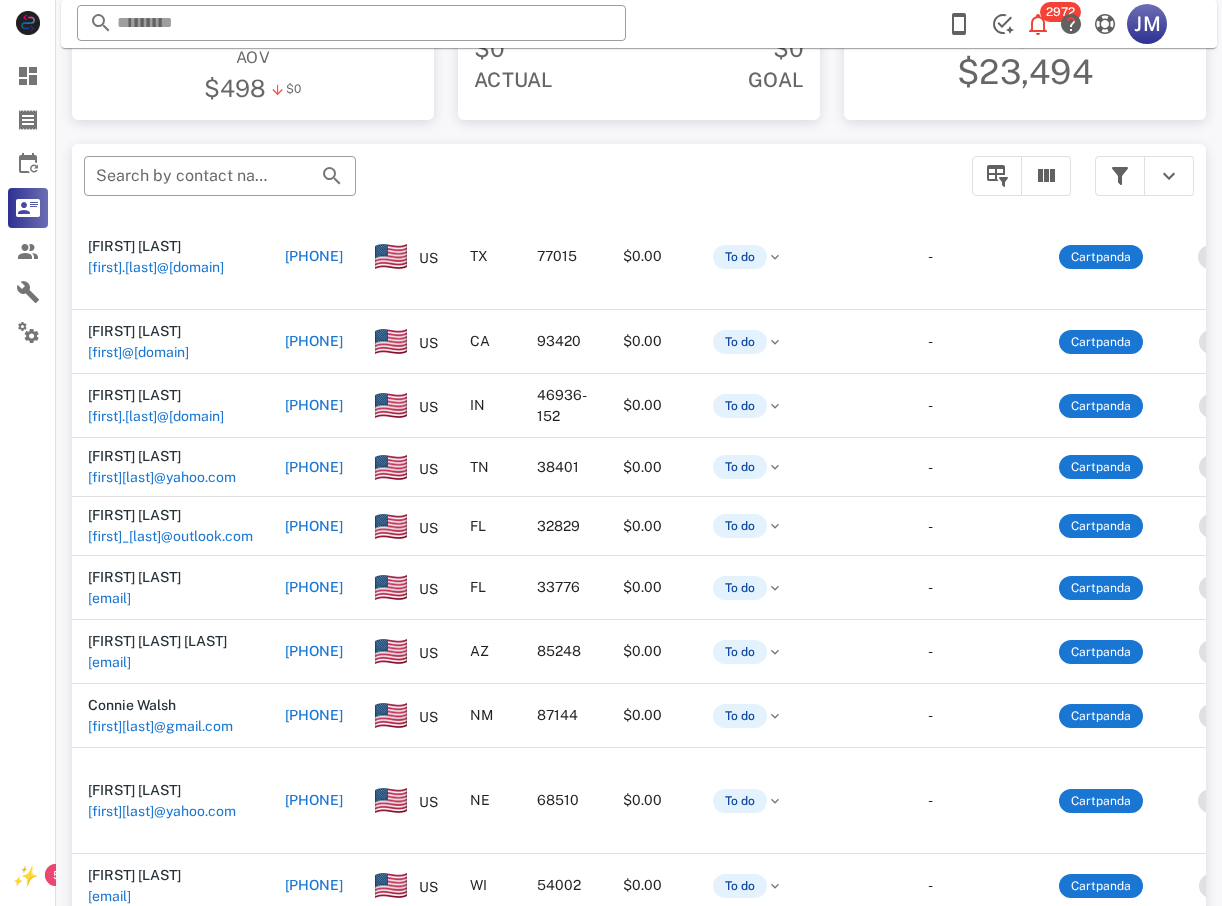 type on "**********" 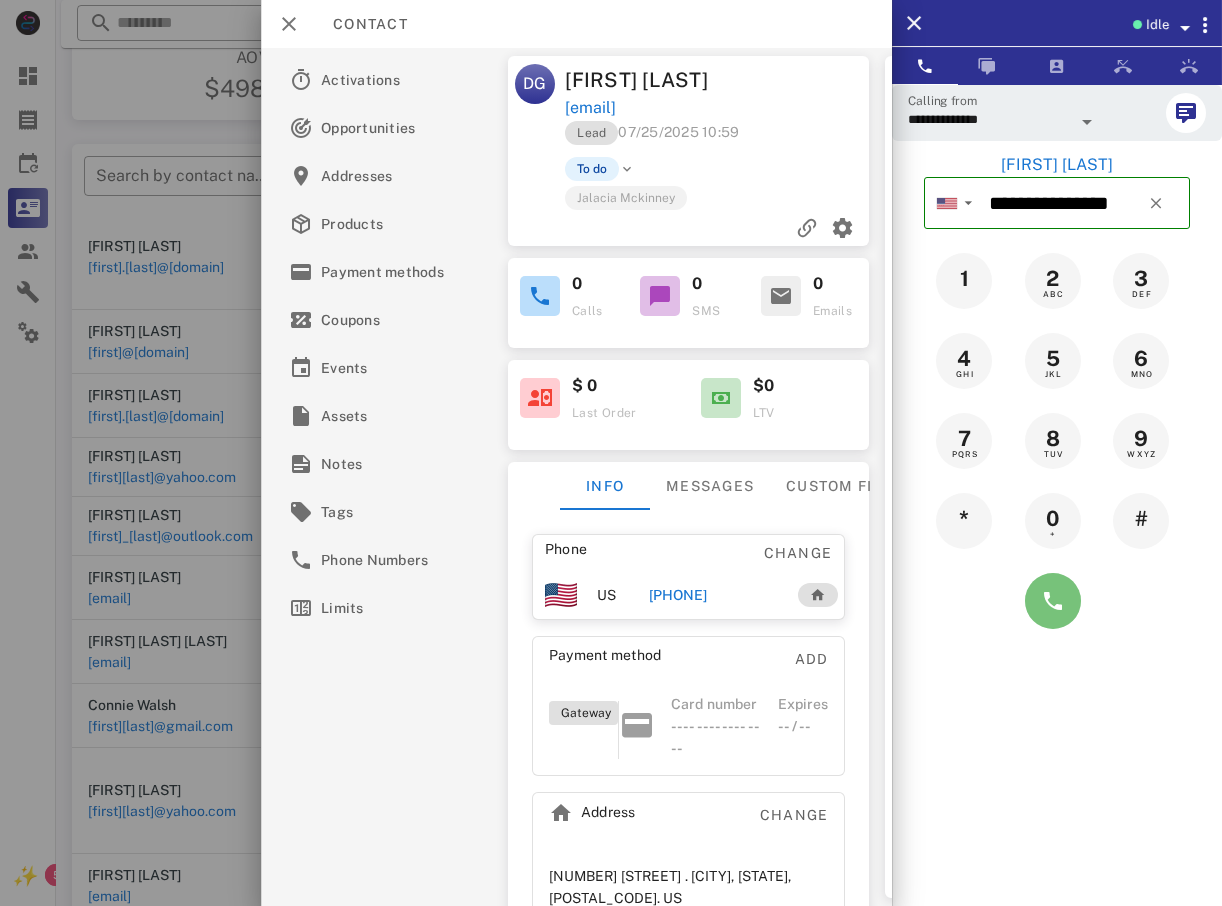drag, startPoint x: 1041, startPoint y: 610, endPoint x: 1032, endPoint y: 621, distance: 14.21267 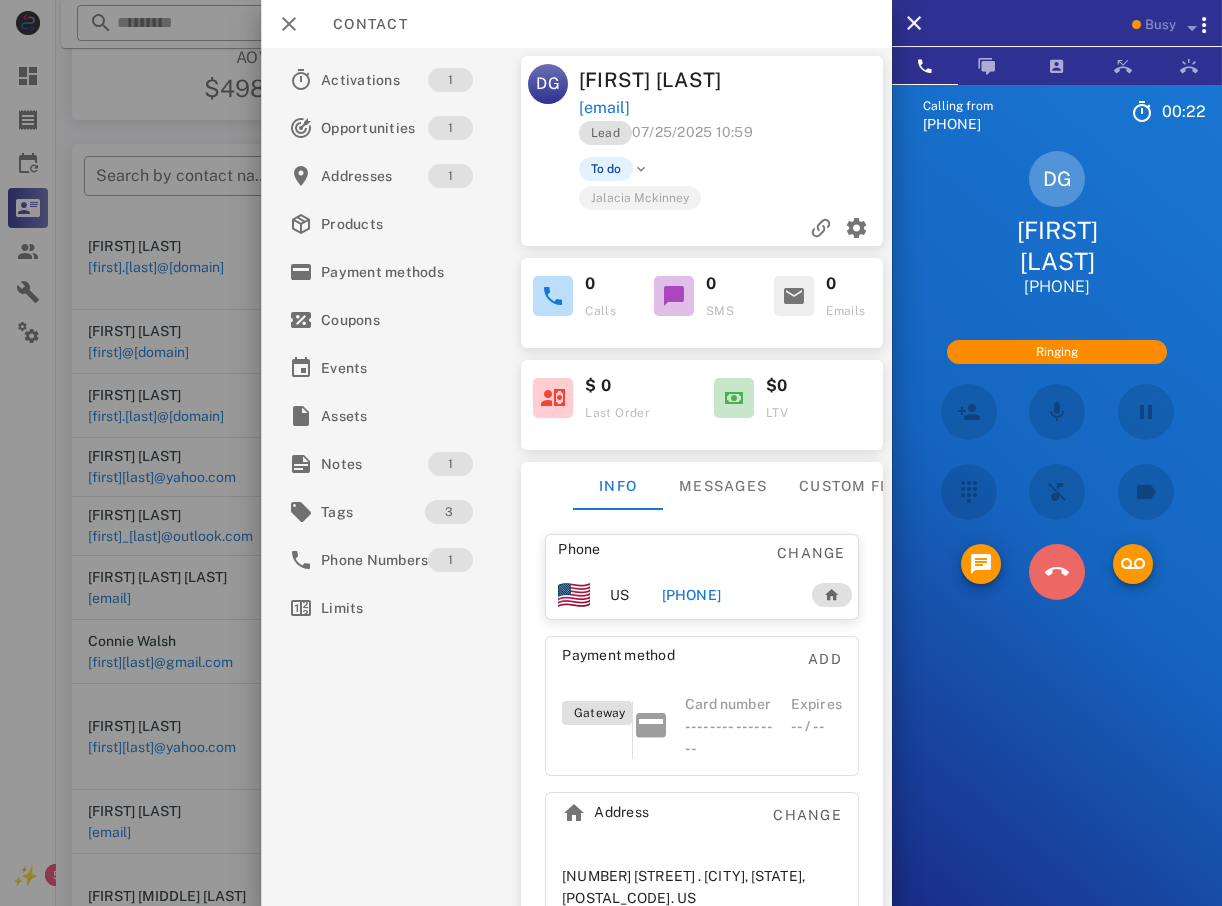 click at bounding box center (1057, 572) 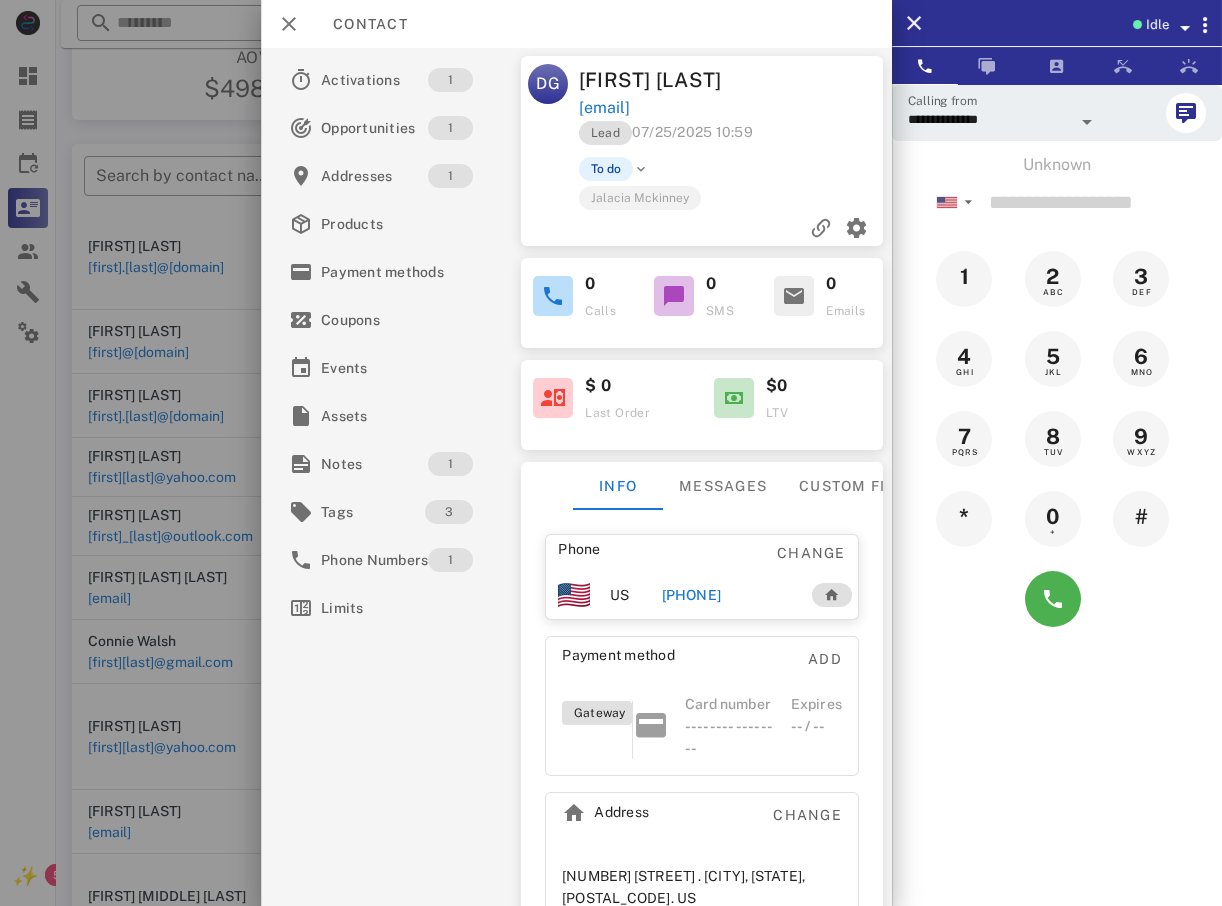 drag, startPoint x: 197, startPoint y: 687, endPoint x: 243, endPoint y: 678, distance: 46.872166 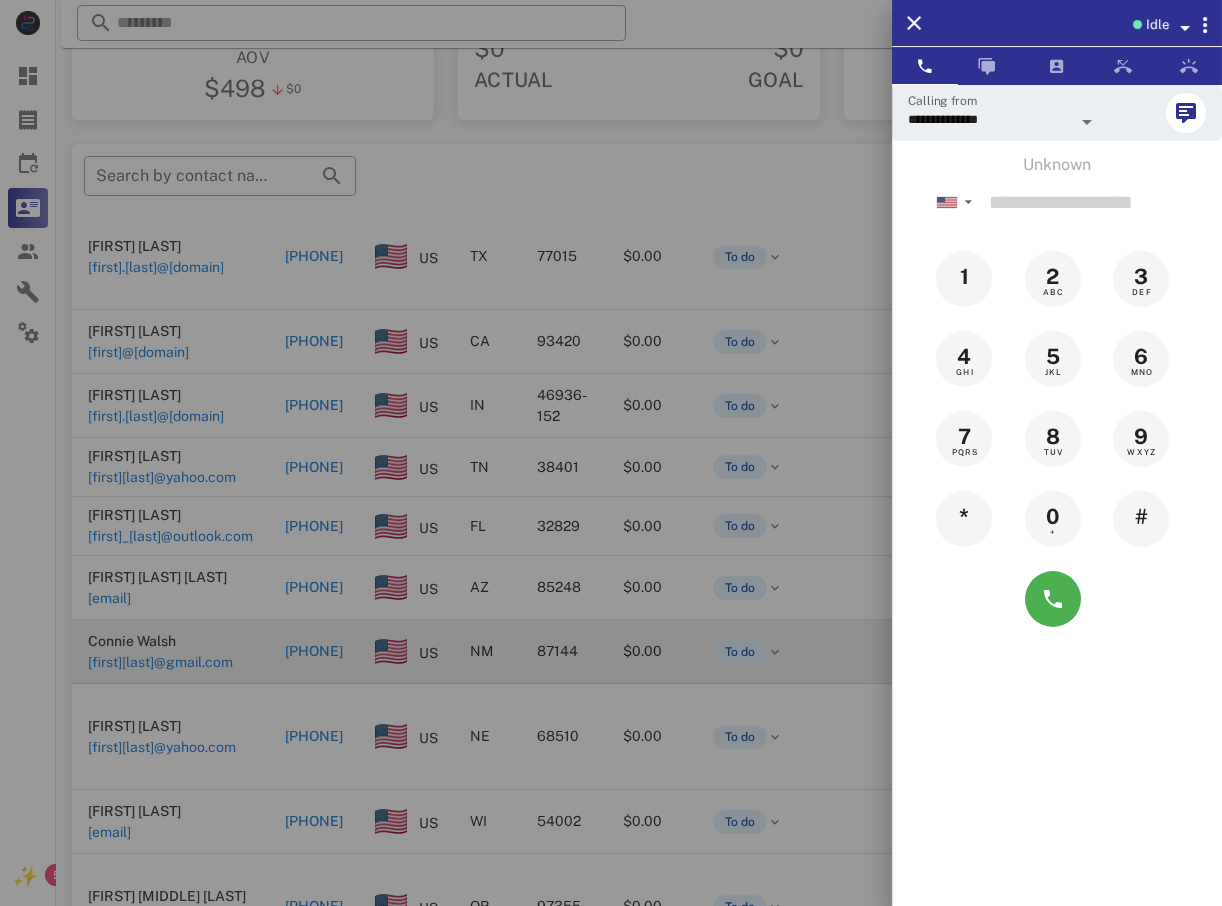 drag, startPoint x: 260, startPoint y: 655, endPoint x: 273, endPoint y: 644, distance: 17.029387 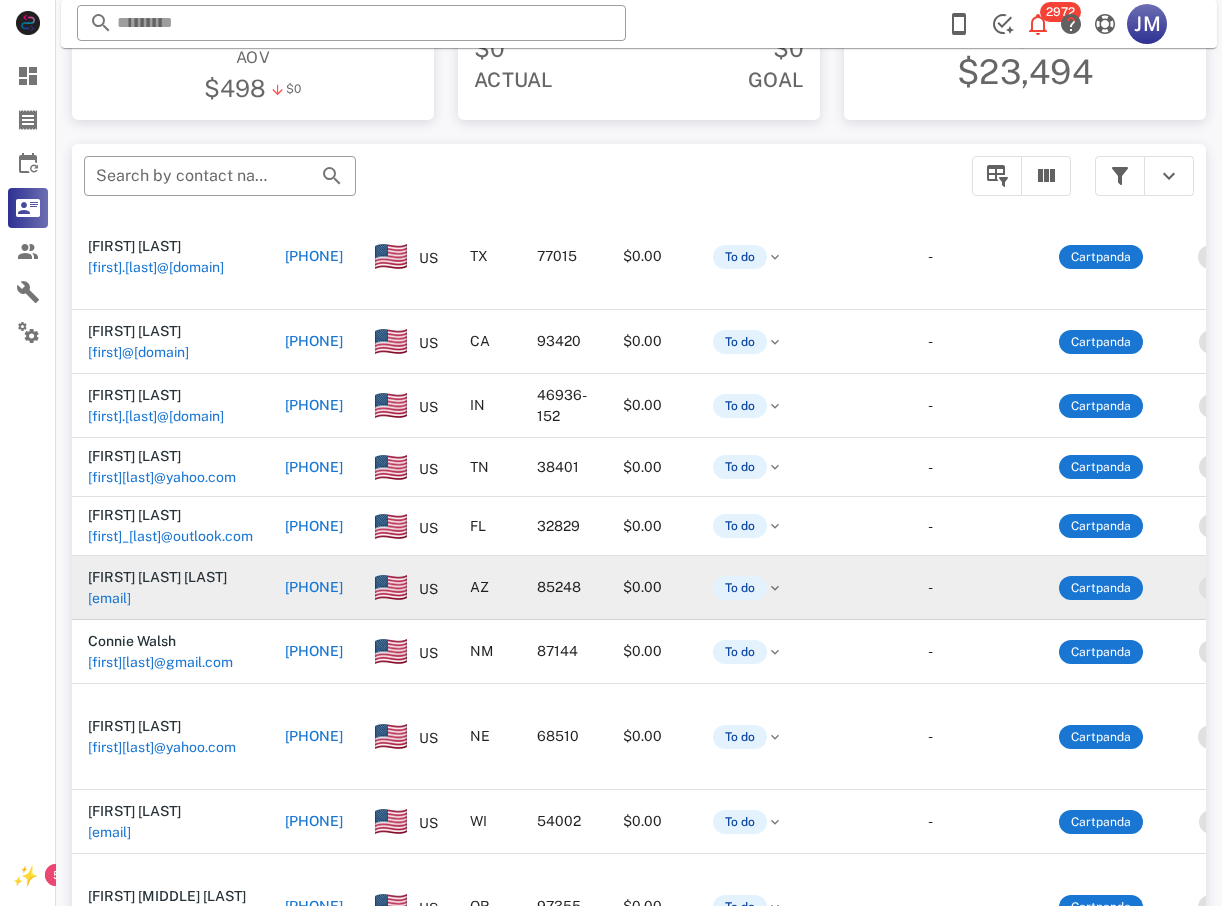 click on "+19139098934" at bounding box center (314, 588) 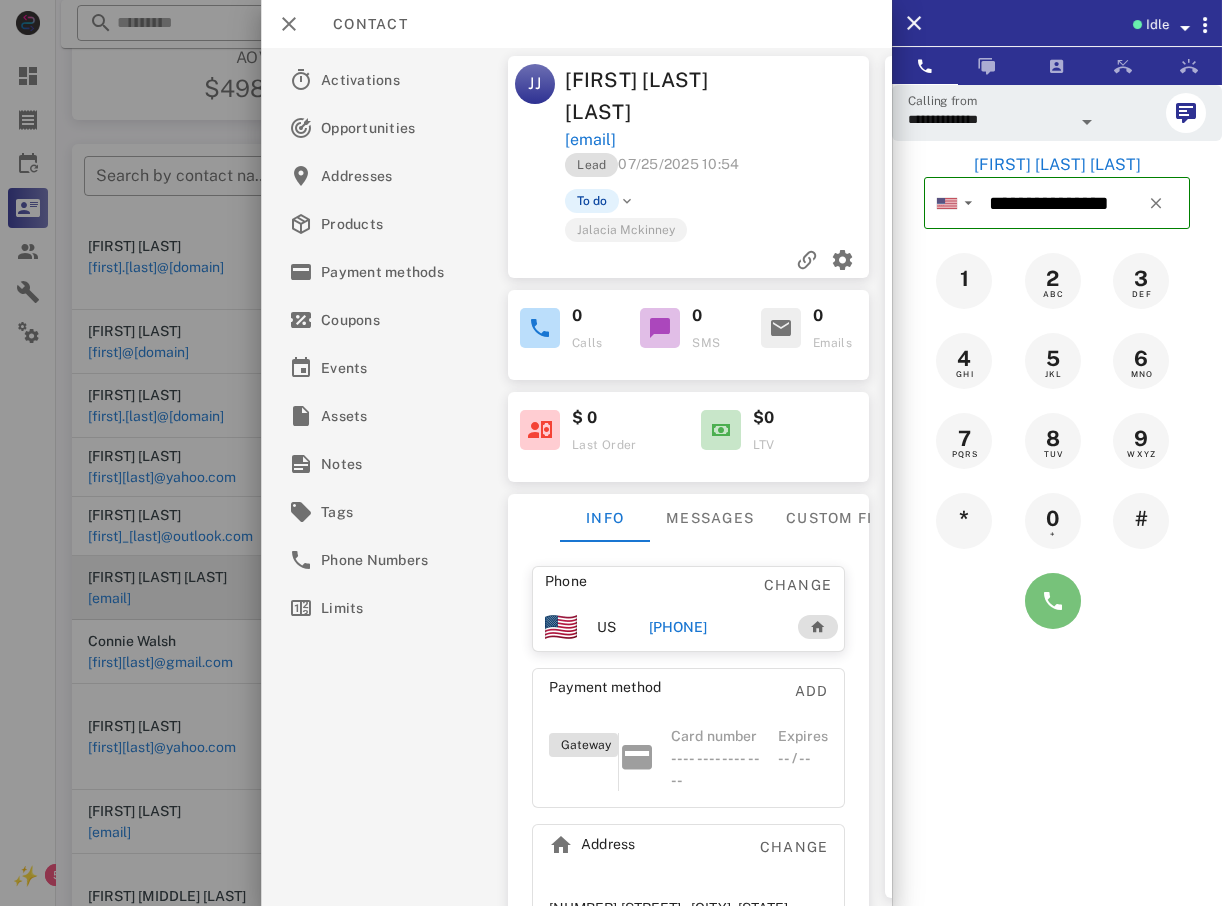 click at bounding box center [1053, 601] 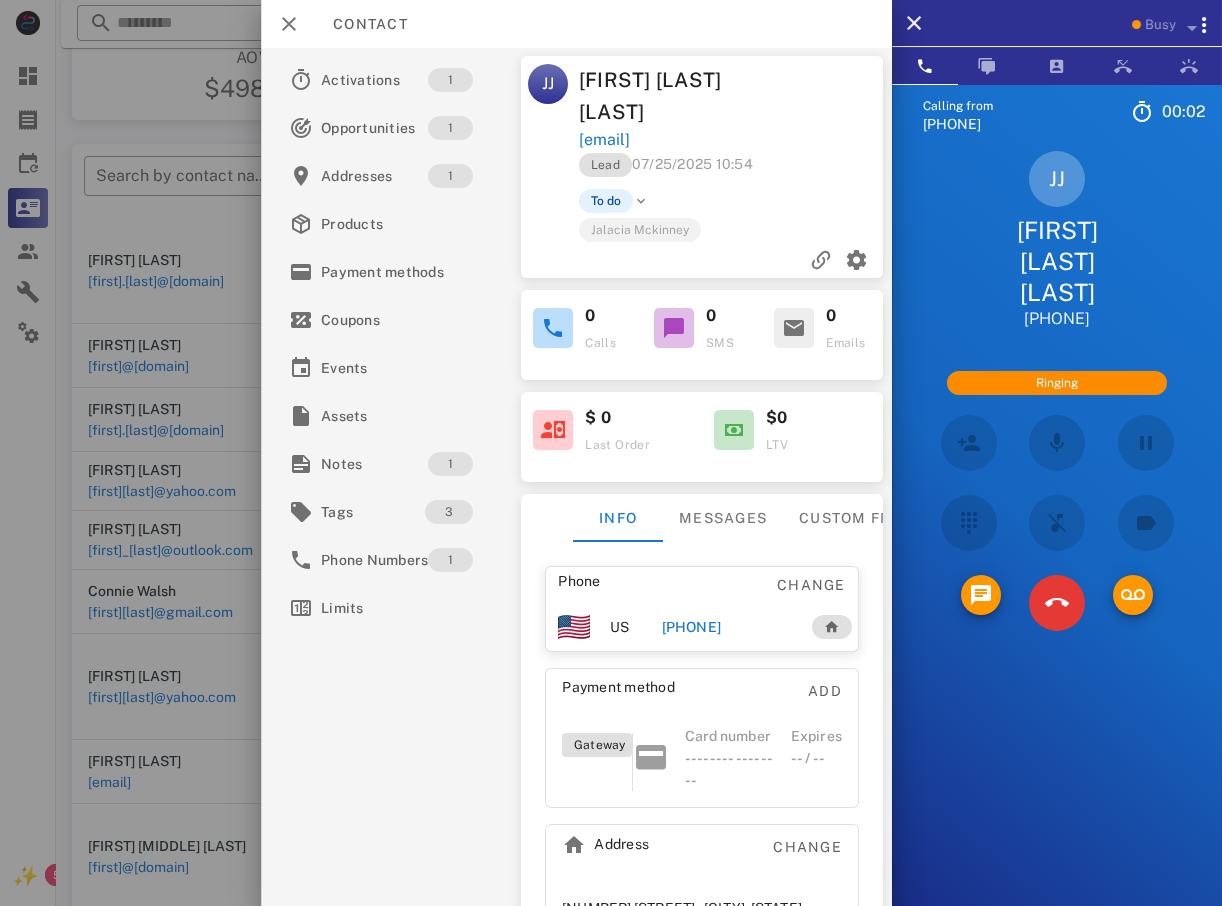 scroll, scrollTop: 196, scrollLeft: 0, axis: vertical 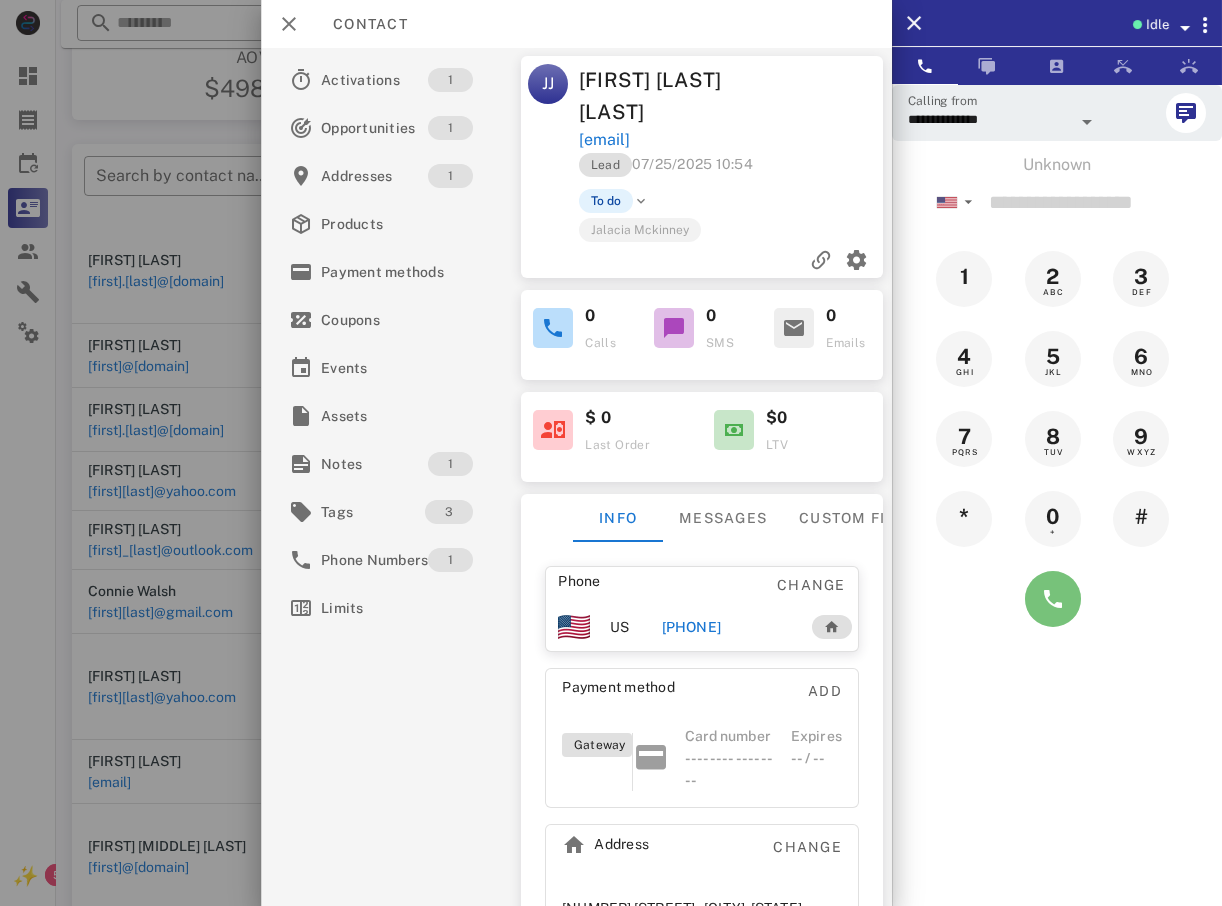 click at bounding box center (1053, 599) 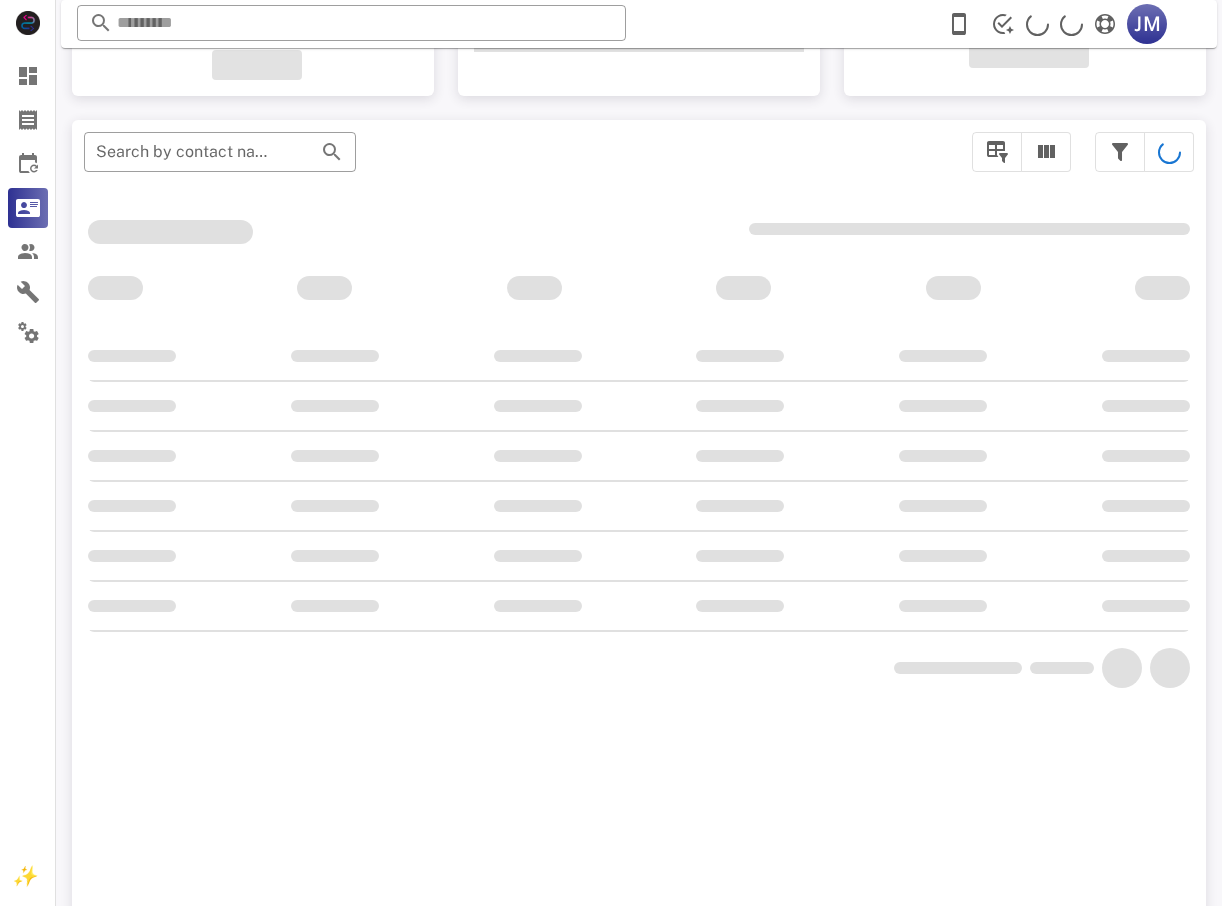 scroll, scrollTop: 0, scrollLeft: 0, axis: both 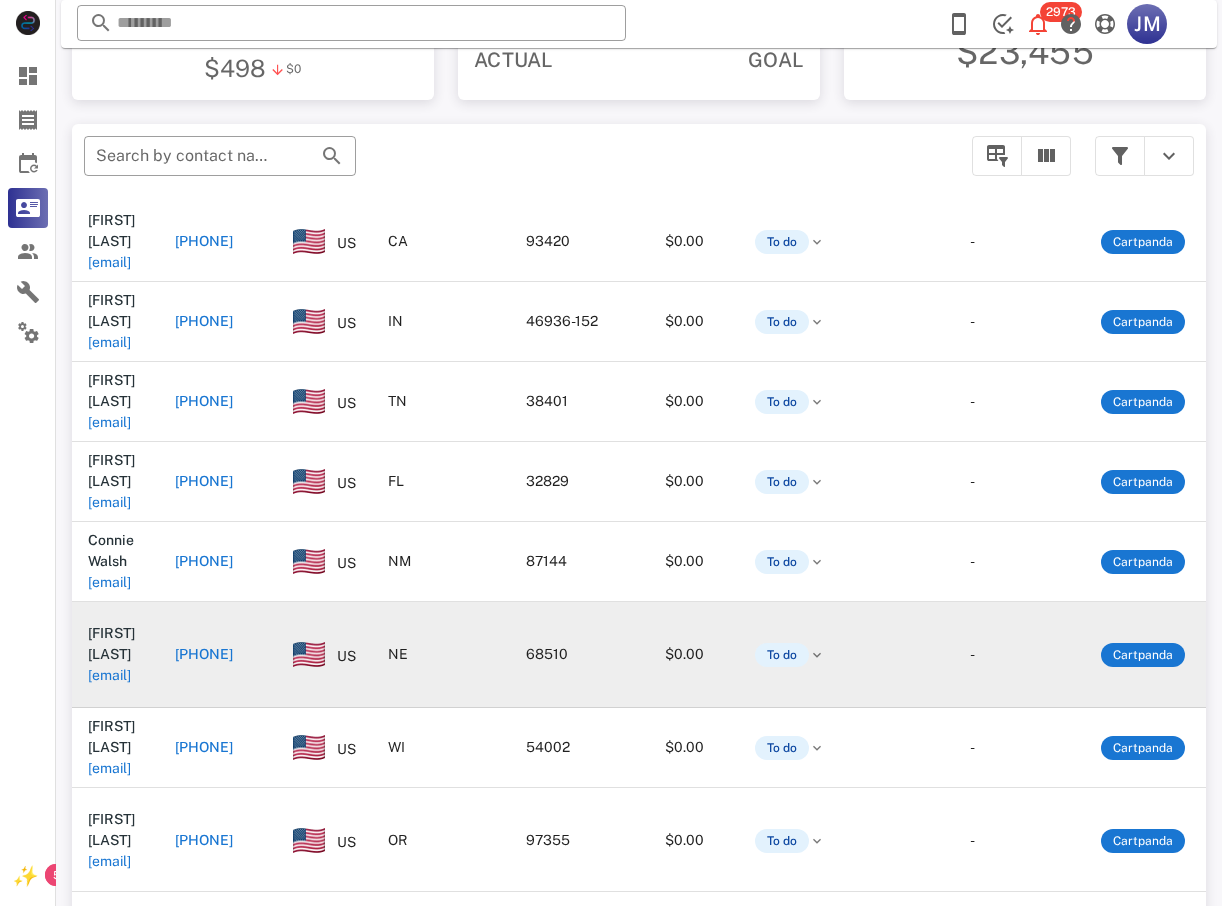 click on "[PHONE]" at bounding box center (218, 654) 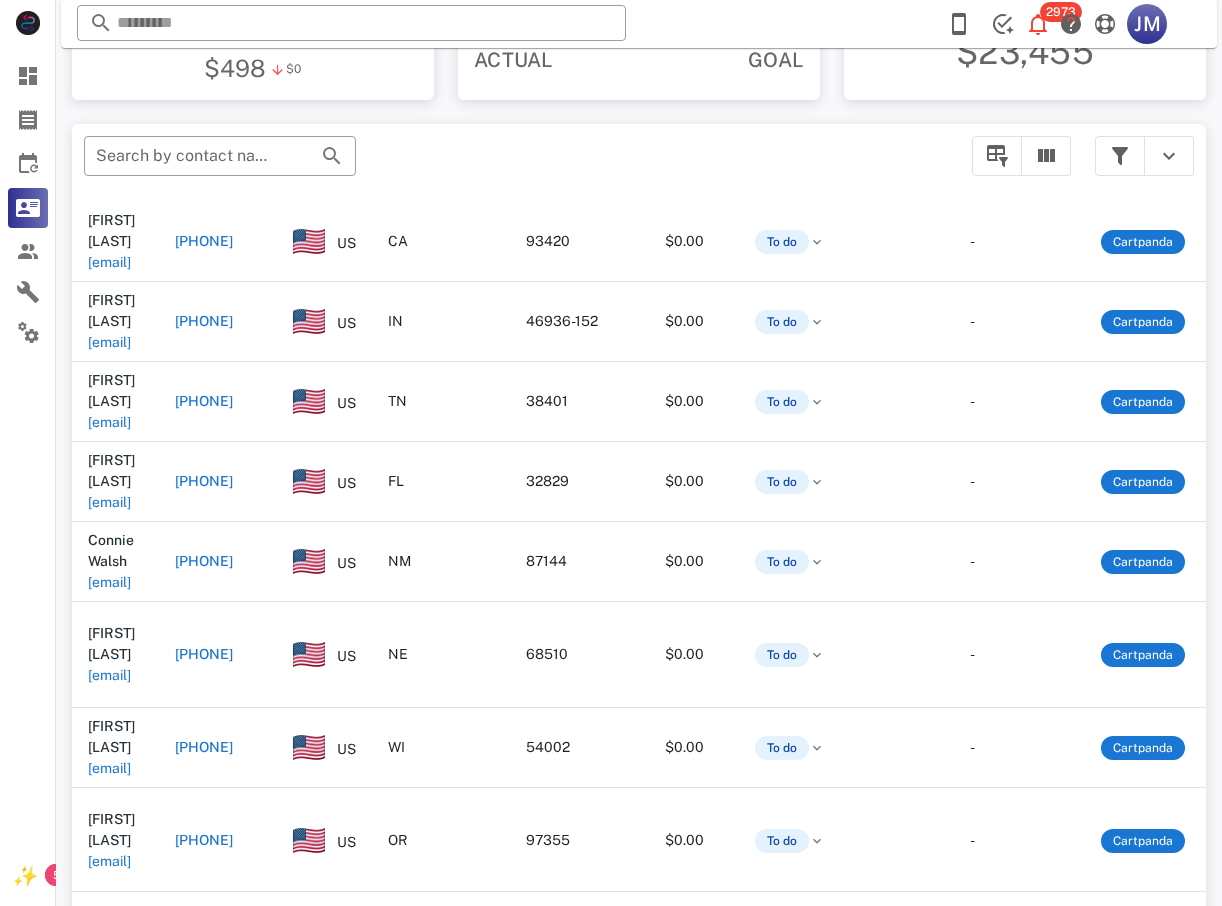 click on "[PHONE]" at bounding box center (204, 654) 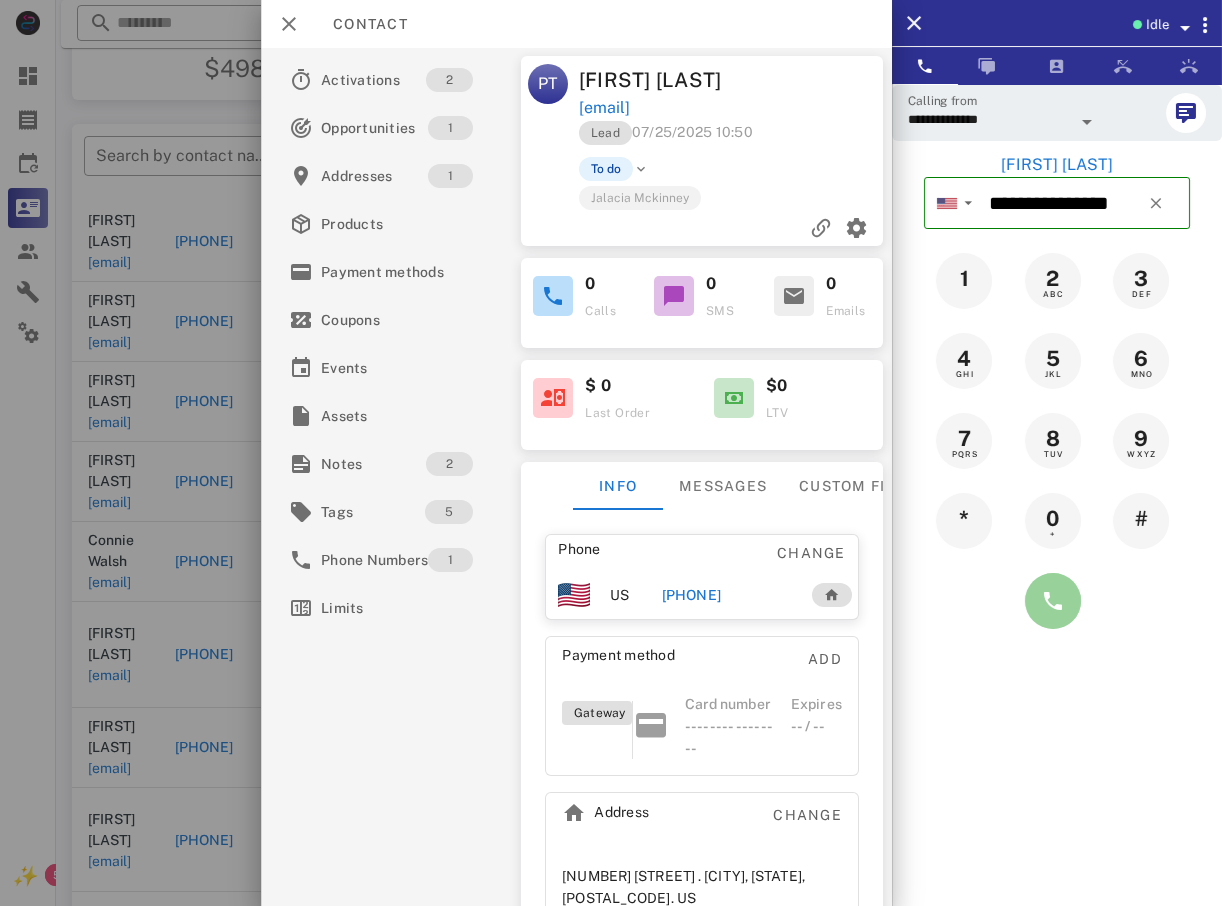 click at bounding box center (1053, 601) 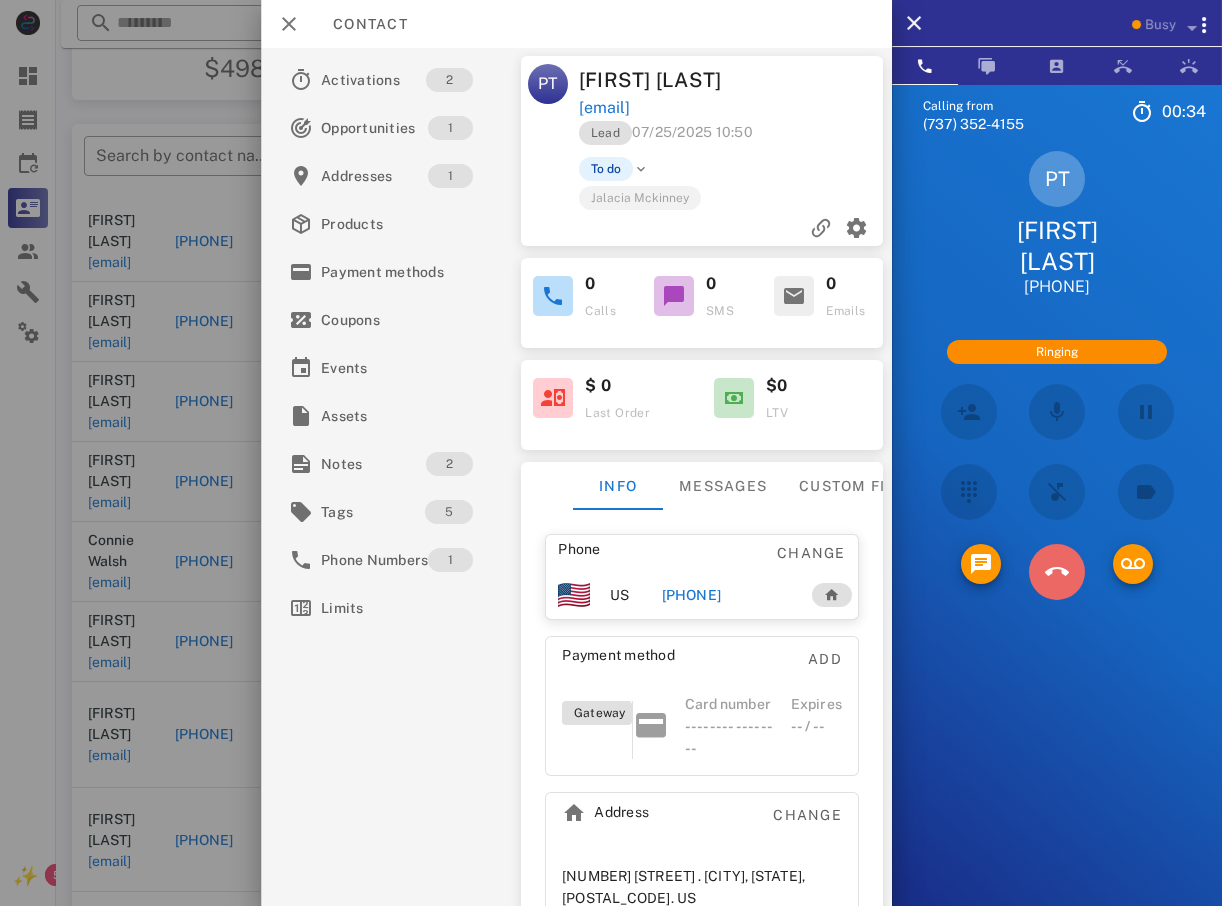 click at bounding box center [1057, 572] 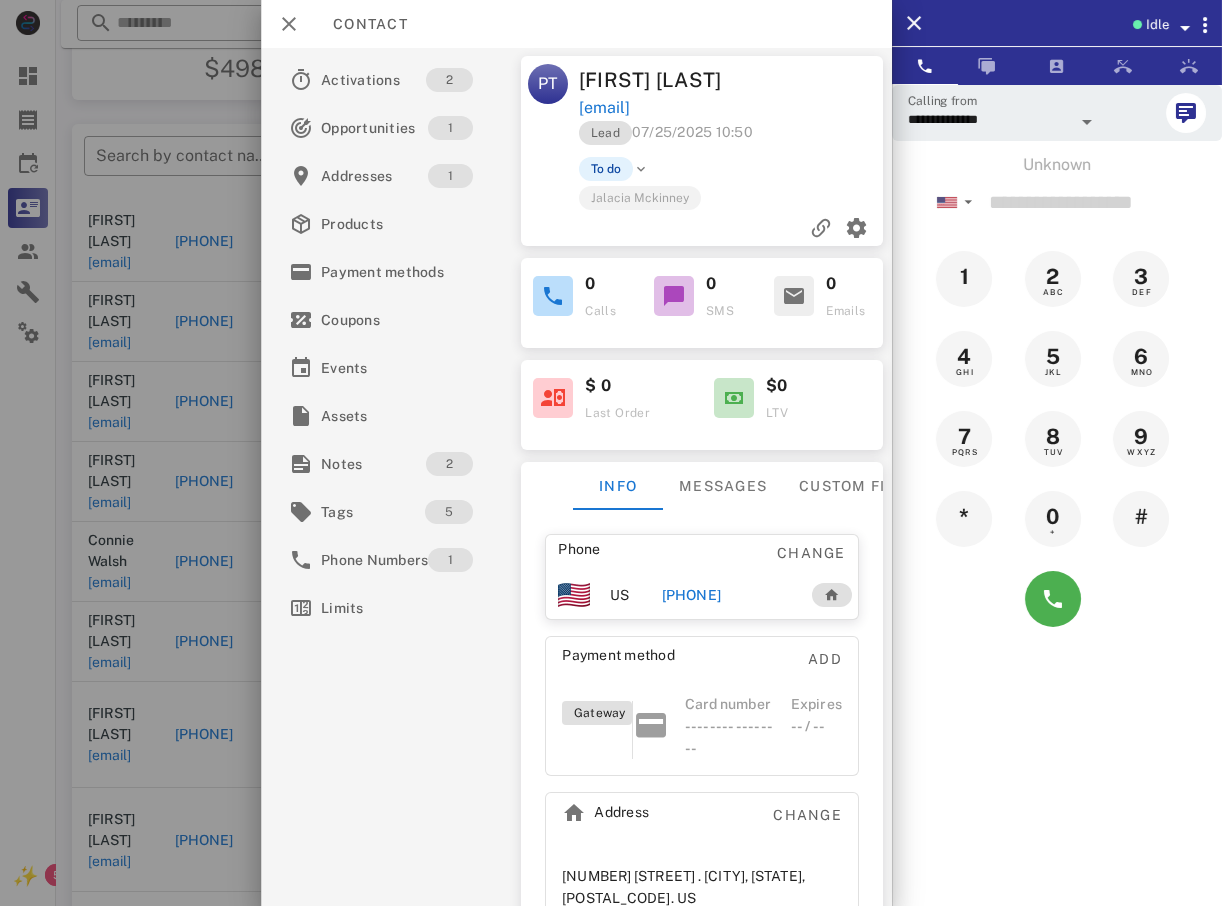 click at bounding box center [611, 453] 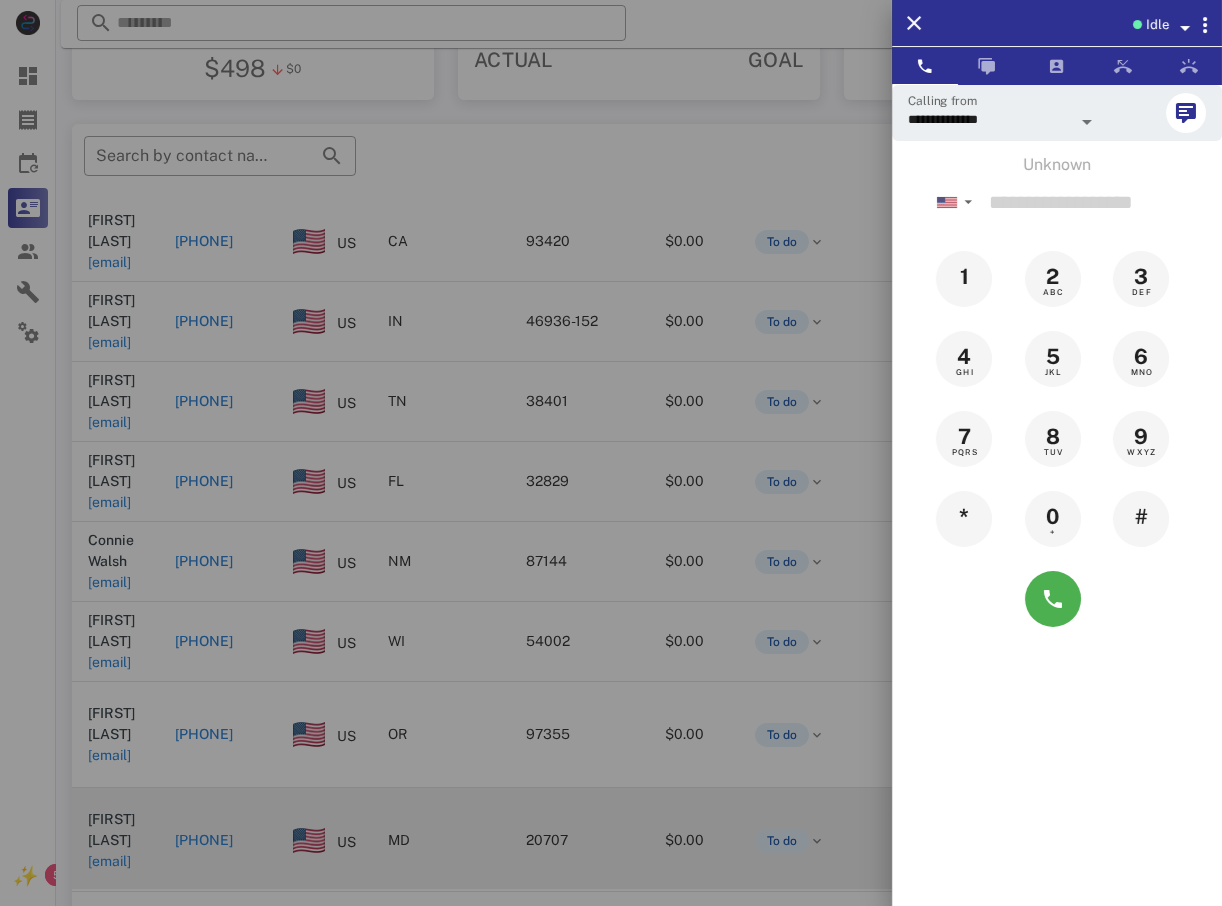 click at bounding box center (611, 453) 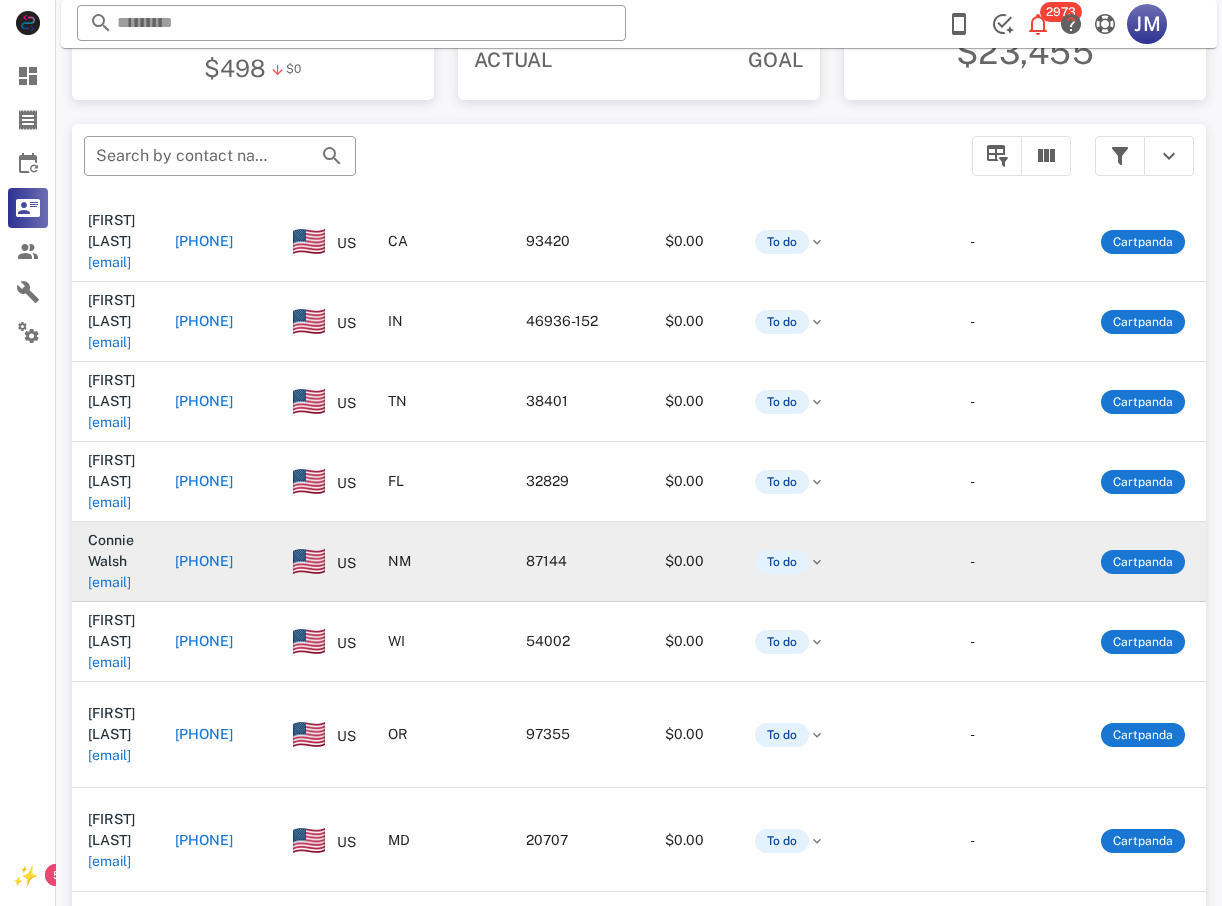 click on "[PHONE]" at bounding box center [204, 561] 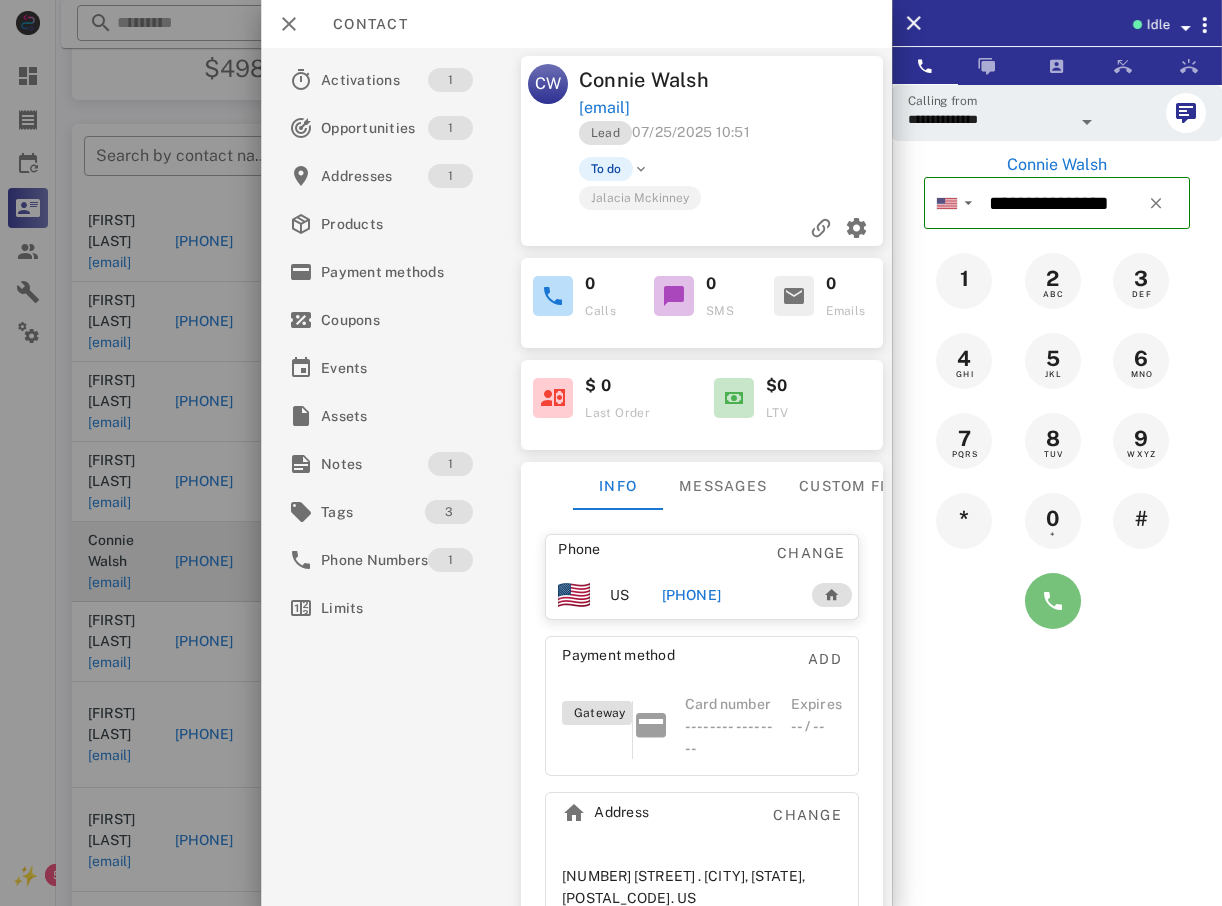 click at bounding box center [1053, 601] 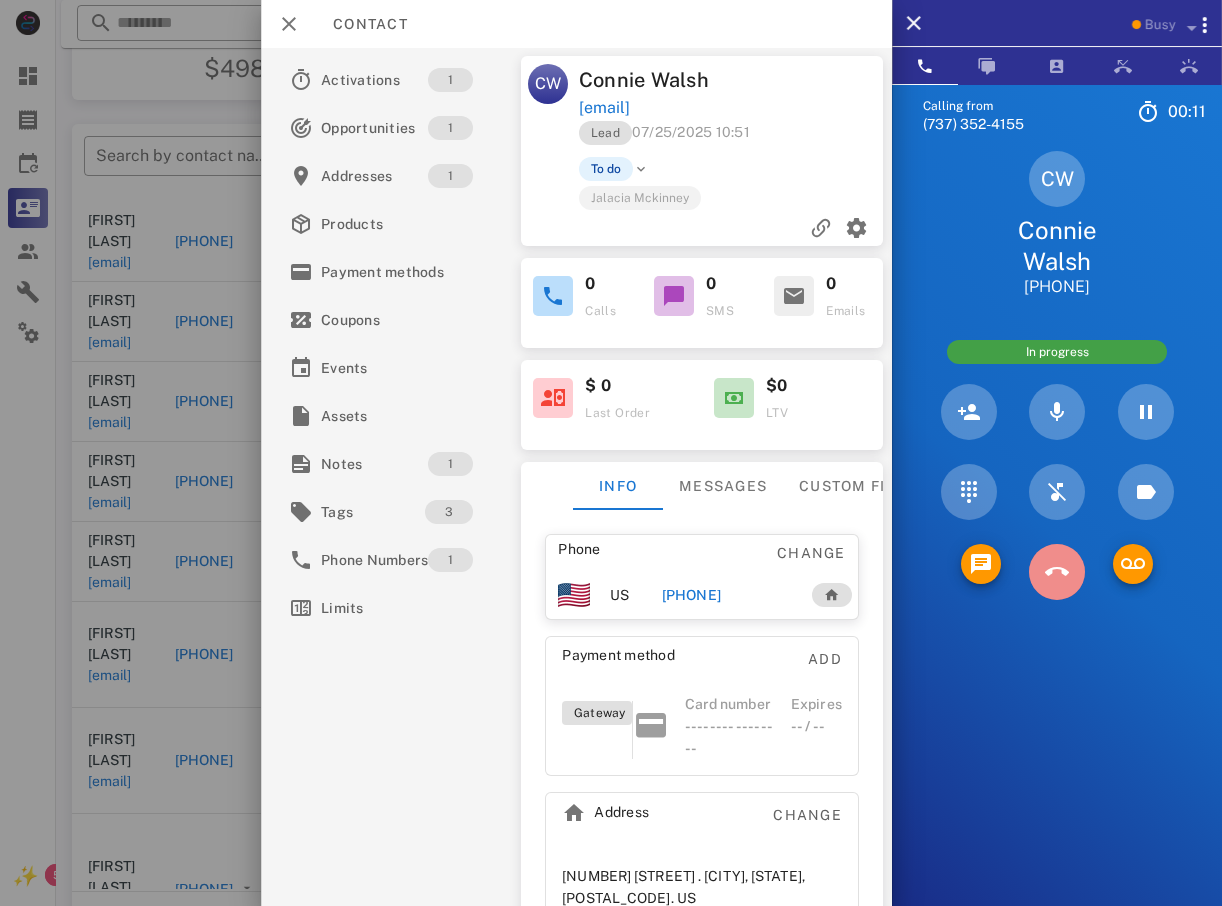 click at bounding box center (1057, 572) 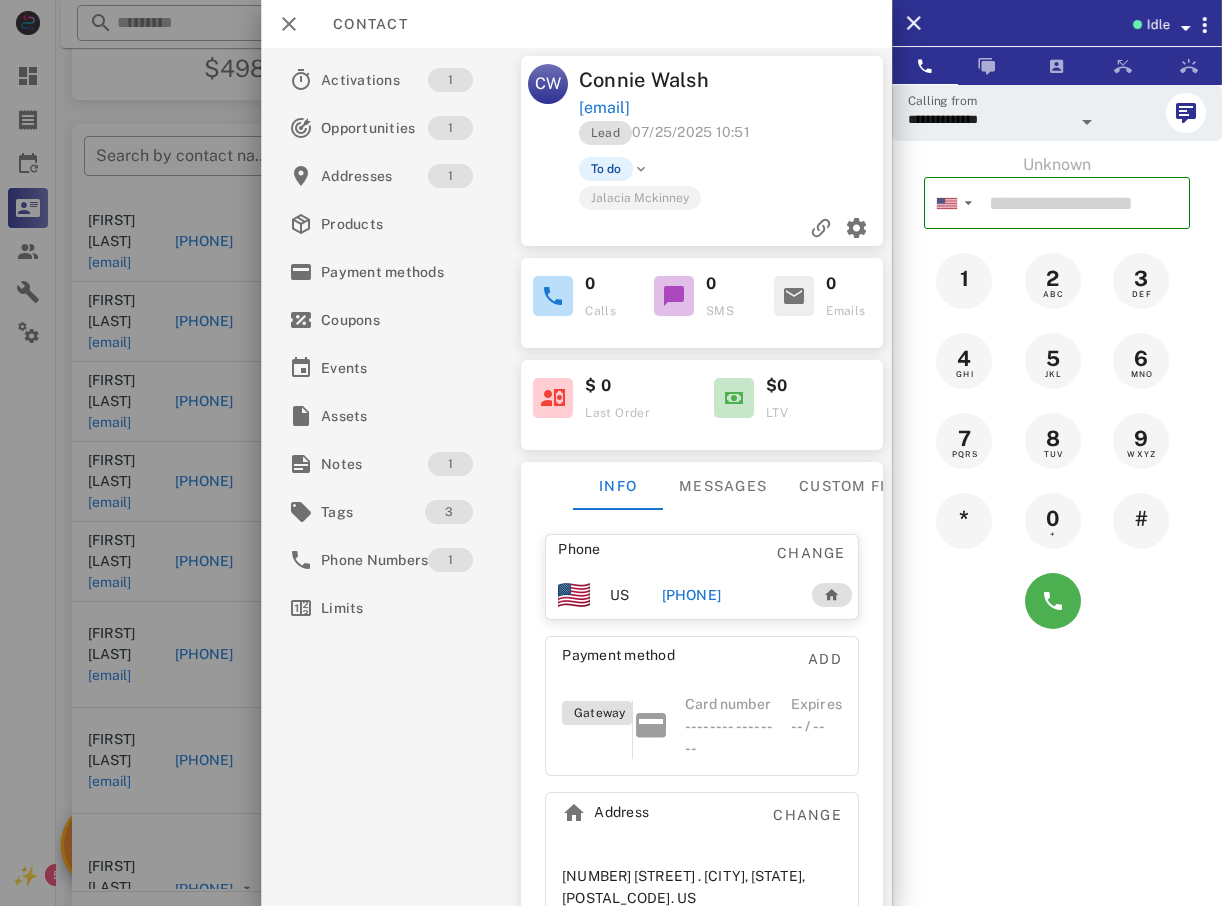 click at bounding box center [611, 453] 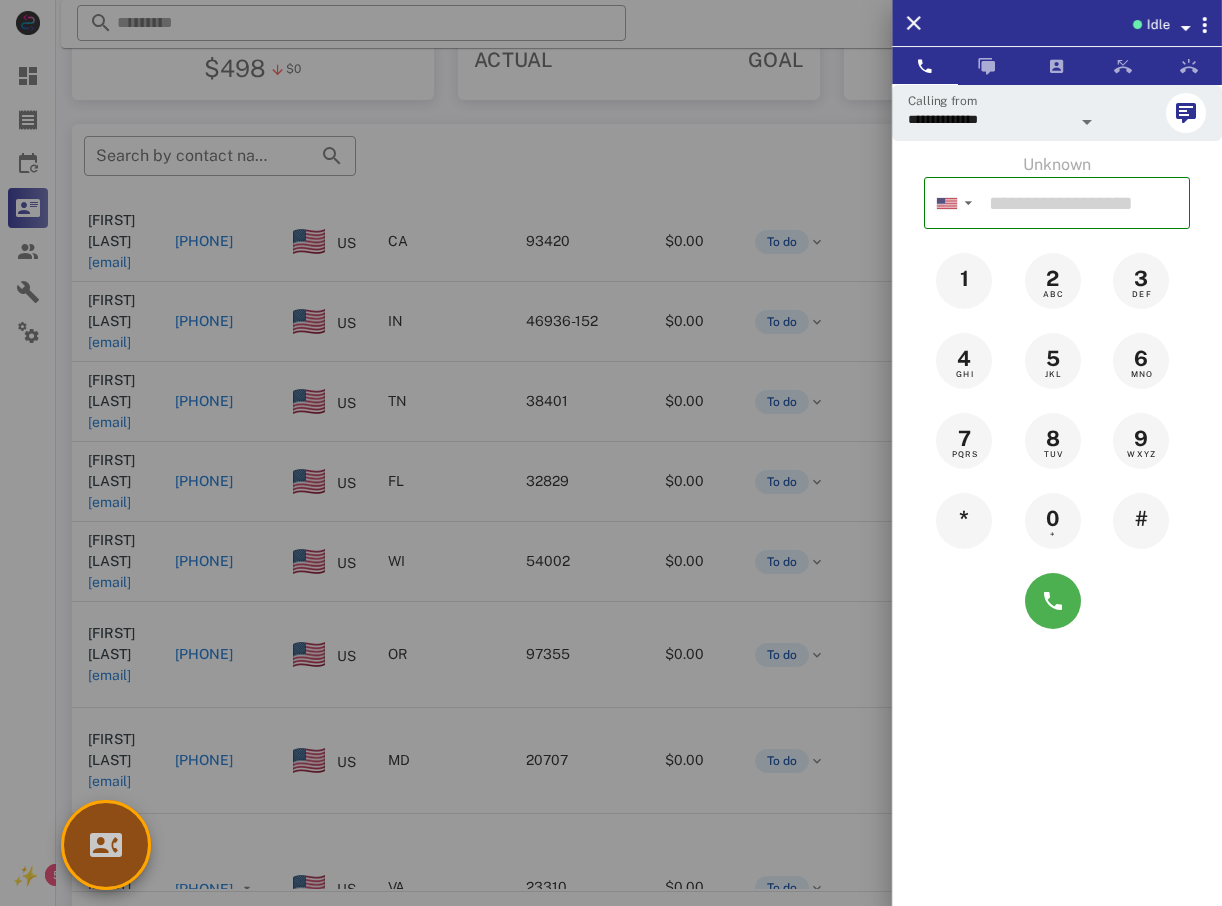 click at bounding box center [106, 845] 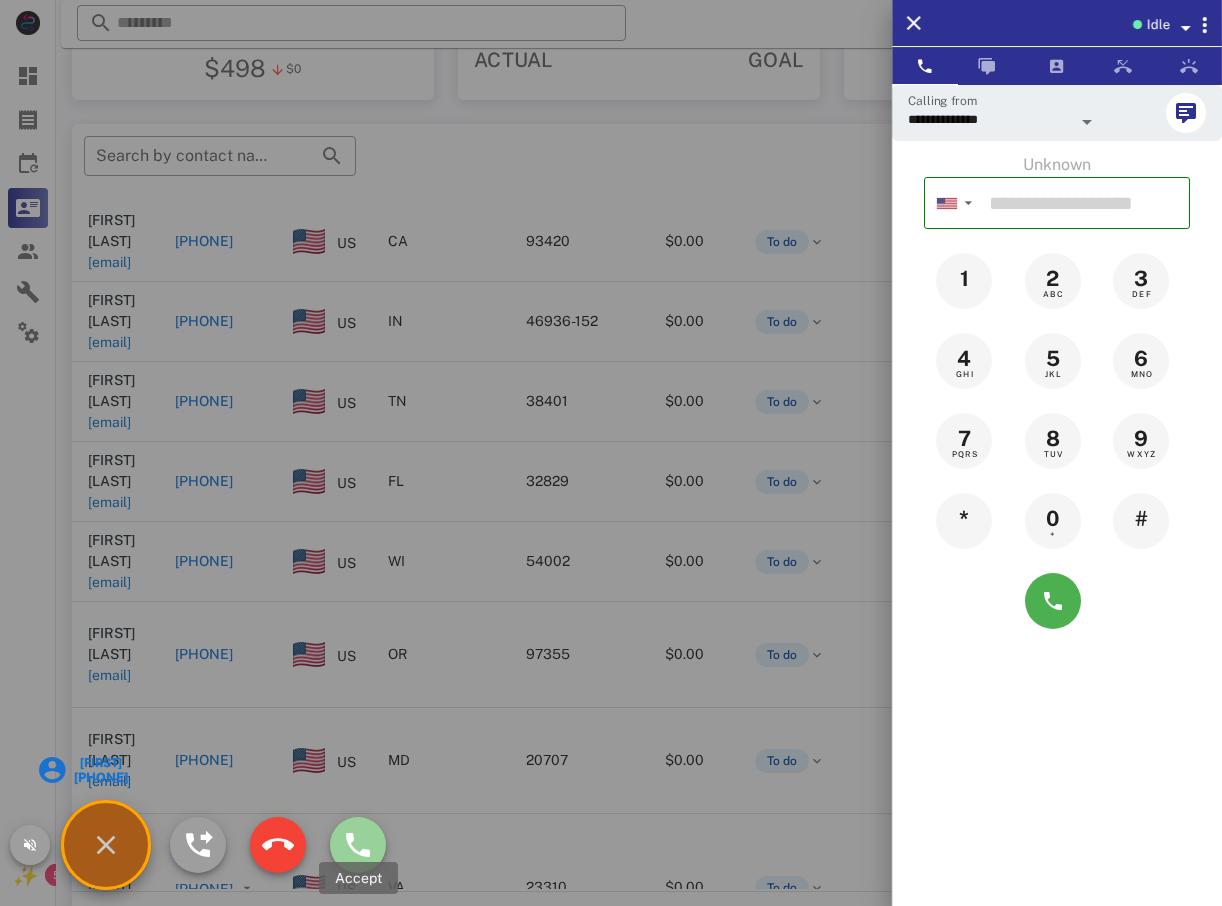 click at bounding box center [358, 845] 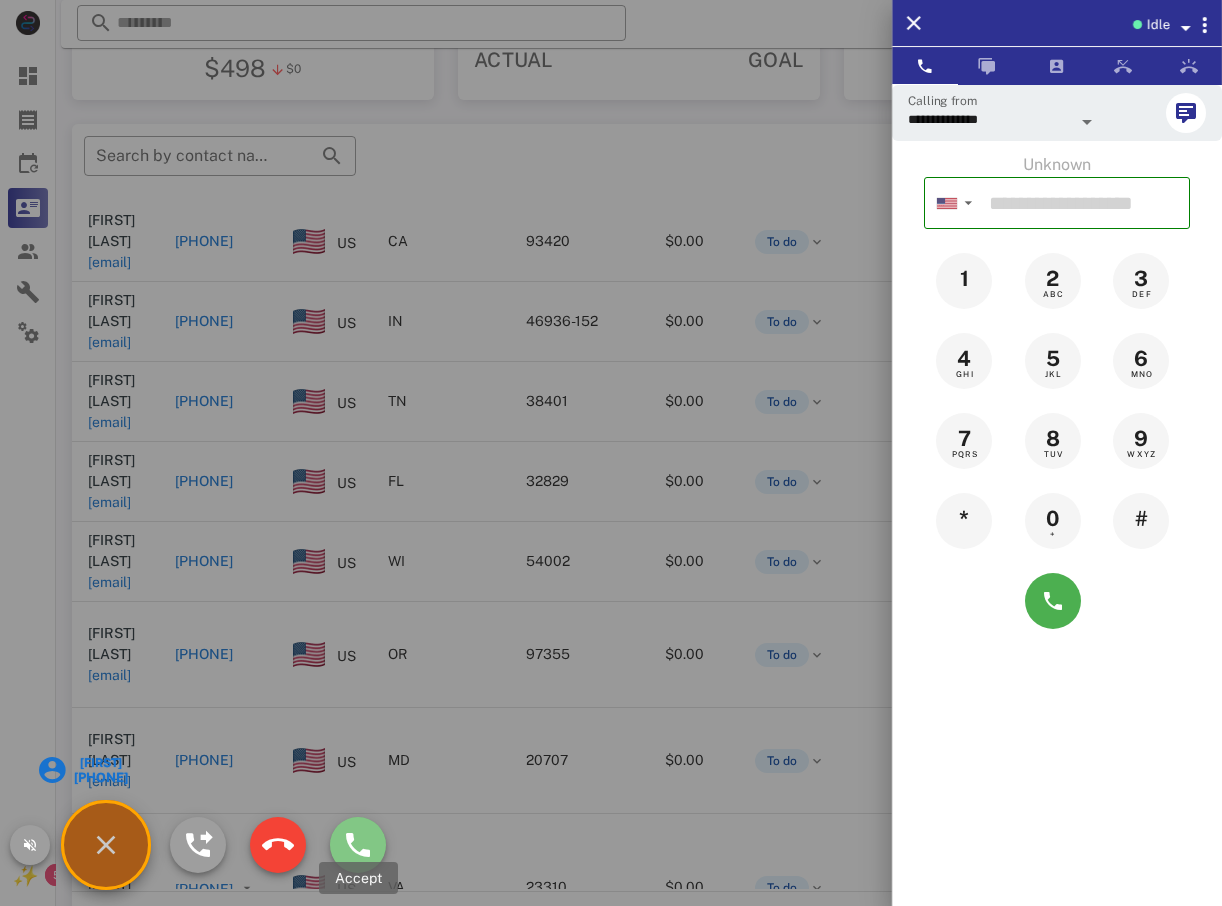 type on "**********" 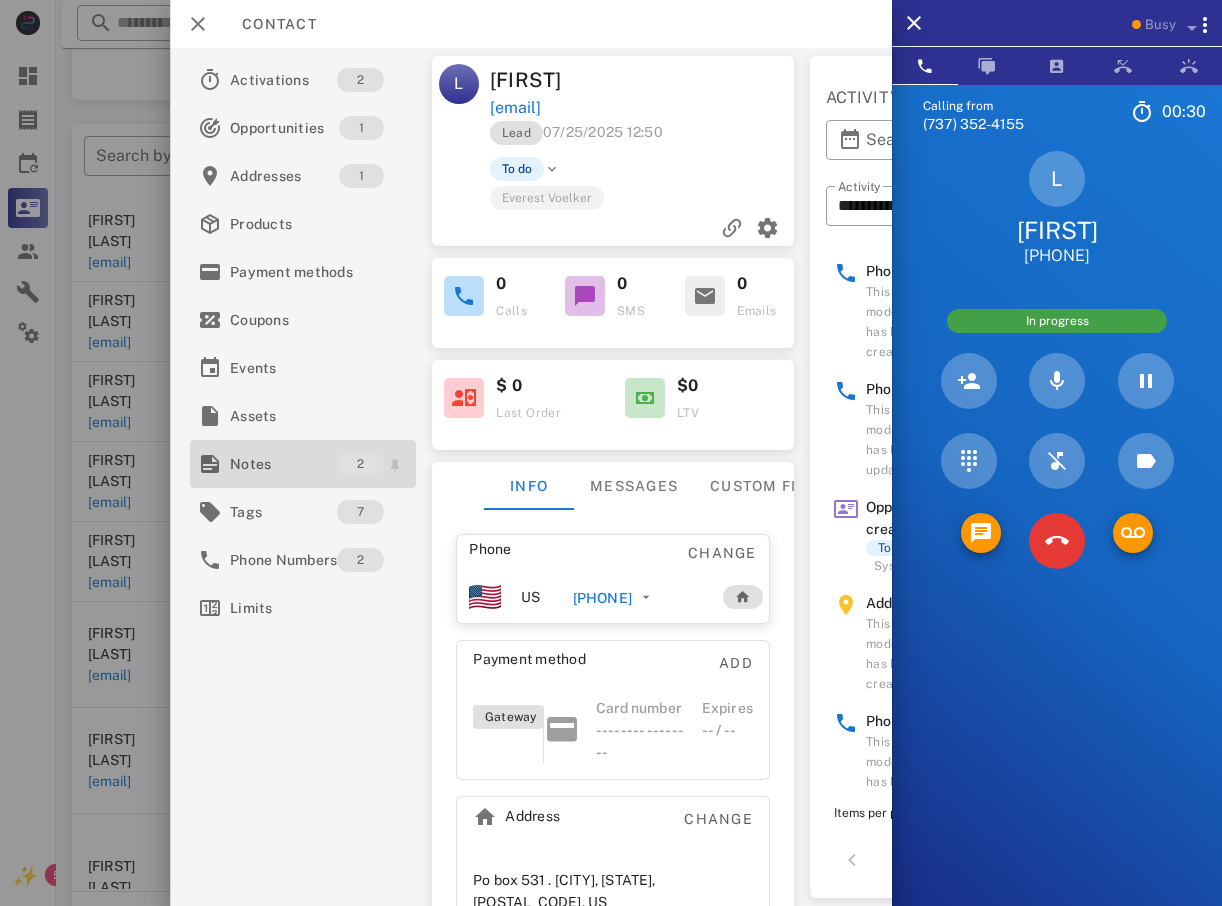 click on "Notes" at bounding box center (283, 464) 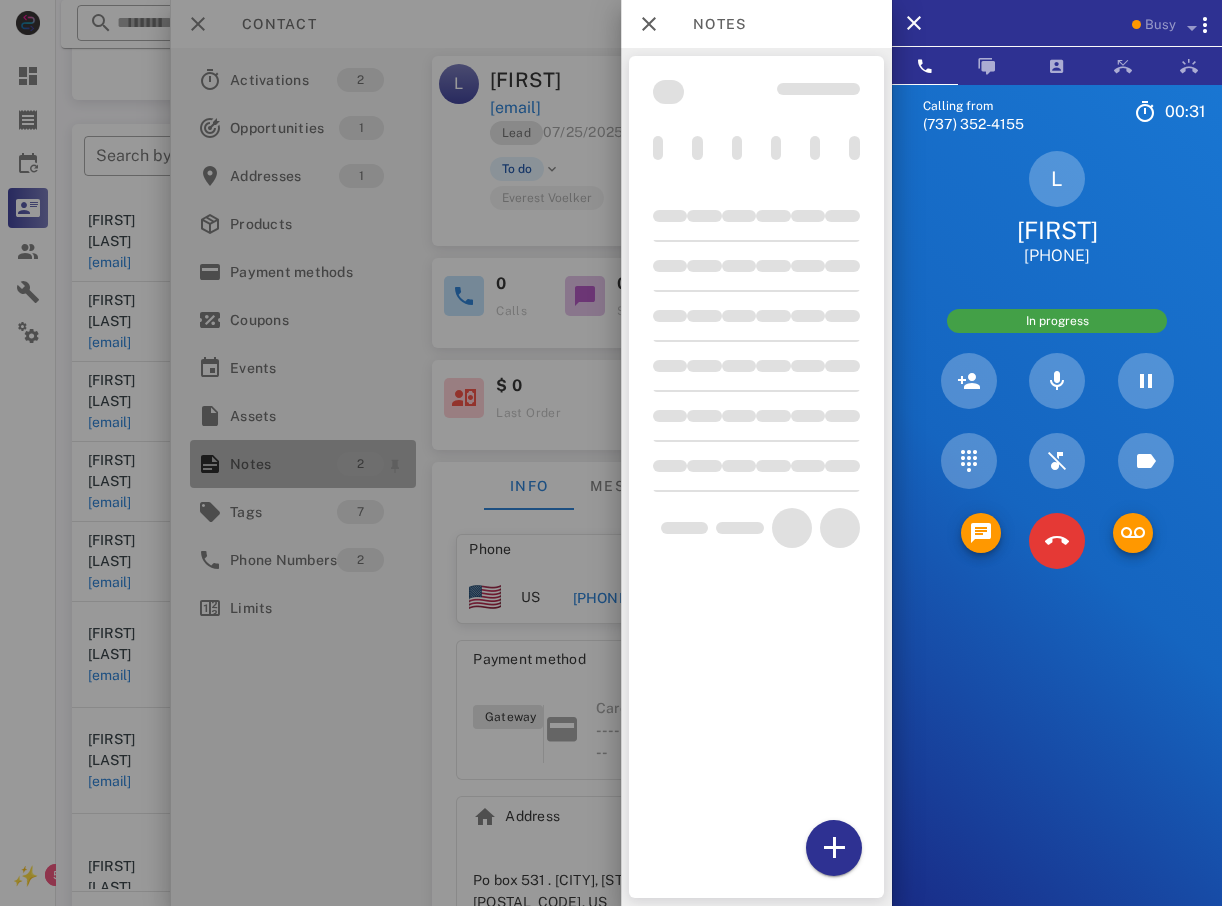 click at bounding box center (611, 453) 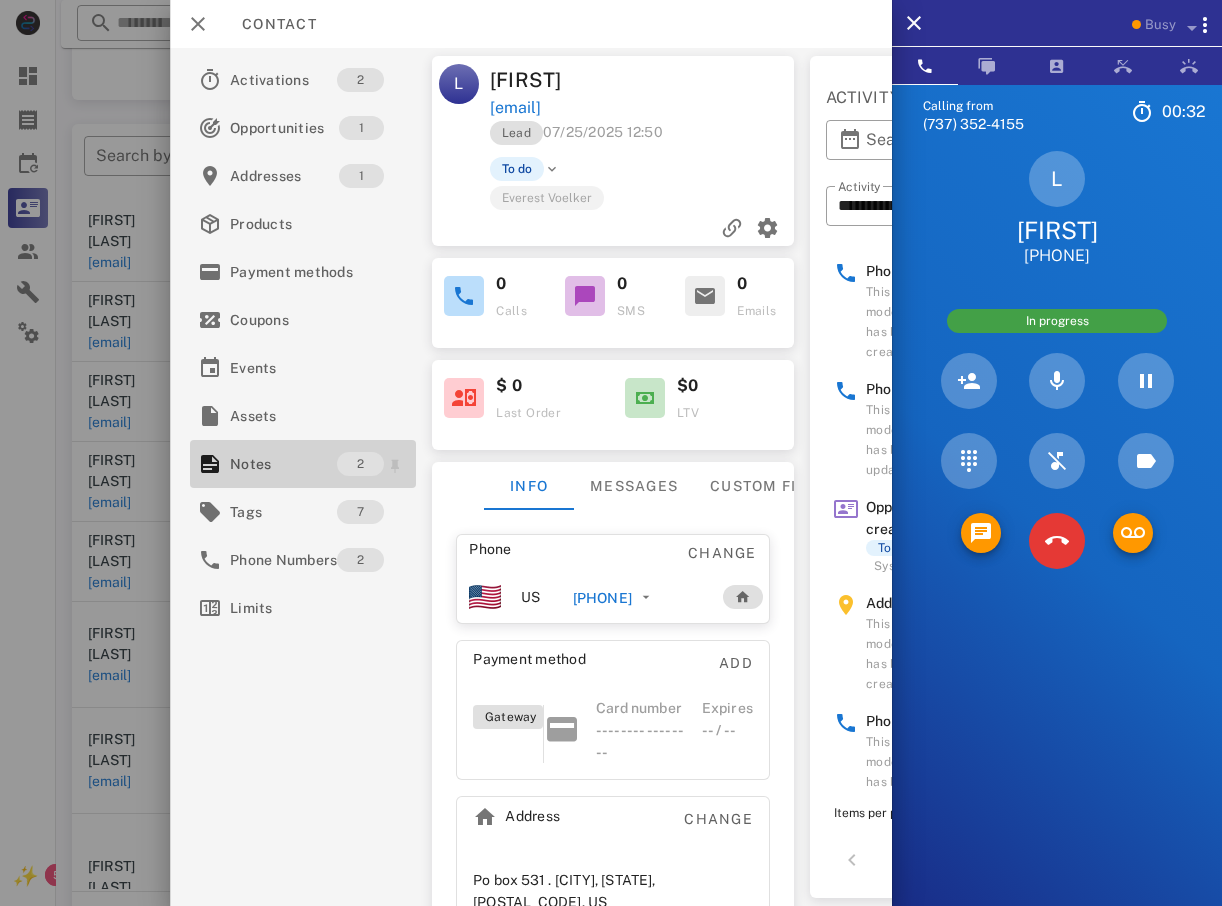 drag, startPoint x: 317, startPoint y: 461, endPoint x: 304, endPoint y: 476, distance: 19.849434 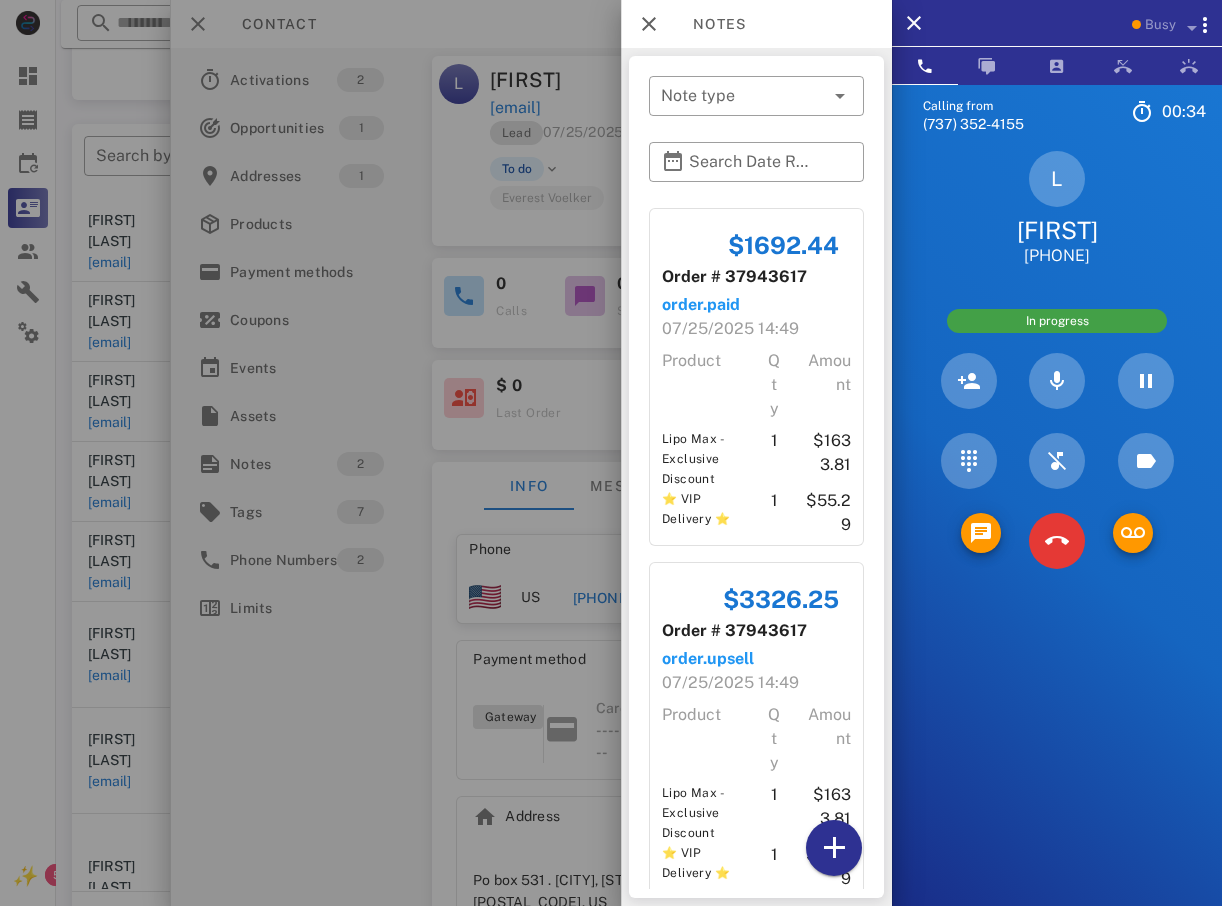 click at bounding box center [611, 453] 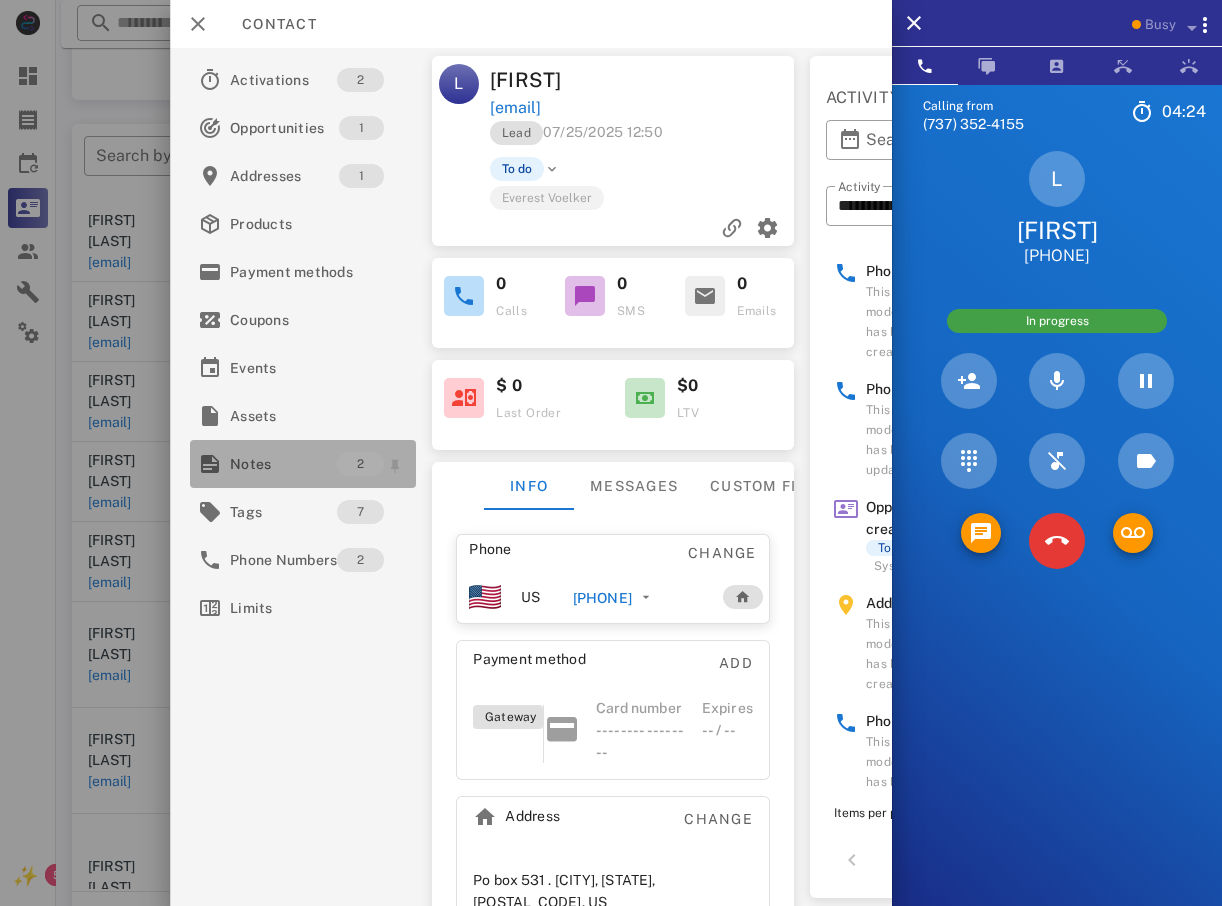 click on "Notes" at bounding box center (283, 464) 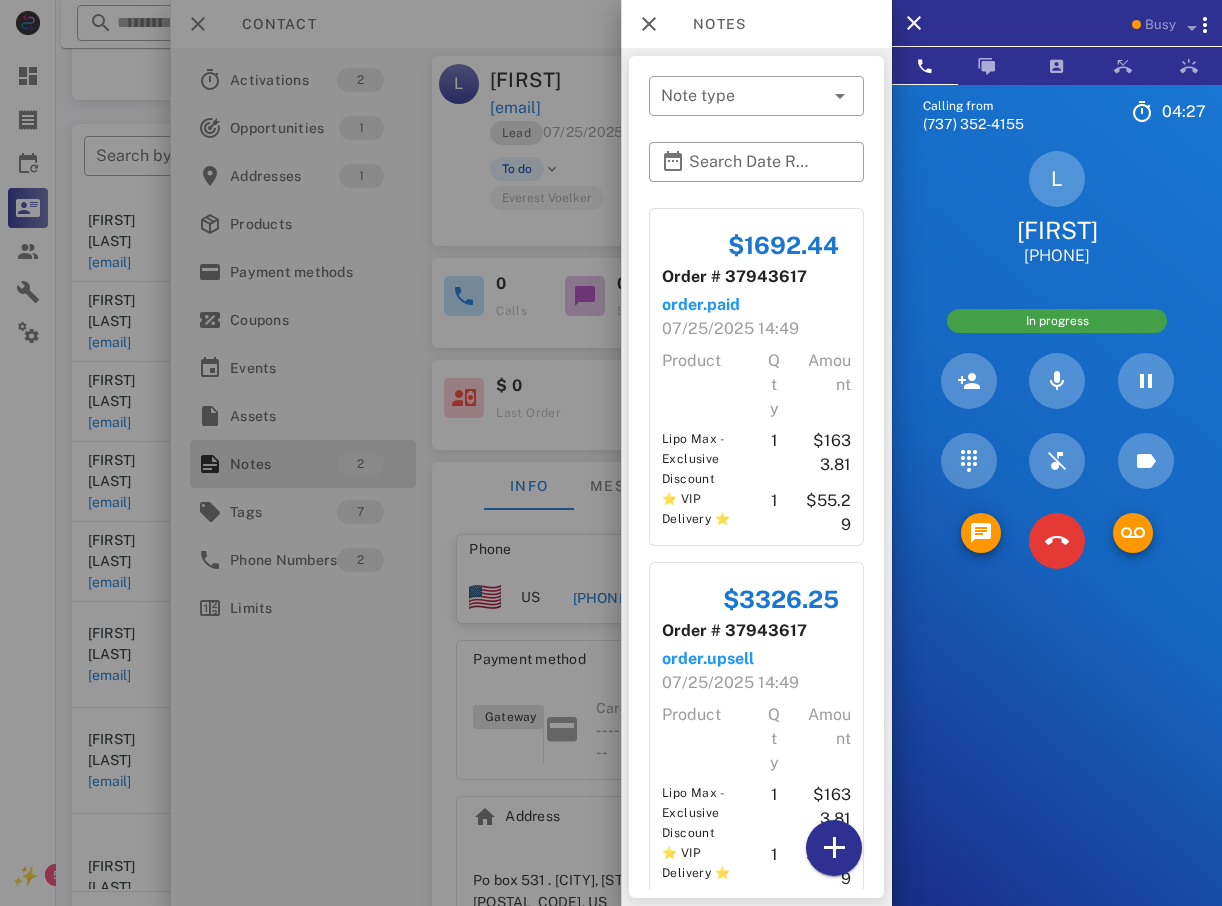 click at bounding box center [611, 453] 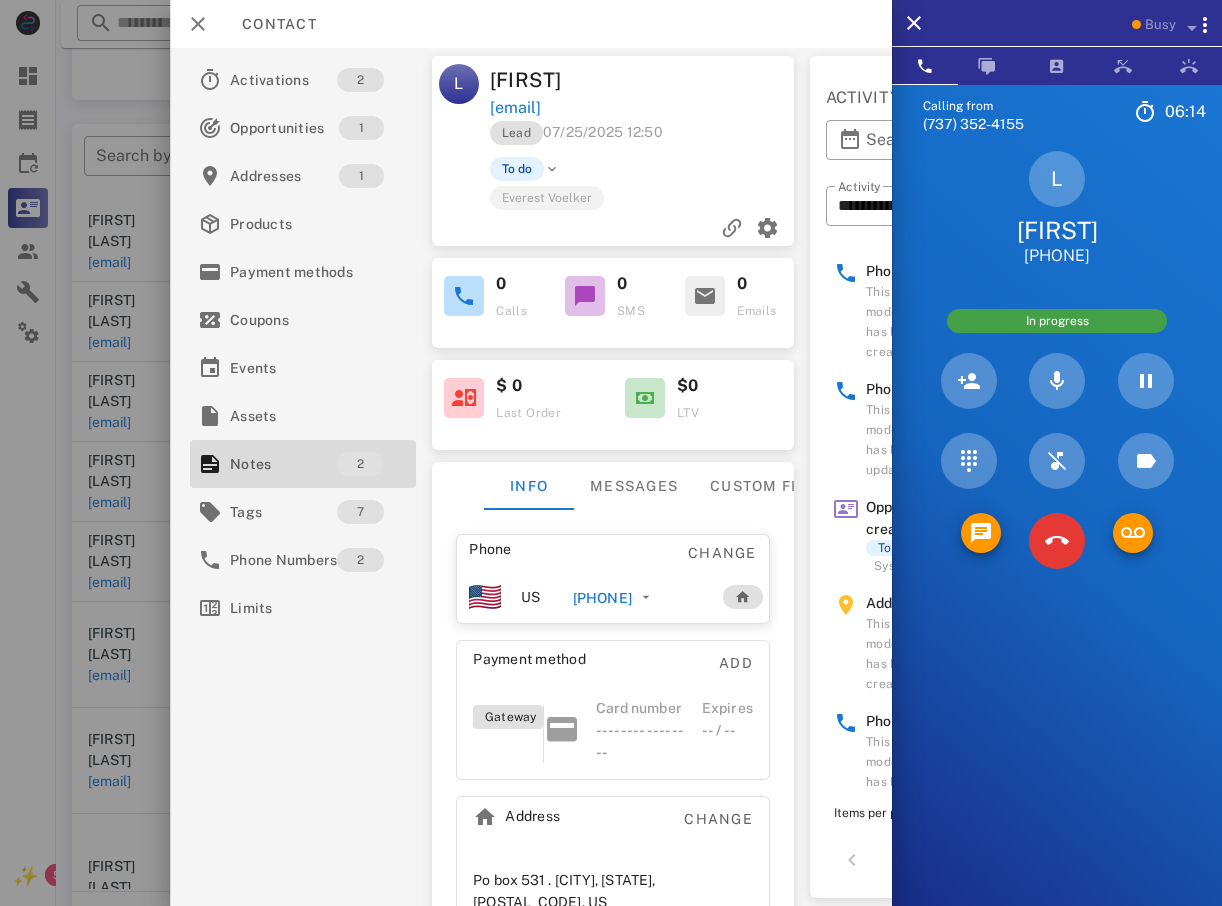 click on "[EMAIL]" at bounding box center [515, 108] 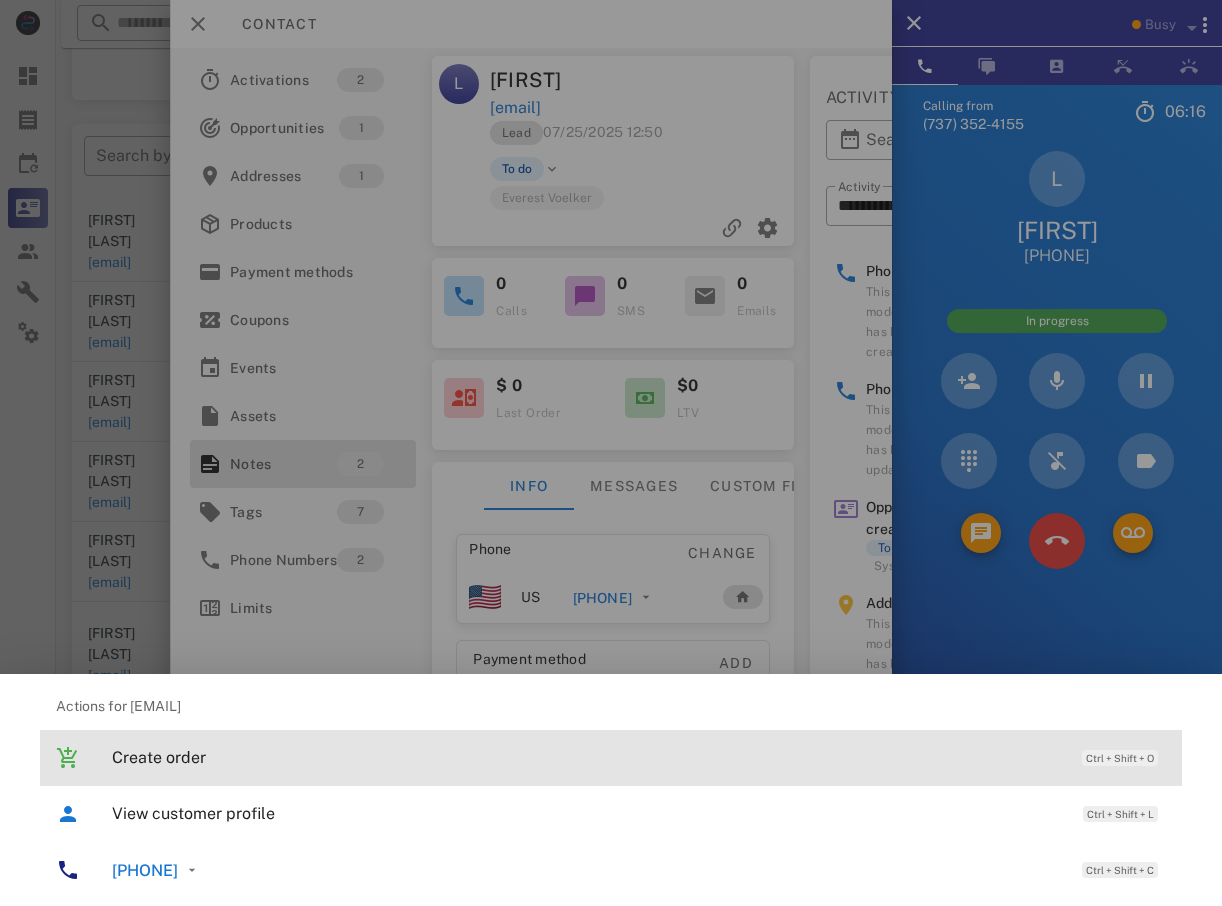 click on "Create order" at bounding box center (587, 757) 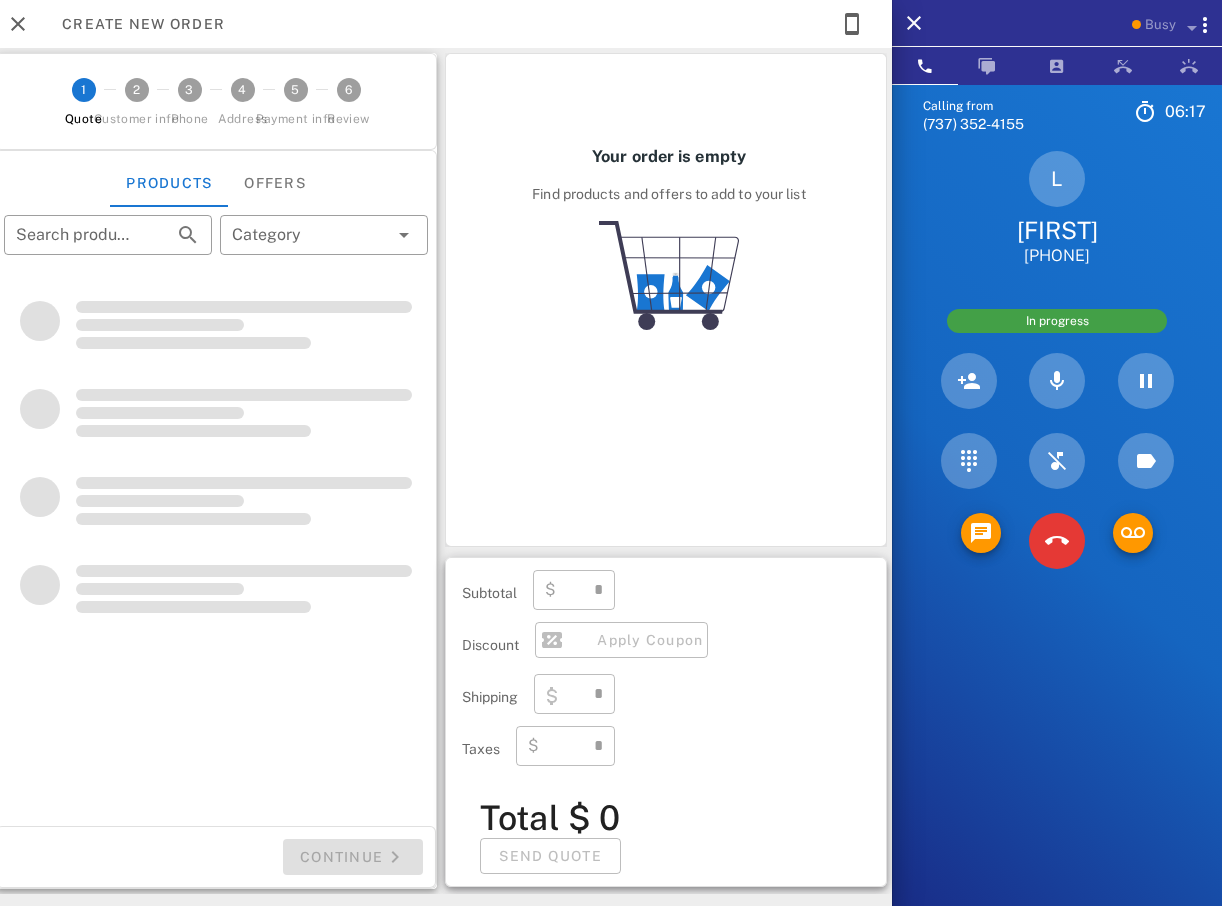 type on "**********" 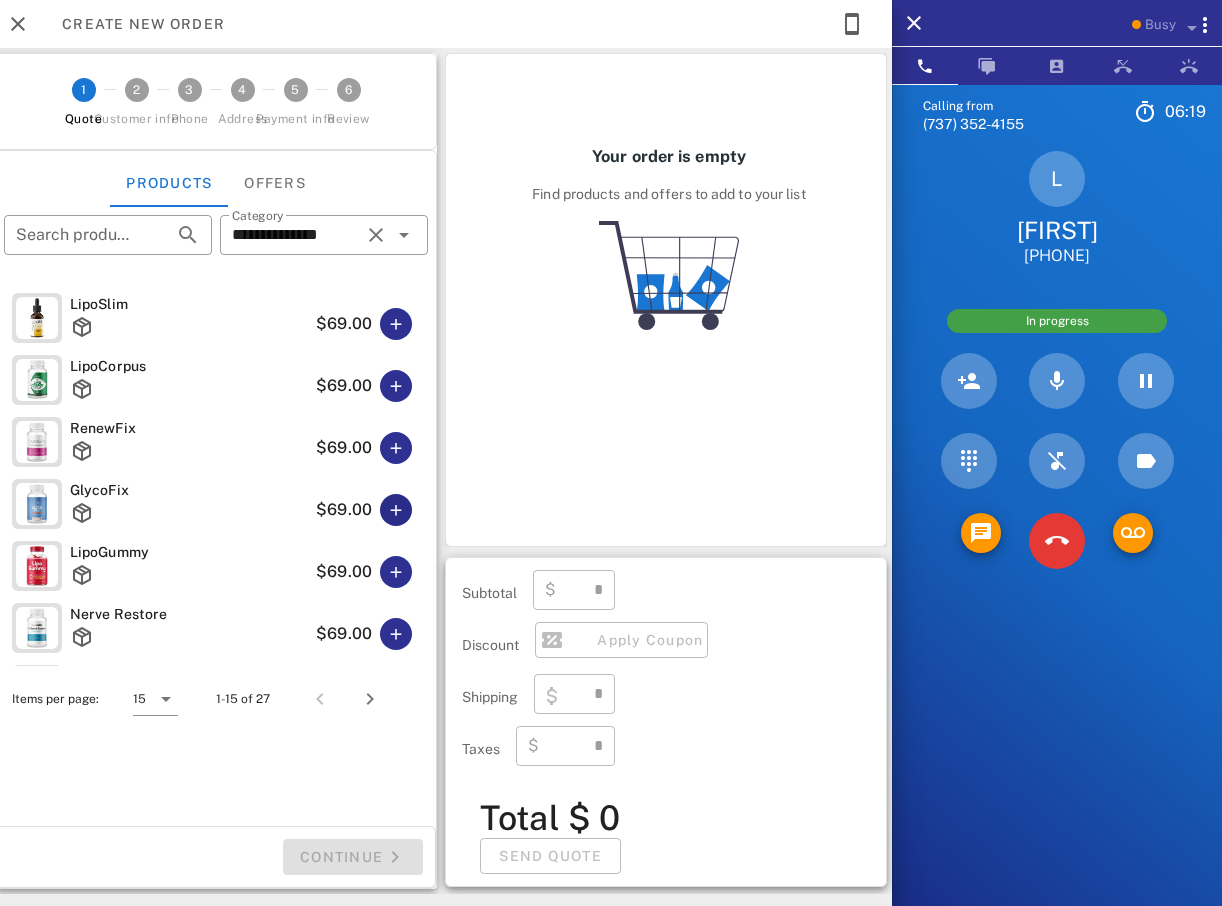 type on "****" 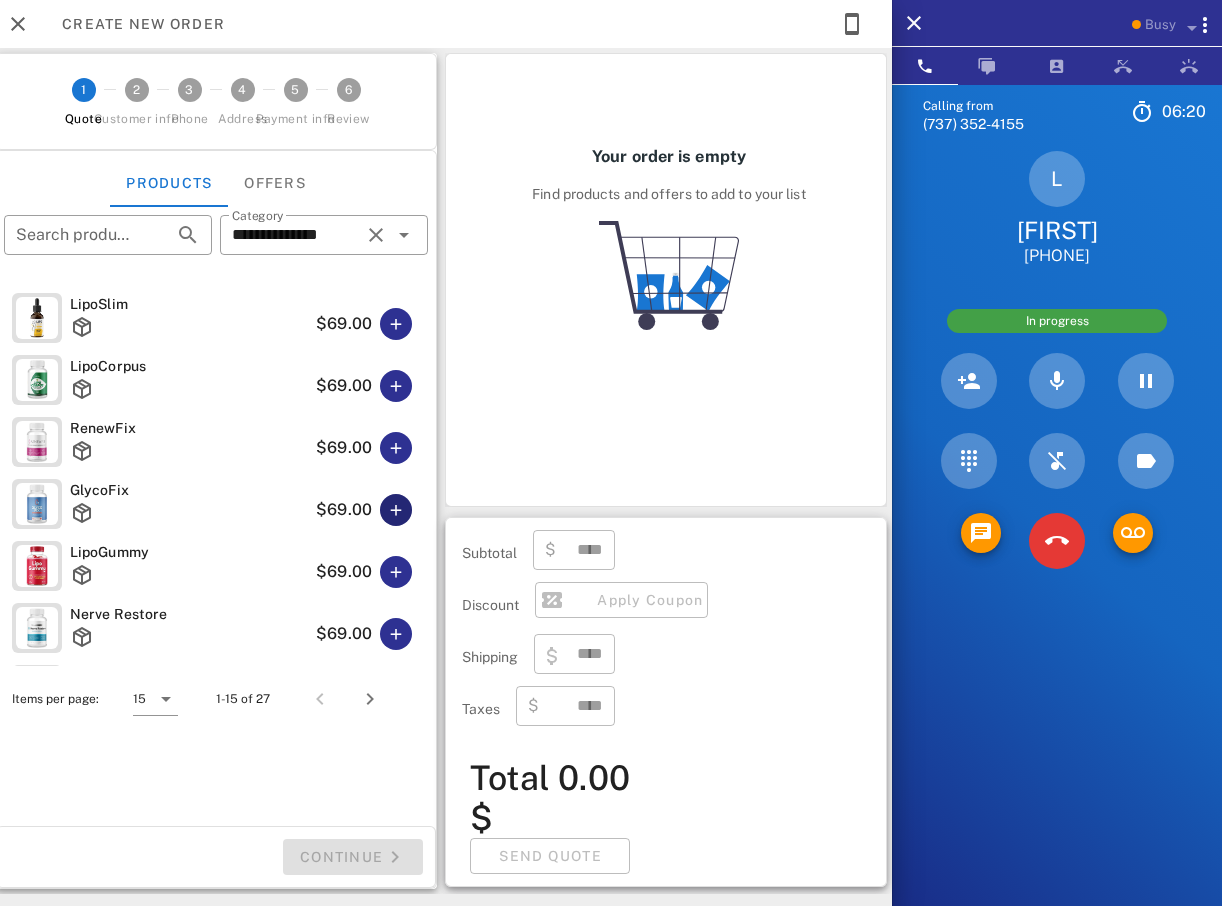 click at bounding box center [396, 510] 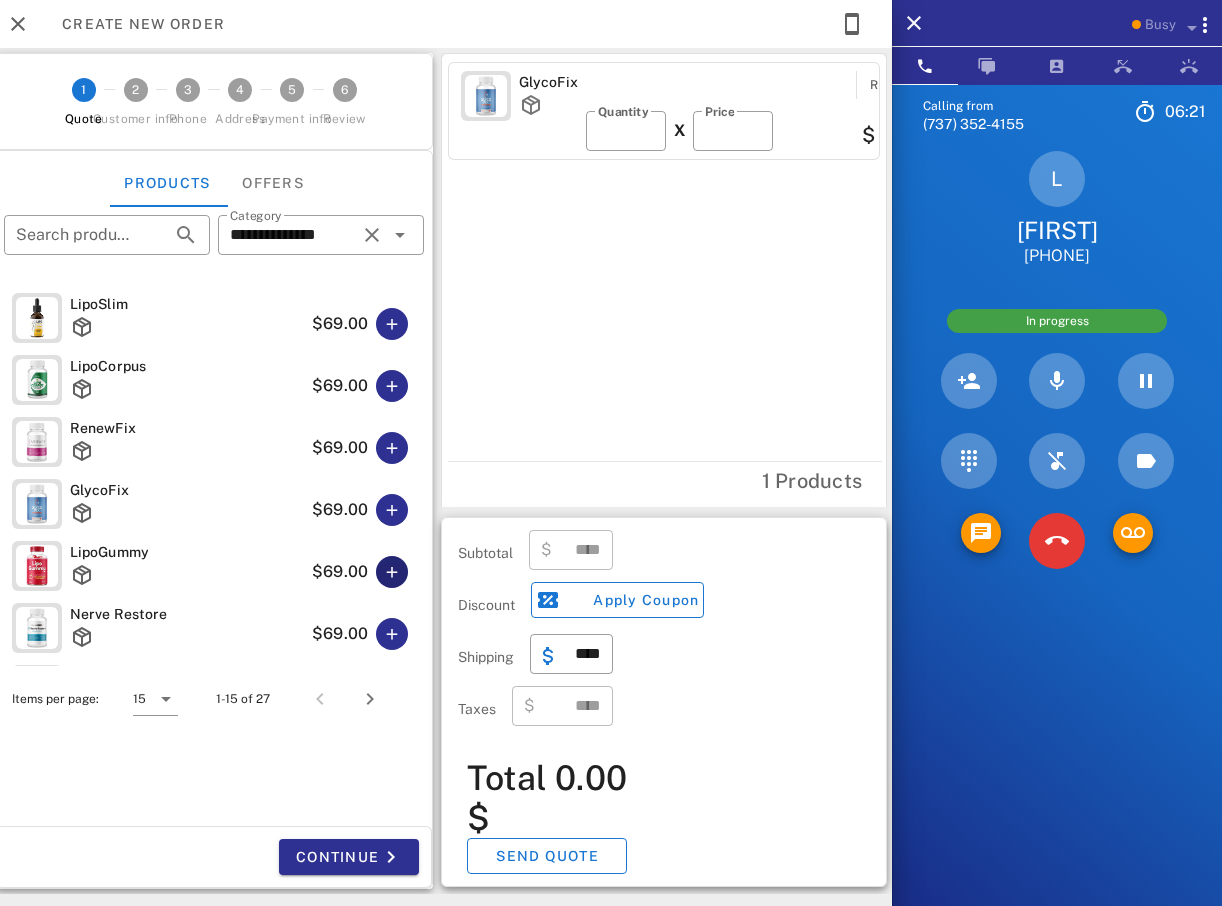 click at bounding box center [392, 572] 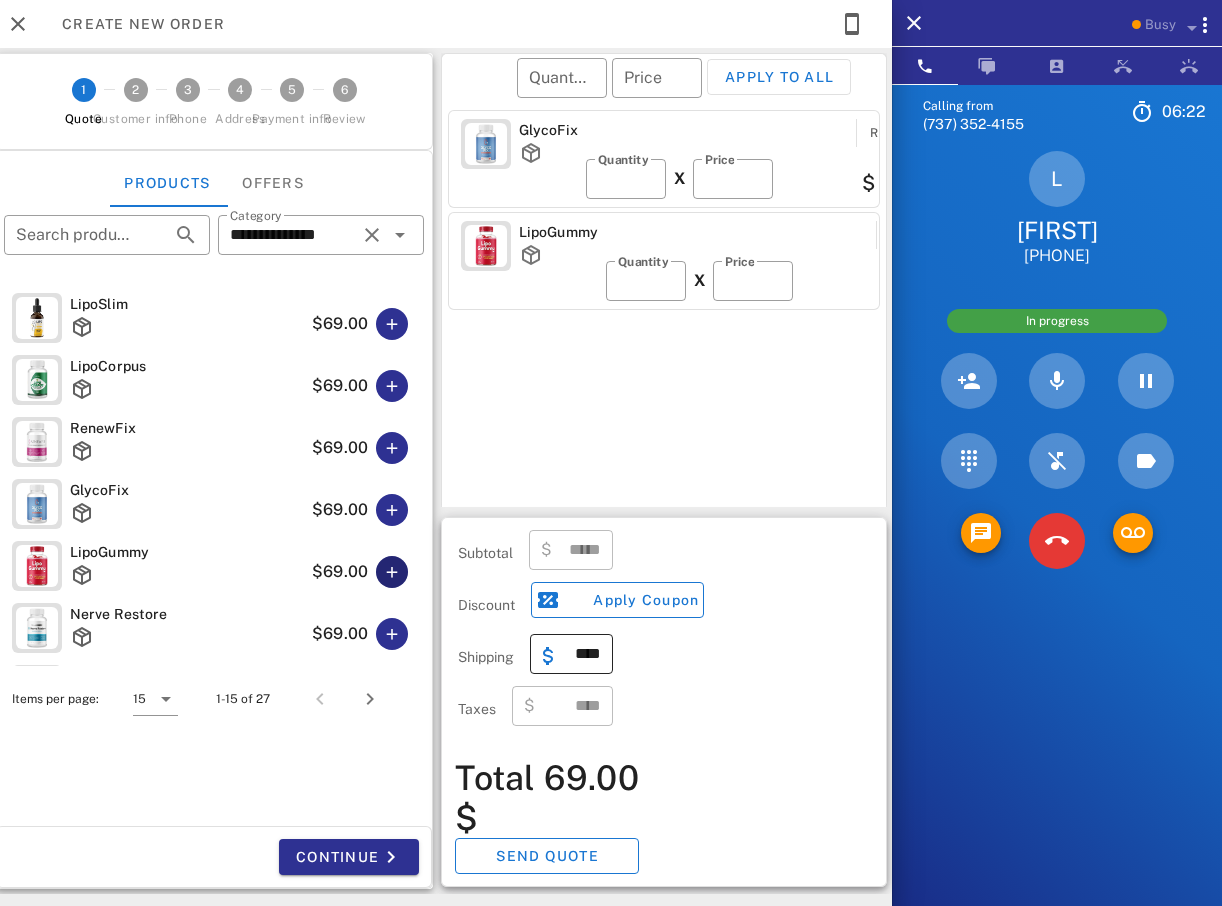 type on "******" 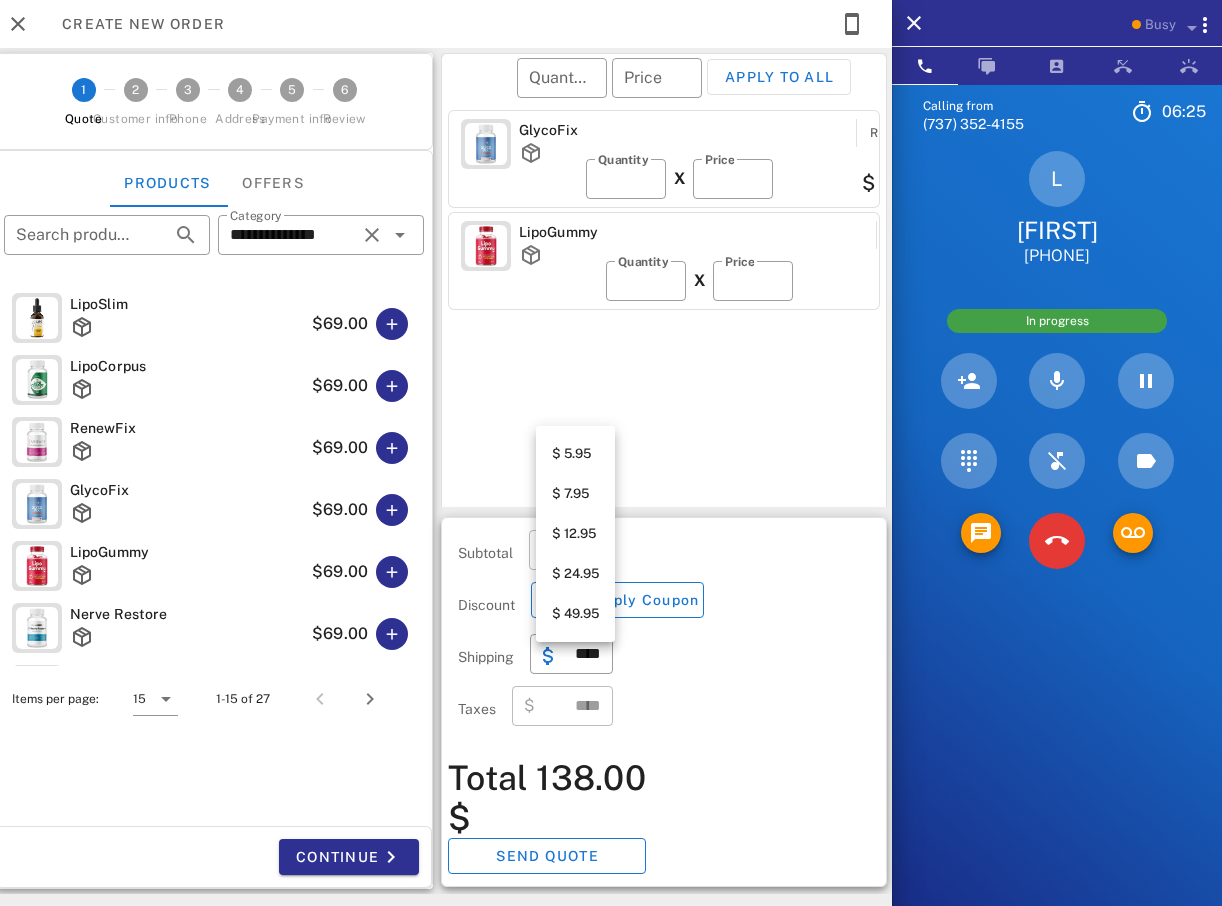 click on "$ 5.95" at bounding box center [575, 454] 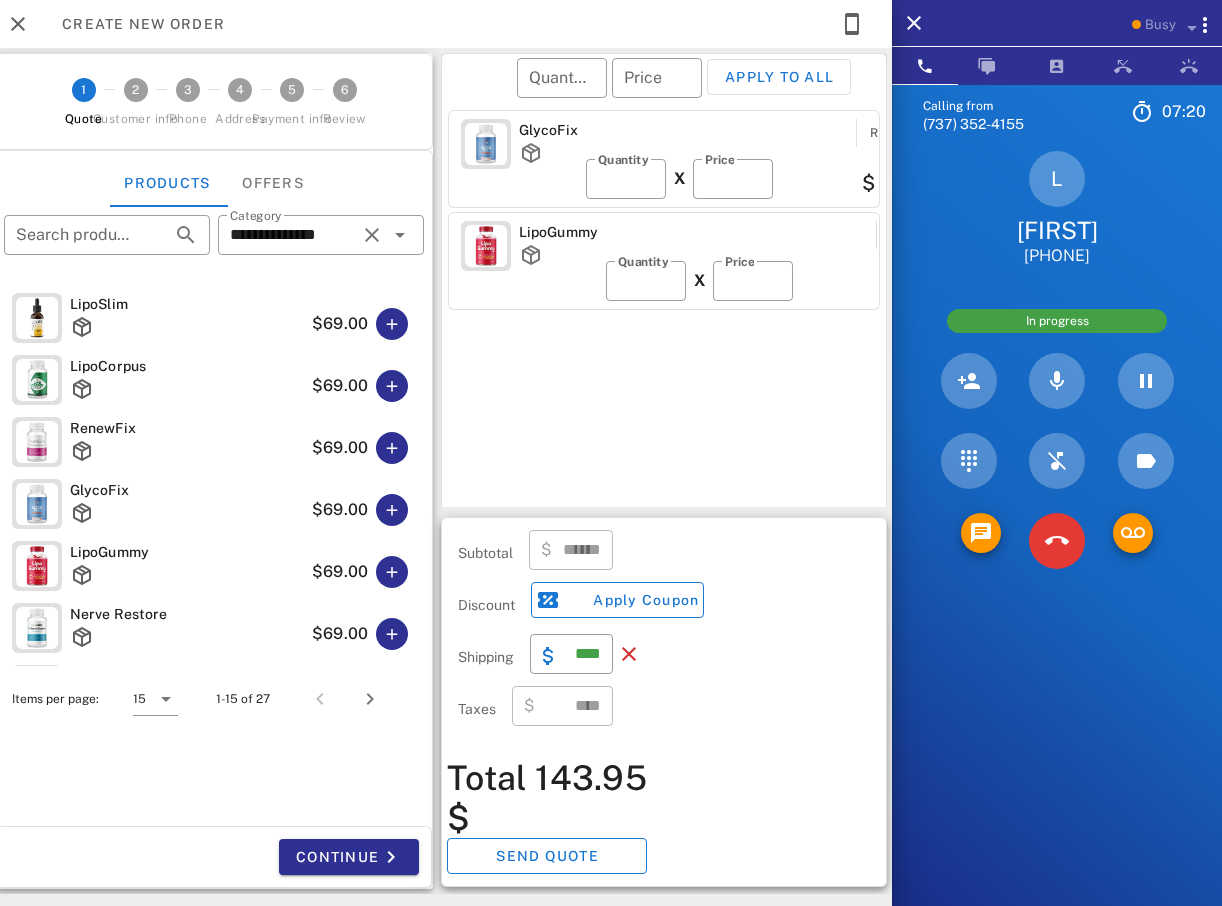 scroll, scrollTop: 380, scrollLeft: 0, axis: vertical 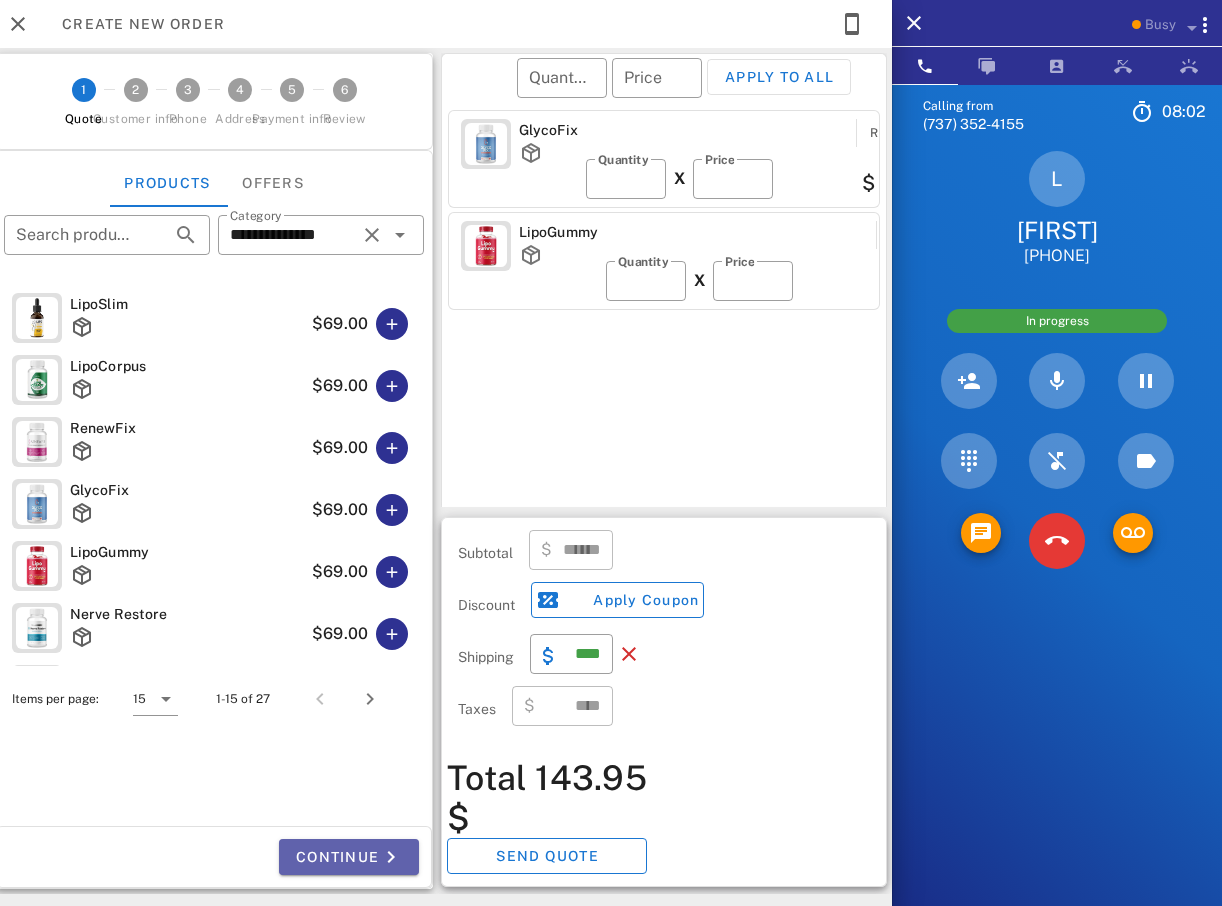 click on "Continue" at bounding box center (349, 857) 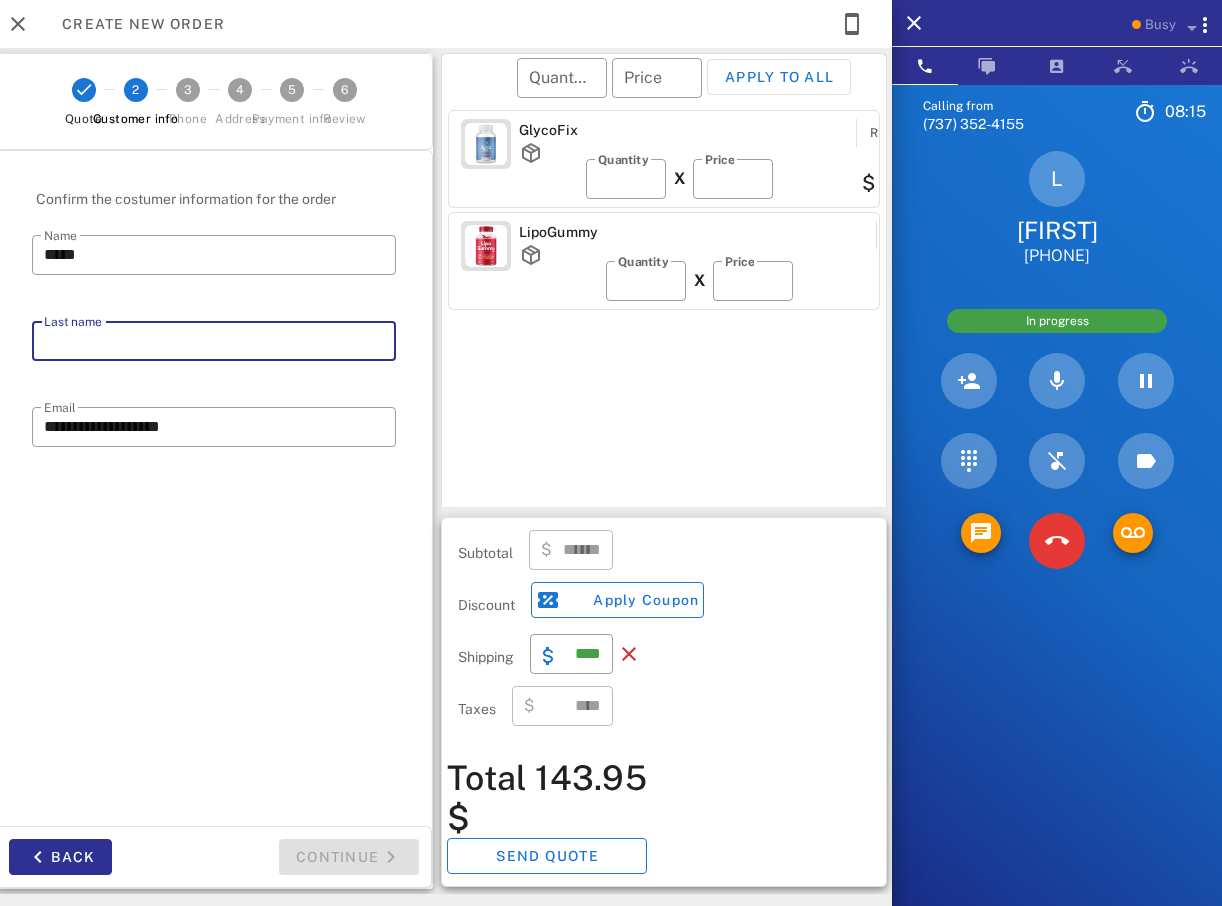 click on "Last name" at bounding box center [214, 341] 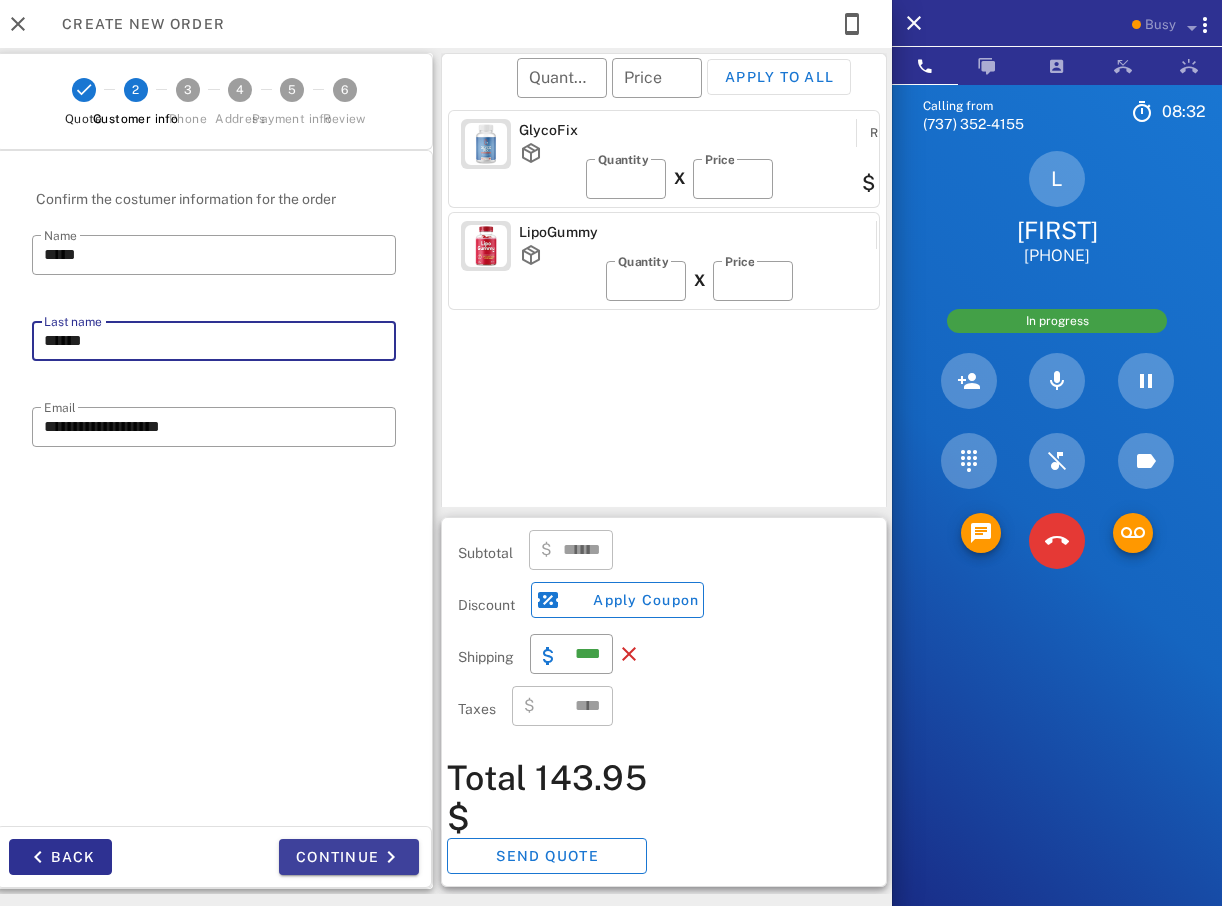 type on "******" 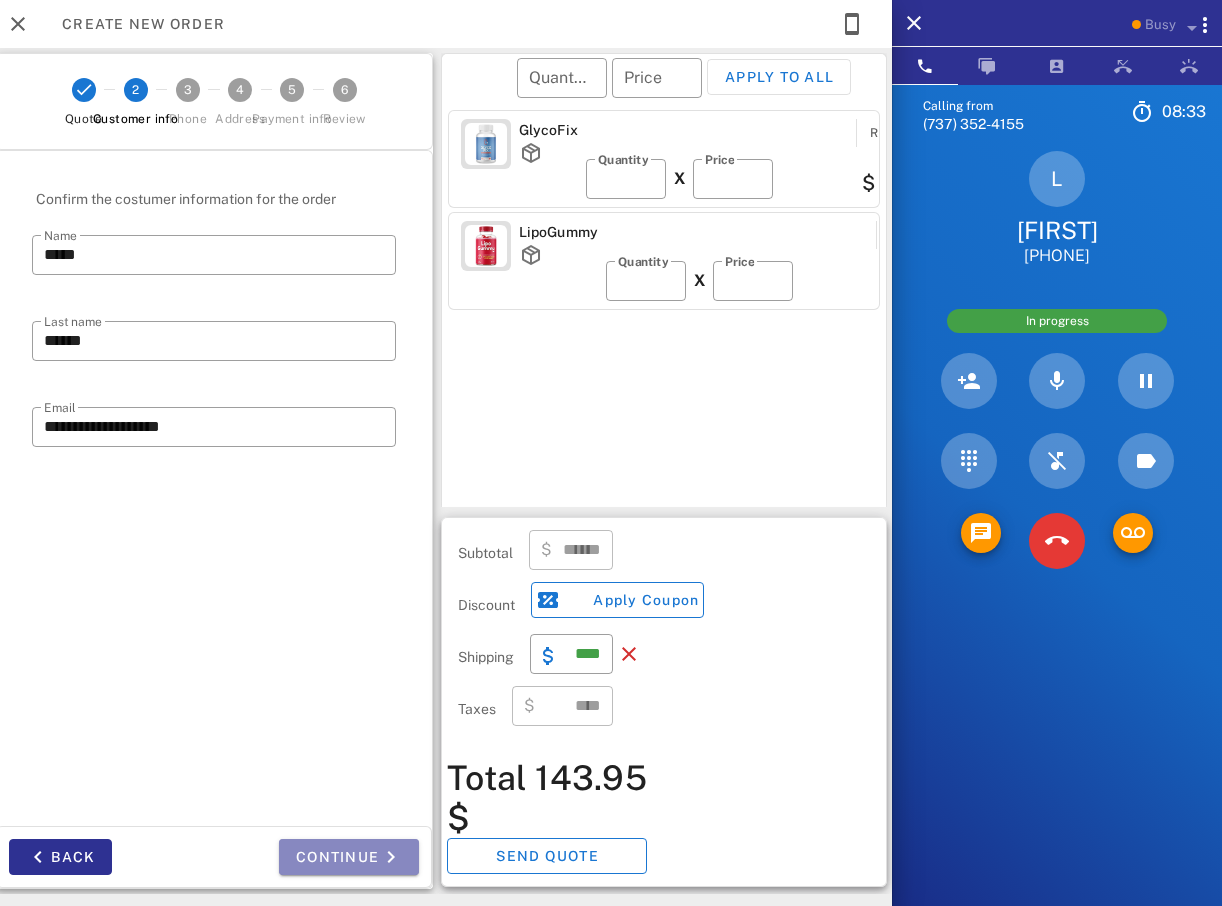 click at bounding box center [391, 857] 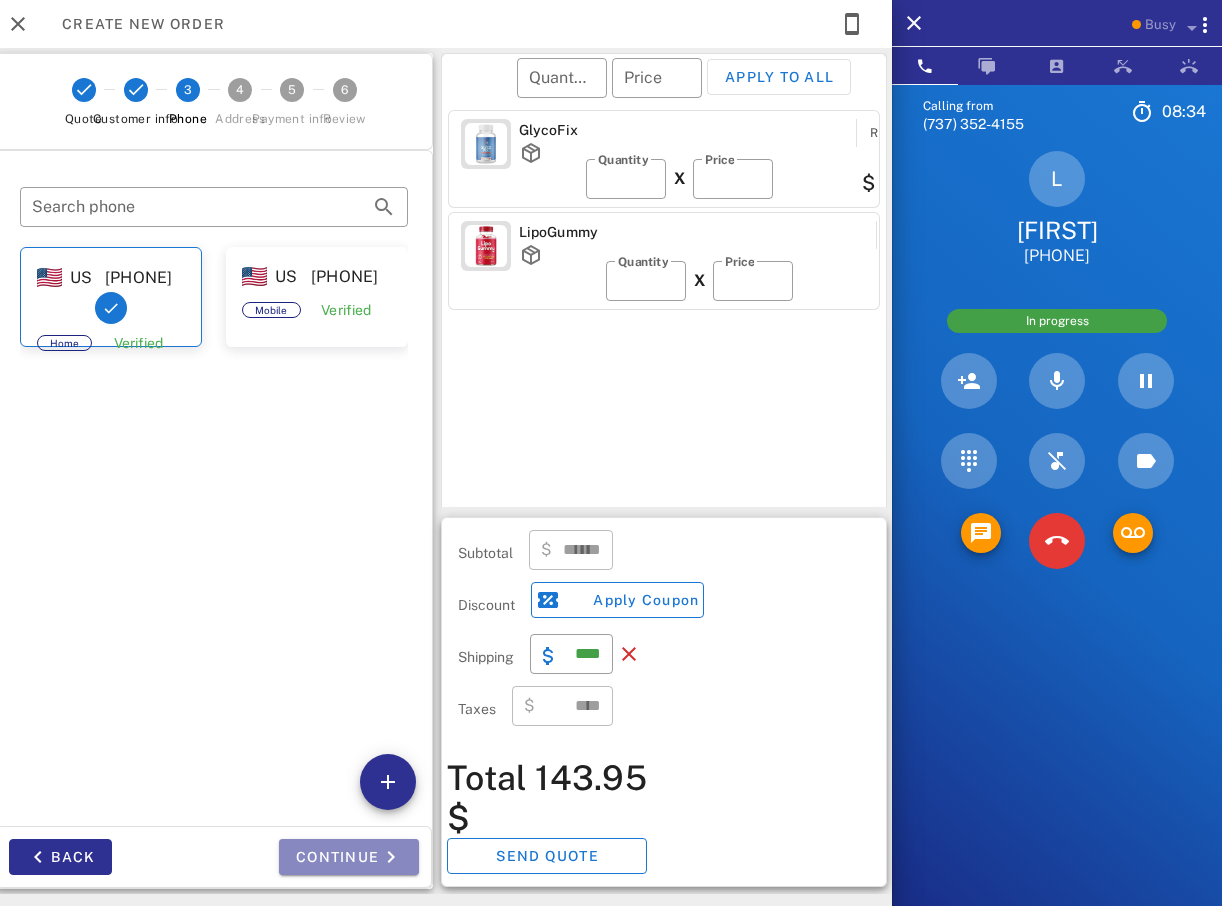 click at bounding box center [391, 857] 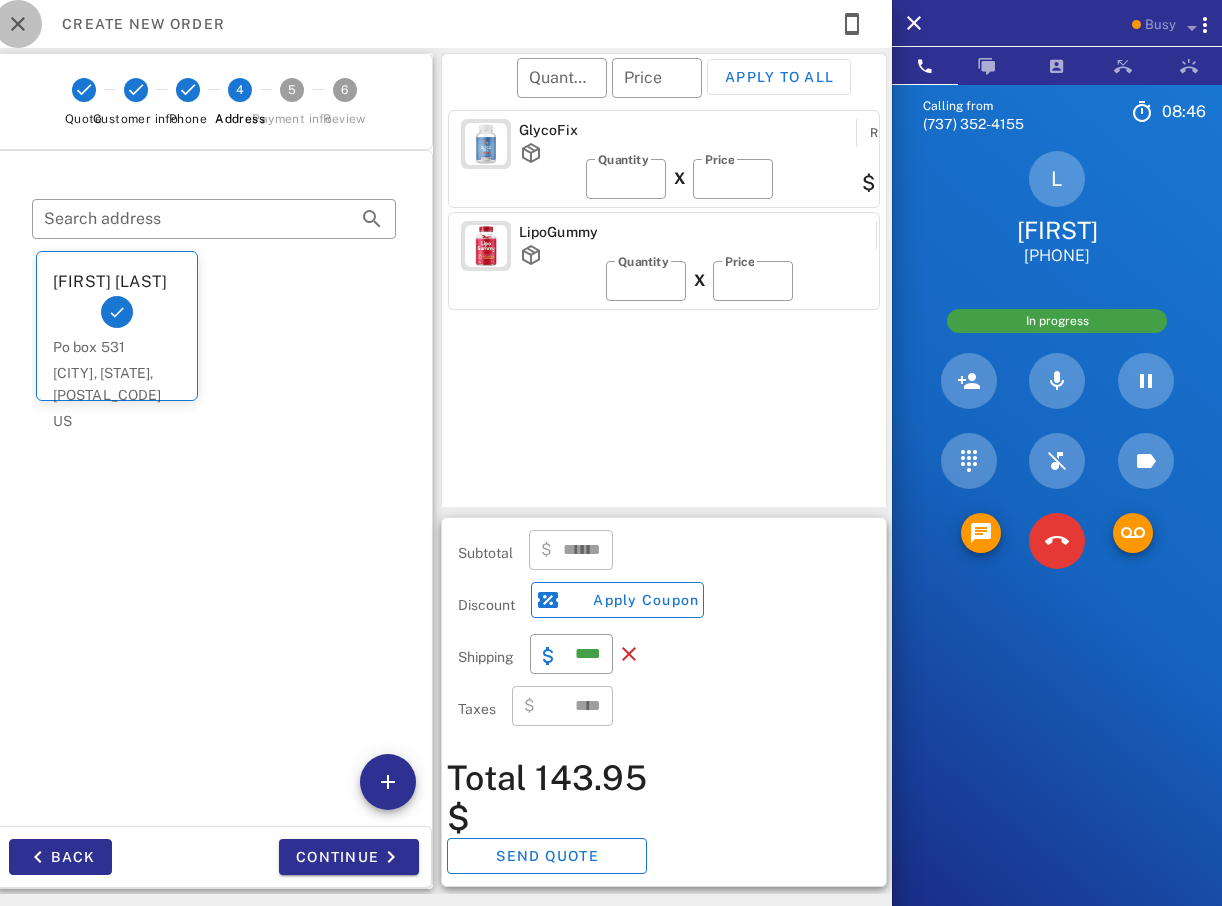 click at bounding box center (18, 24) 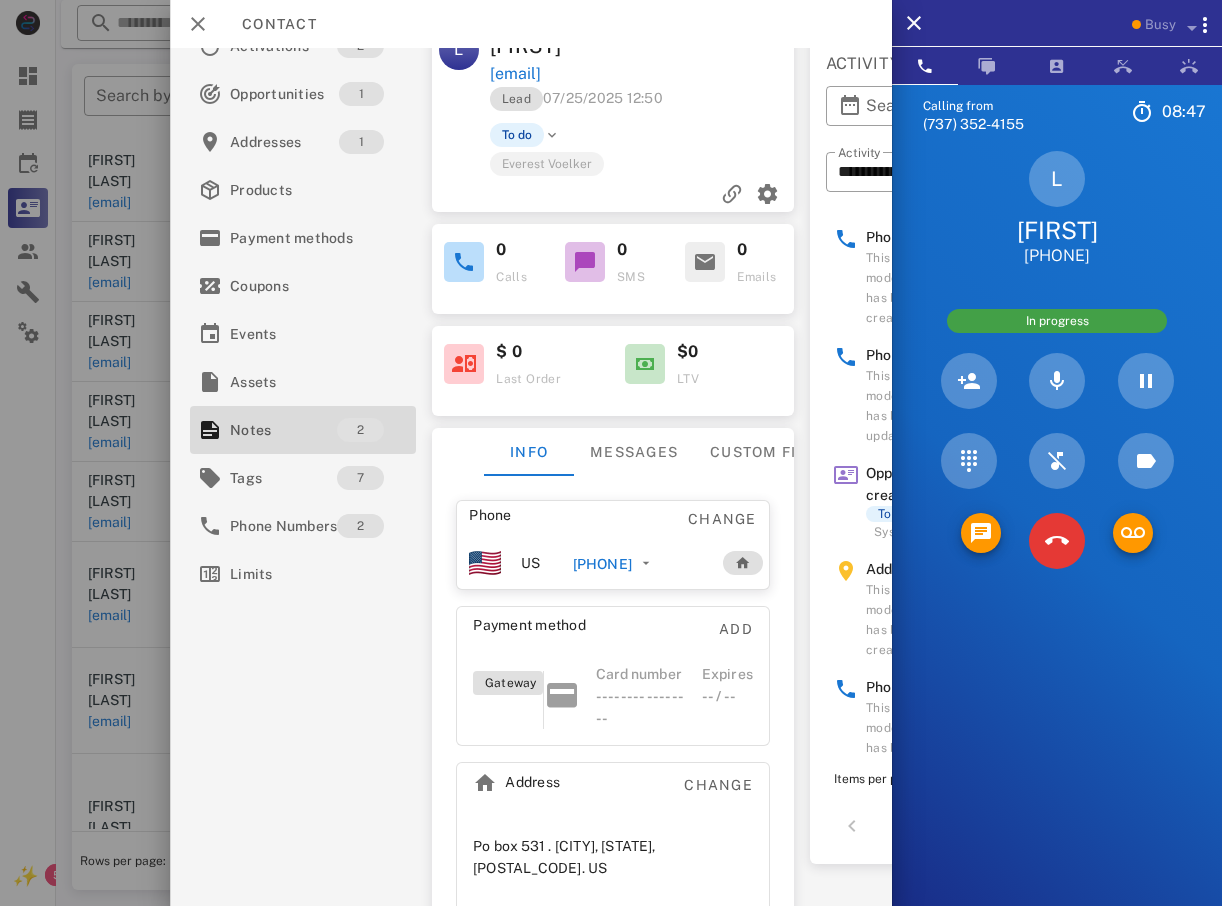scroll, scrollTop: 52, scrollLeft: 0, axis: vertical 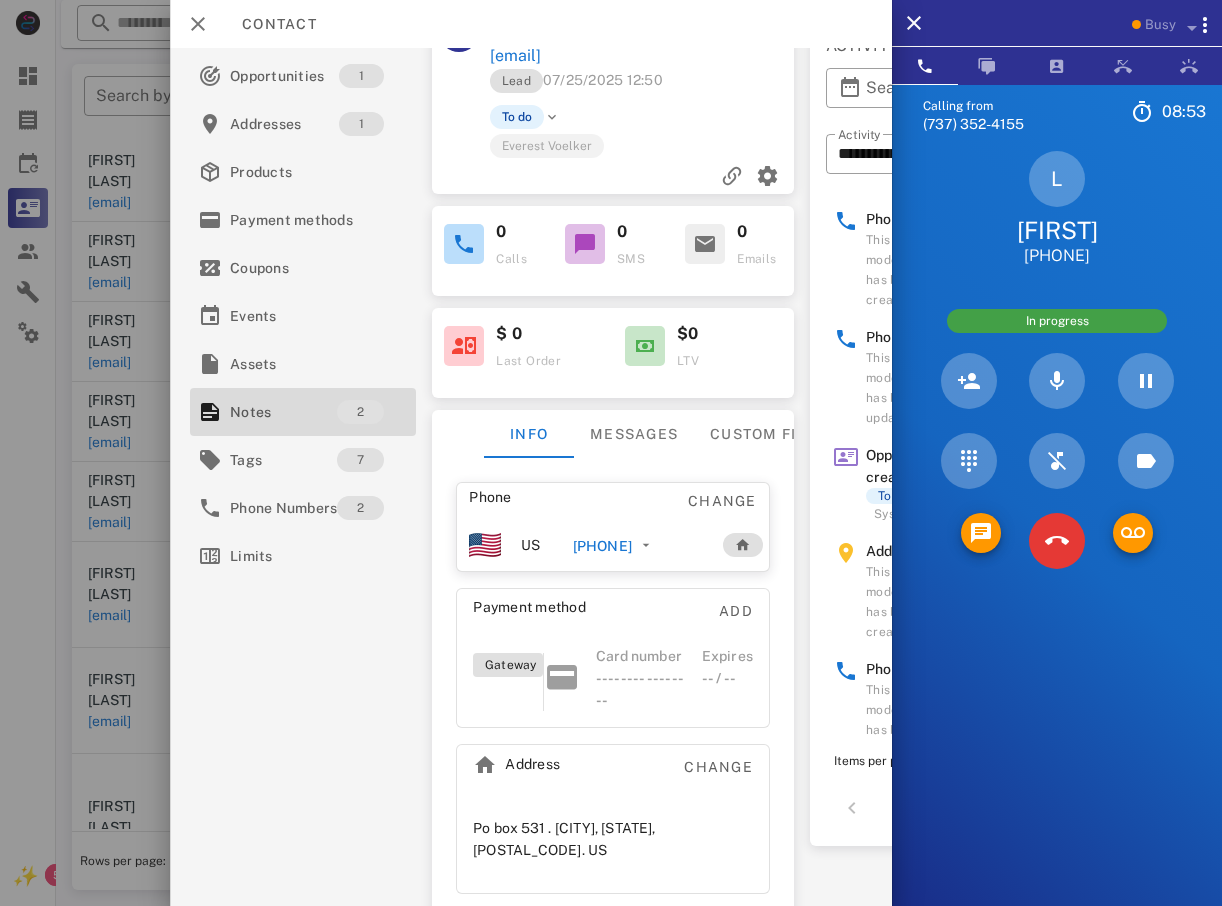 click on "[EMAIL]" at bounding box center [515, 56] 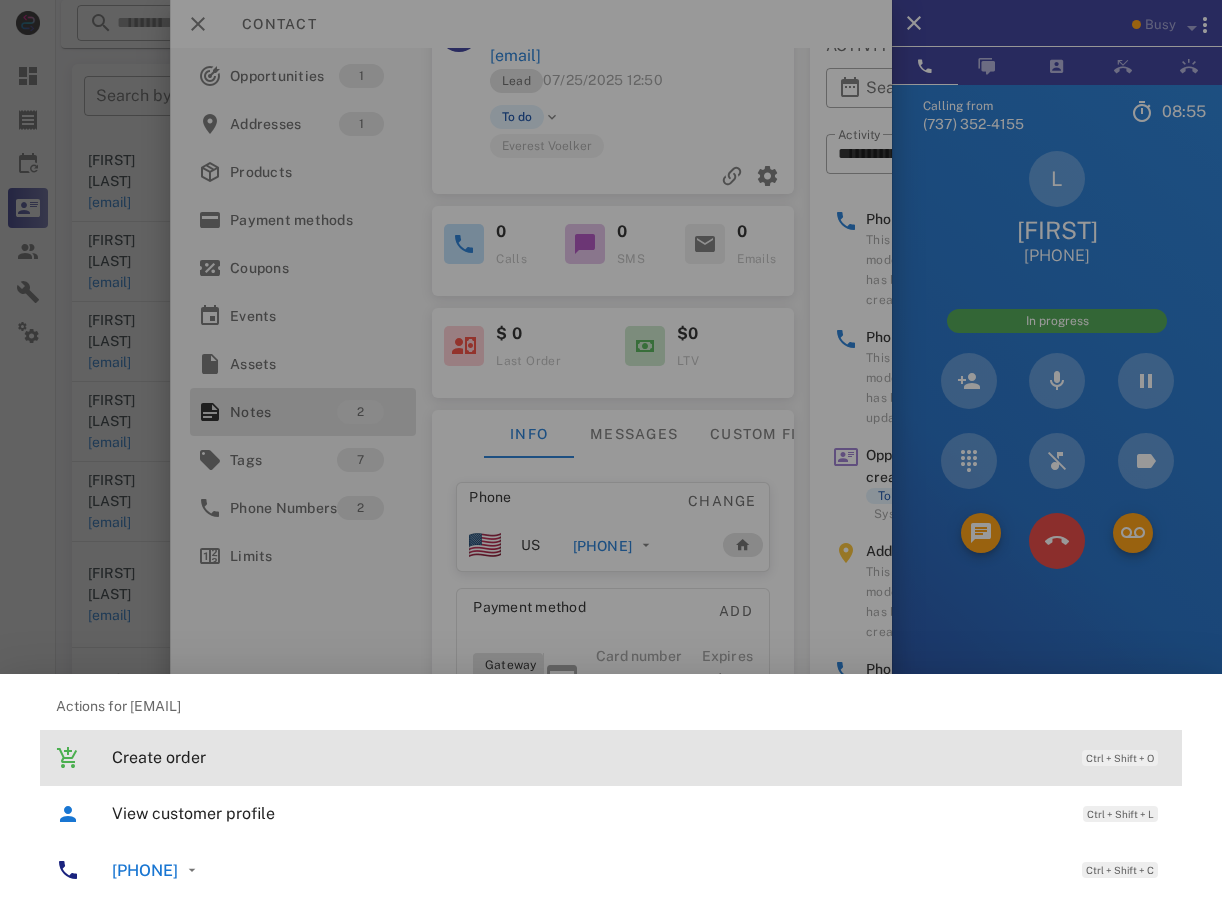 click on "Create order" at bounding box center [587, 757] 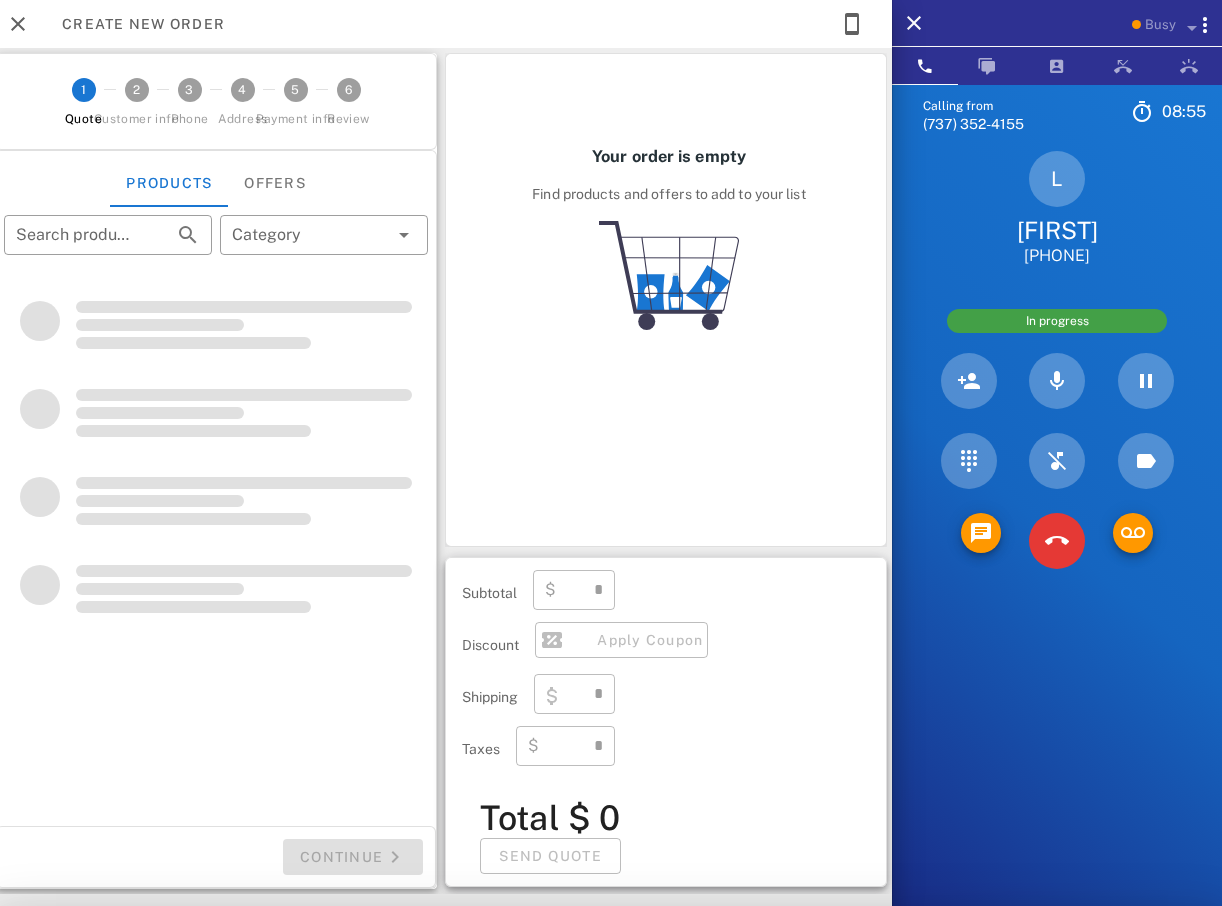 scroll, scrollTop: 42, scrollLeft: 0, axis: vertical 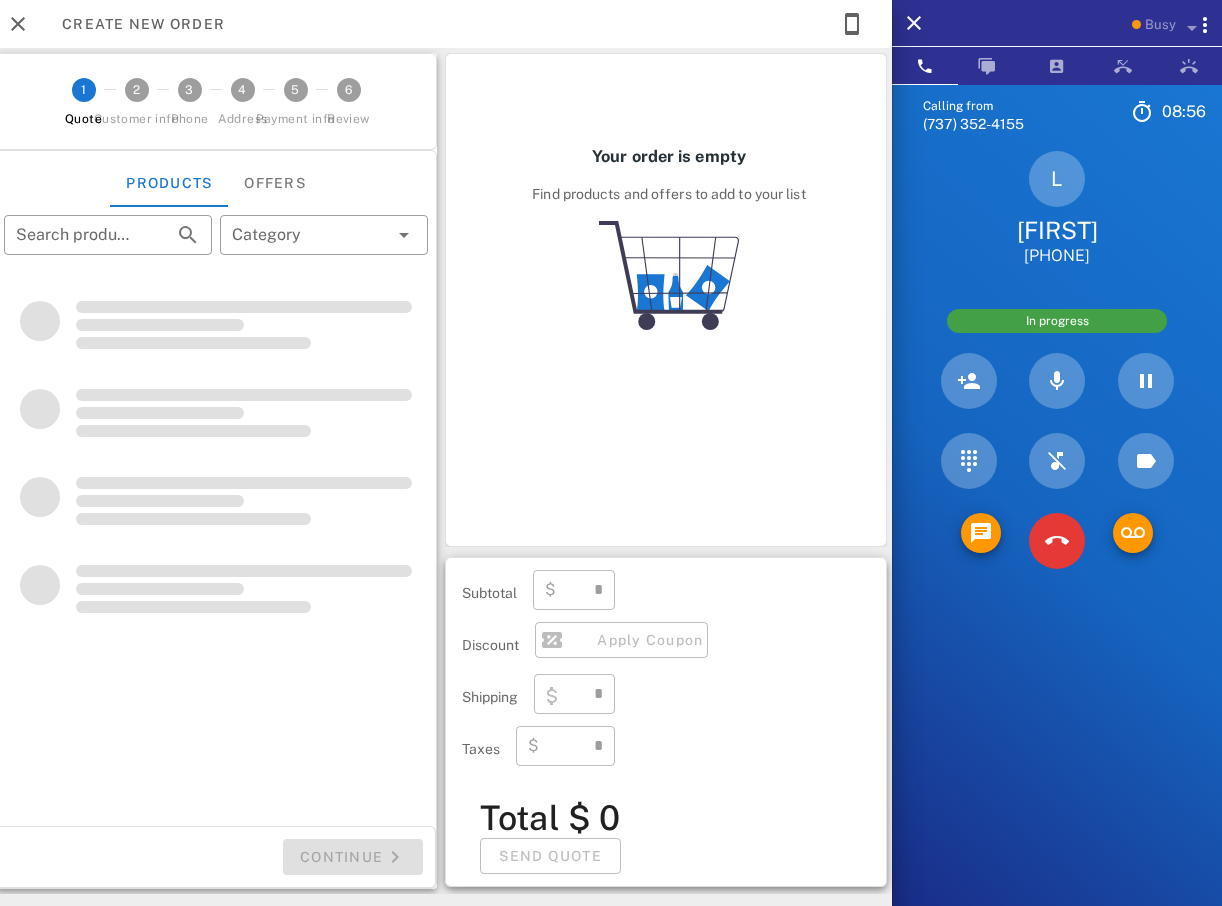 type on "**********" 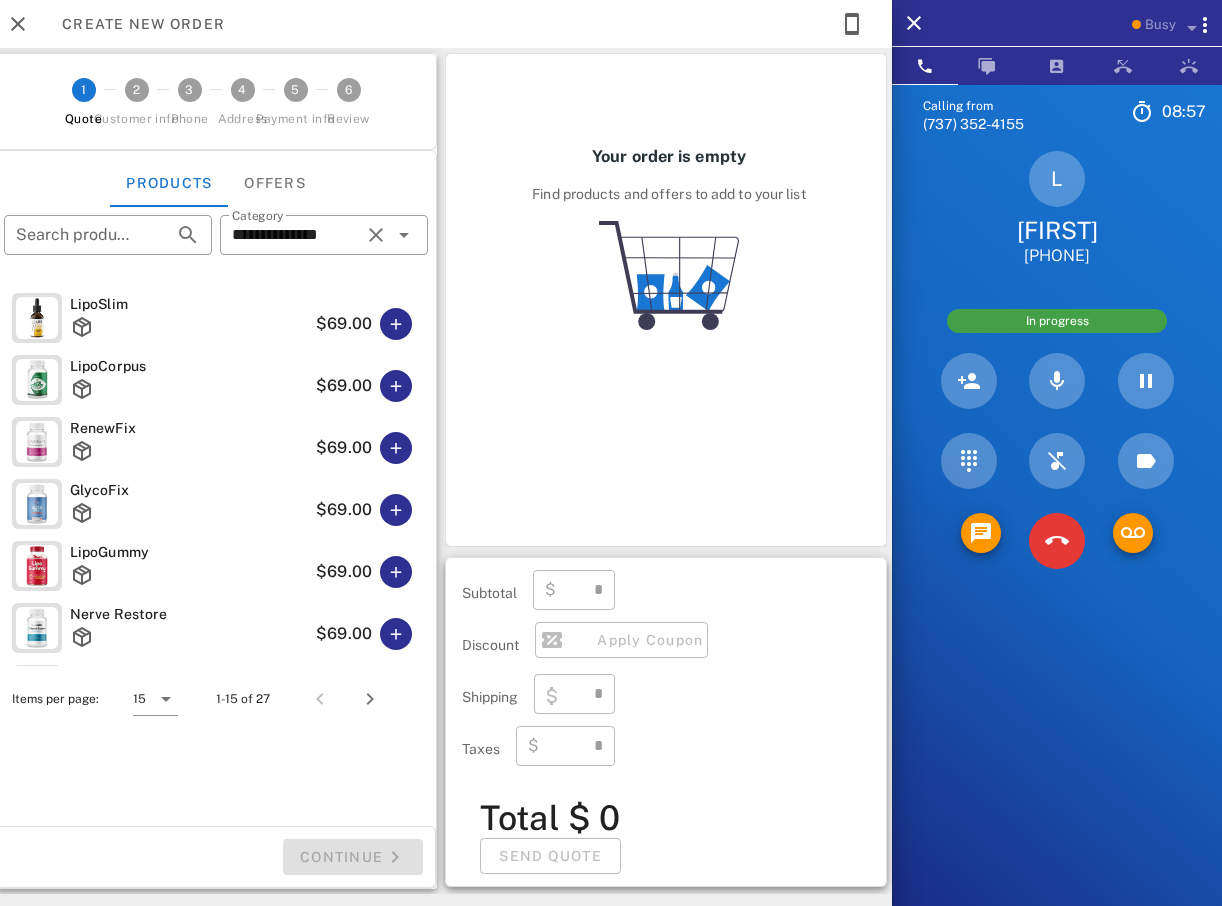 type on "****" 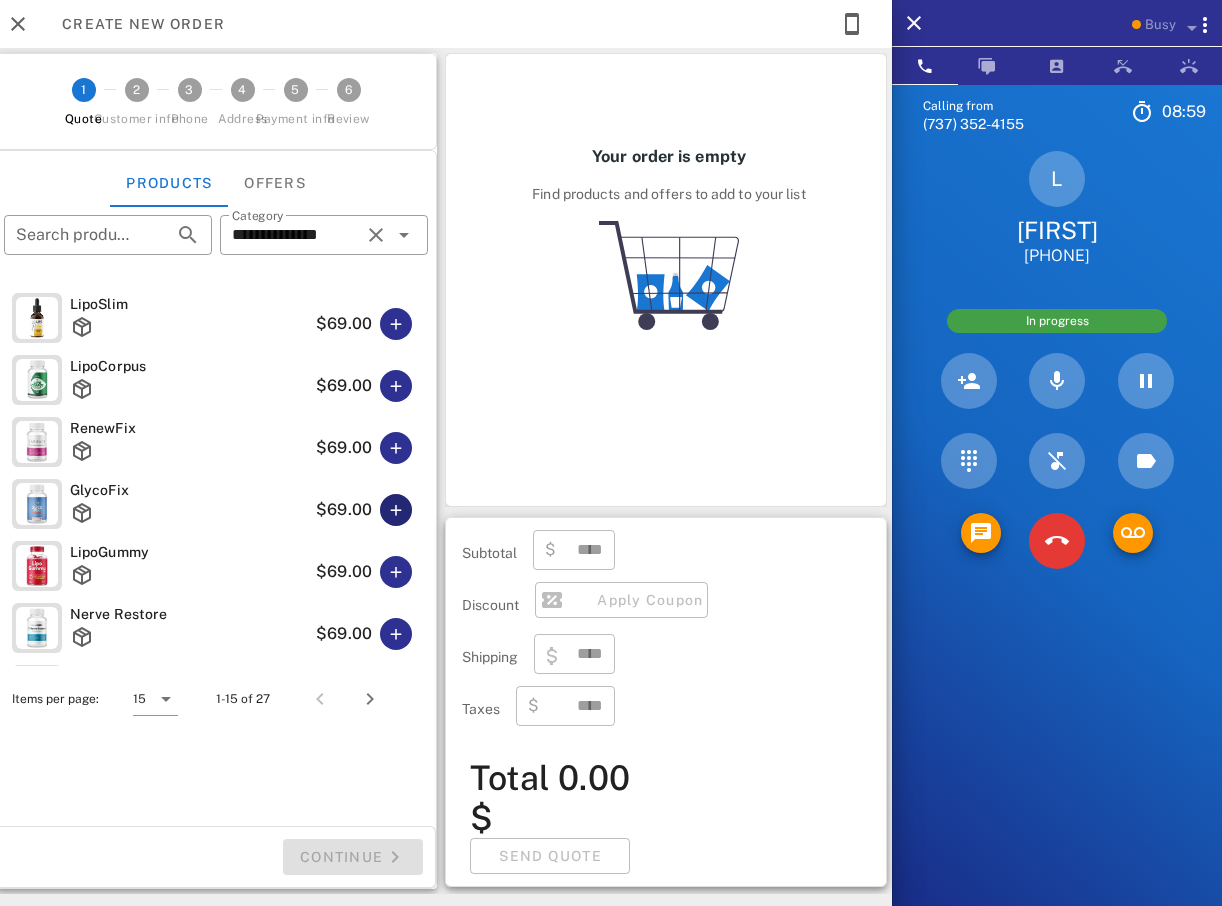 click at bounding box center [396, 510] 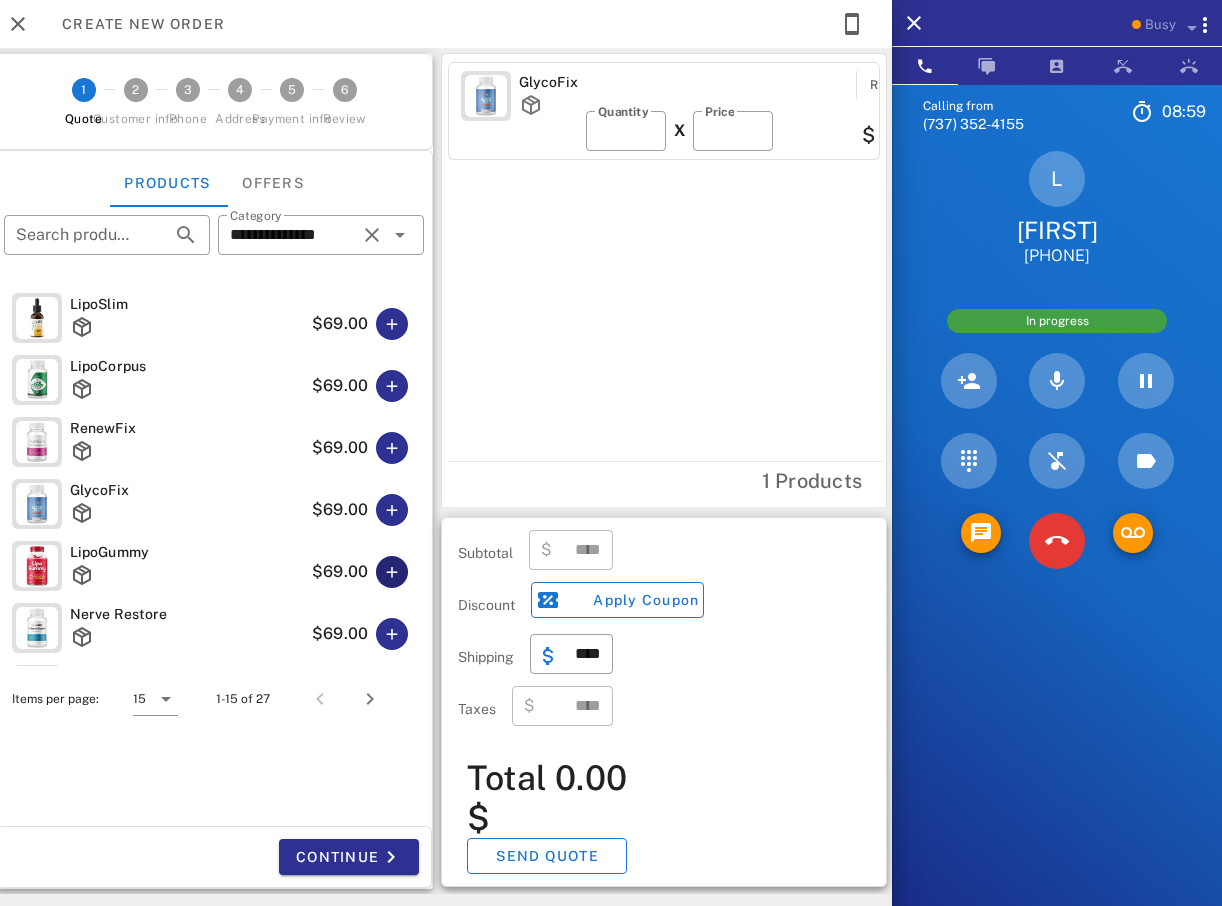 click at bounding box center [392, 572] 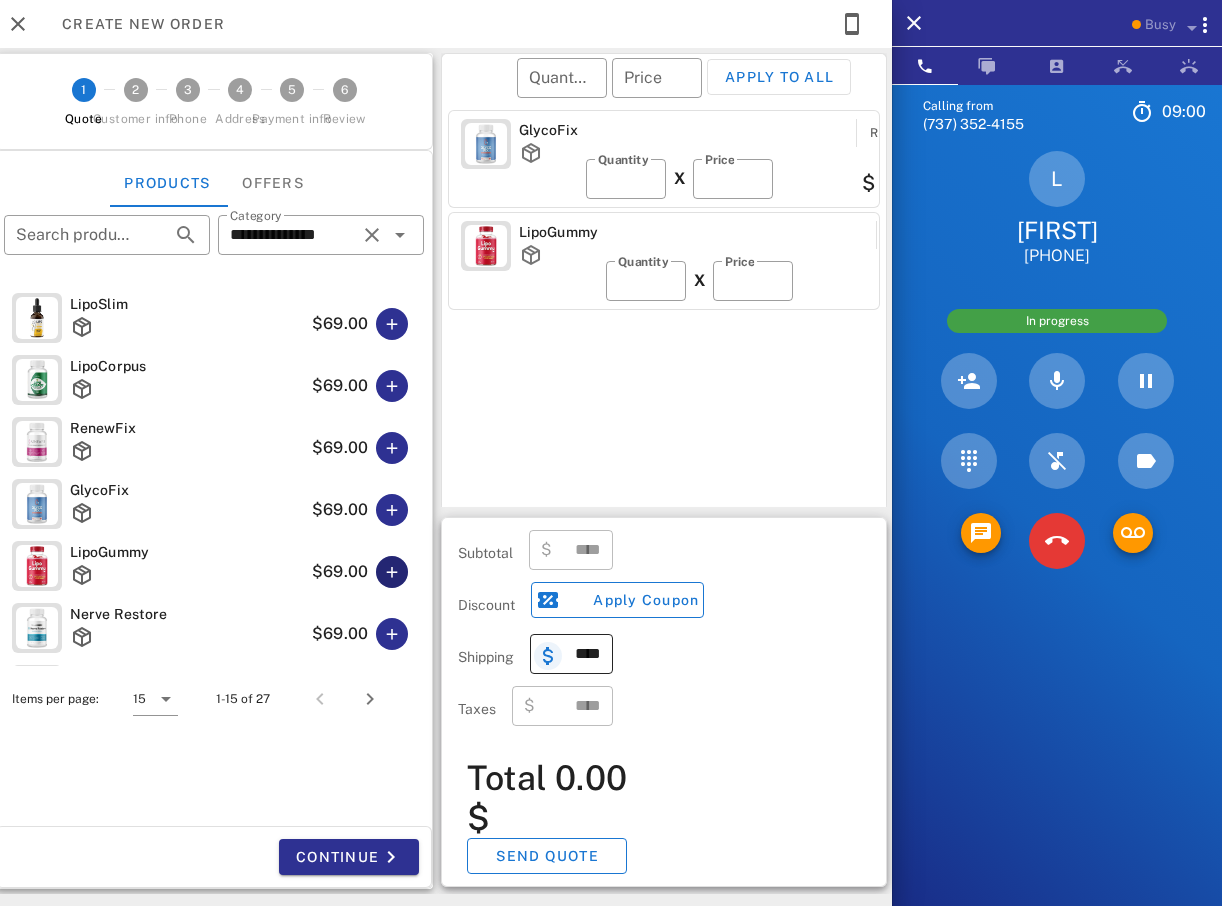 type on "******" 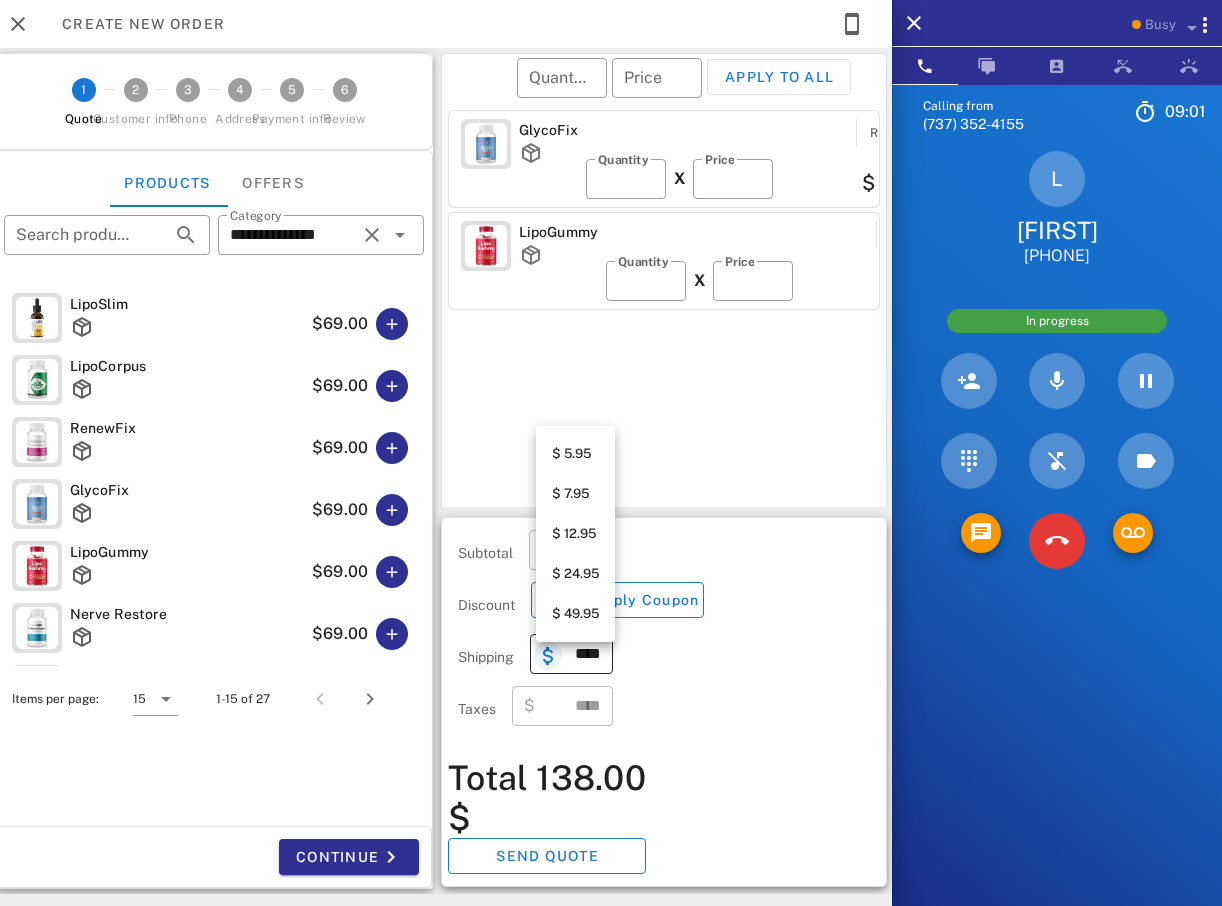 click at bounding box center (548, 656) 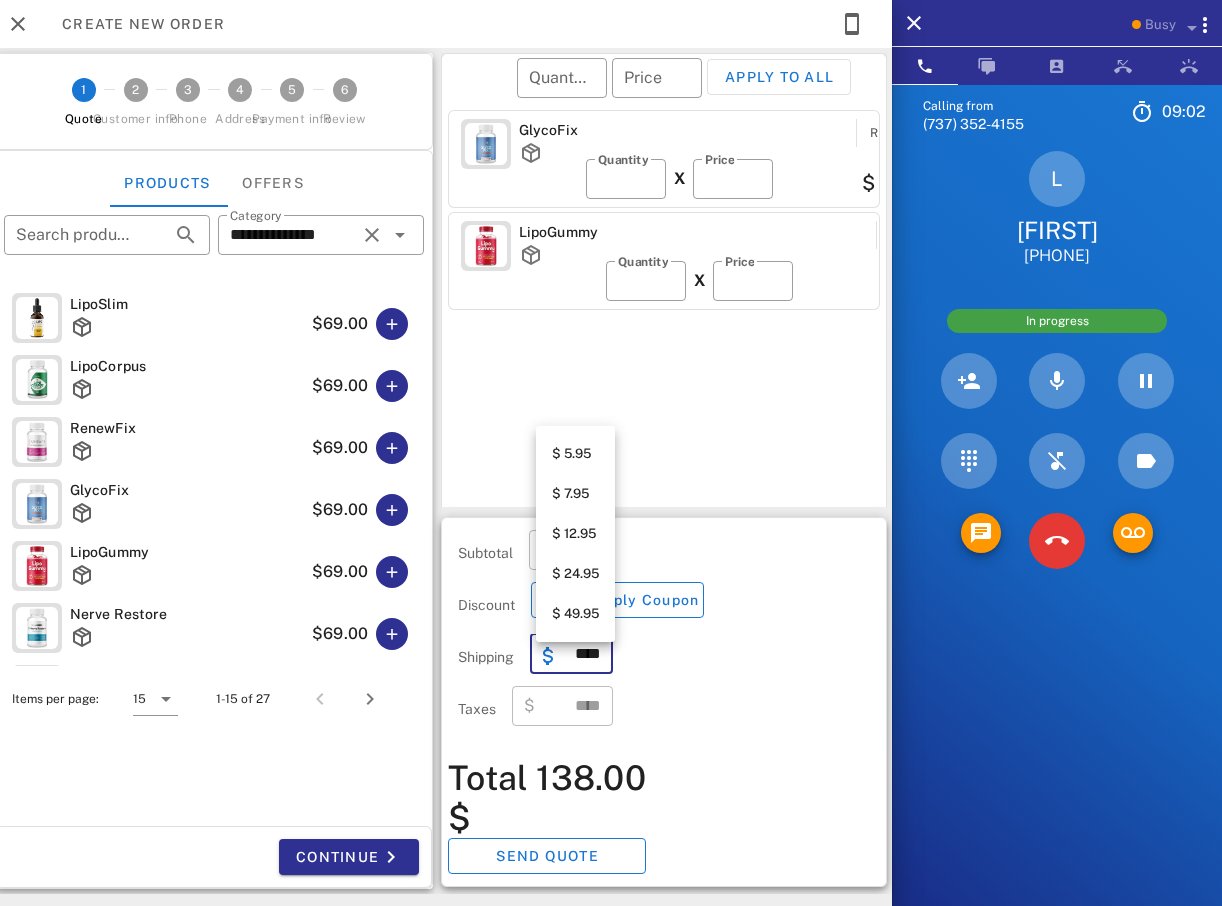 click on "$ 5.95" at bounding box center (575, 454) 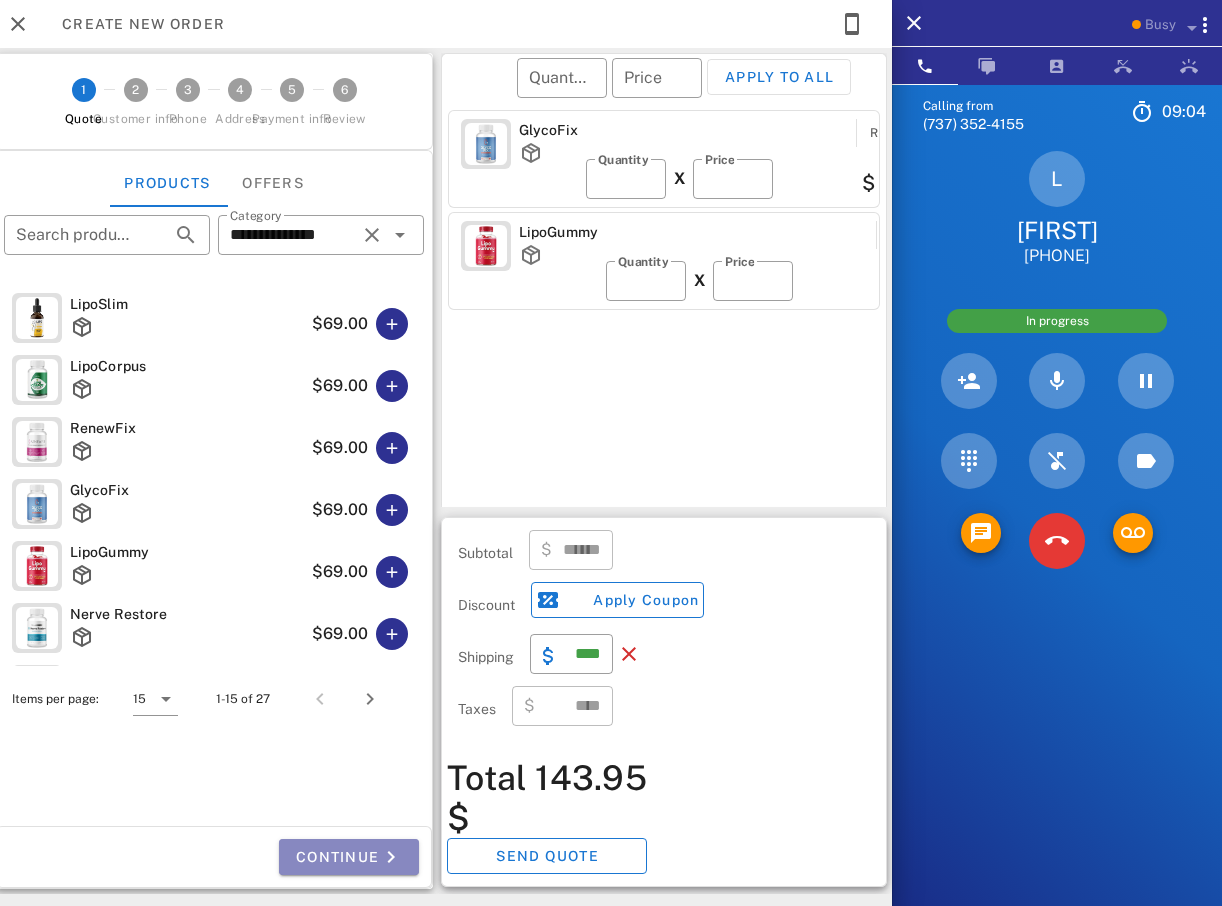 click at bounding box center (391, 857) 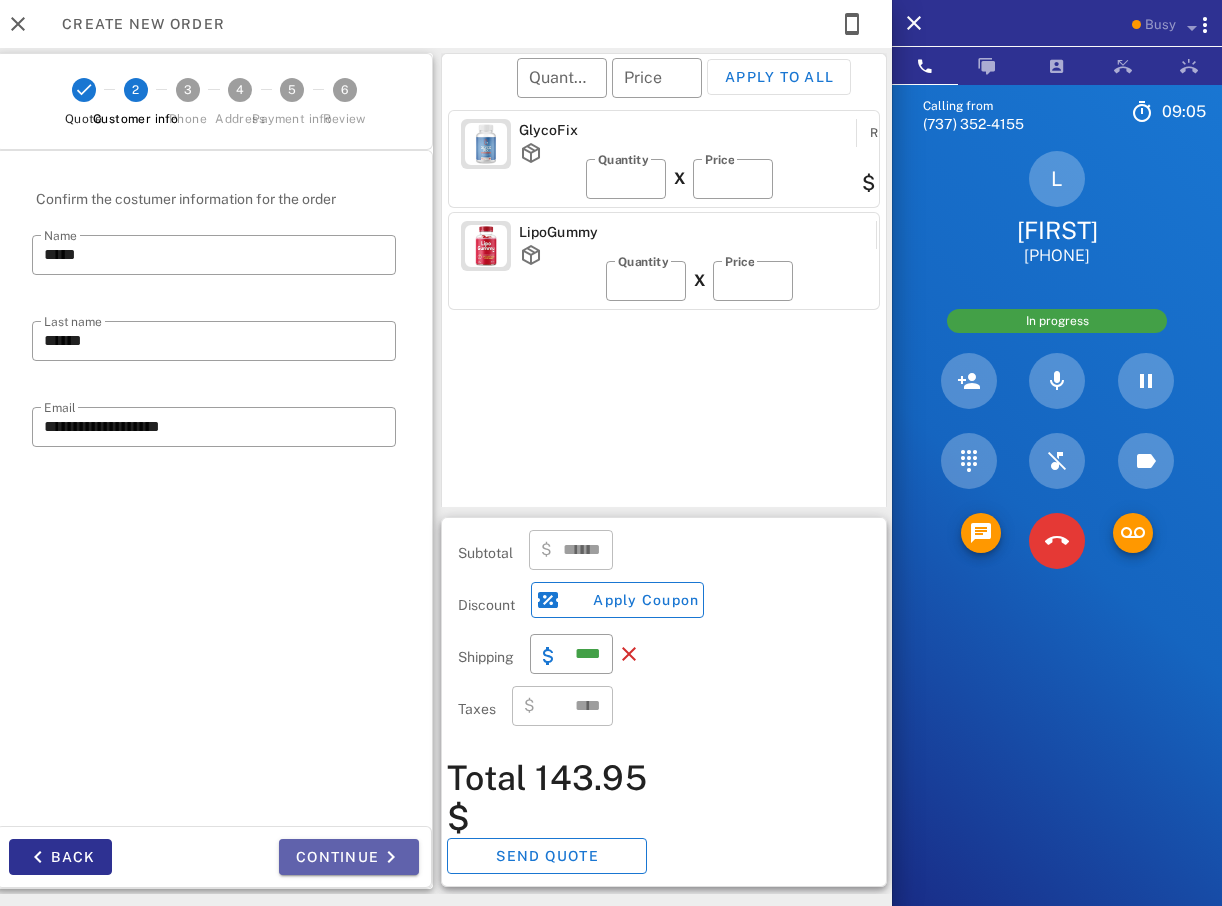 click at bounding box center [391, 857] 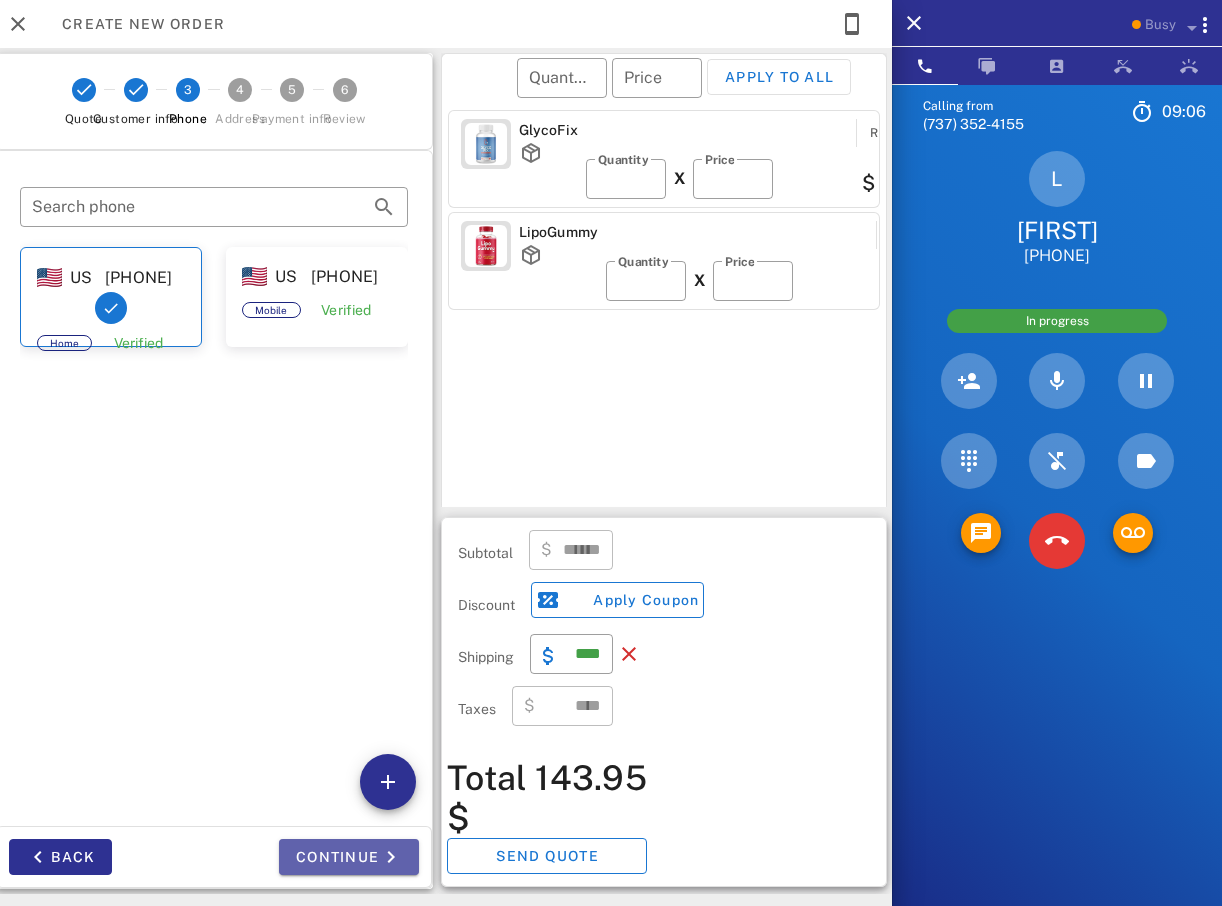 click on "Continue" at bounding box center [349, 857] 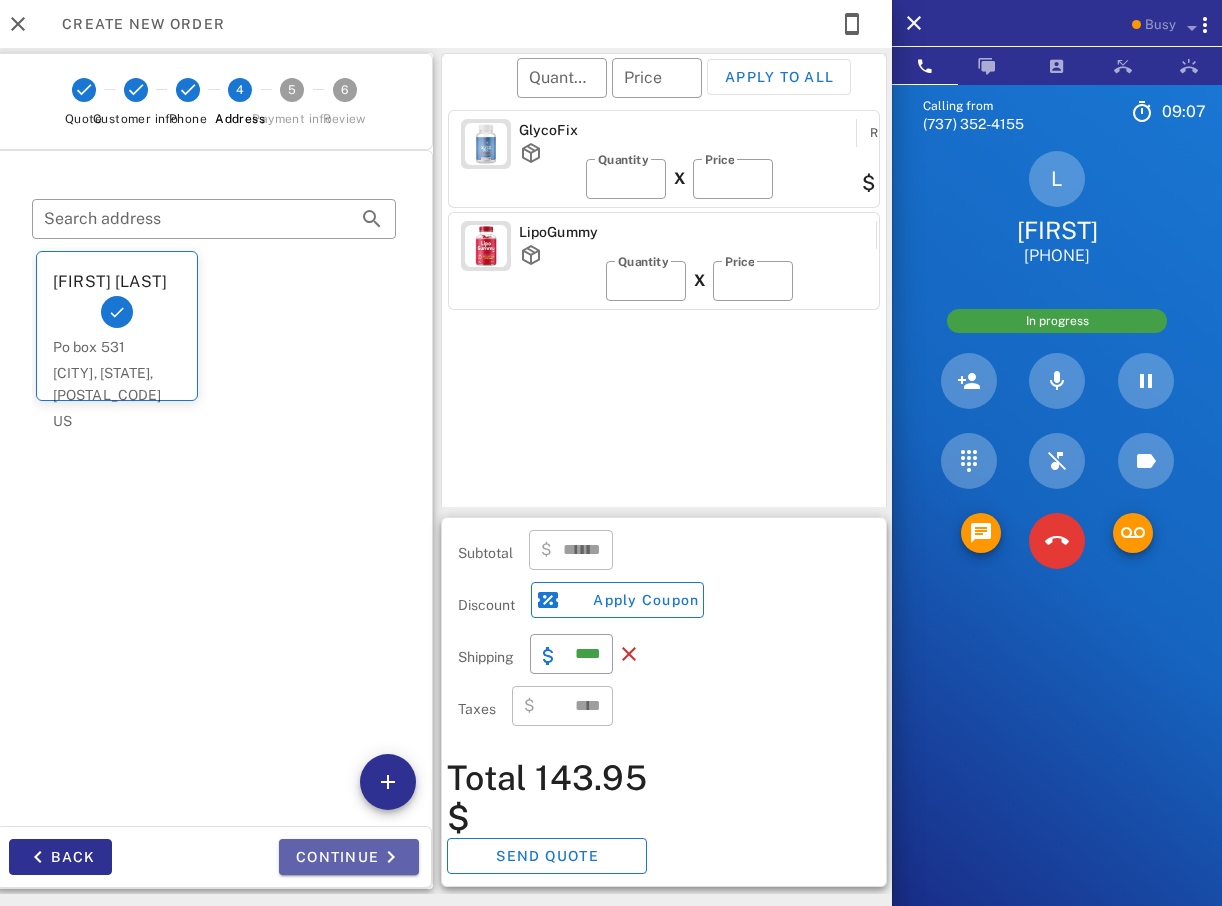 click on "Continue" at bounding box center (349, 857) 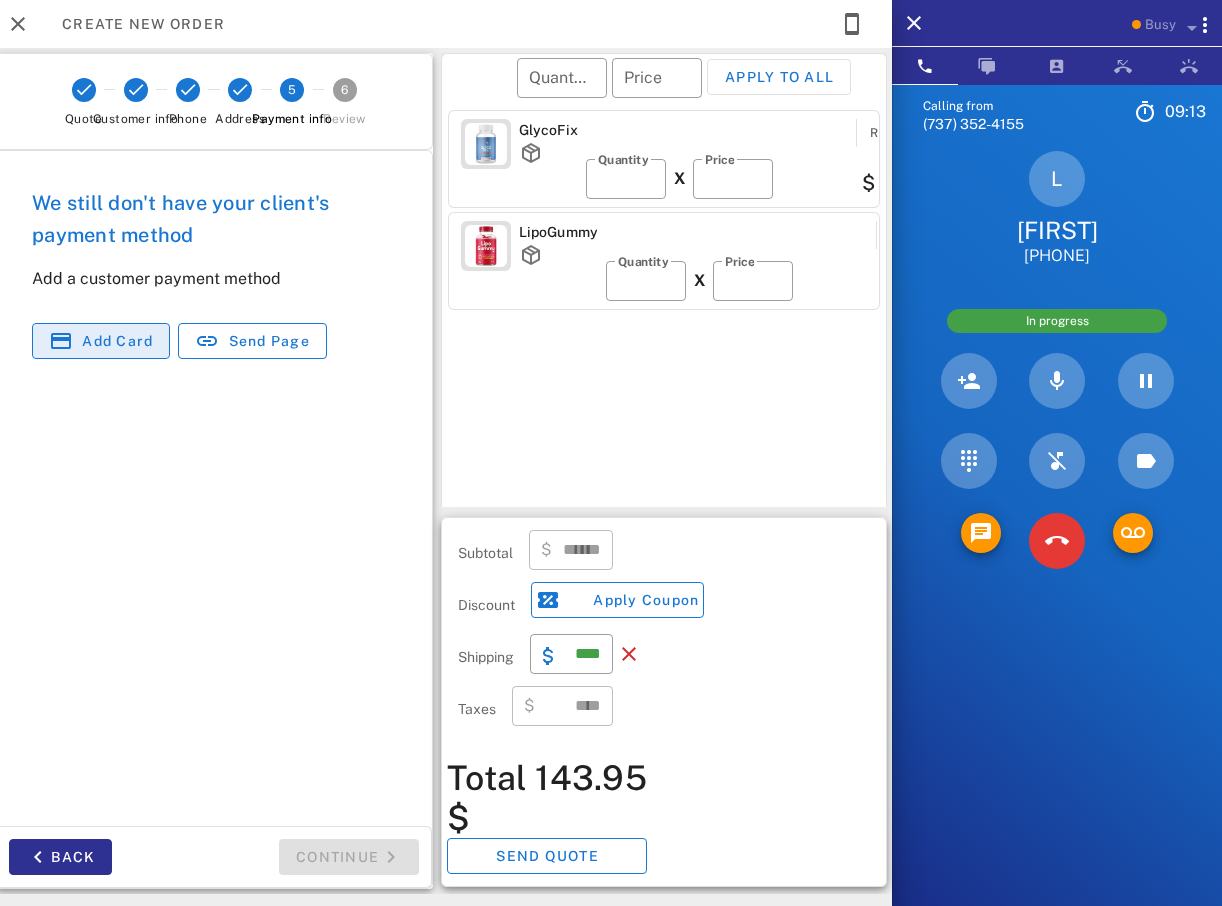 click on "Add card" at bounding box center (101, 341) 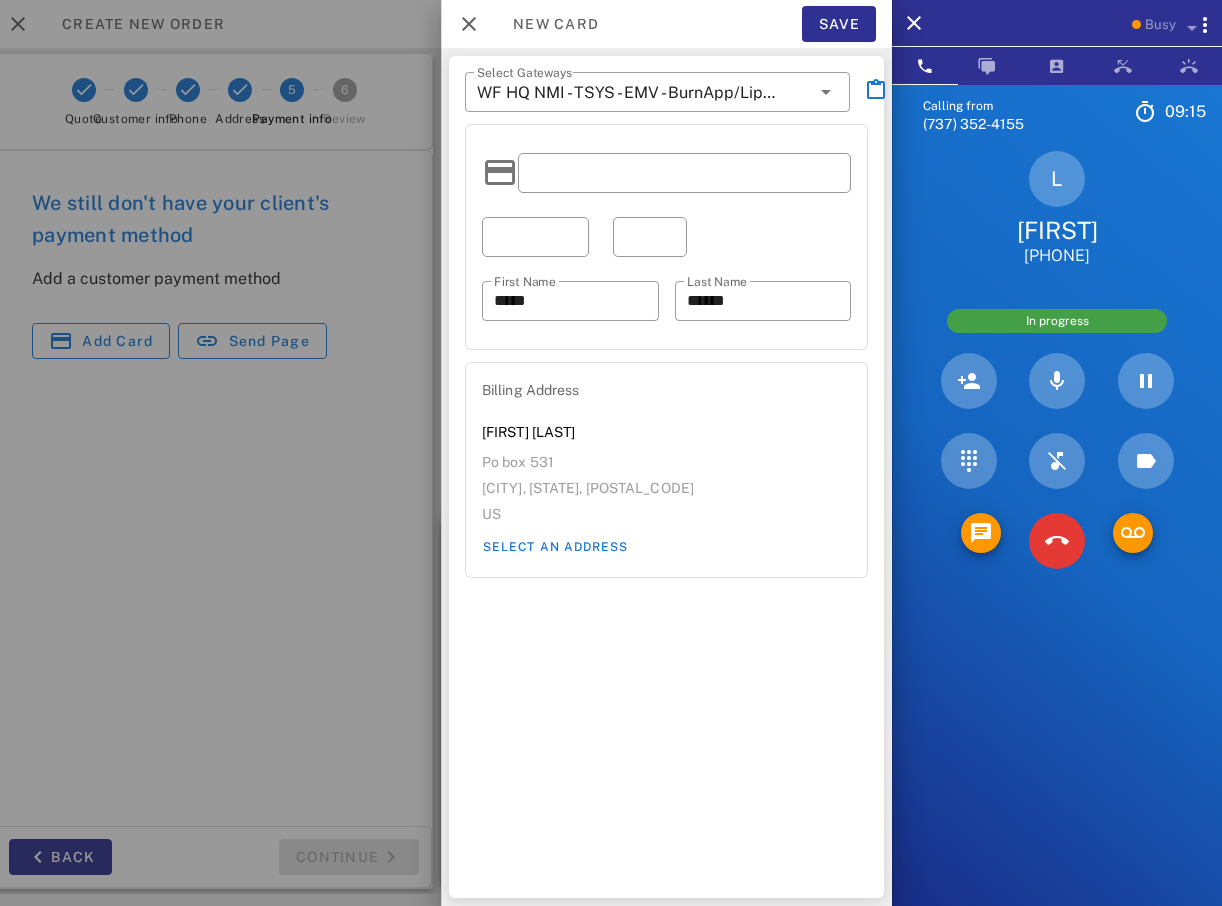 click at bounding box center (684, 173) 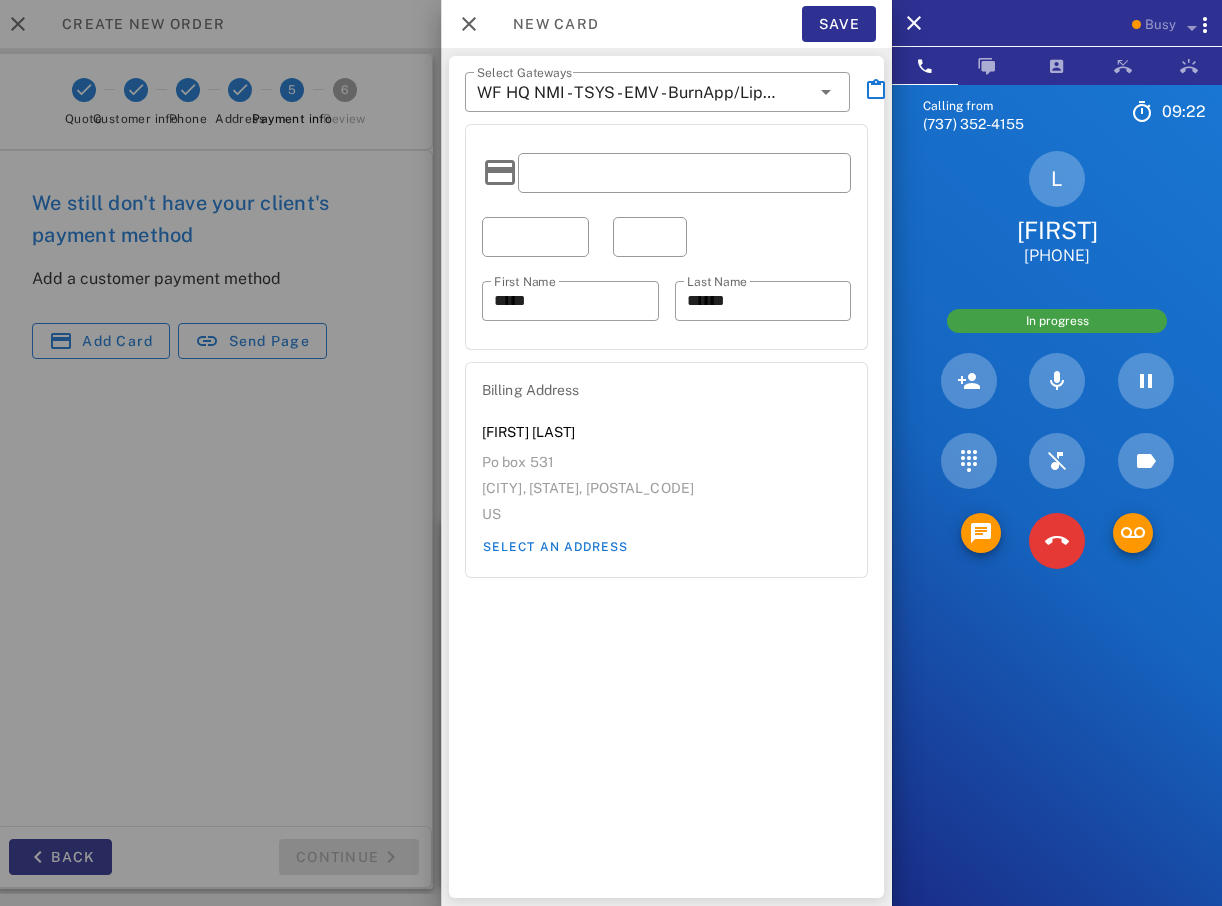 click at bounding box center [684, 173] 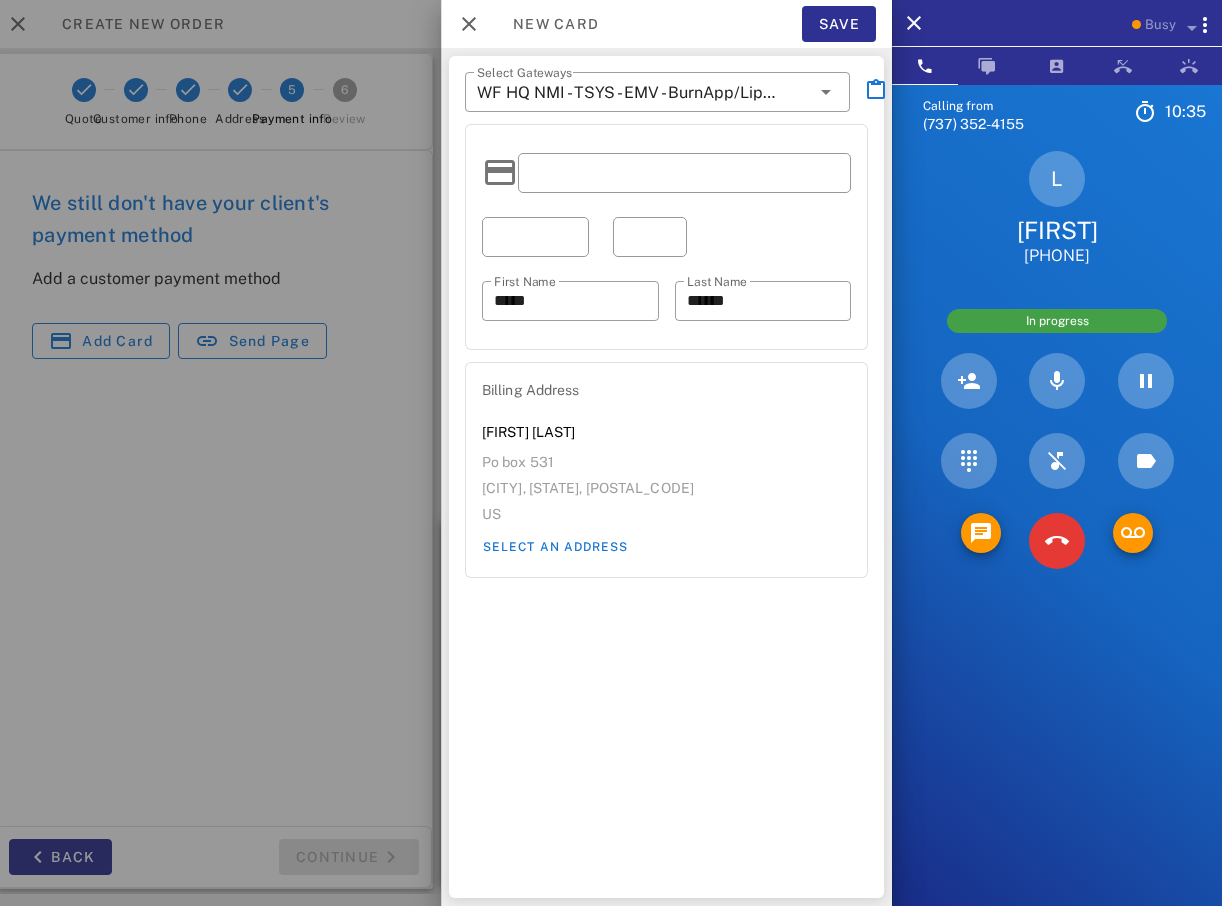 click on "​ First Name ***** ​ Last Name ******" at bounding box center [666, 237] 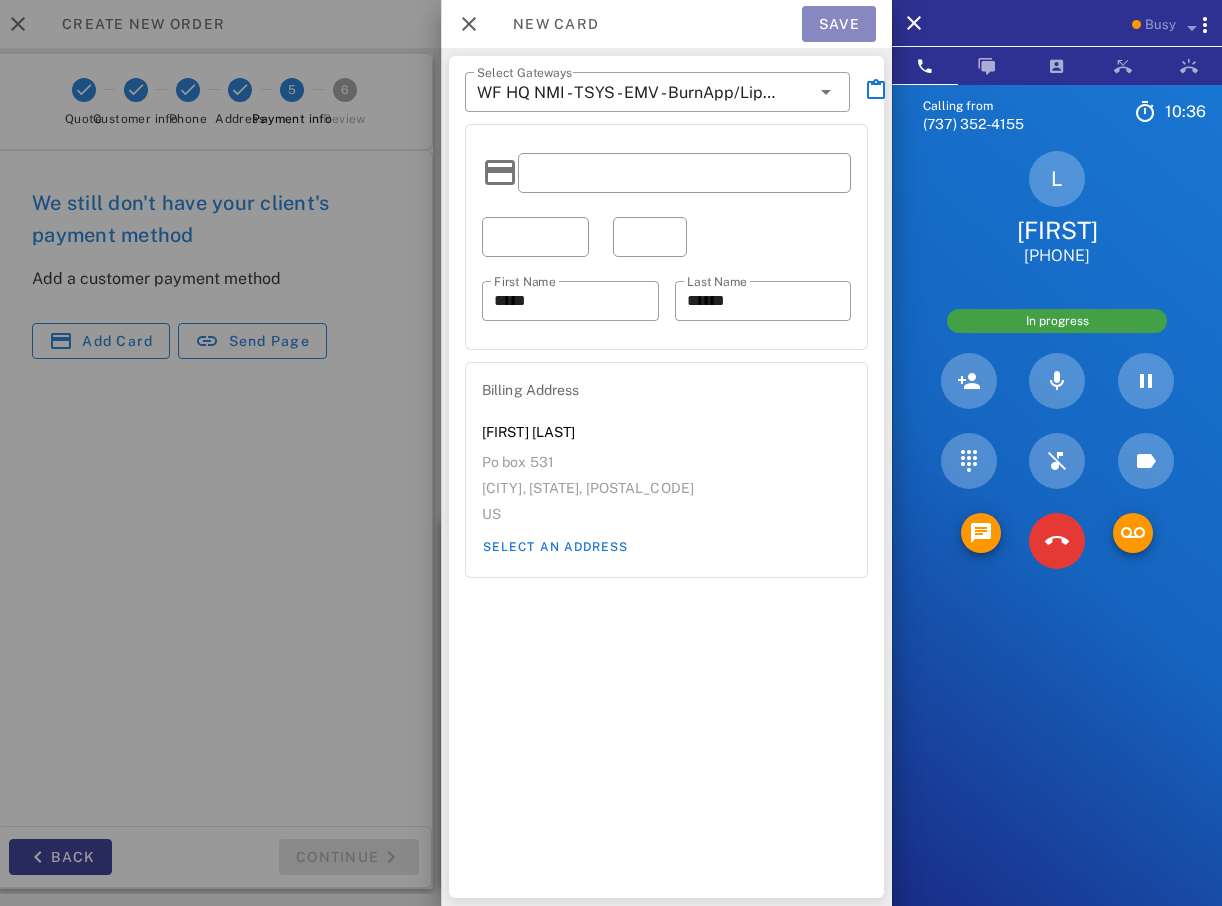 click on "Save" at bounding box center (839, 24) 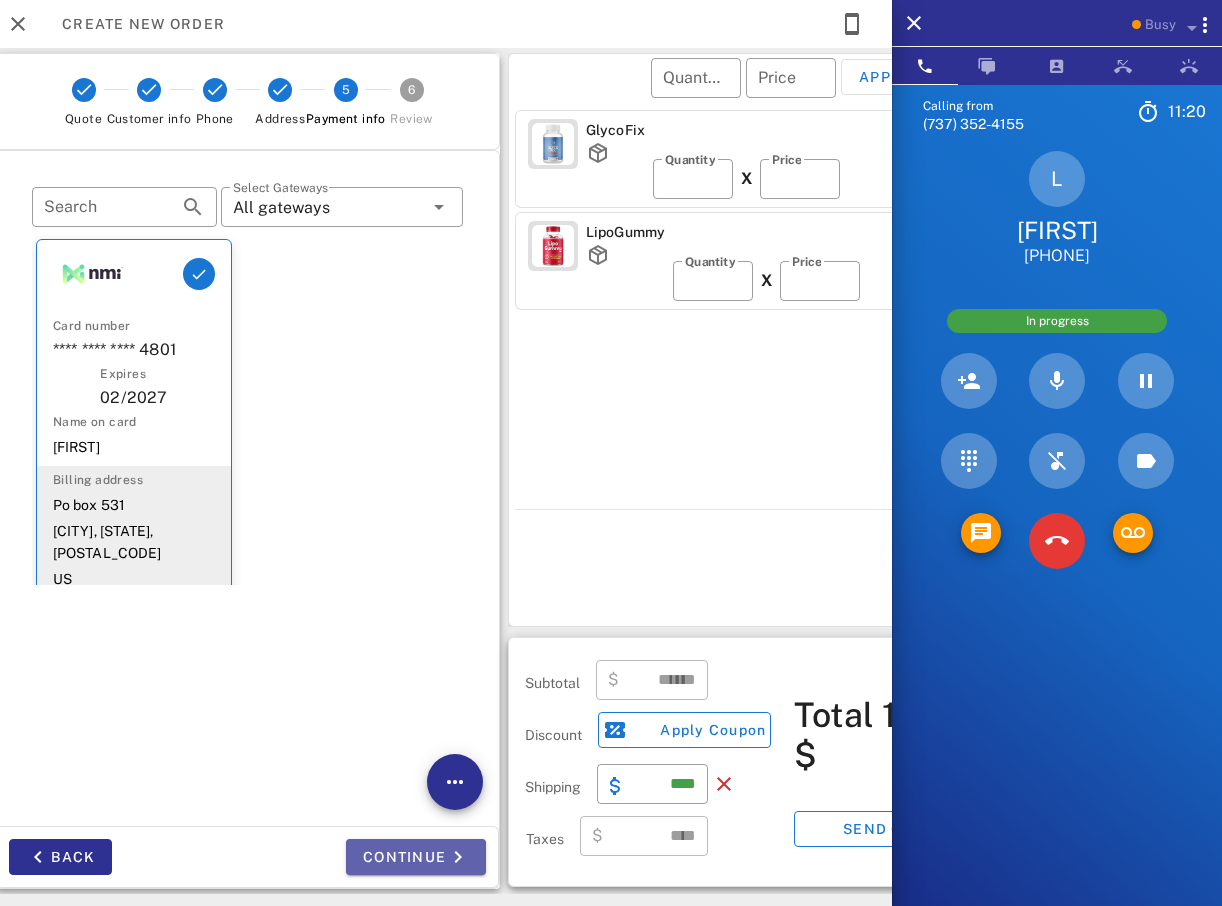 click on "Continue" at bounding box center (416, 857) 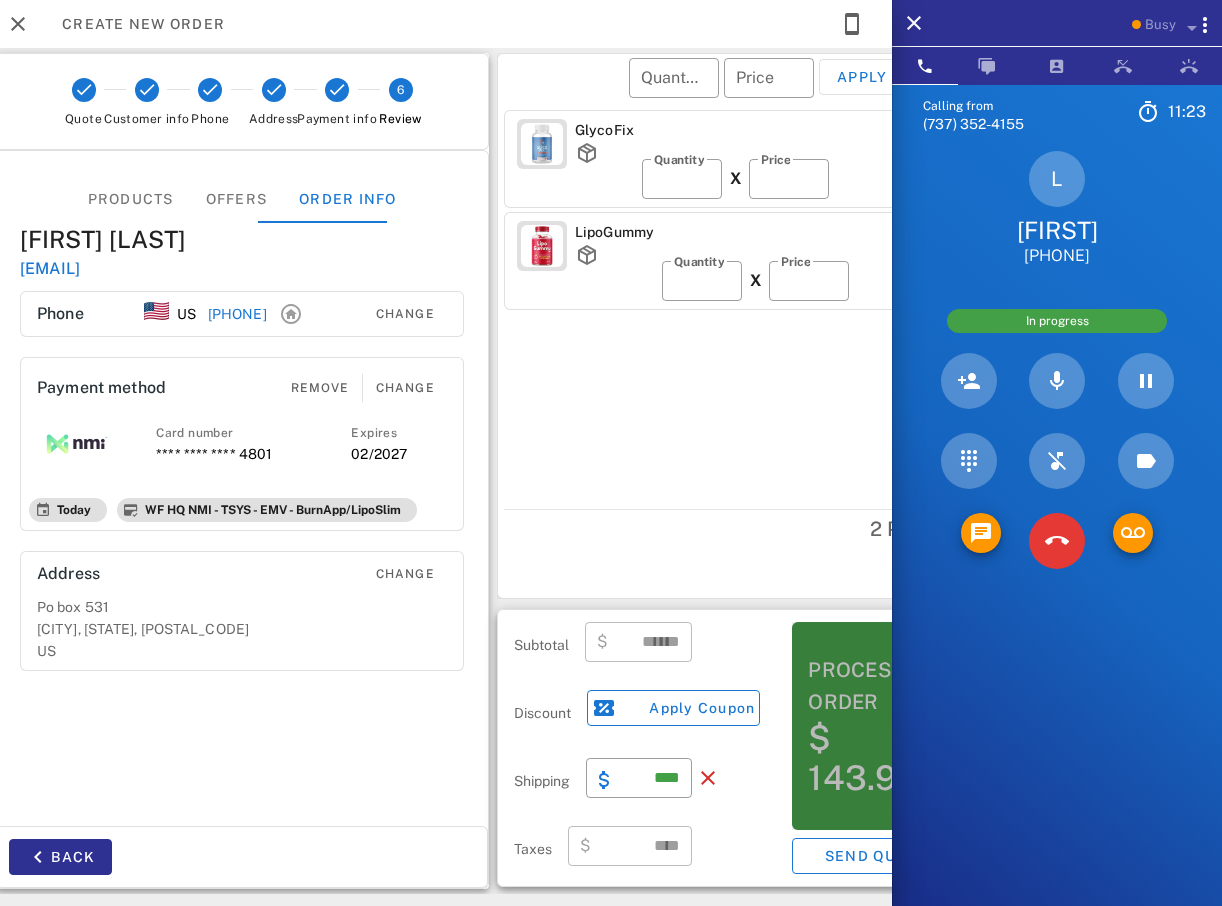 click on "$ 143.95" at bounding box center (875, 758) 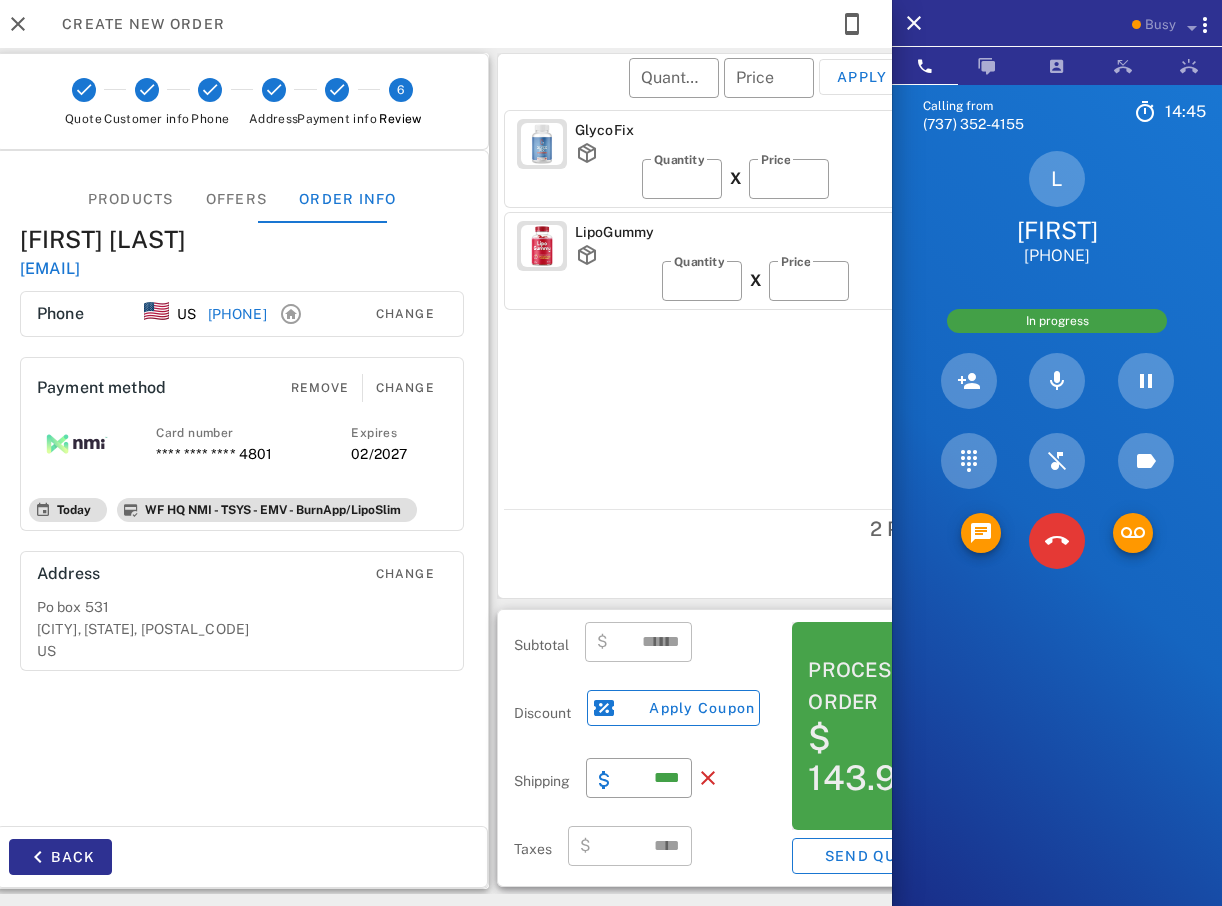 click on "Process order" at bounding box center [875, 686] 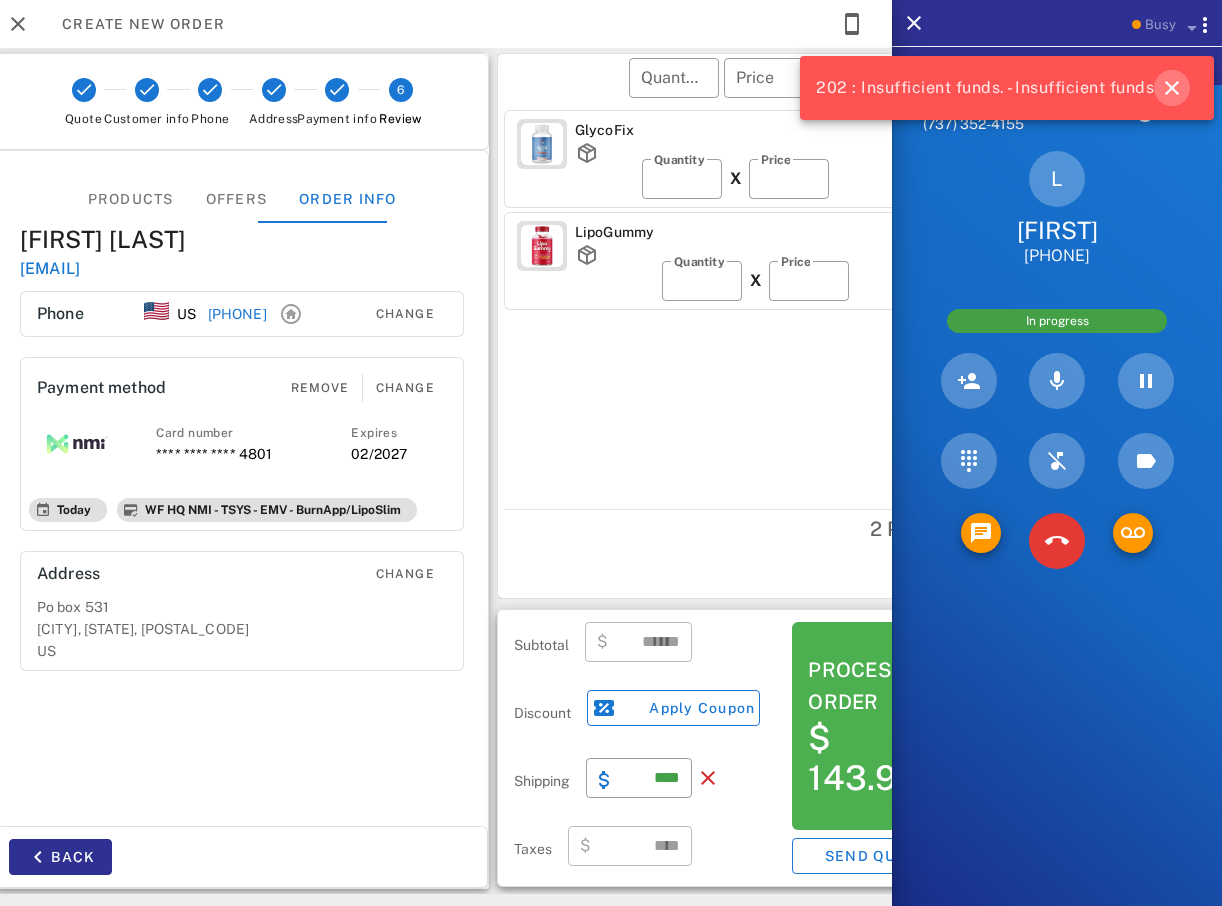 click at bounding box center [1172, 88] 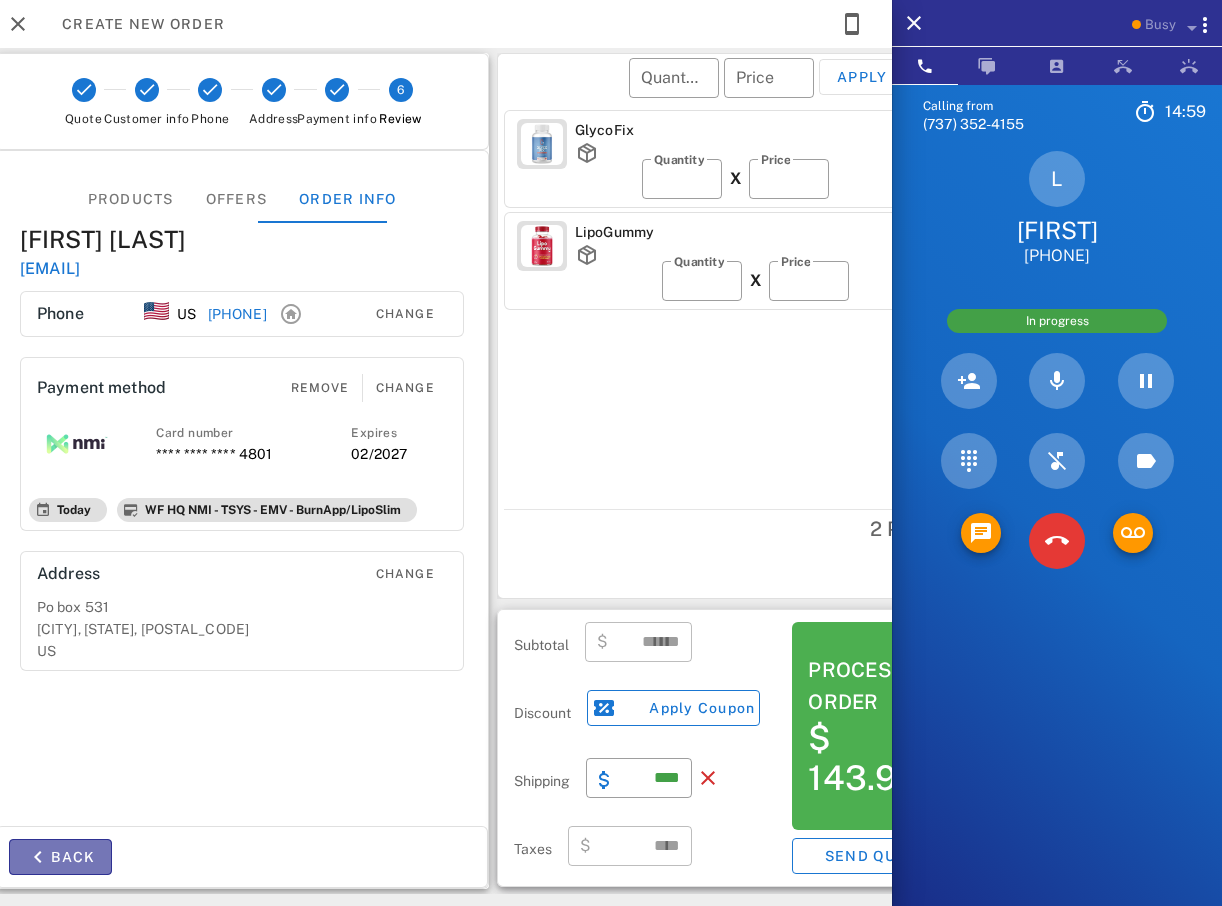 click on "Back" at bounding box center (60, 857) 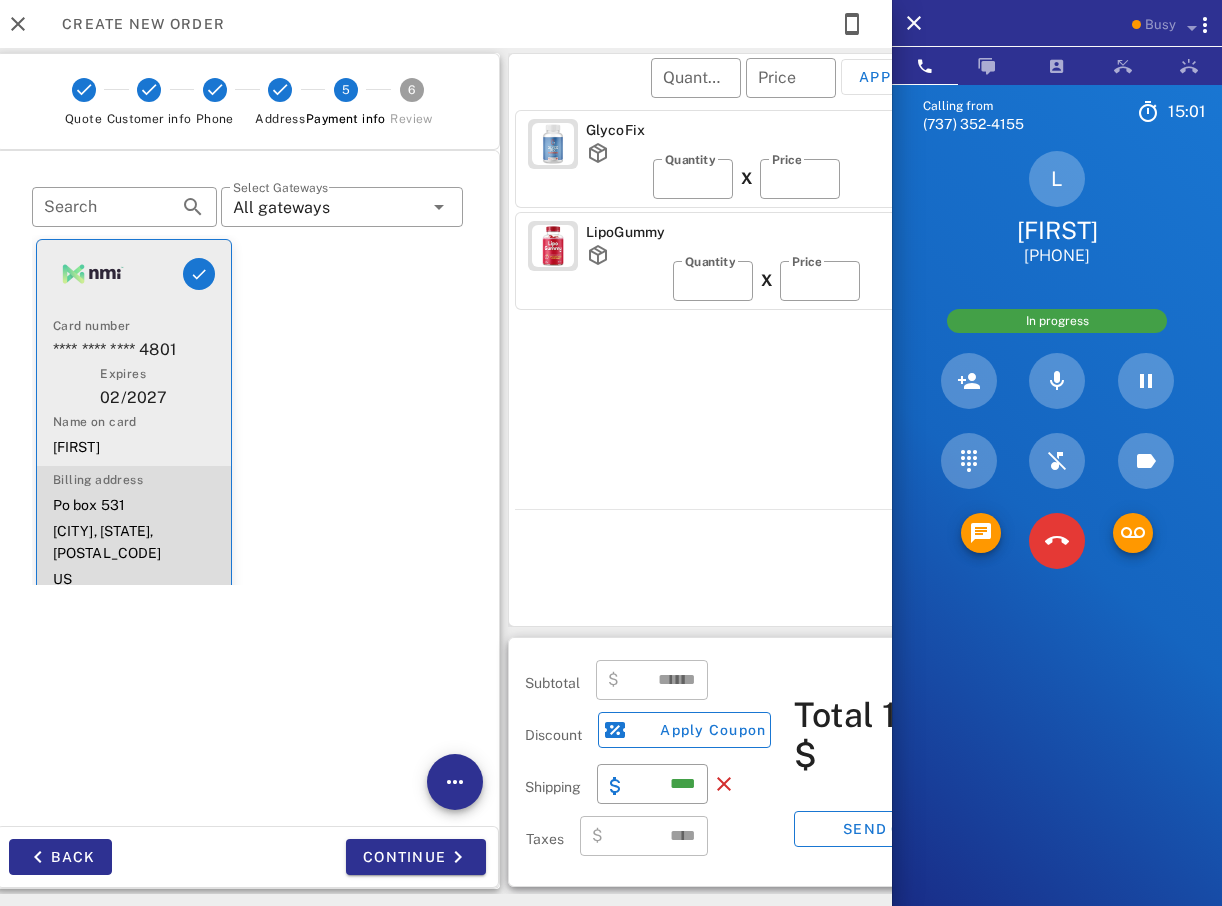 click on "[CITY], [STATE], [POSTAL_CODE]" at bounding box center [134, 542] 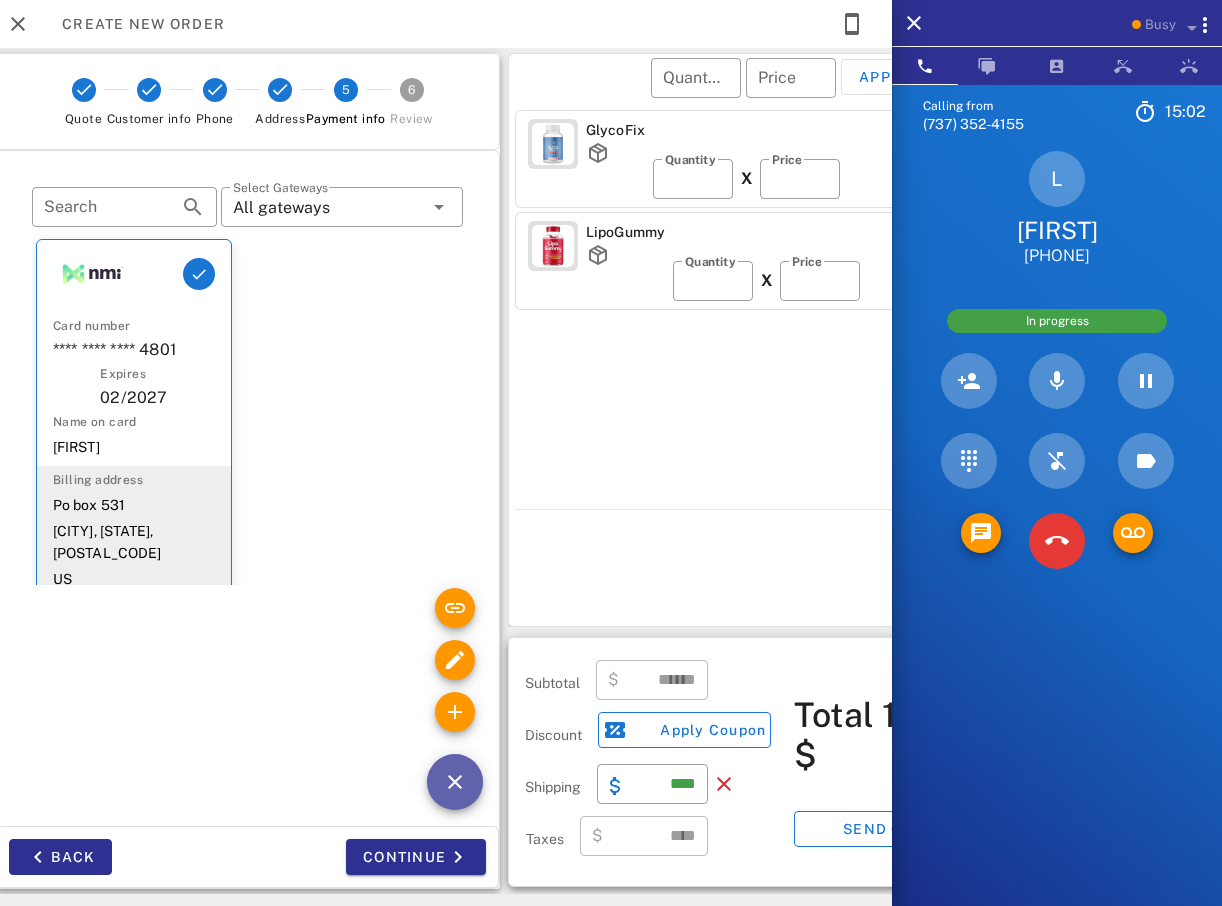 click at bounding box center (455, 782) 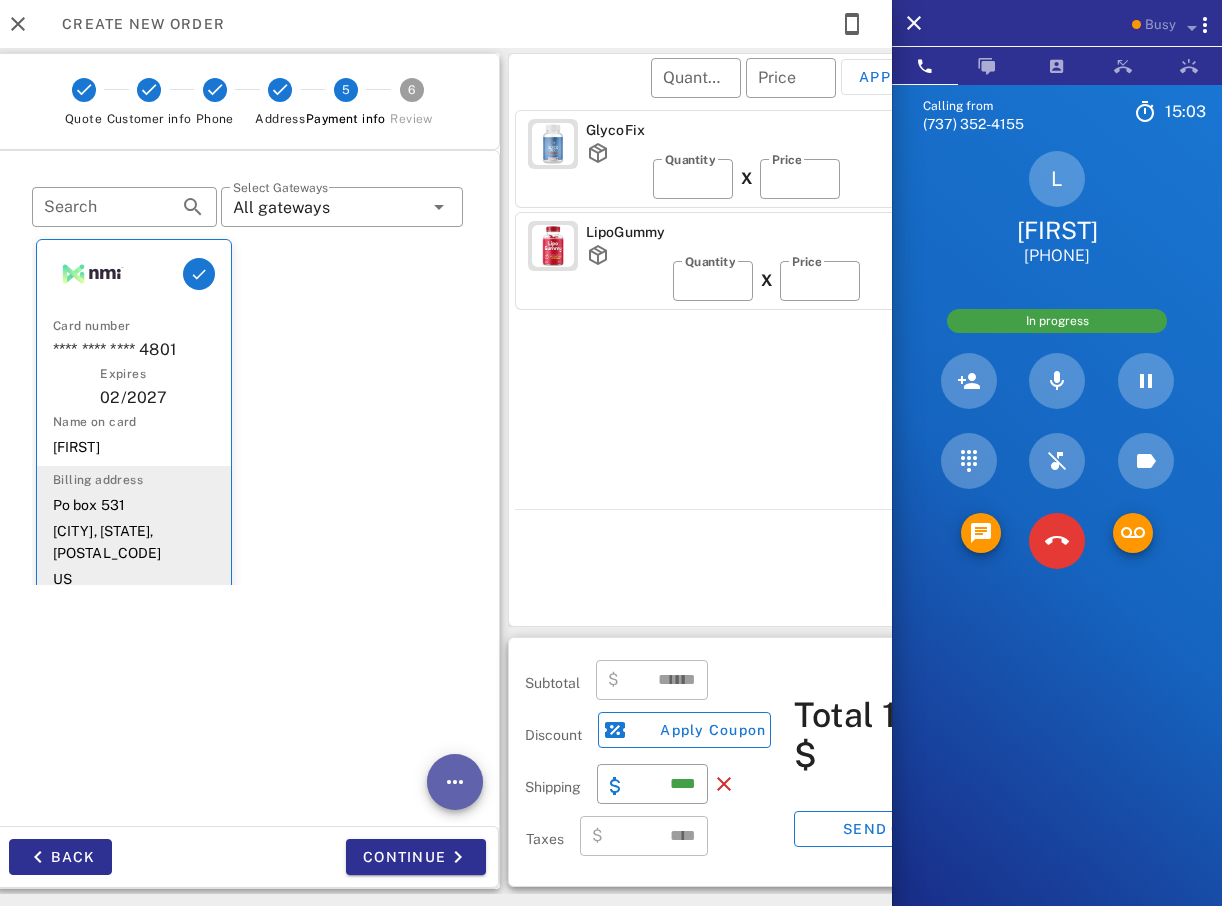 click at bounding box center (455, 782) 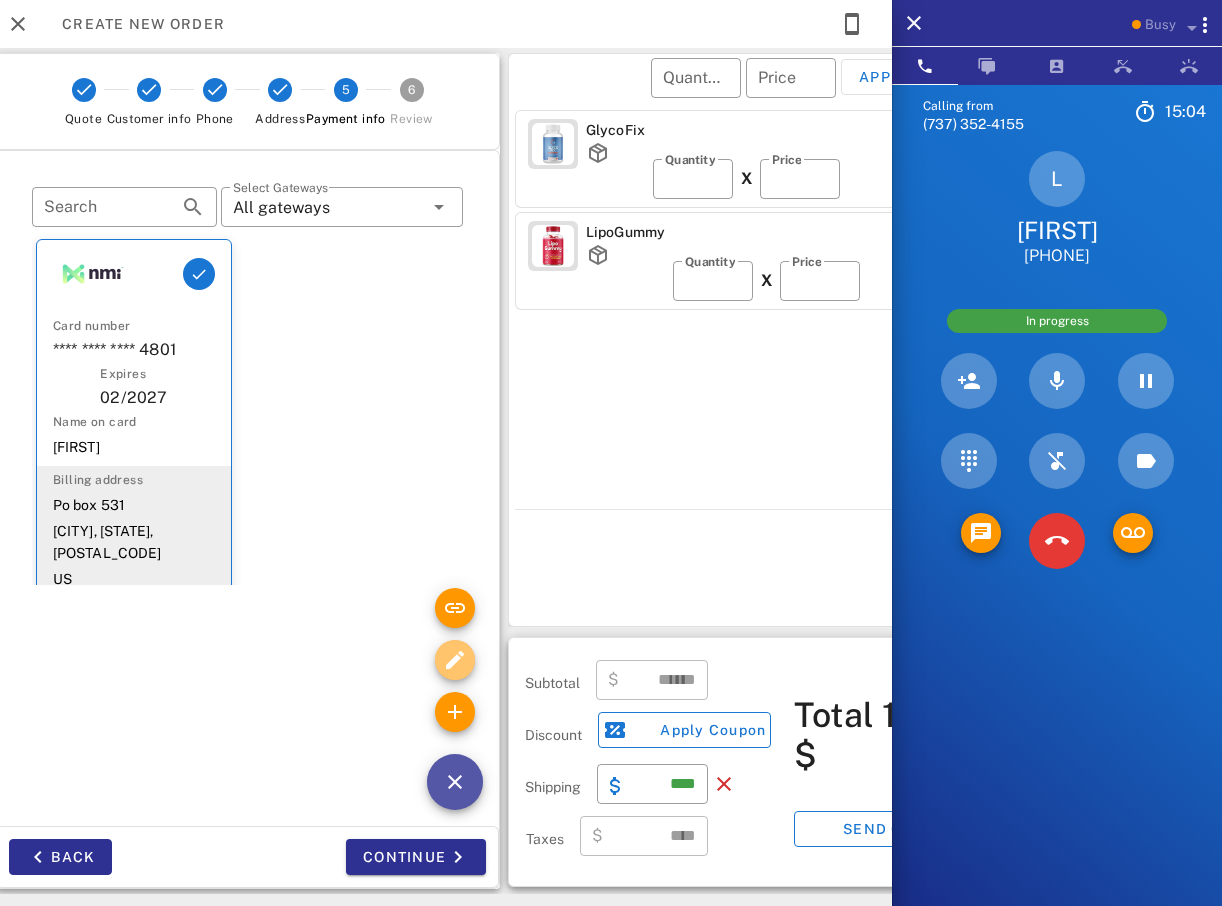 click at bounding box center [455, 660] 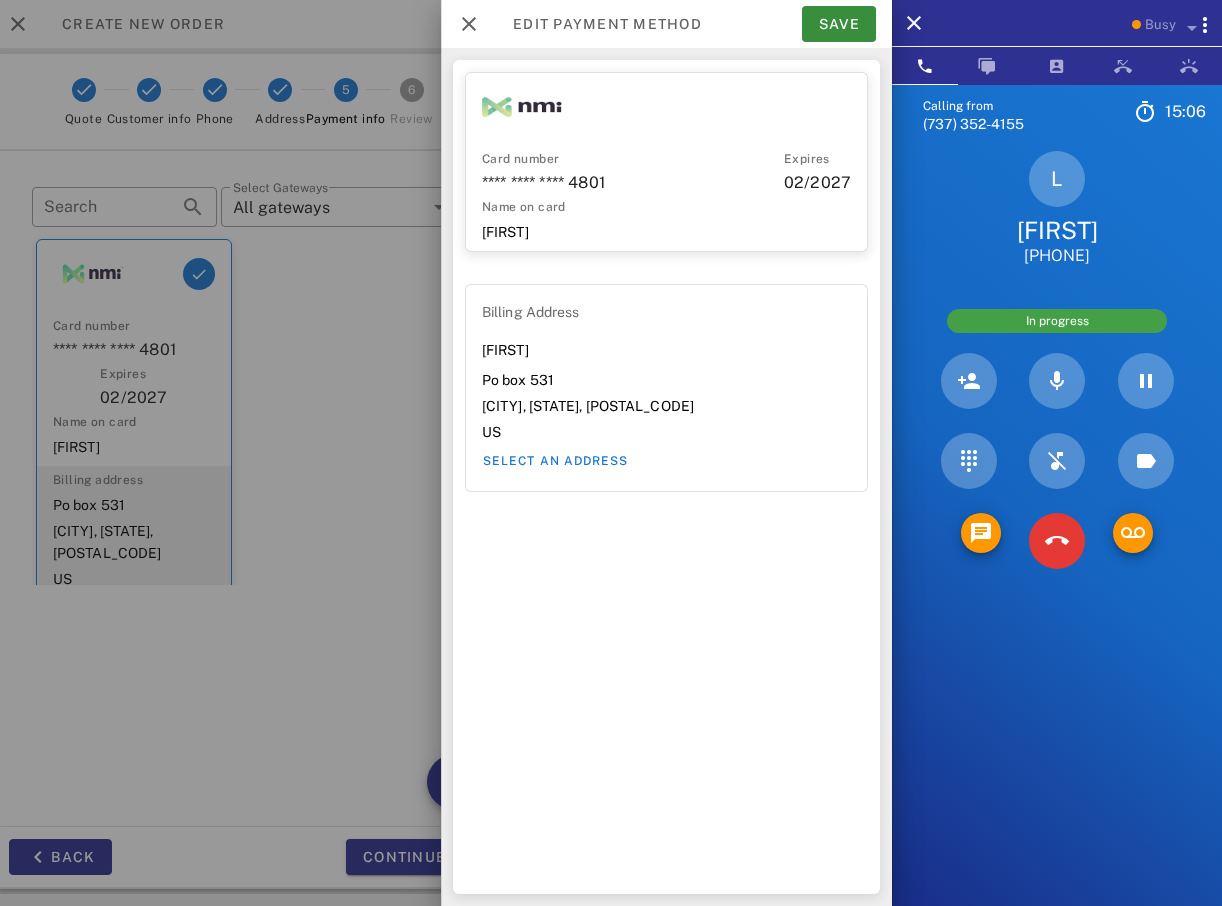 click on "**** **** **** 4801" at bounding box center (633, 183) 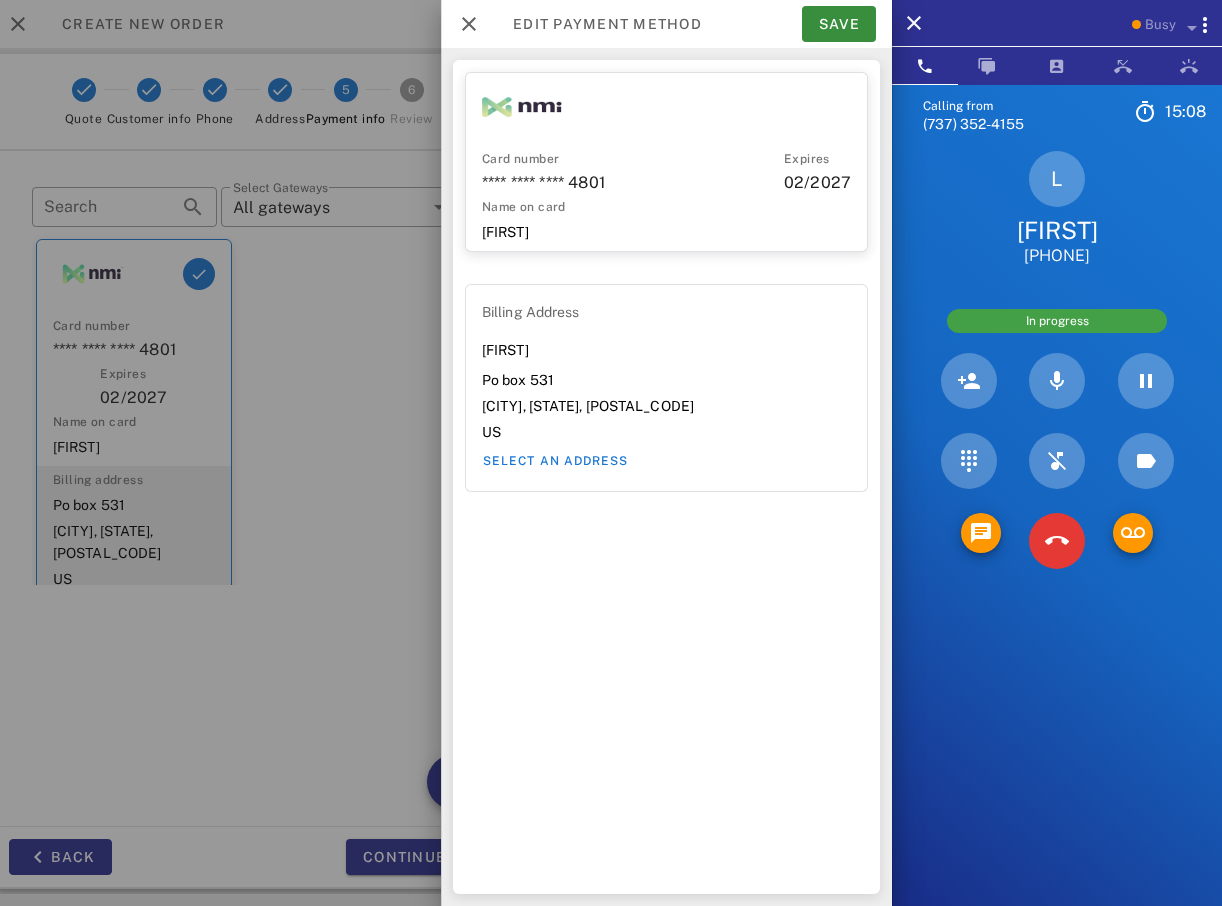click at bounding box center (611, 453) 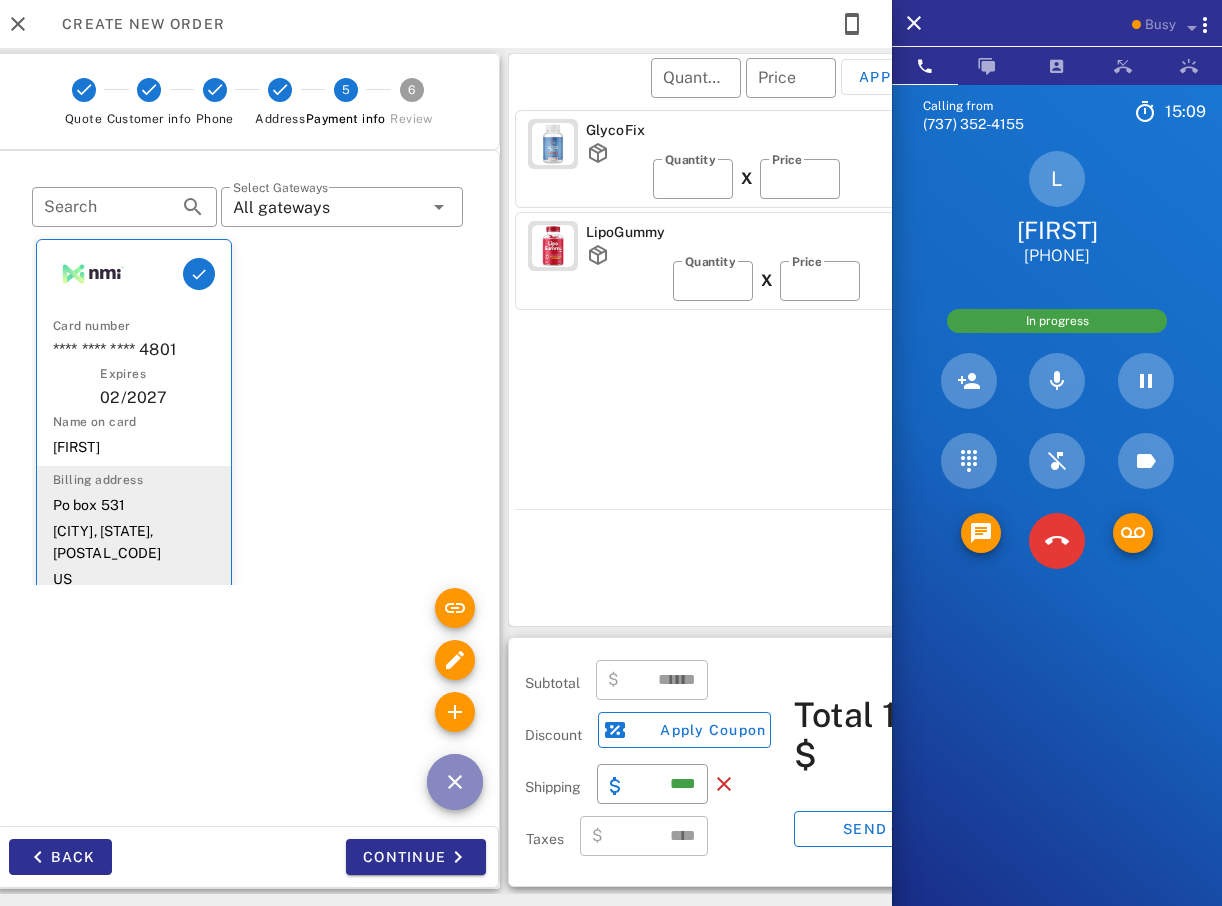click at bounding box center [455, 782] 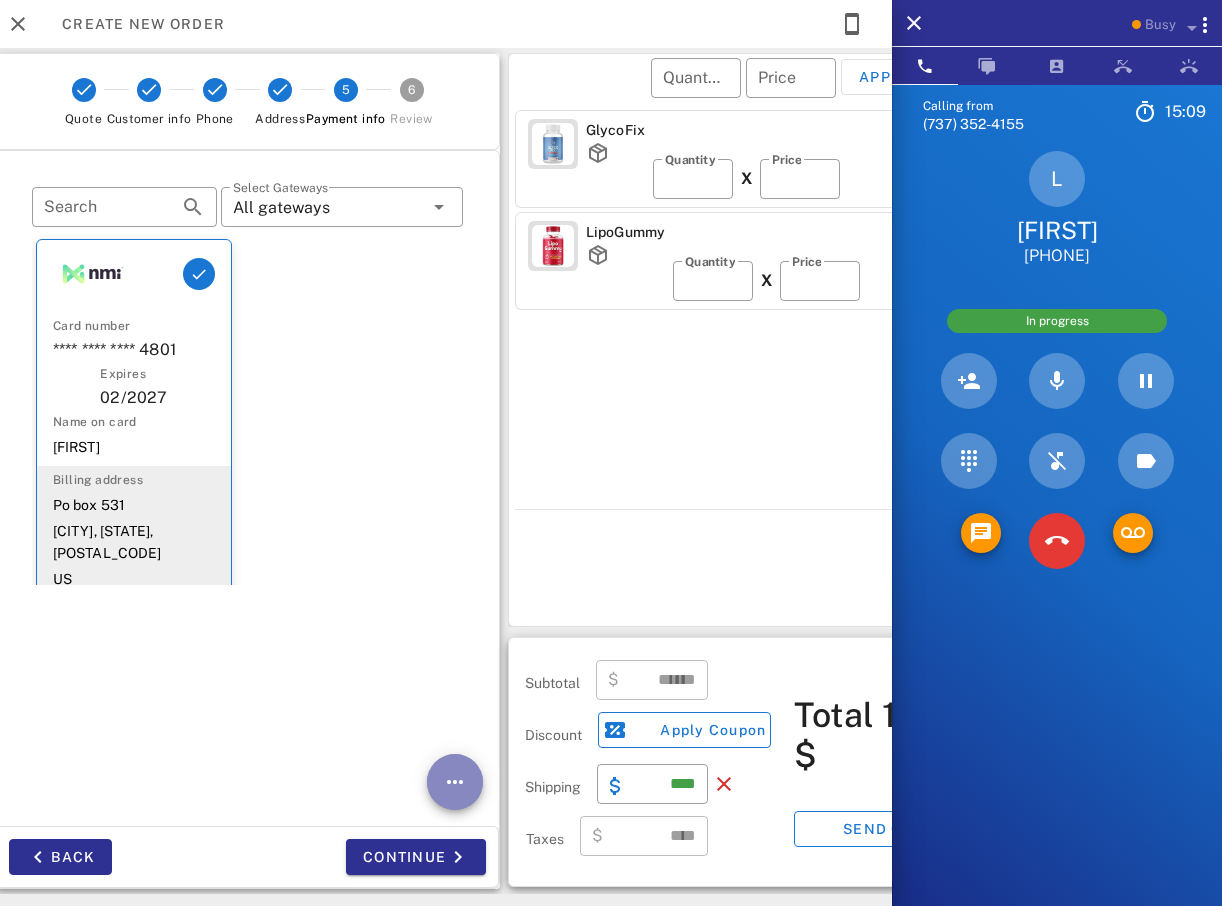 click at bounding box center (455, 782) 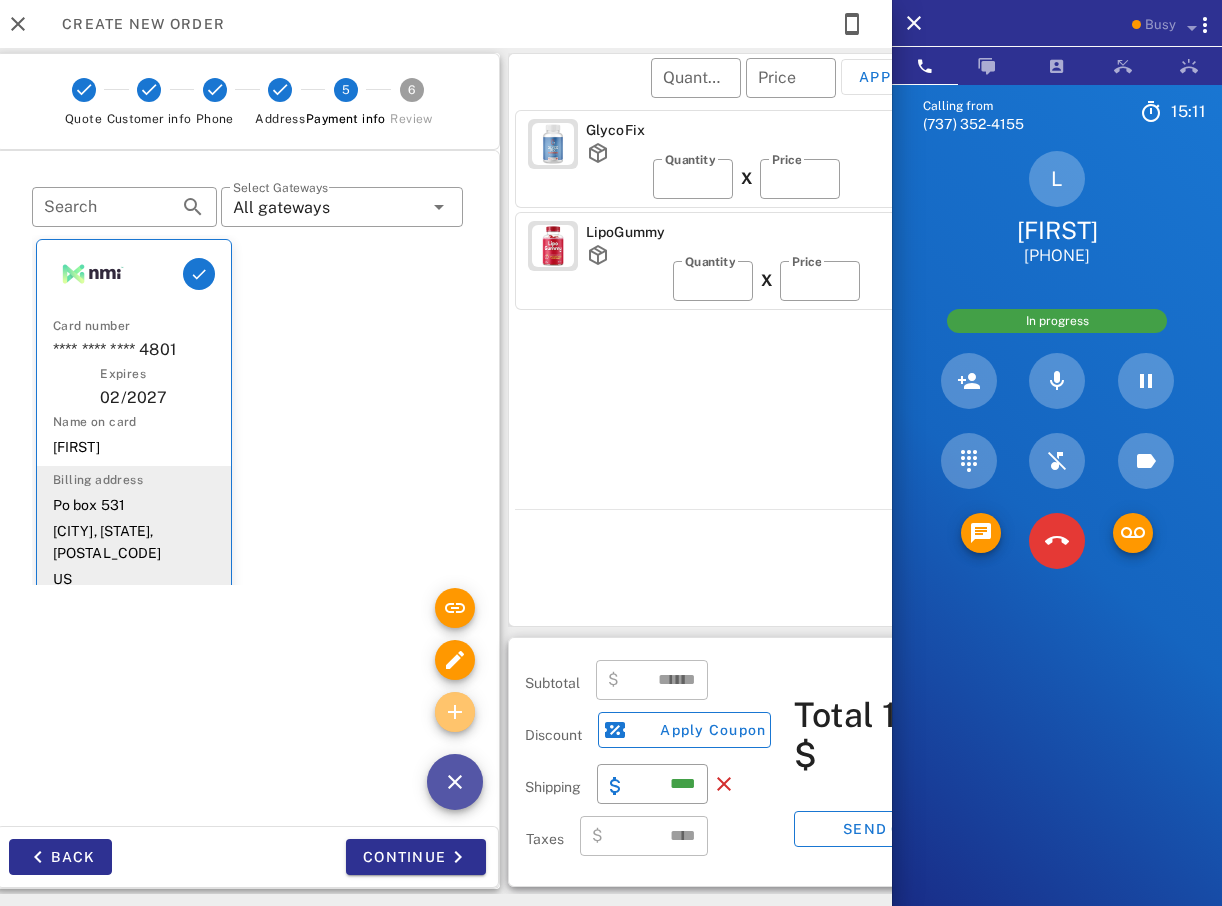 click at bounding box center [455, 712] 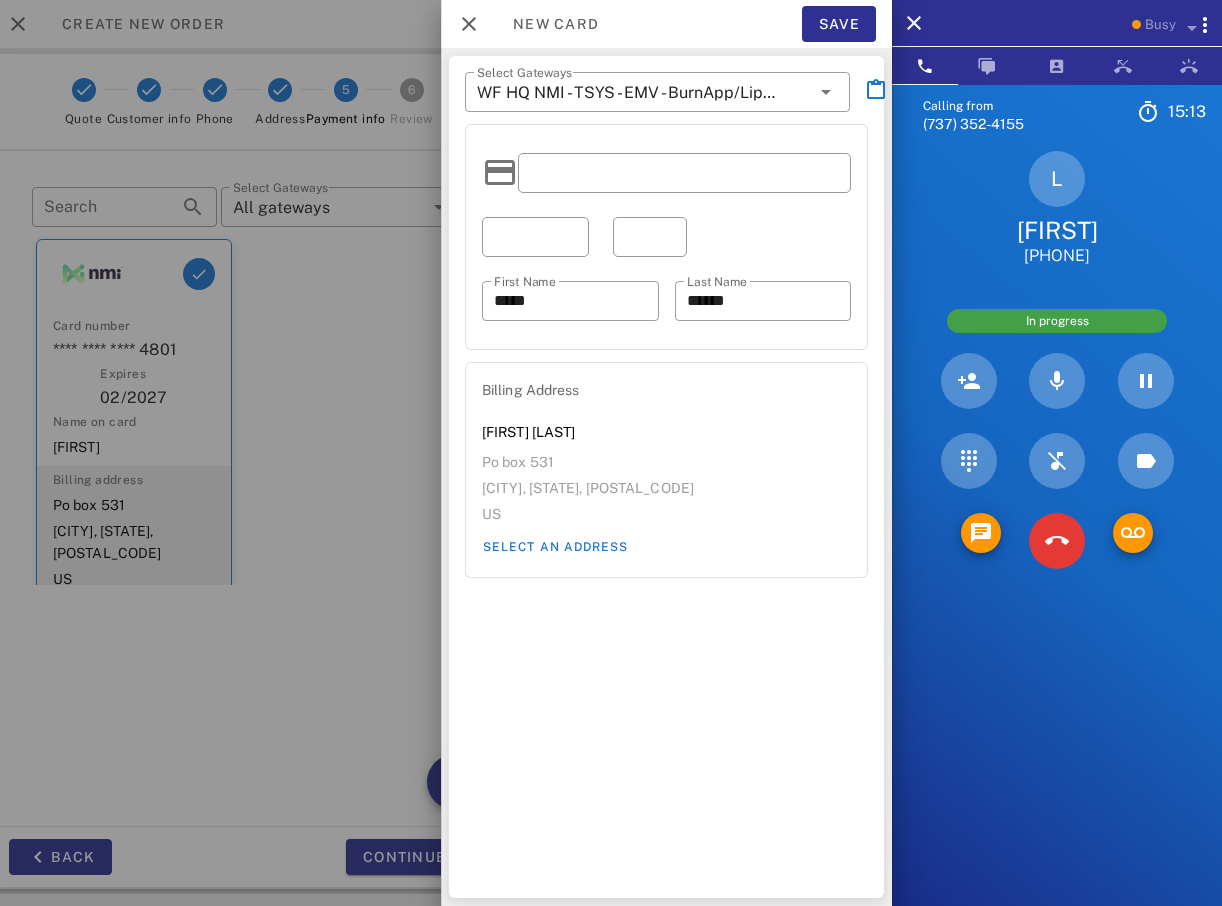 click at bounding box center (611, 453) 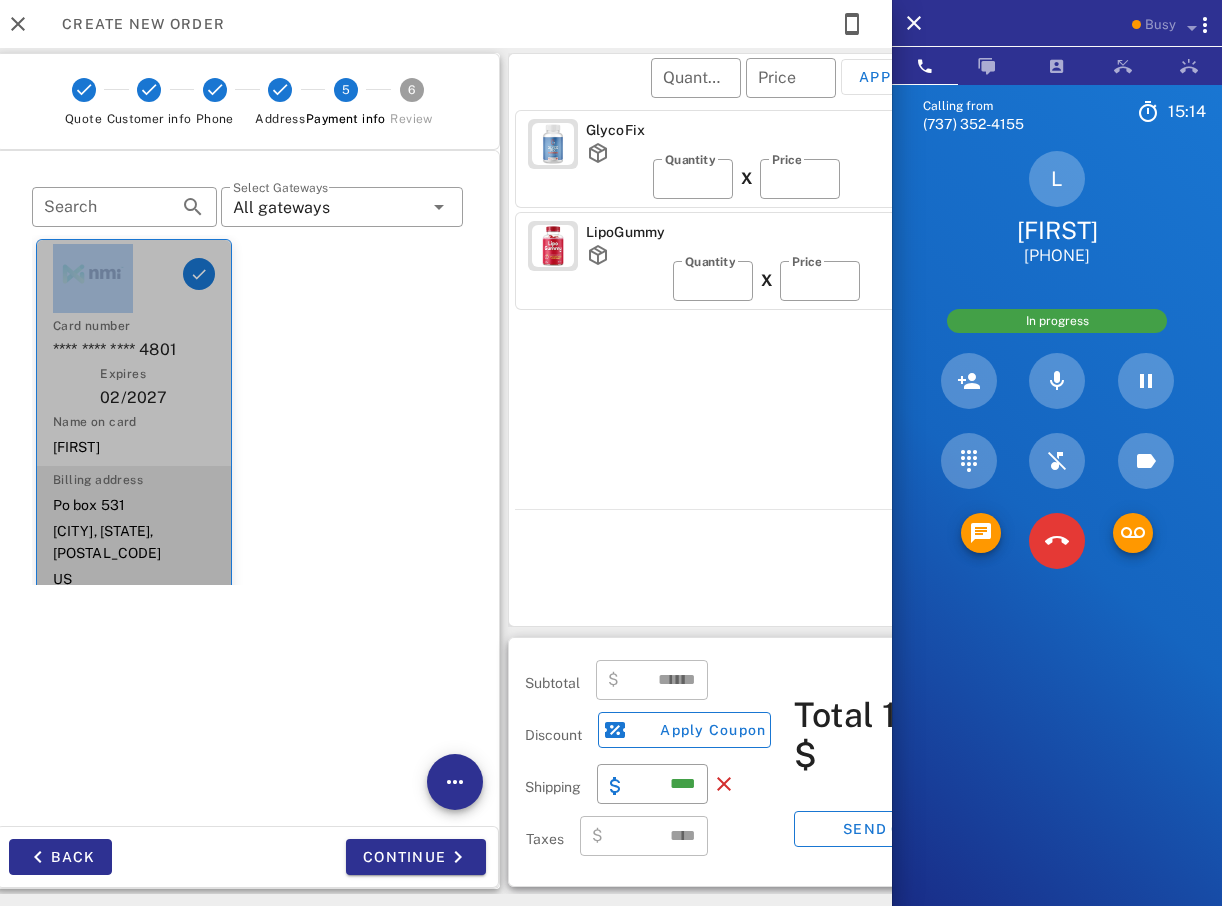 click at bounding box center (134, 274) 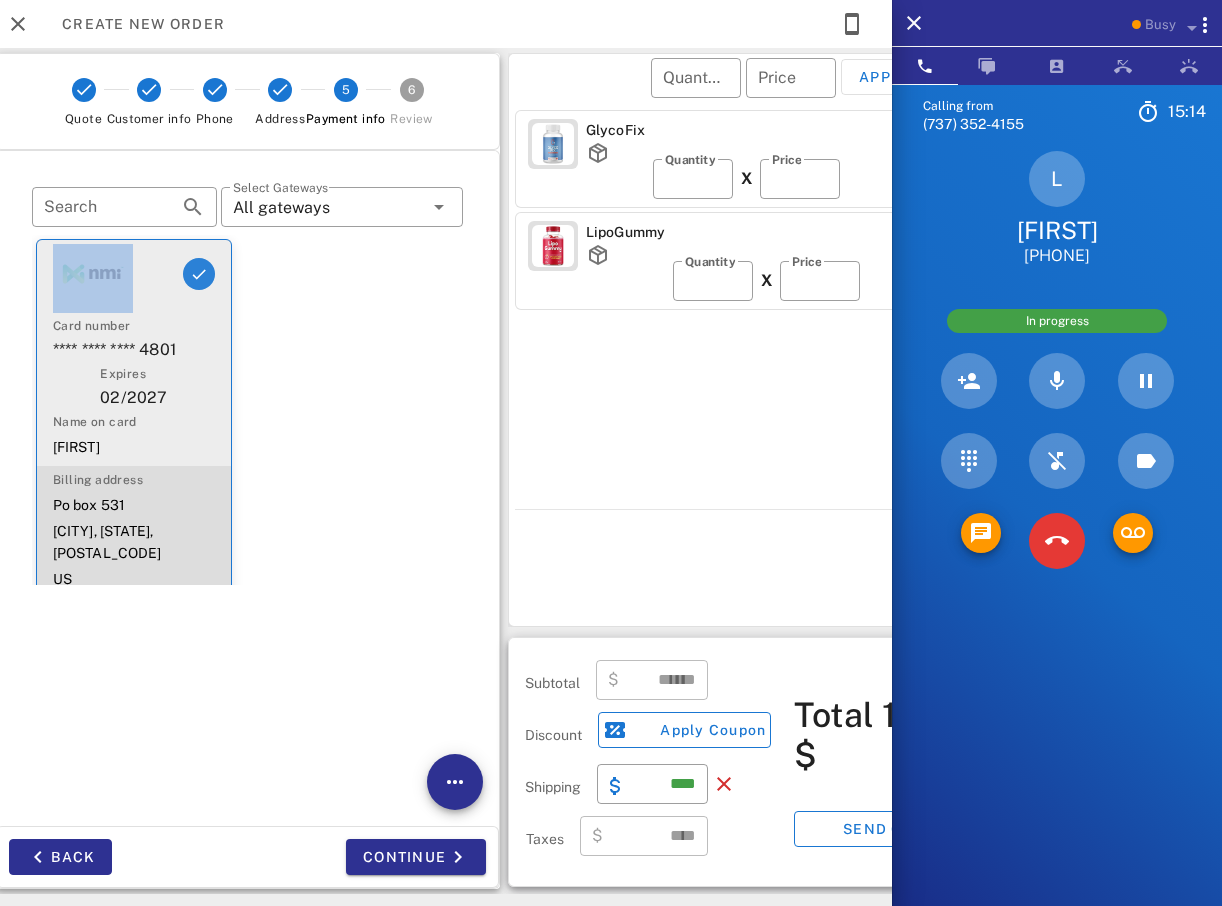 drag, startPoint x: 186, startPoint y: 294, endPoint x: 196, endPoint y: 274, distance: 22.36068 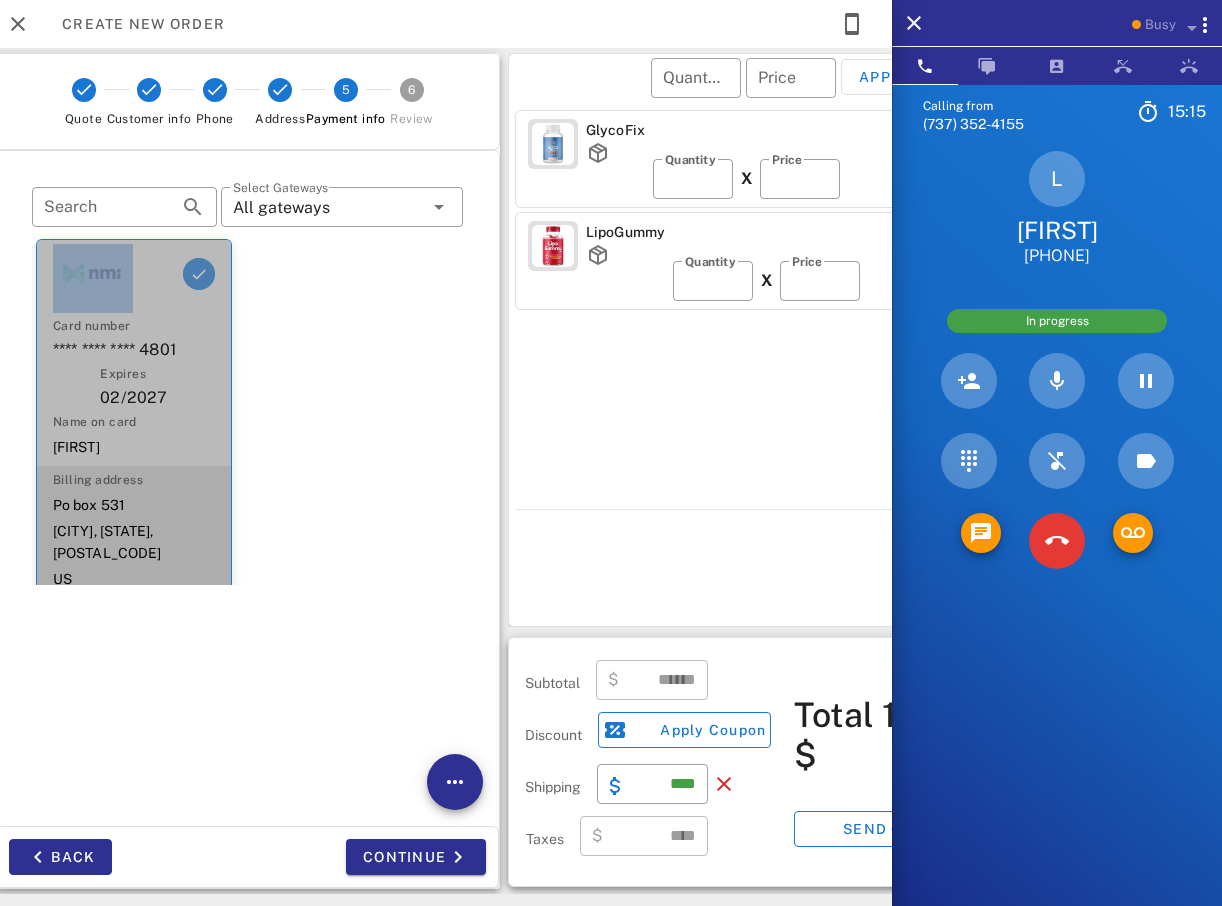 click at bounding box center (199, 274) 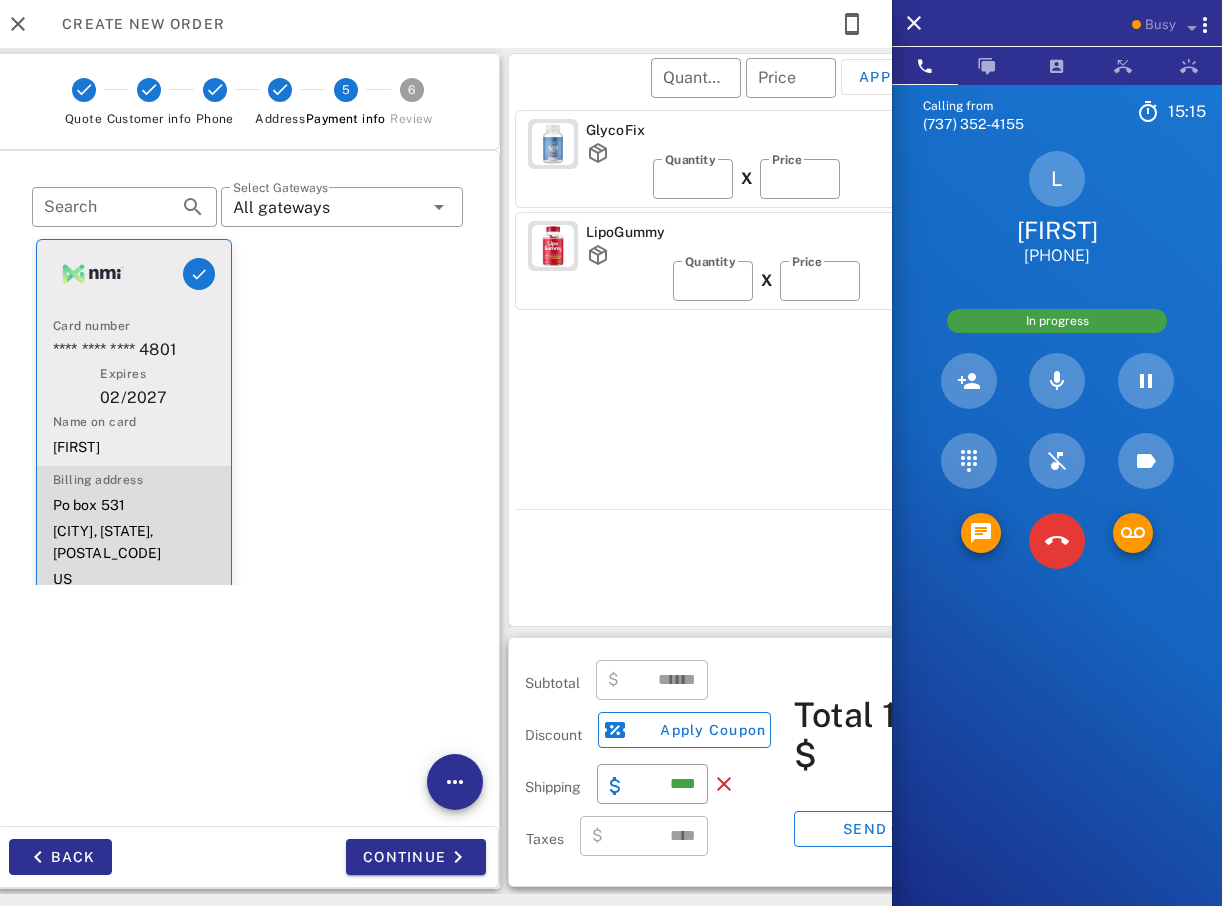 drag, startPoint x: 194, startPoint y: 277, endPoint x: 142, endPoint y: 346, distance: 86.40023 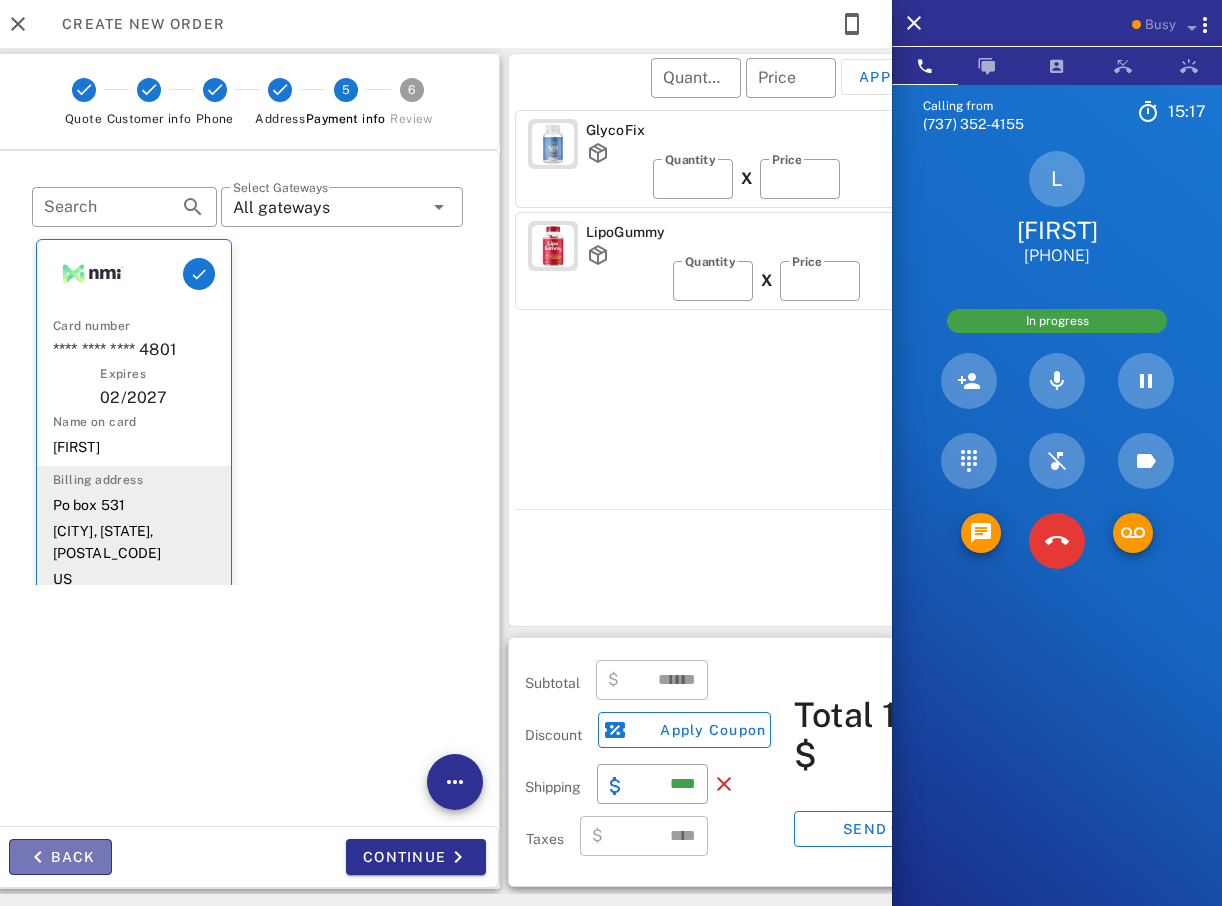 click on "Back" at bounding box center [60, 857] 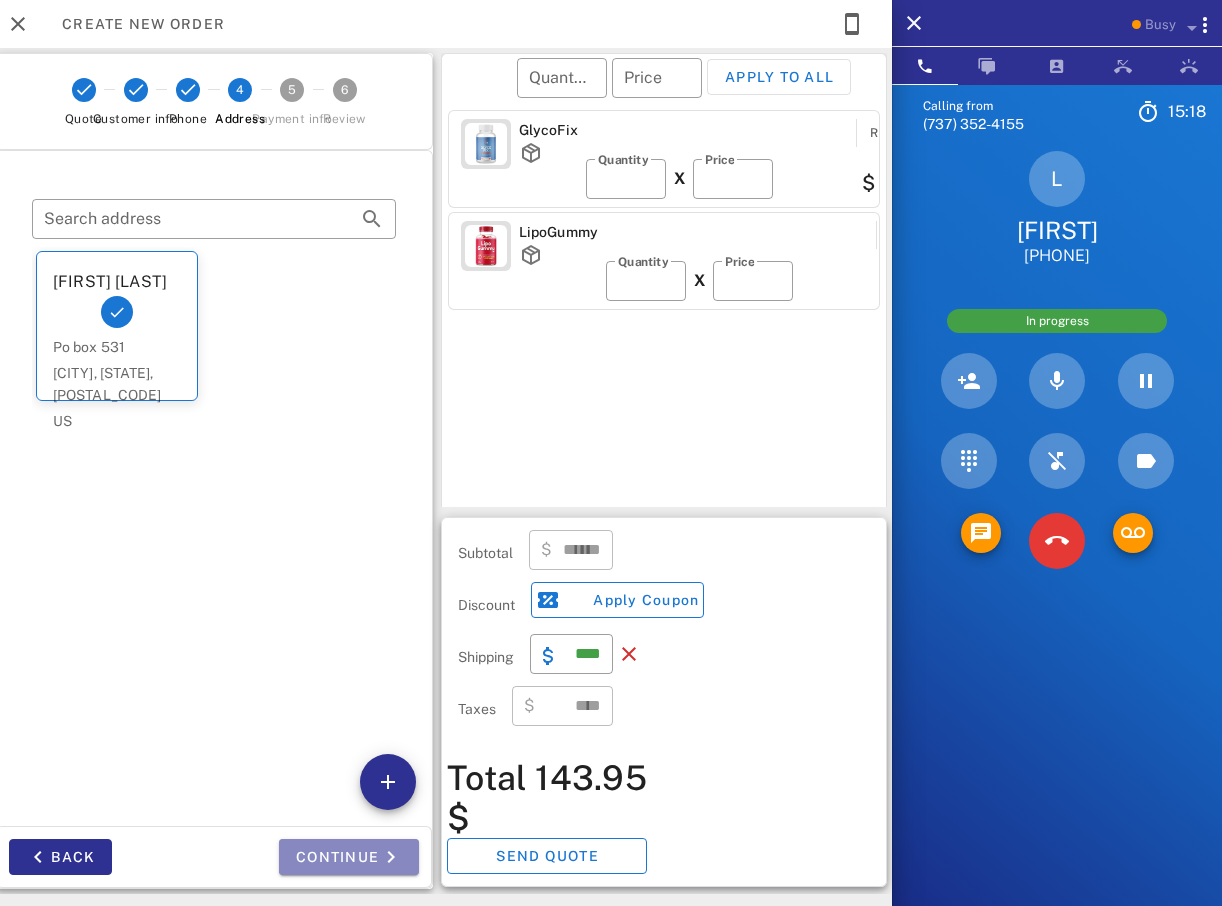 click on "Continue" at bounding box center (349, 857) 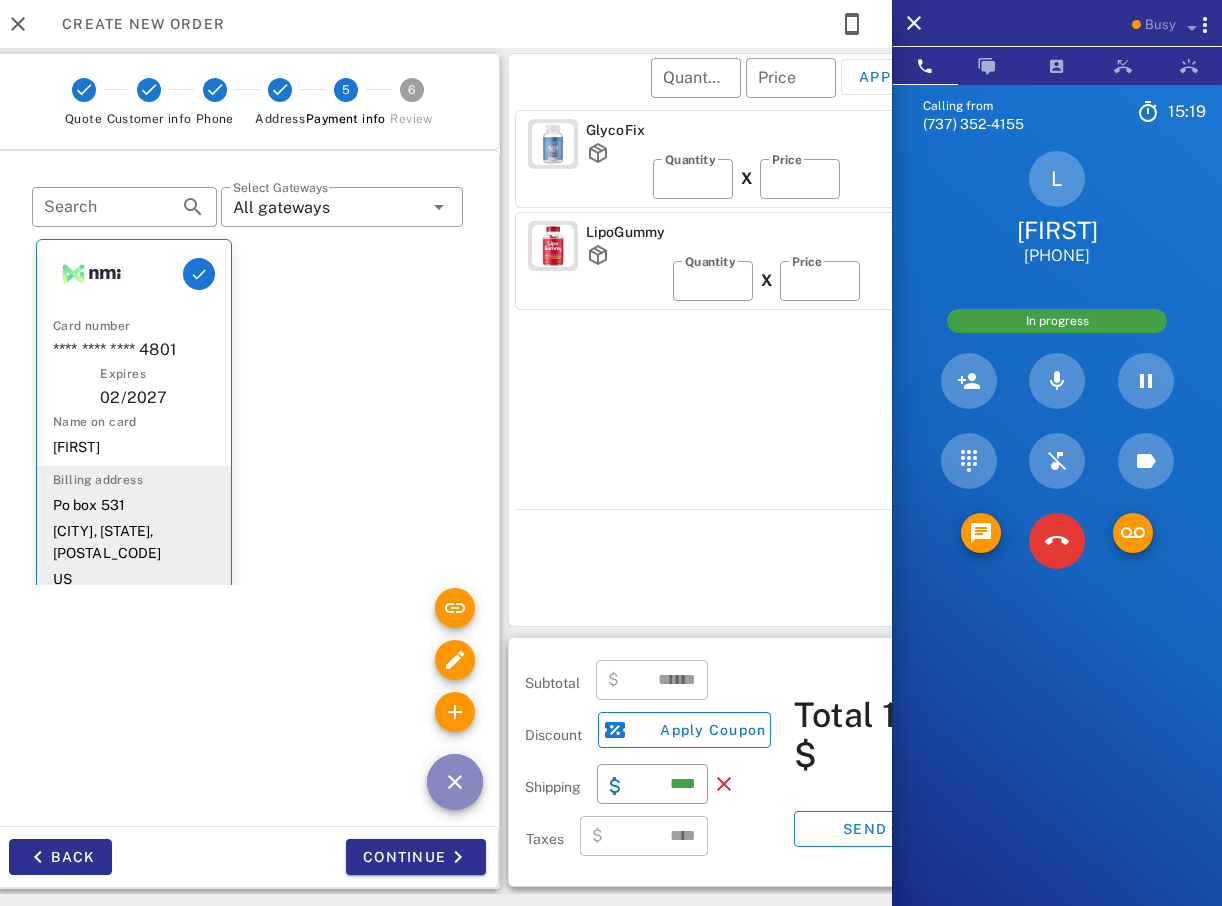 click at bounding box center [455, 782] 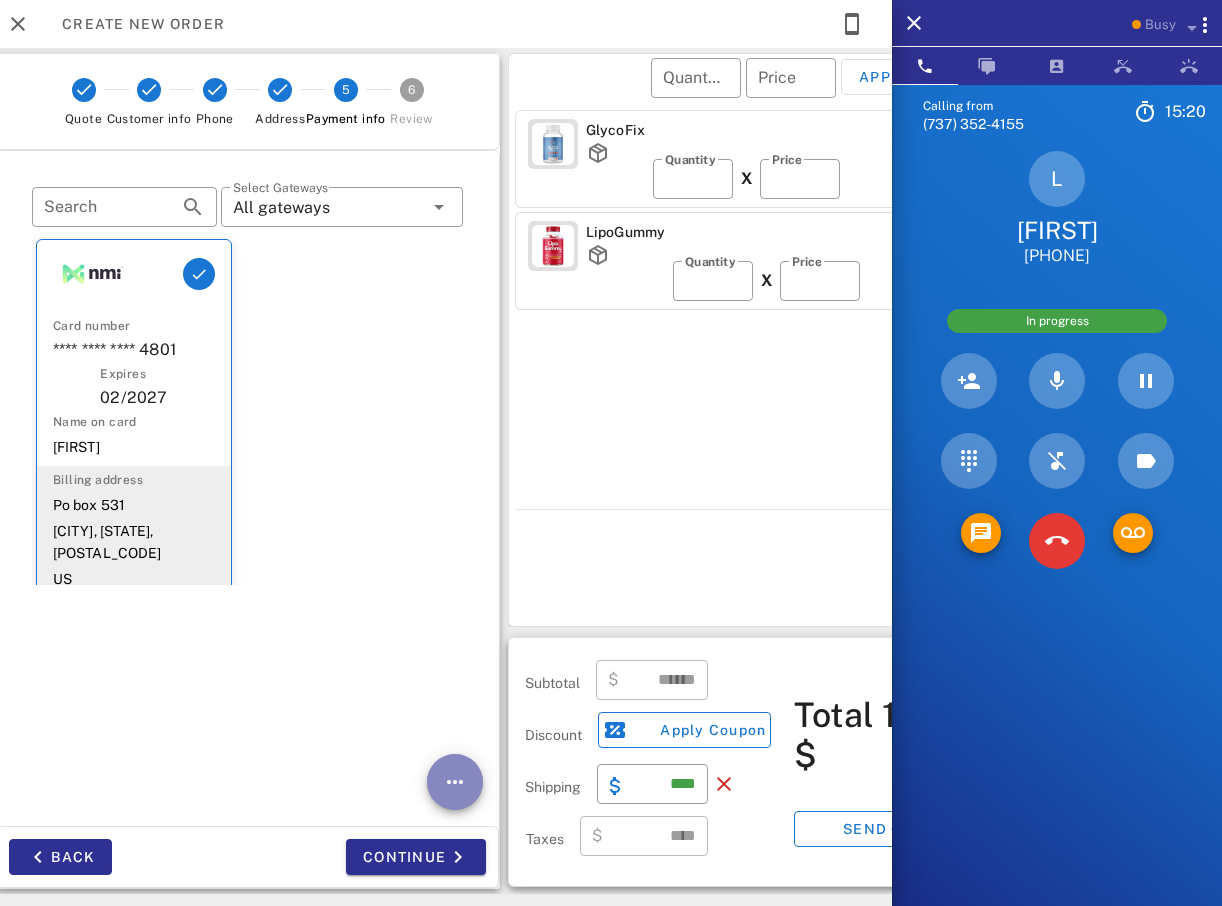 click at bounding box center [455, 782] 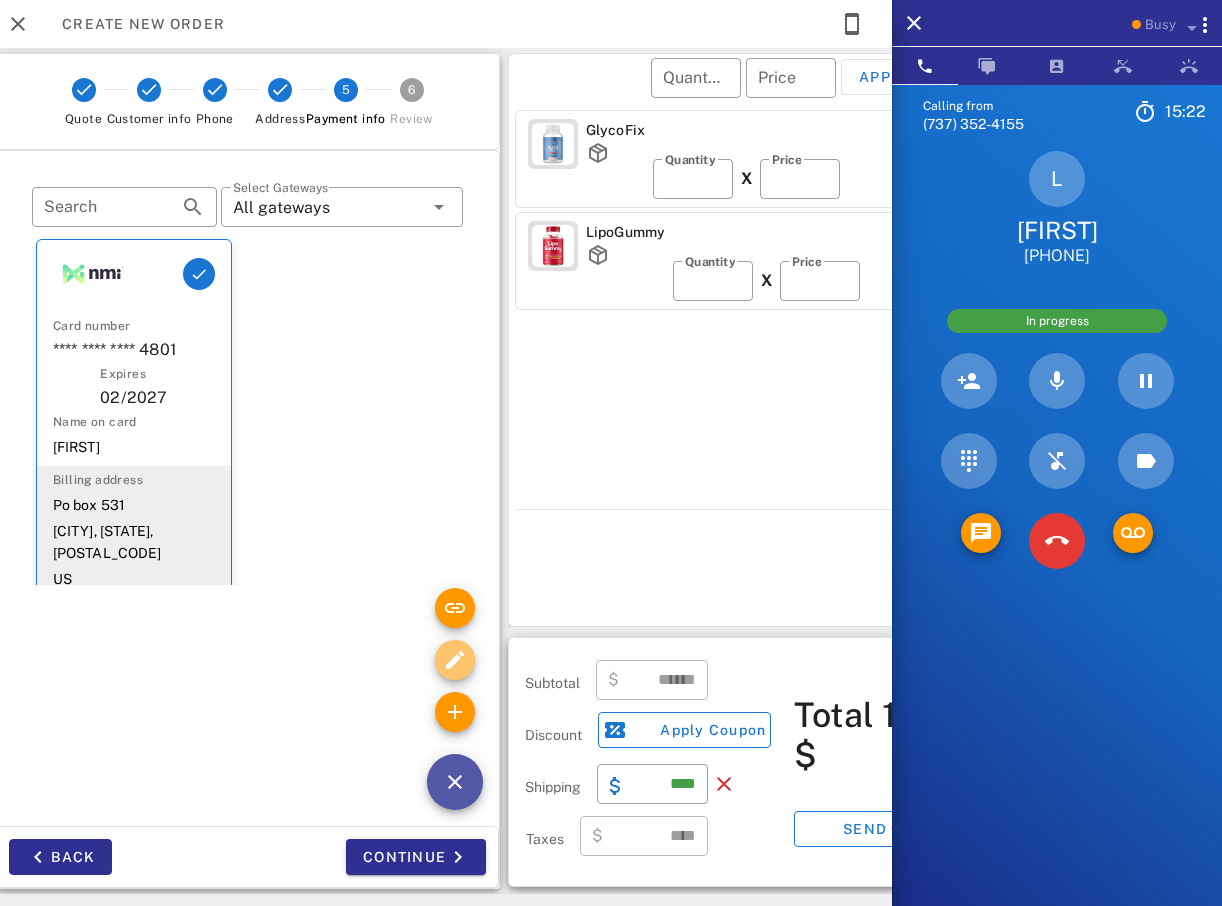 click at bounding box center [455, 660] 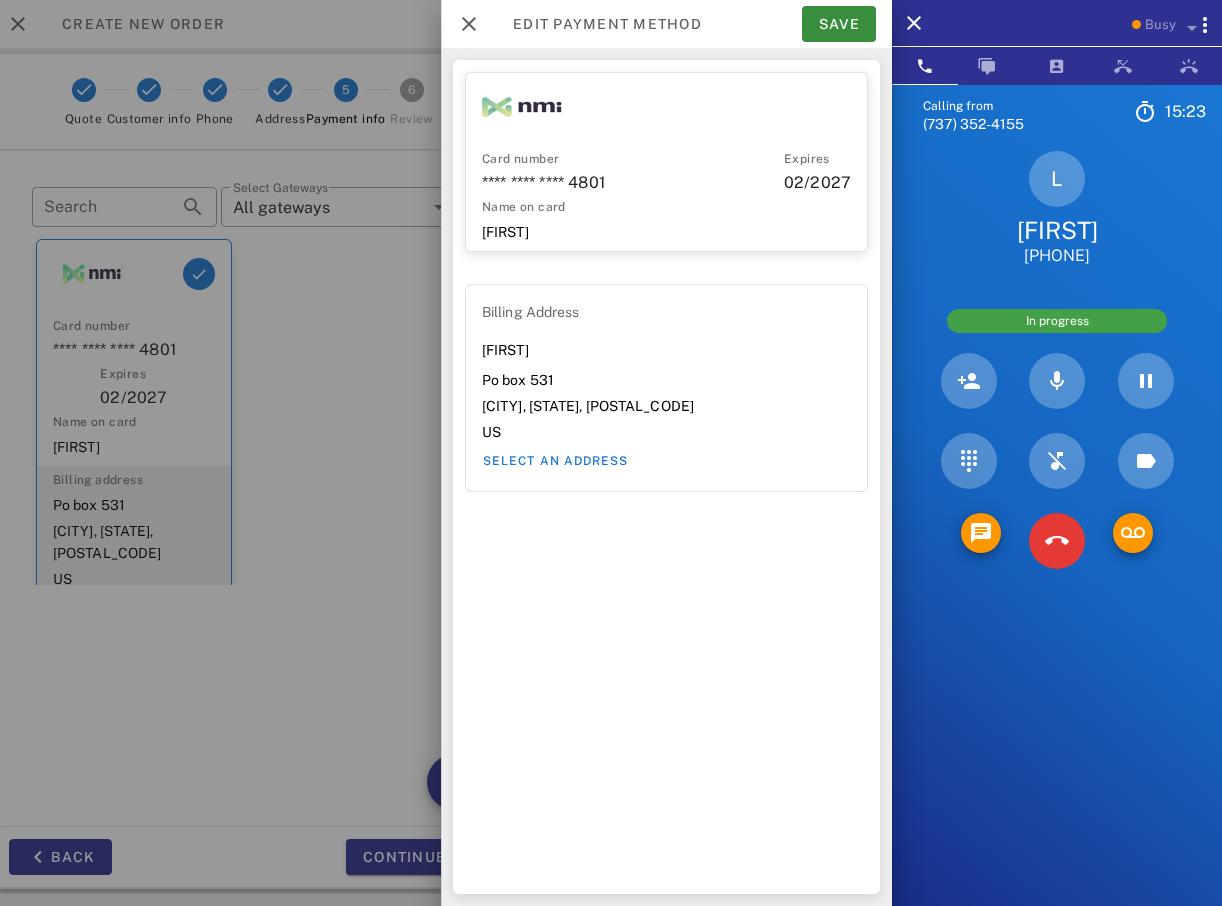 drag, startPoint x: 622, startPoint y: 143, endPoint x: 610, endPoint y: 157, distance: 18.439089 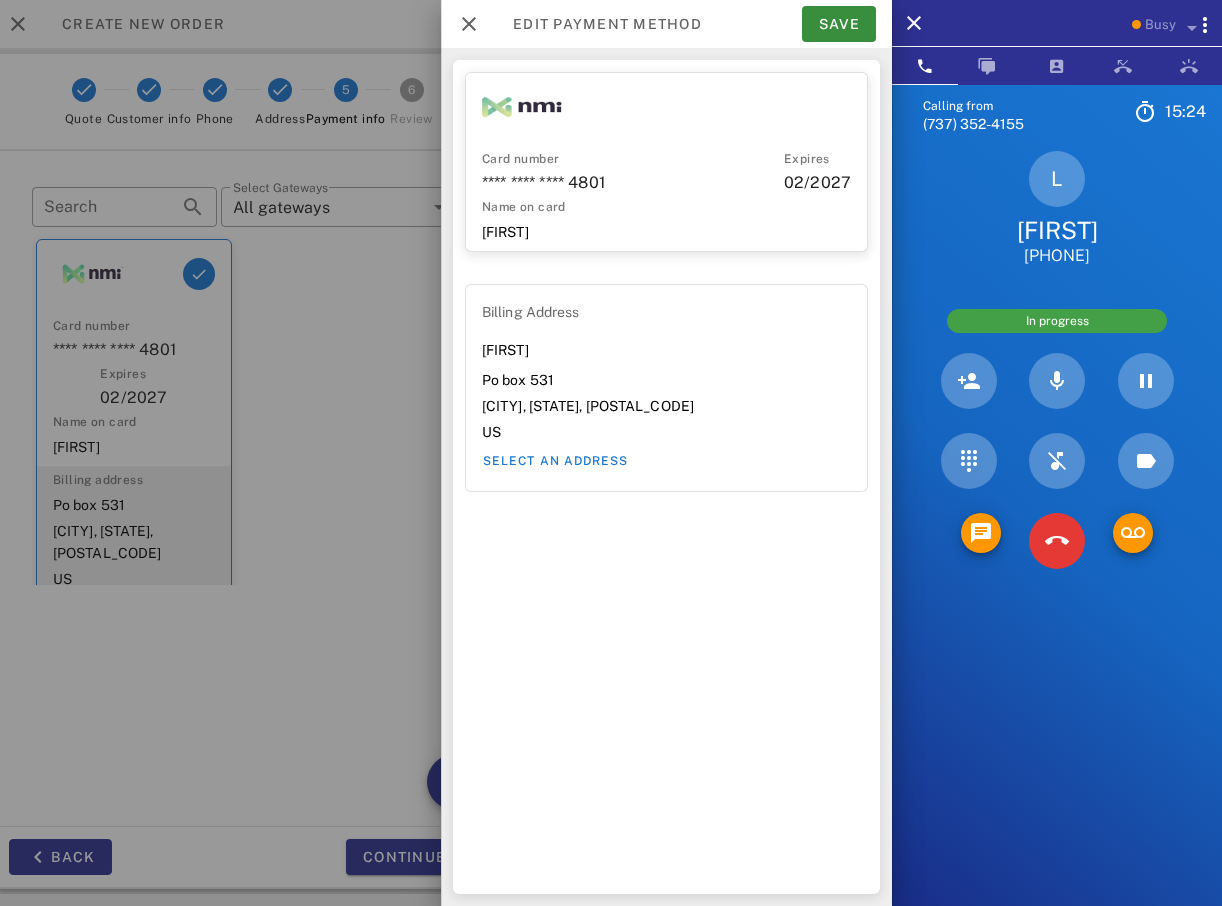 click at bounding box center [522, 107] 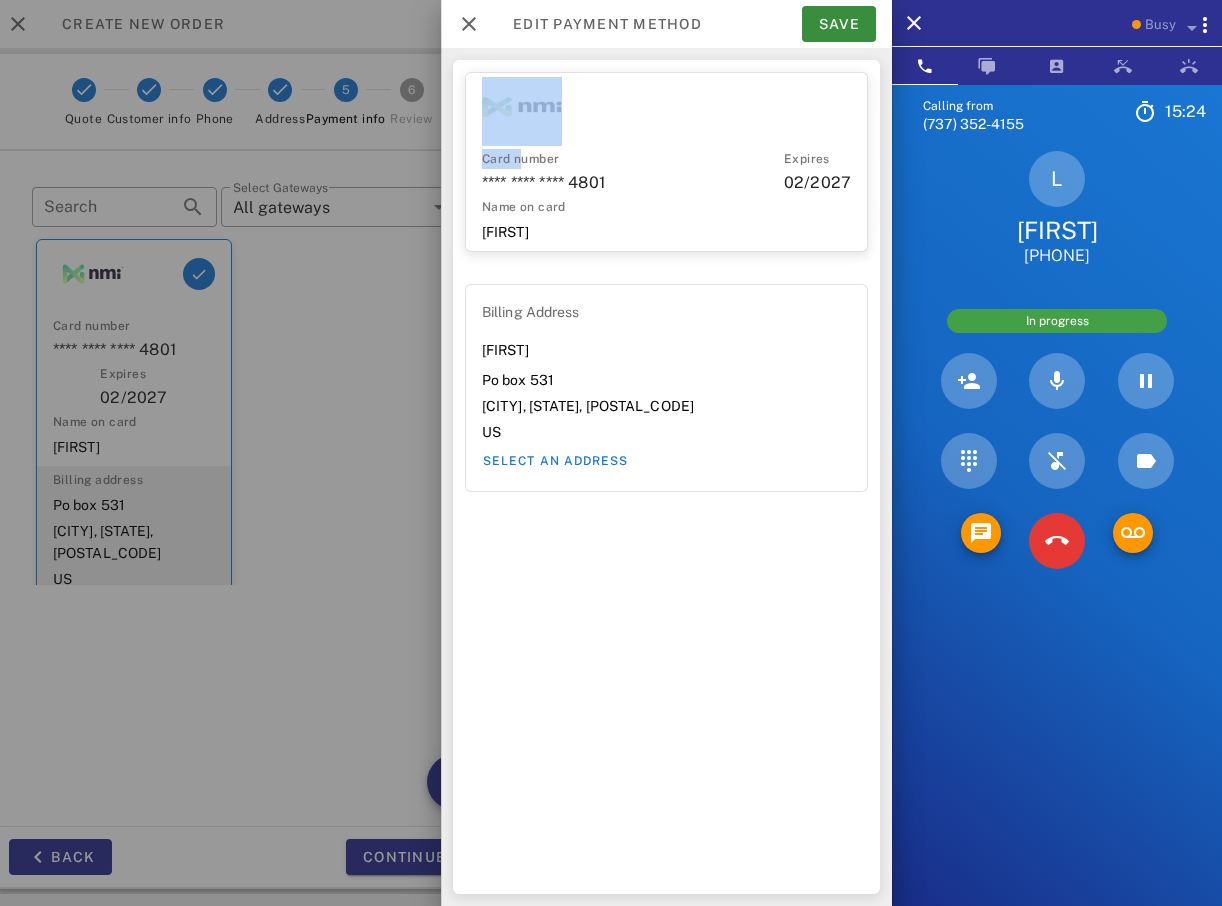 drag, startPoint x: 520, startPoint y: 140, endPoint x: 515, endPoint y: 161, distance: 21.587032 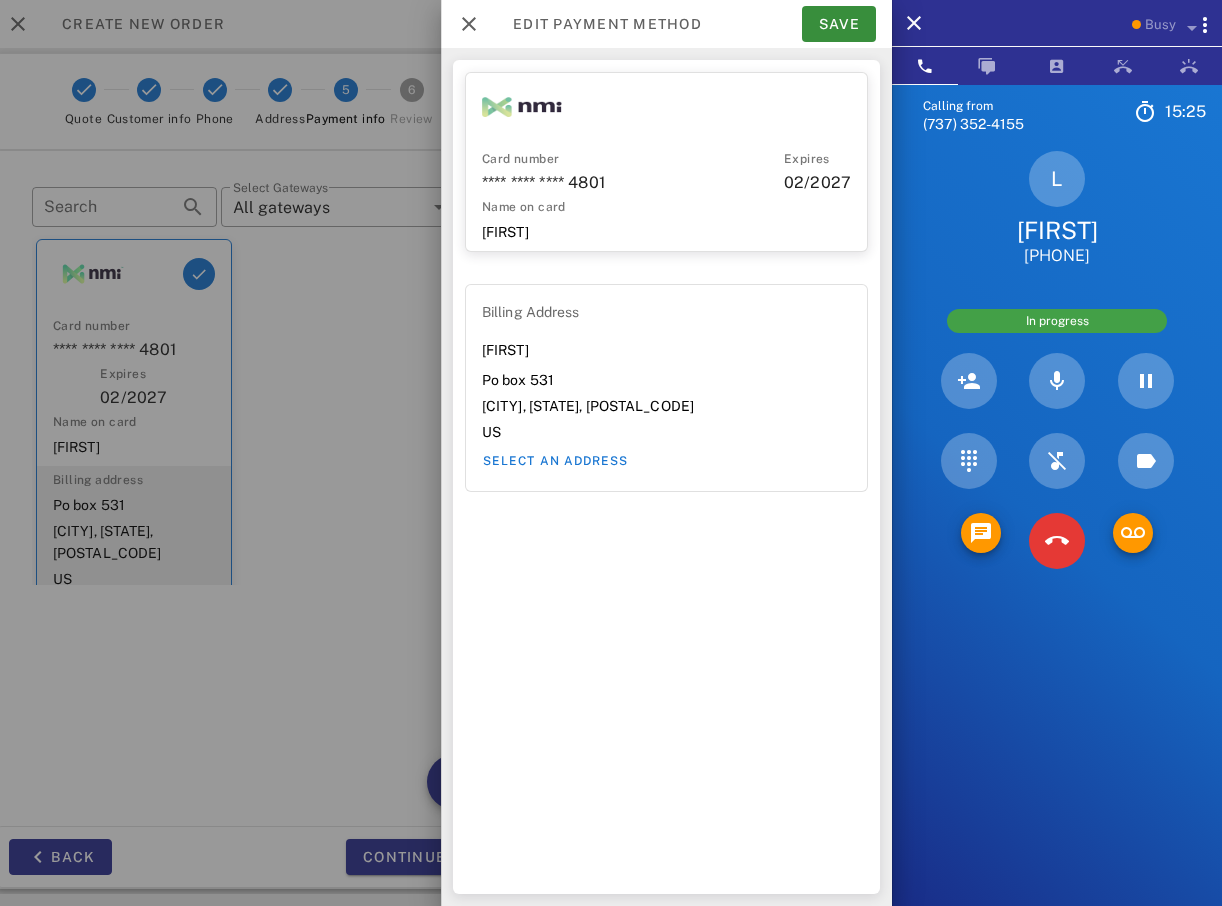 drag, startPoint x: 515, startPoint y: 161, endPoint x: 507, endPoint y: 211, distance: 50.635956 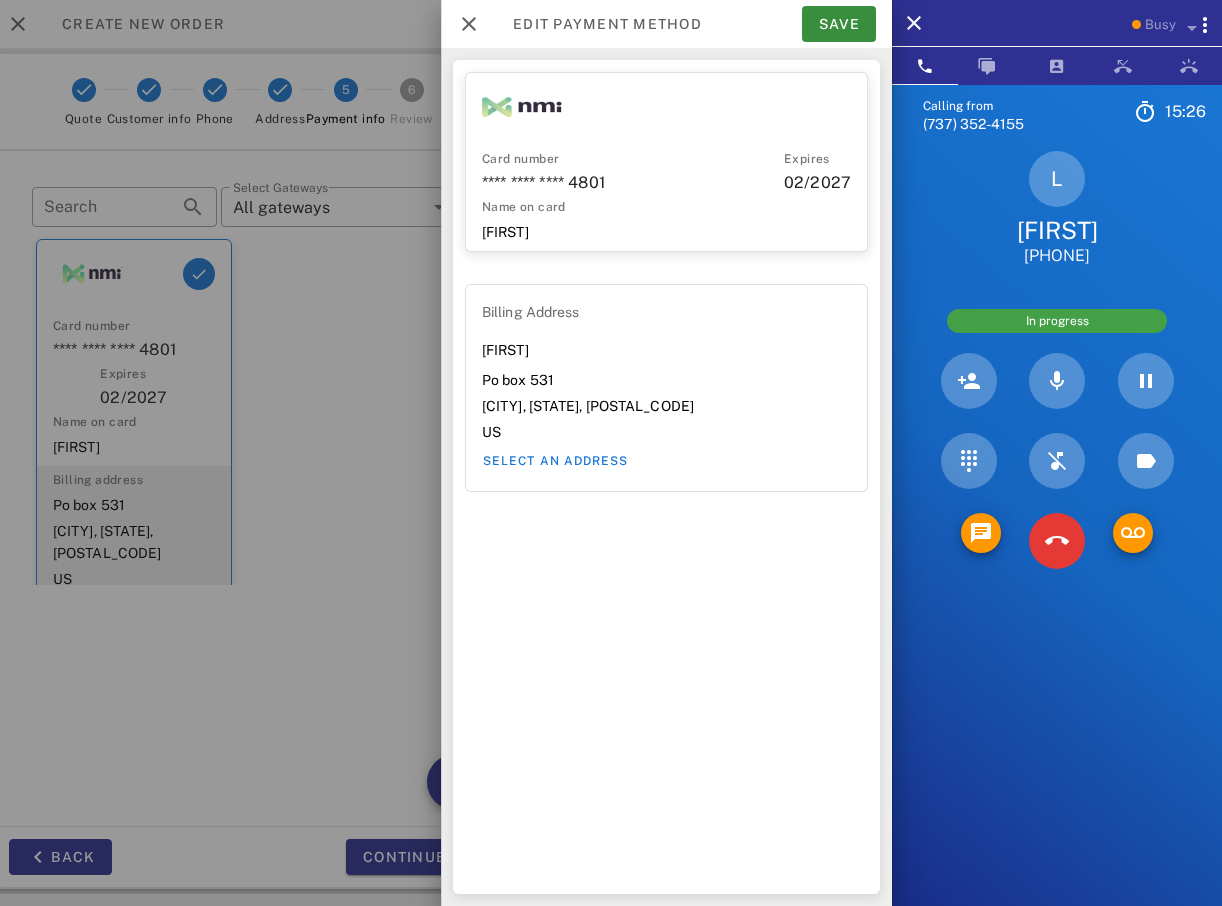 click at bounding box center [611, 453] 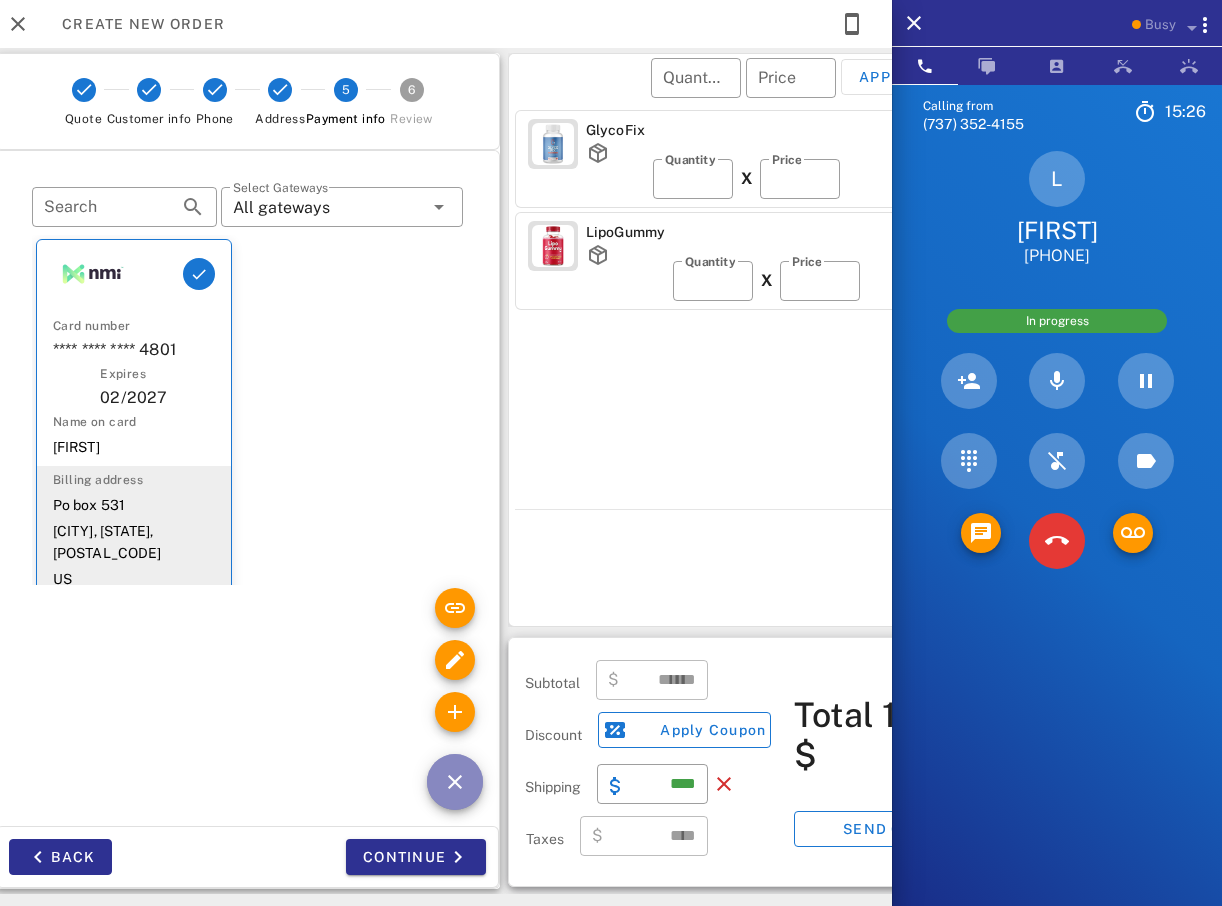 click at bounding box center (455, 782) 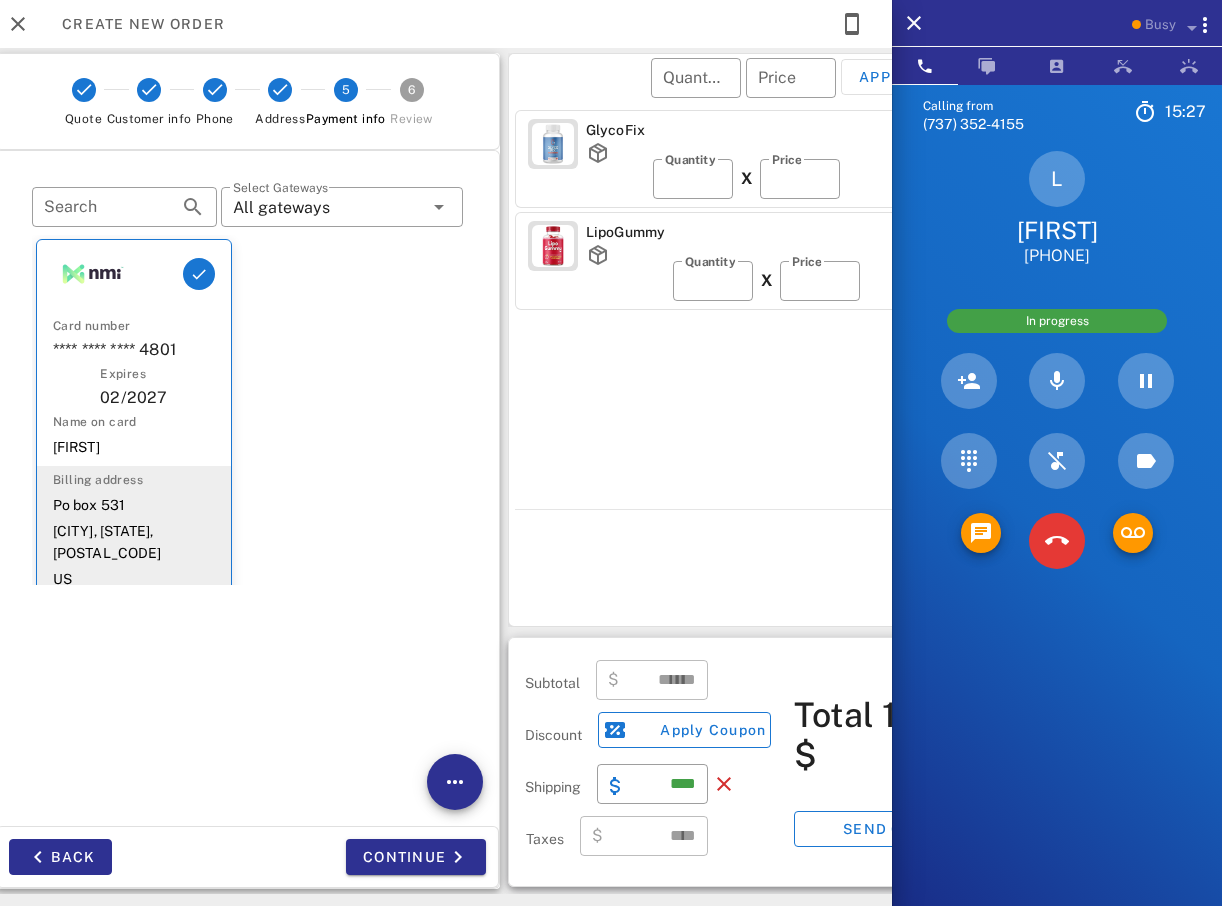 click on "​ Search ​ Select Gateways All gateways Card number **** **** **** 4801 Expires 02/2027  Name on card  [FIRST]  Billing address  Po box 531  [CITY], [STATE], [POSTAL_CODE]  US  Today   WF HQ NMI - TSYS - EMV - BurnApp/LipoSlim" at bounding box center (247, 488) 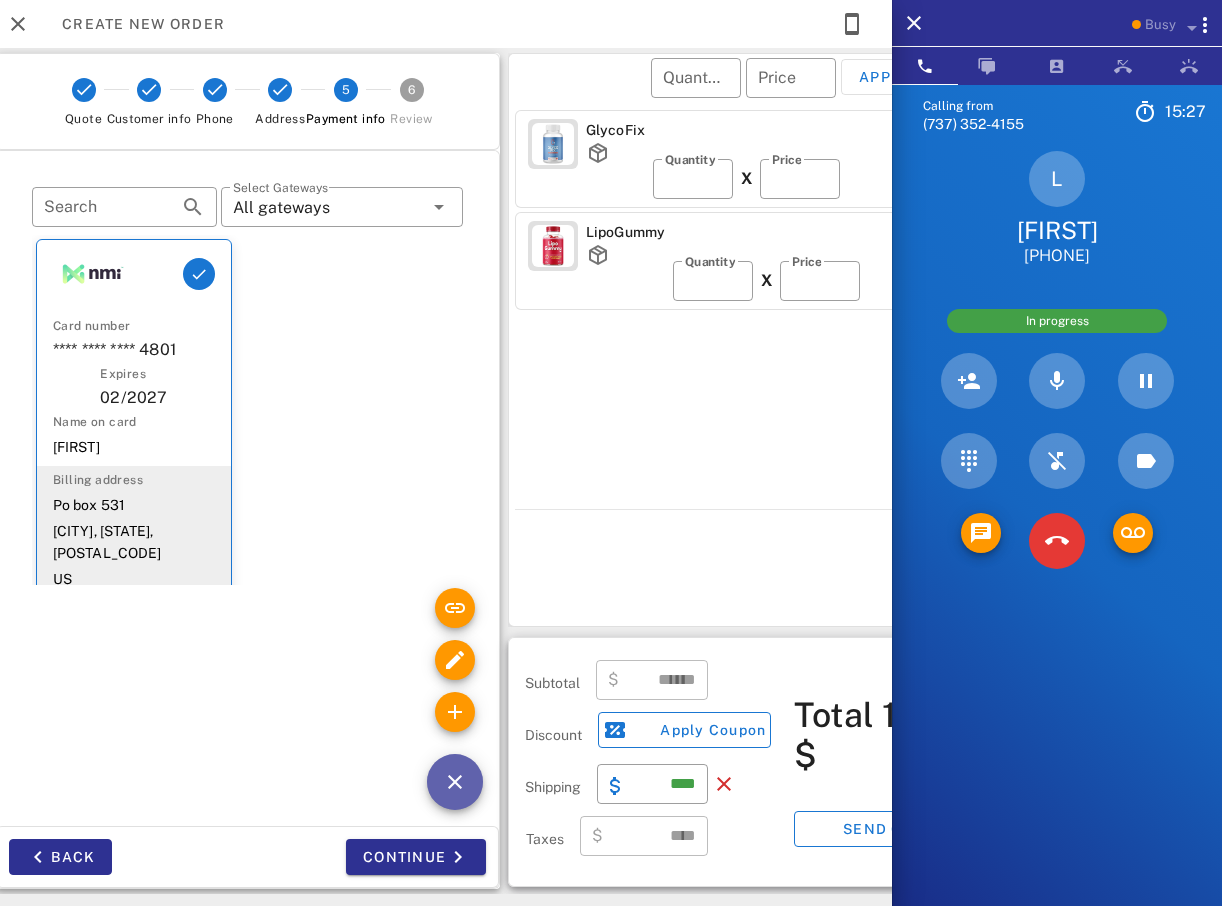click at bounding box center [455, 782] 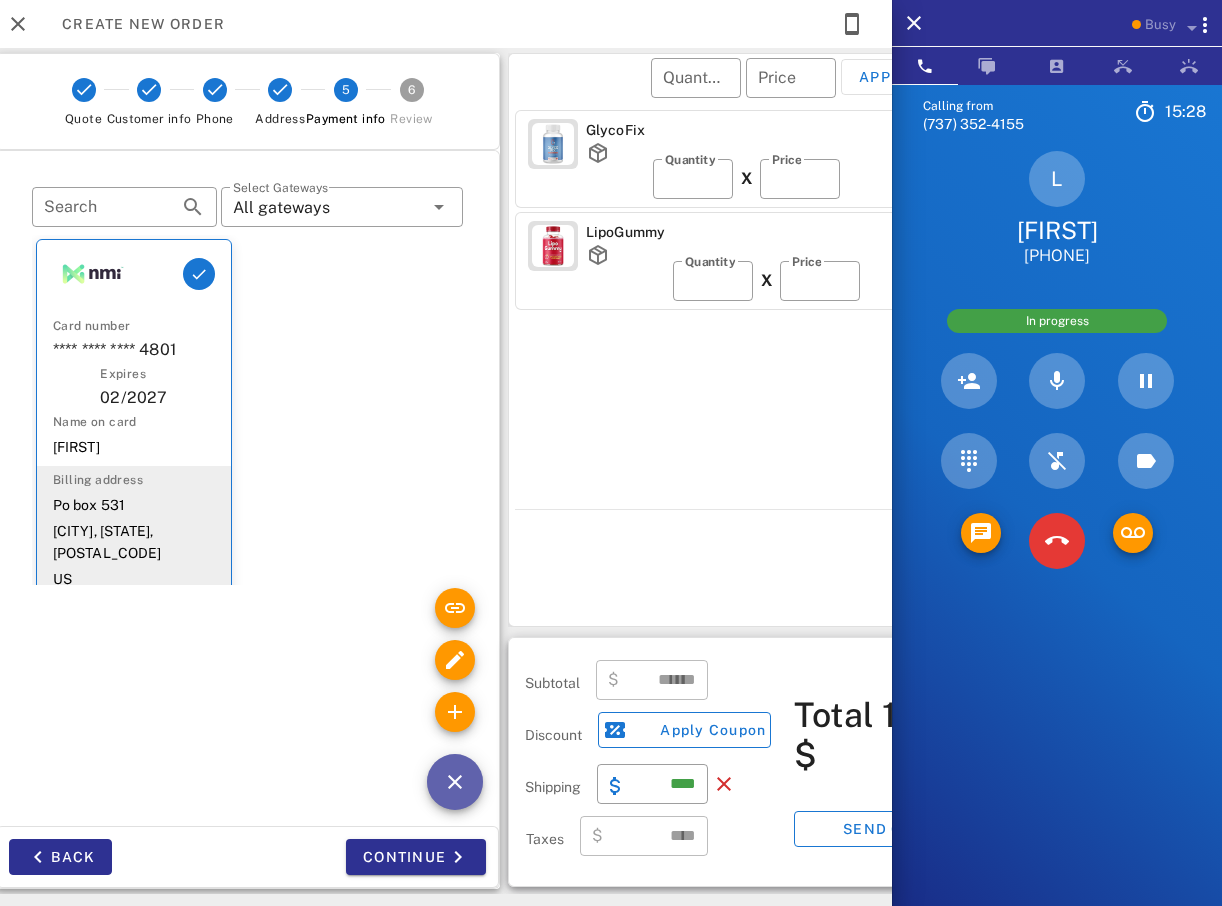 click at bounding box center [455, 782] 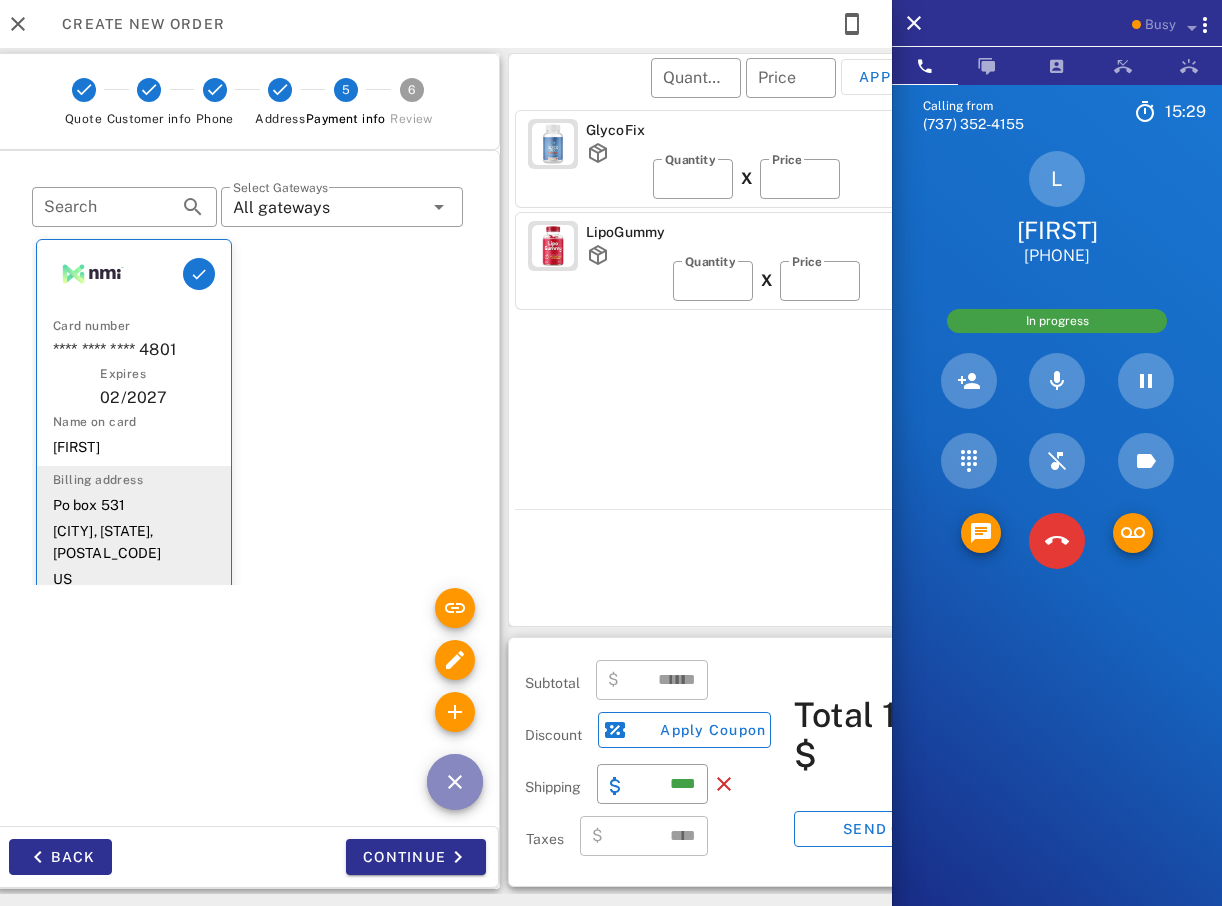 click at bounding box center [455, 782] 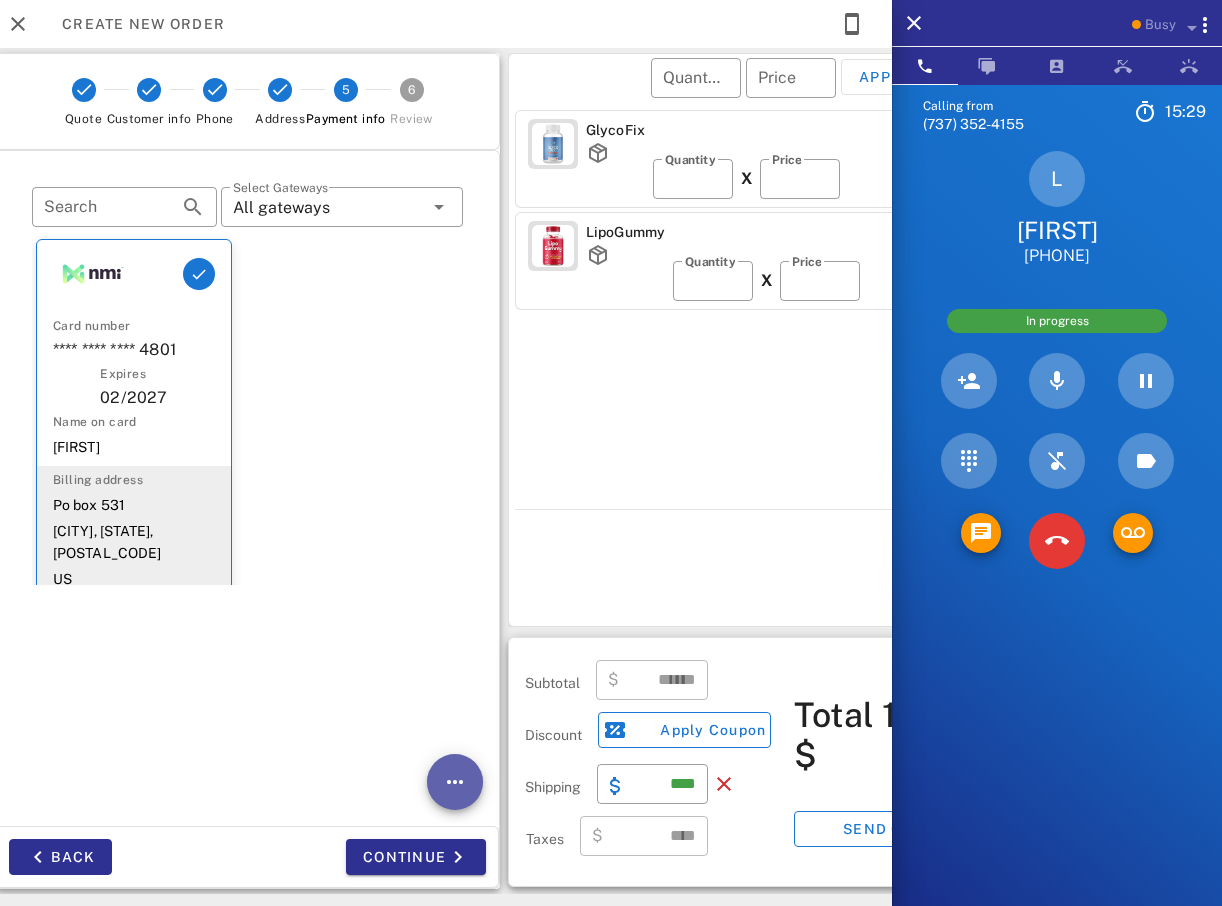 click at bounding box center [455, 782] 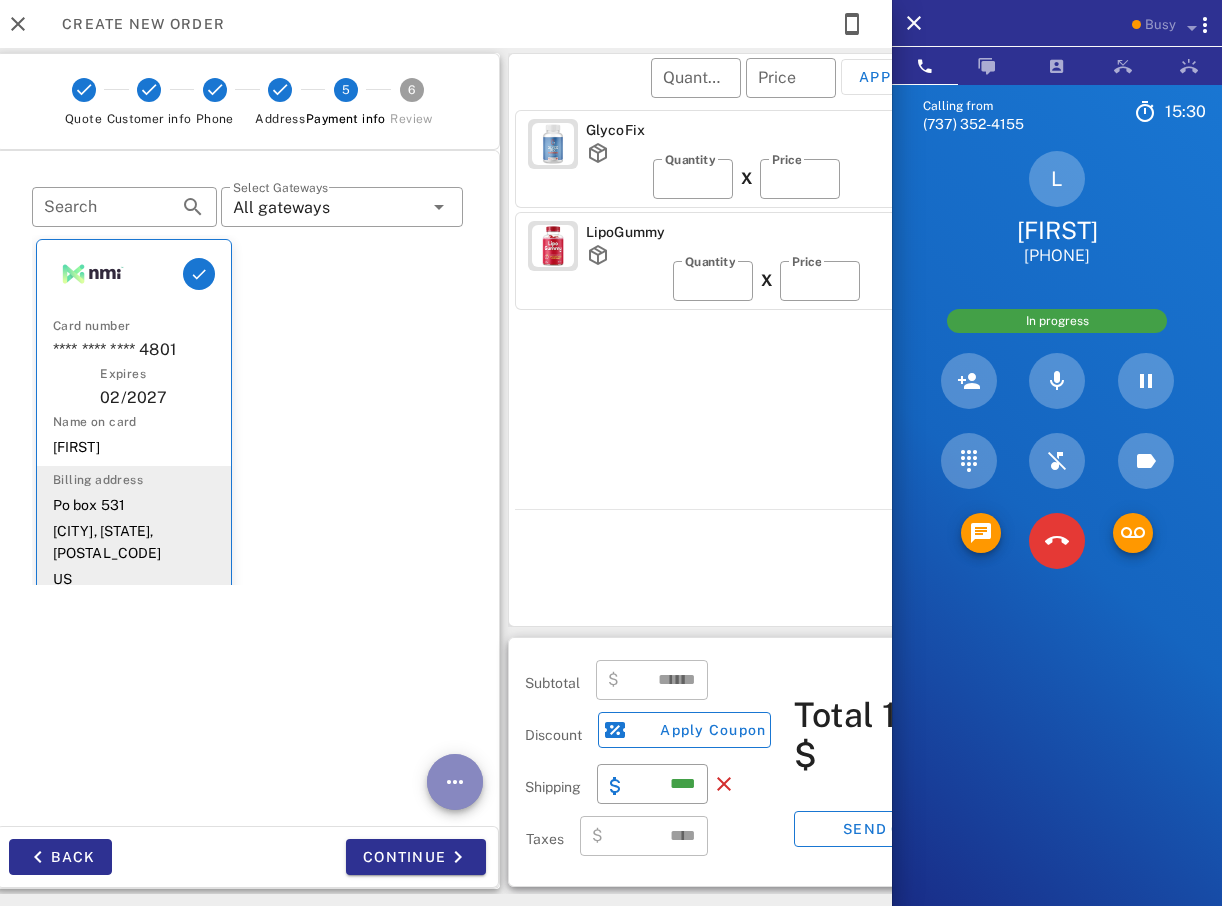 click at bounding box center [455, 782] 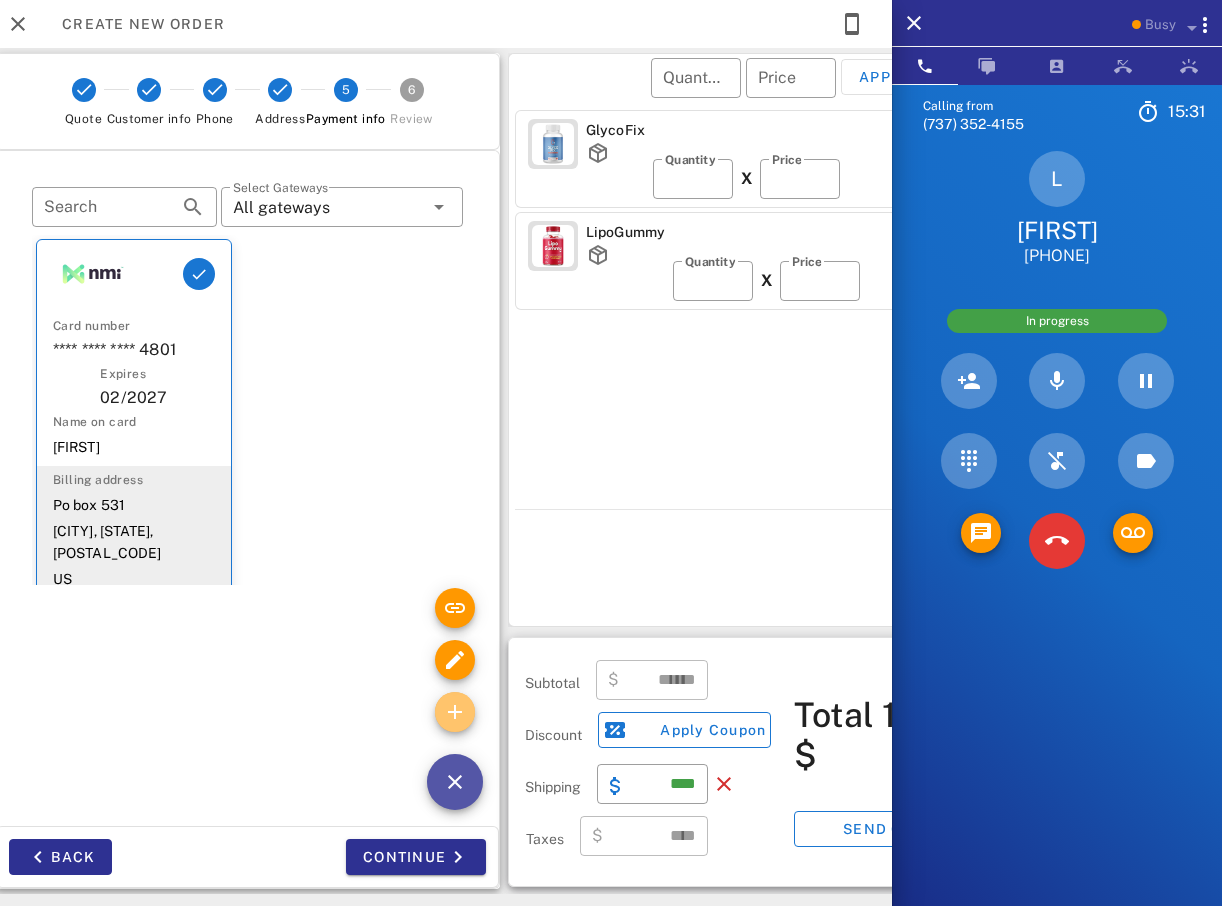 click at bounding box center (455, 712) 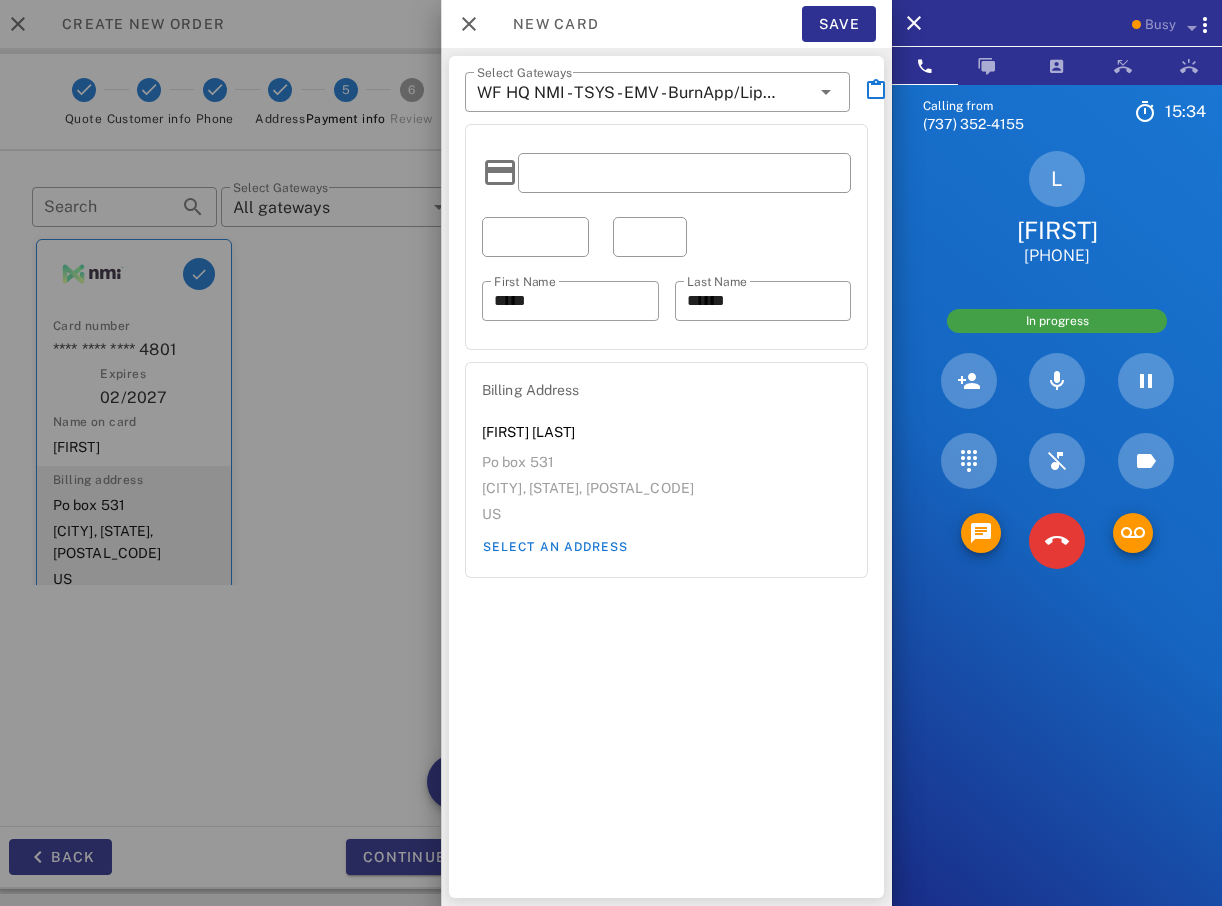 click at bounding box center (684, 173) 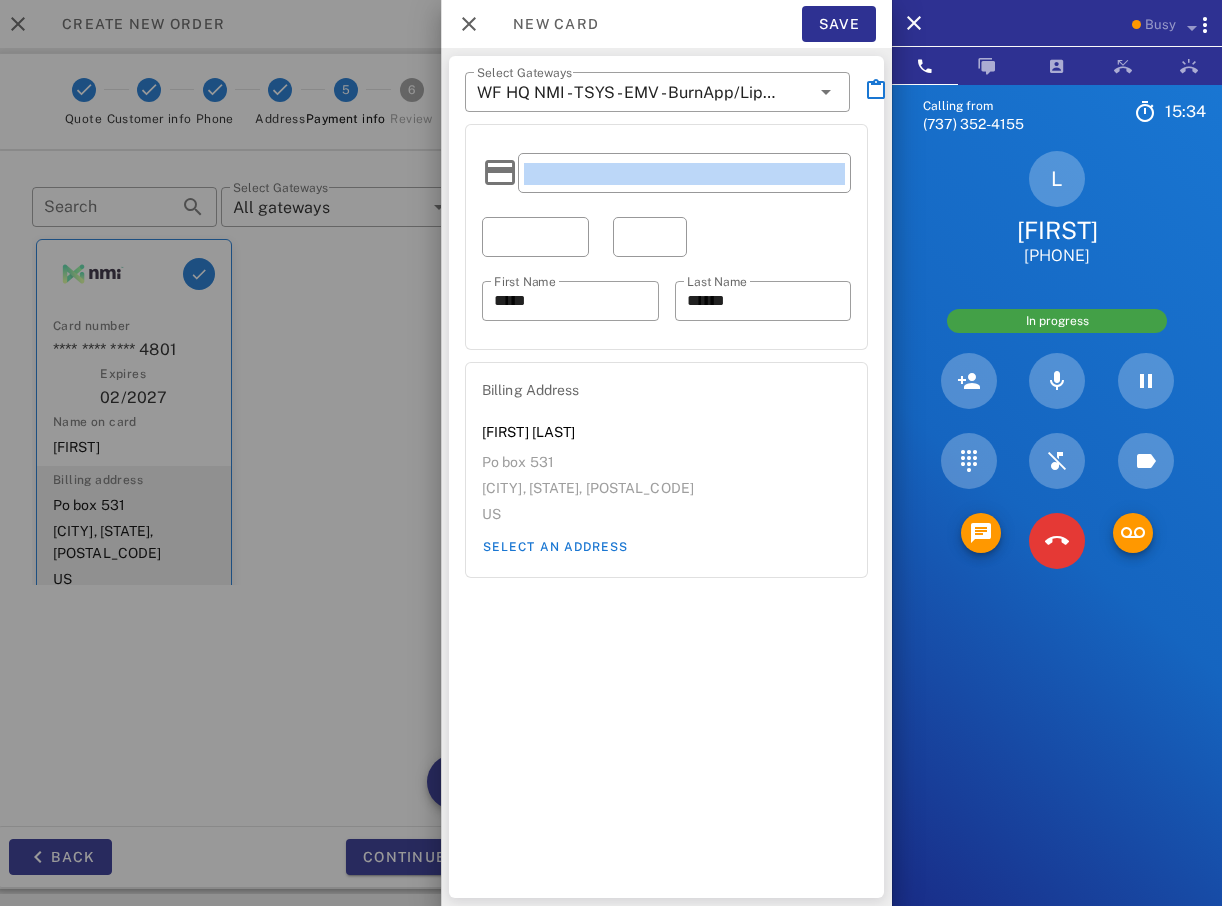 click on "Actions for [PHONE] [TIME]  Unknown      ▼     Australia
+61
Canada
+1
Guam
+1671
Mexico (México)
+52
New Zealand
+64
United Kingdom
+44
United States
+1
1 2 ABC 3 DEF 4 GHI 5 JKL 6 MNO 7 PQRS 8 TUV 9 WXYZ * 0 + #  L   [FIRST]  [PHONE]  In progress  Directory ​  MA  [FIRST] [LAST]  Idle   ML  [FIRST] [LAST]  Idle   KM  [FIRST] [LAST]  Idle   JH  [FIRST] [LAST]  Idle   KW  [FIRST] [LAST]  Idle   AL  [FIRST] [LAST]  Idle   DT  [FIRST] [LAST]  Idle   MT  [FIRST] [LAST]  Busy   LM  [FIRST] [LAST]  Busy   WC  [FIRST] [LAST] Jr  Busy   KA  [FIRST] [LAST]  Busy   A1  Agent 130  Busy   AR  [FIRST] [LAST]  Busy   BV  [FIRST] [LAST]  Busy   HR  [FIRST] [LAST]  Busy   LW  [FIRST] [LAST]  Offline   MJ  [FIRST] [LAST]  Offline   SS  [FIRST] [LAST]  Offline   NS  [FIRST] [LAST]  Offline   AD  Accounting Dept  Offline   A1  Agent 112  Offline   A1   A1" at bounding box center [639, -332] 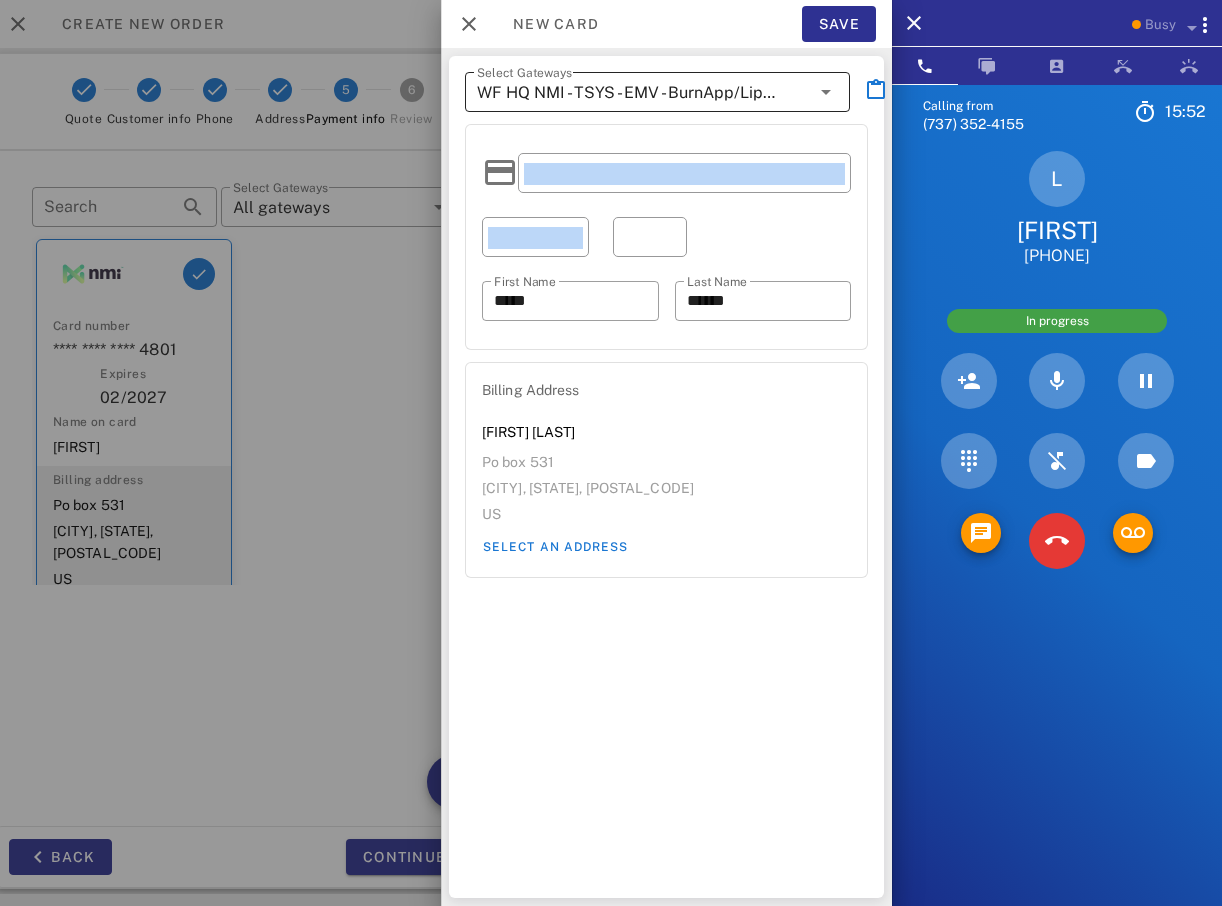 click at bounding box center [826, 92] 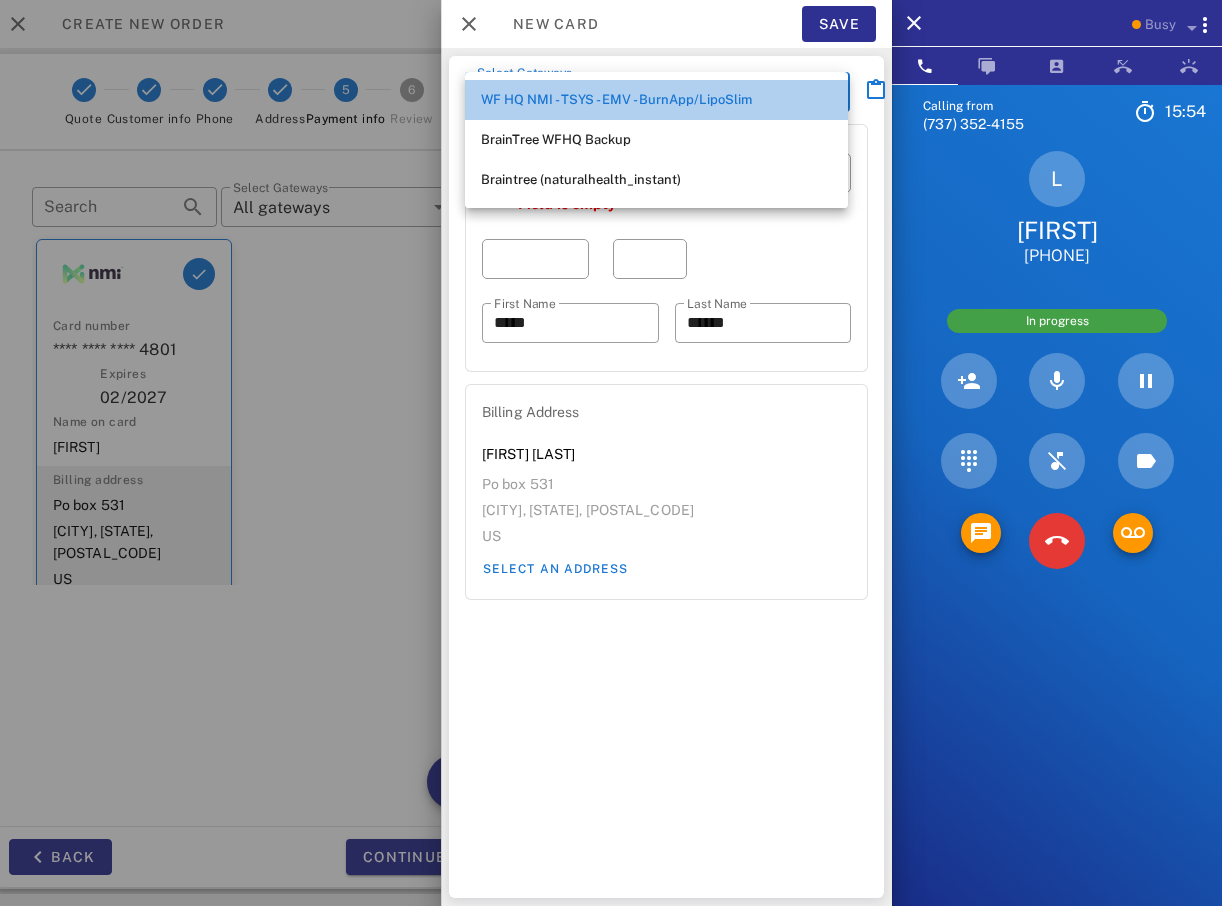 click on "WF HQ NMI - TSYS - EMV - BurnApp/LipoSlim" at bounding box center [656, 100] 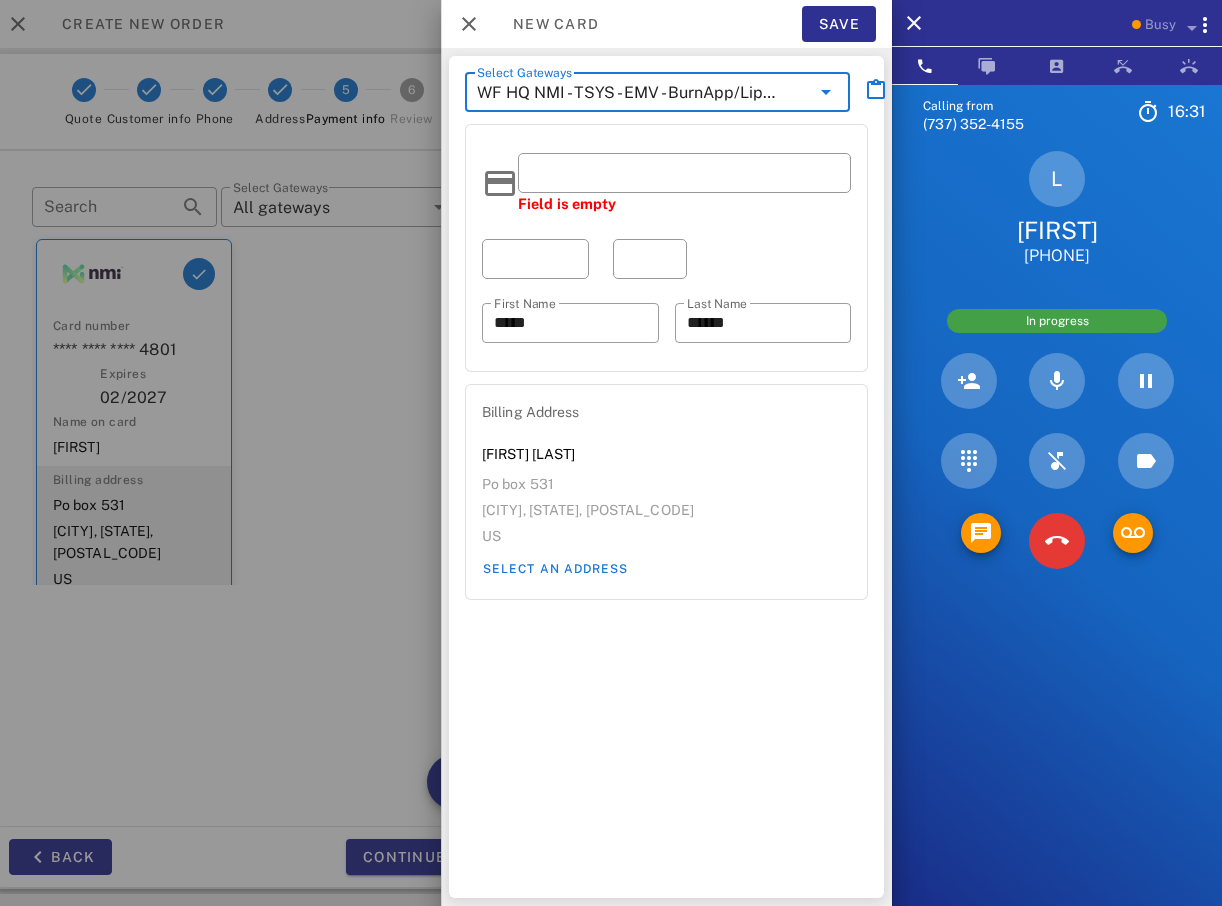 click at bounding box center [611, 453] 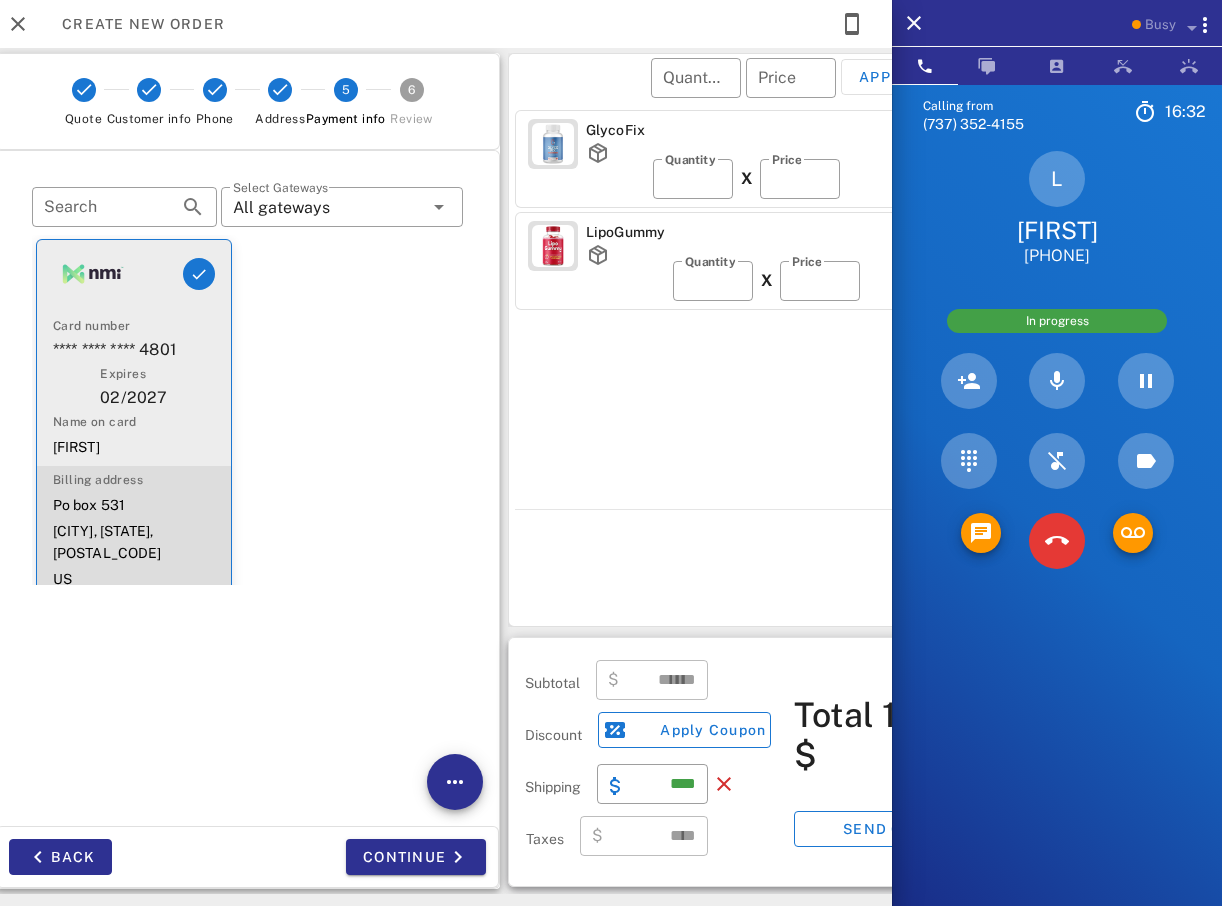 click at bounding box center [134, 274] 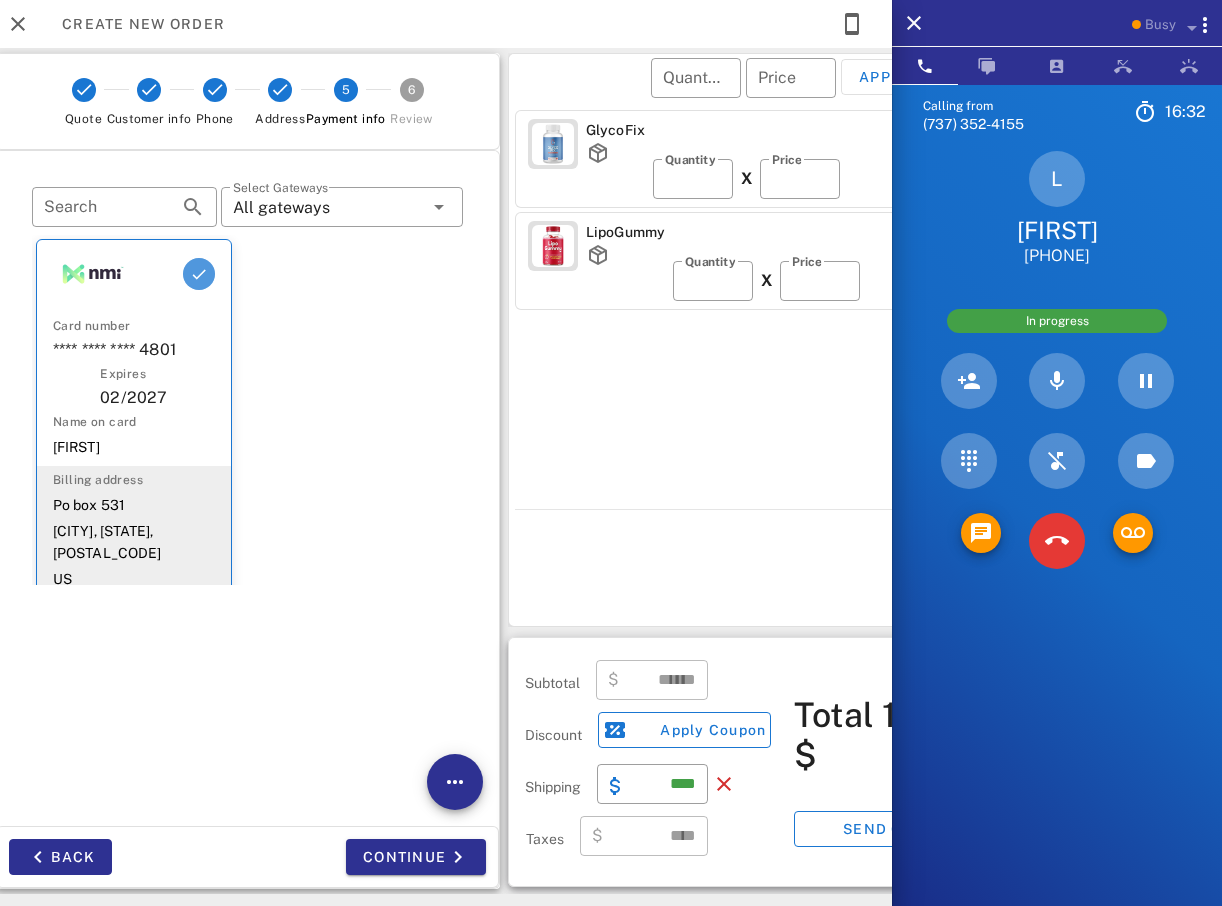 click at bounding box center [199, 274] 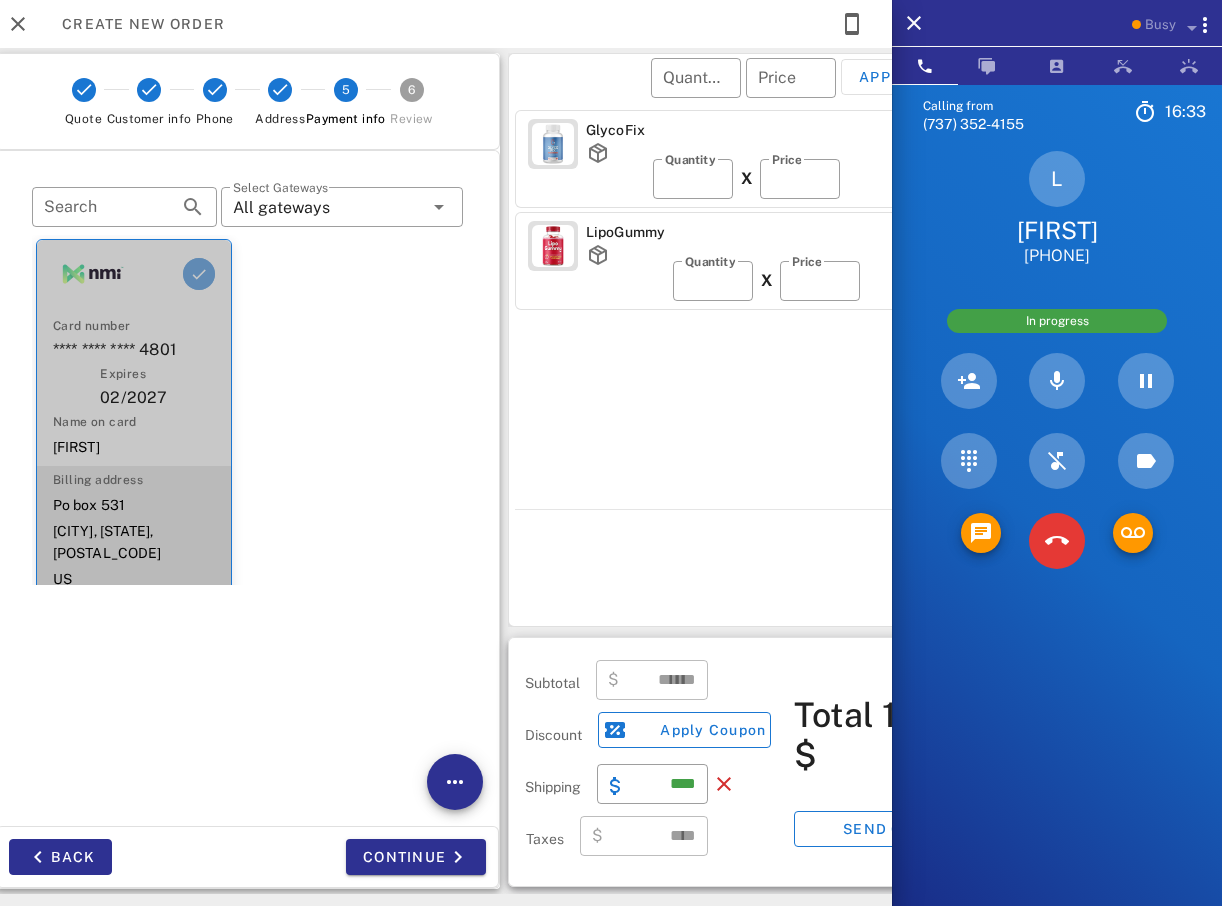 click at bounding box center (199, 274) 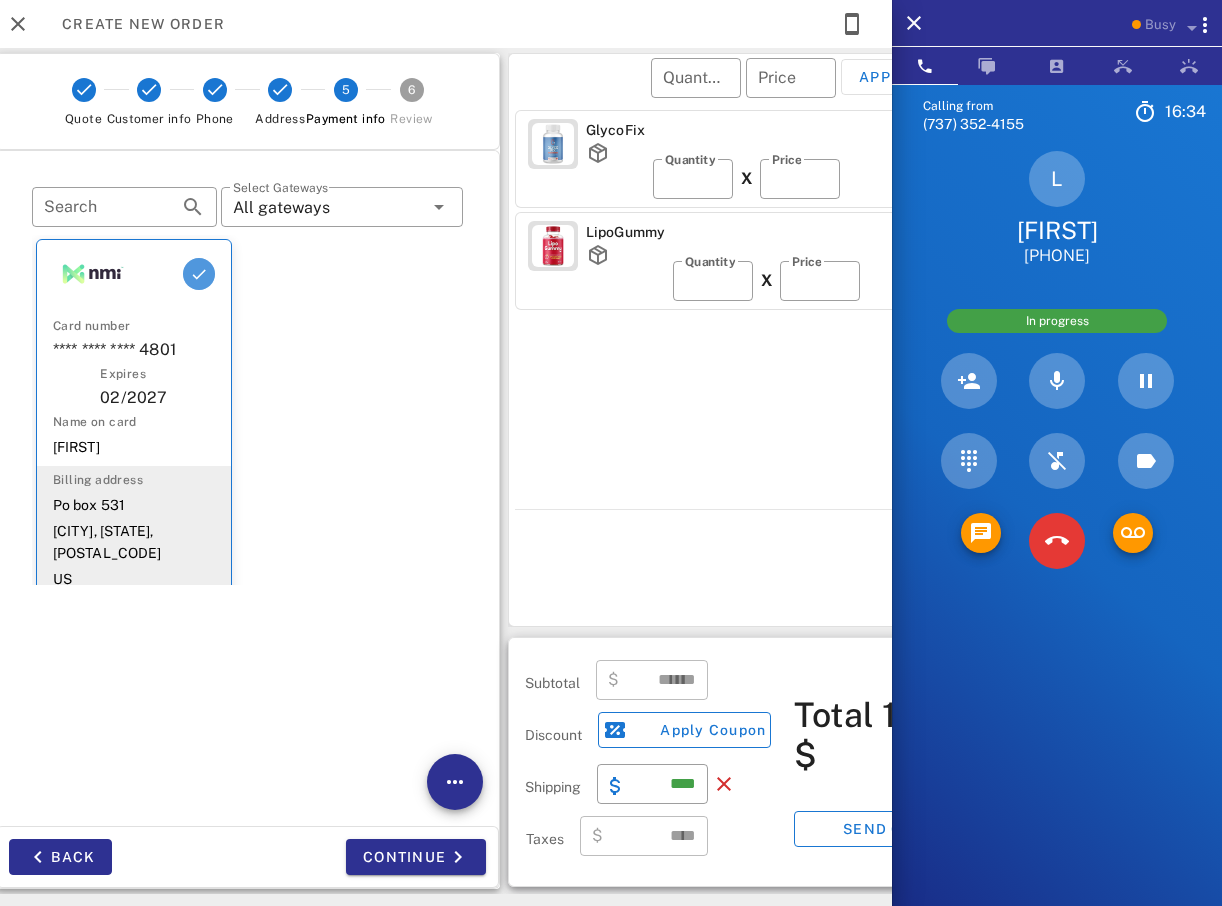 click at bounding box center (199, 274) 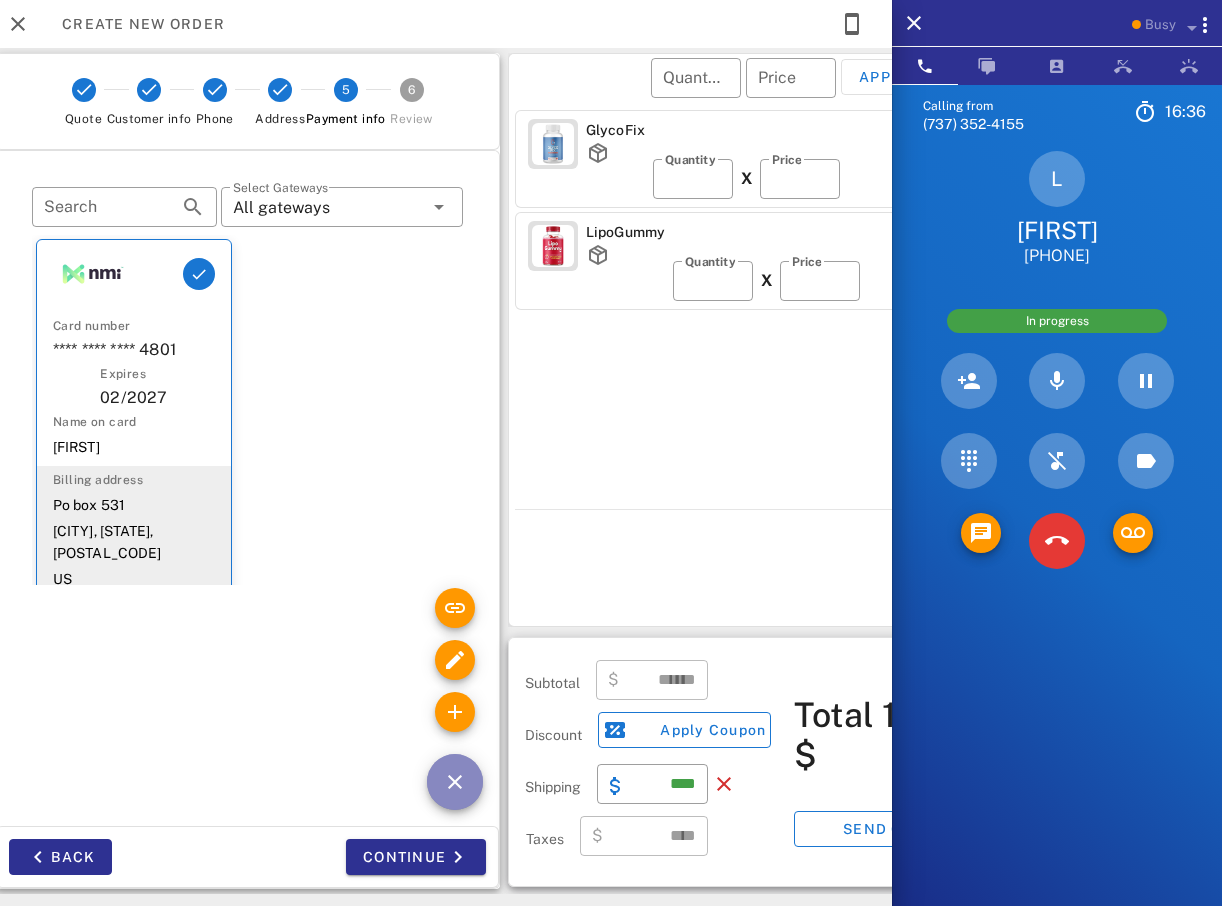 click at bounding box center [455, 782] 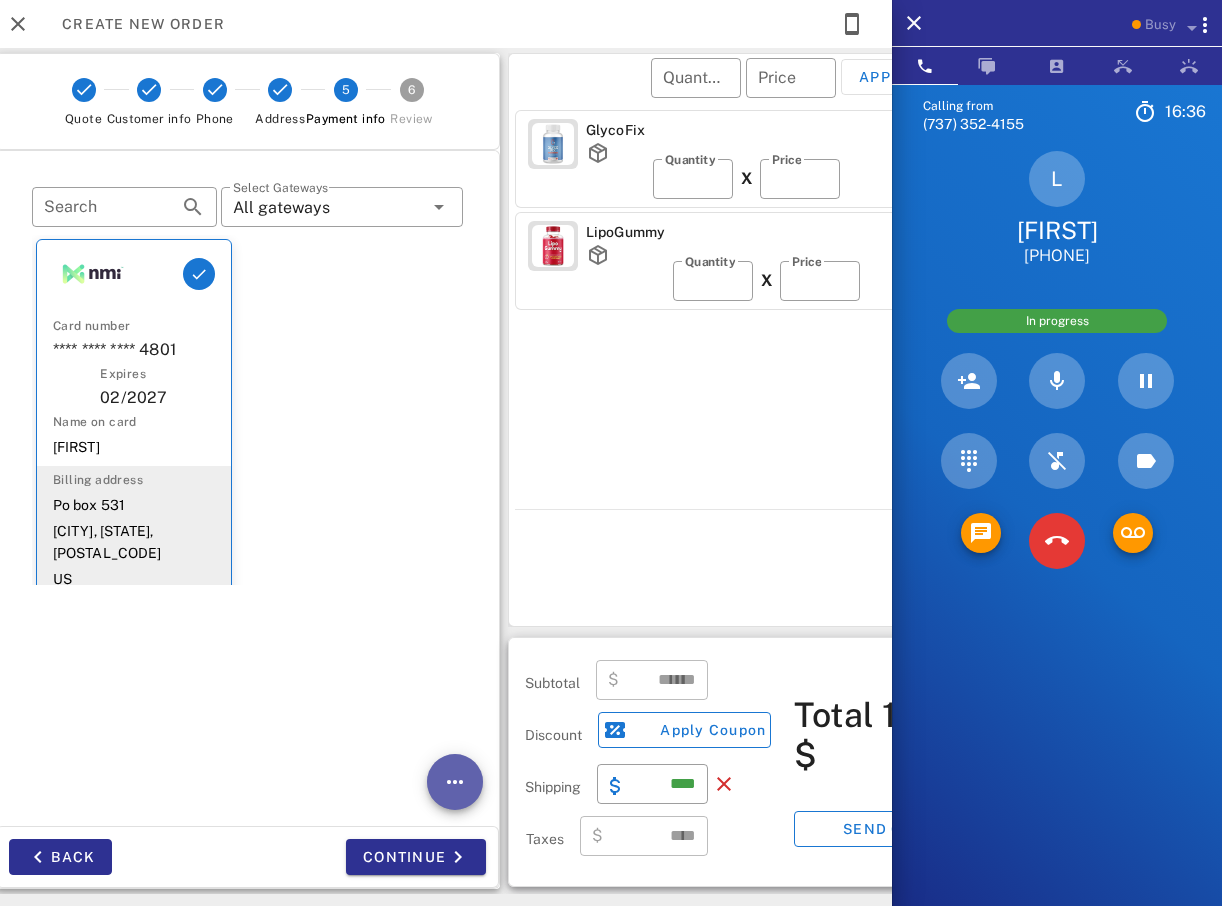click at bounding box center [455, 782] 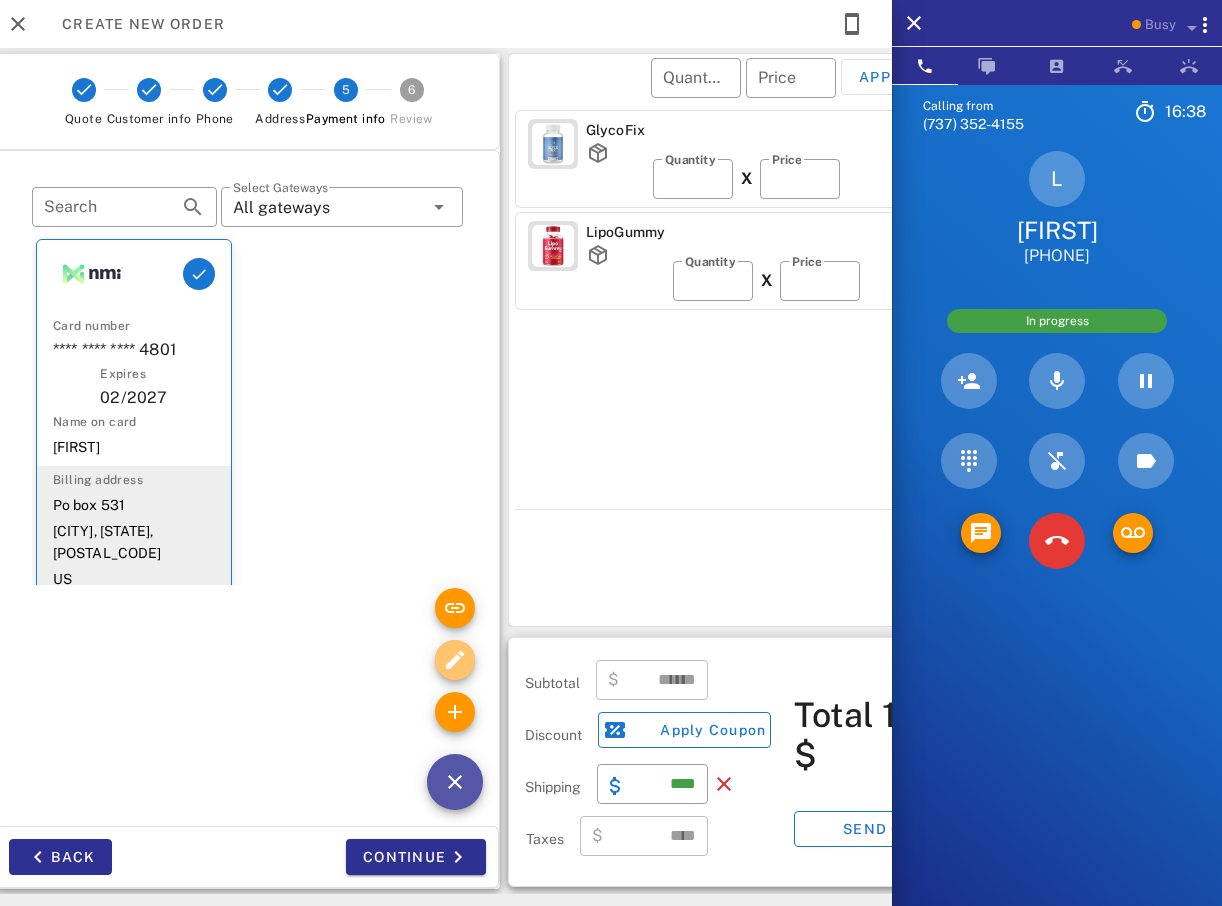 click at bounding box center [455, 660] 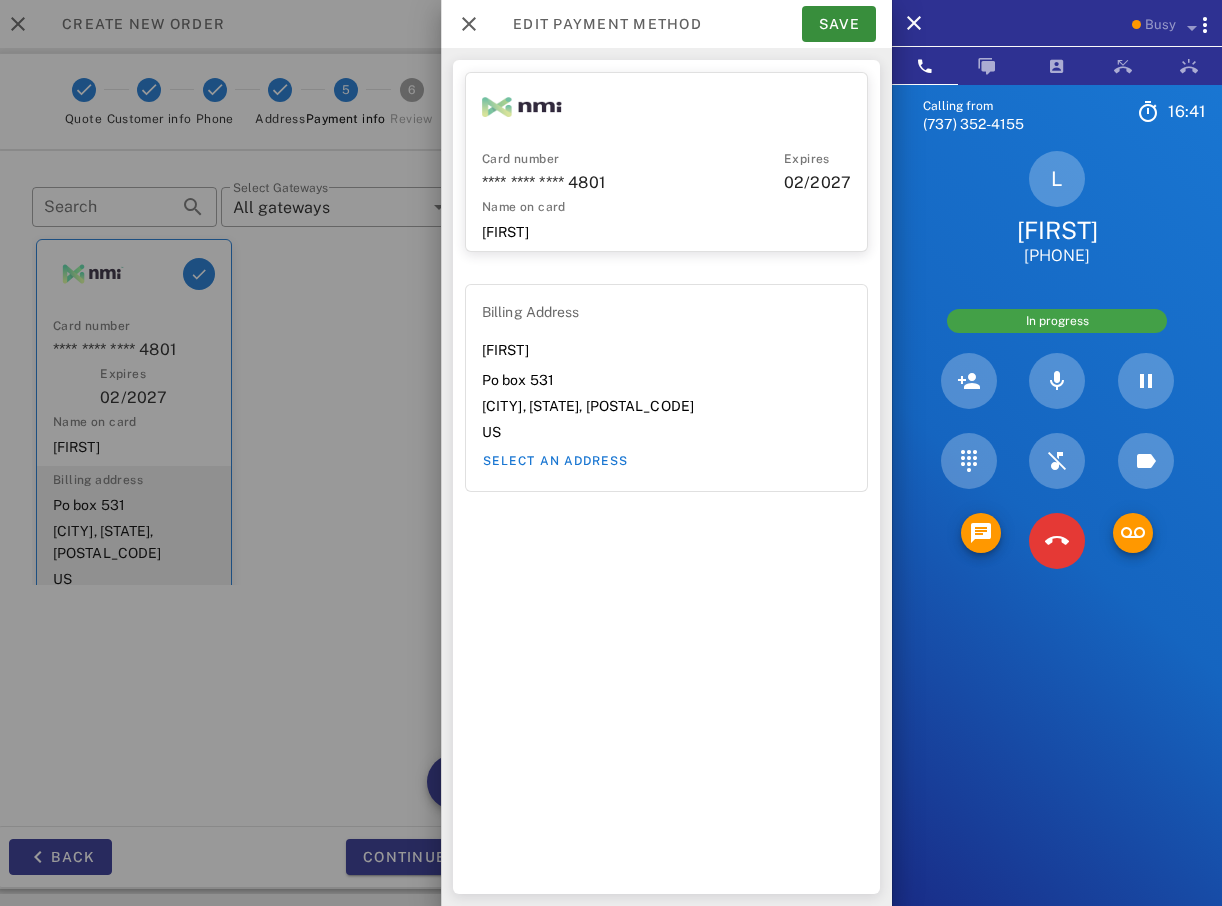 click on "Card number" at bounding box center (633, 159) 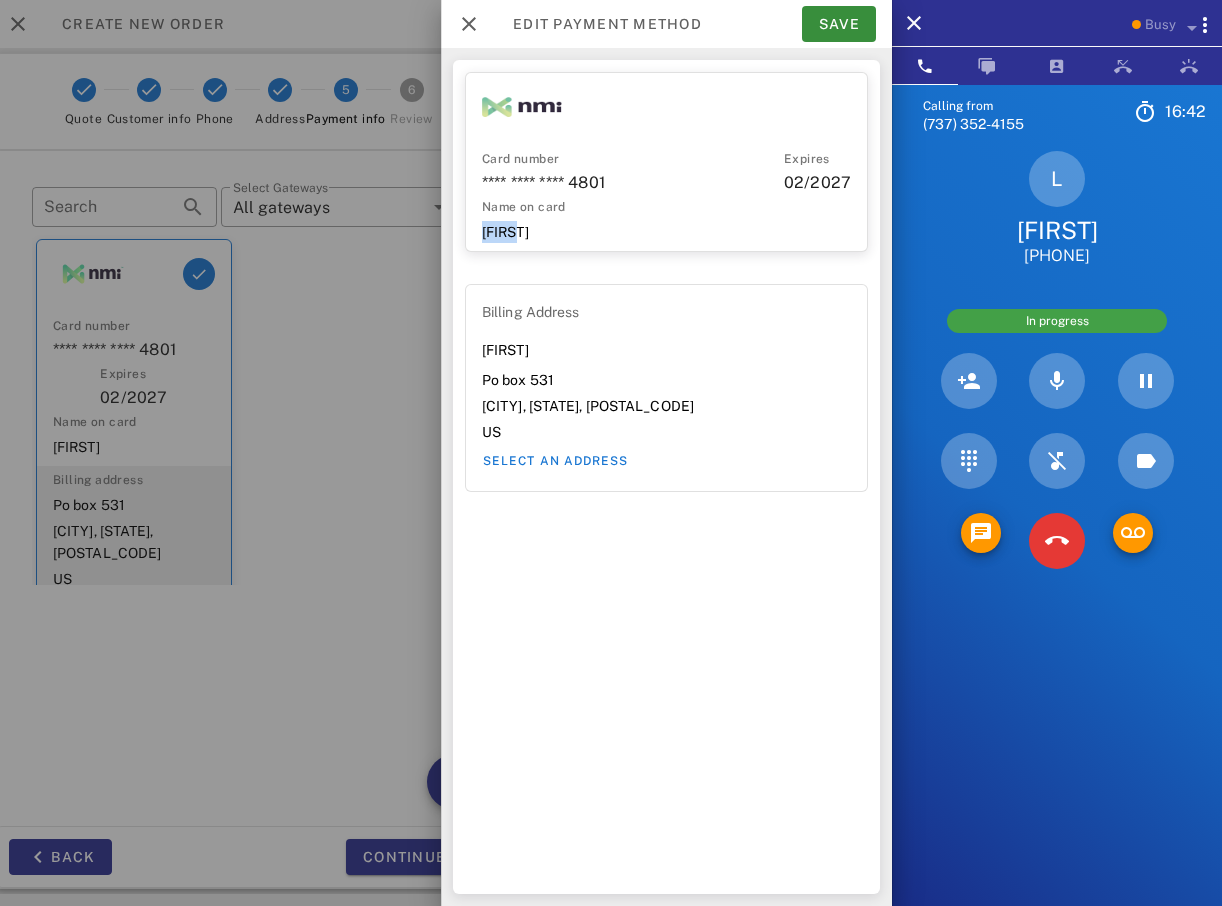 click on "[FIRST]" at bounding box center (666, 232) 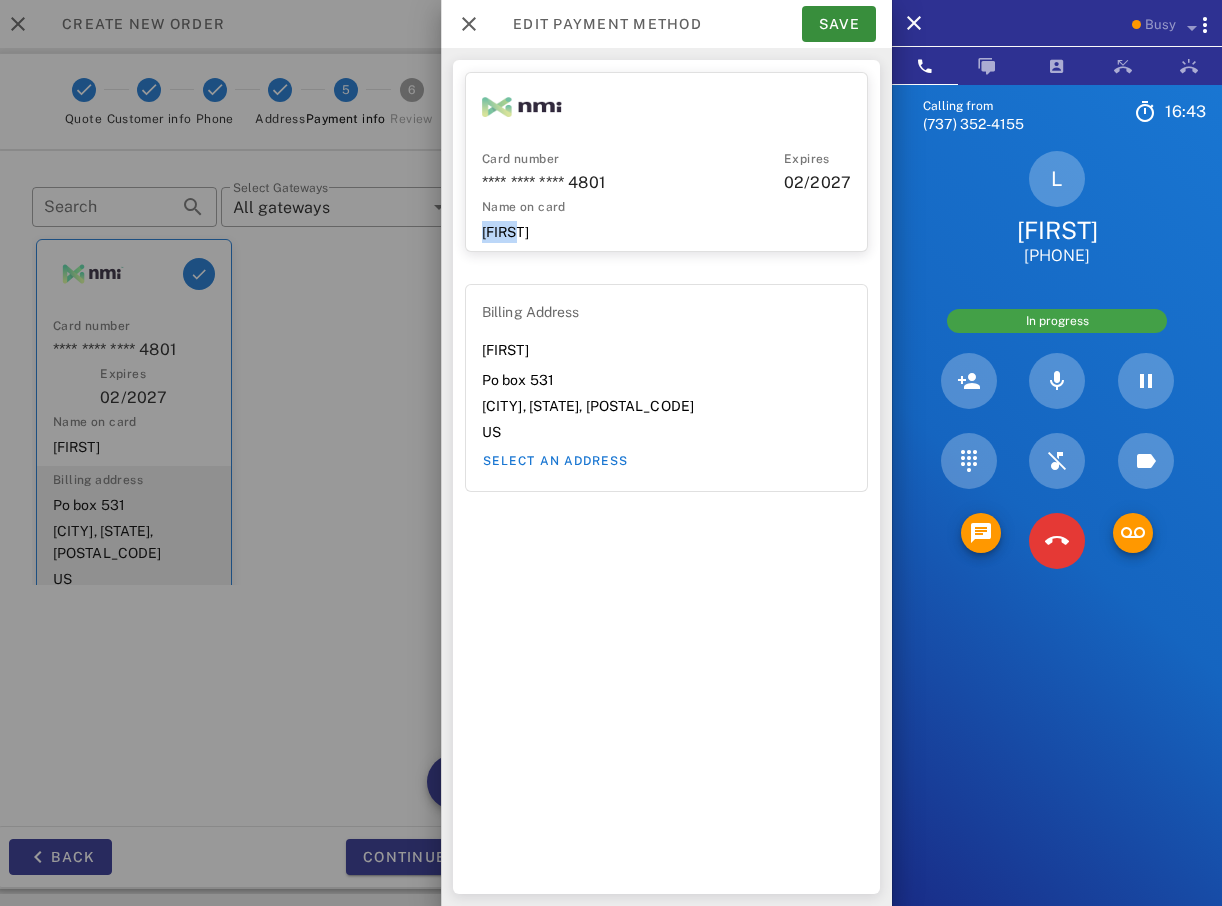 click at bounding box center (522, 107) 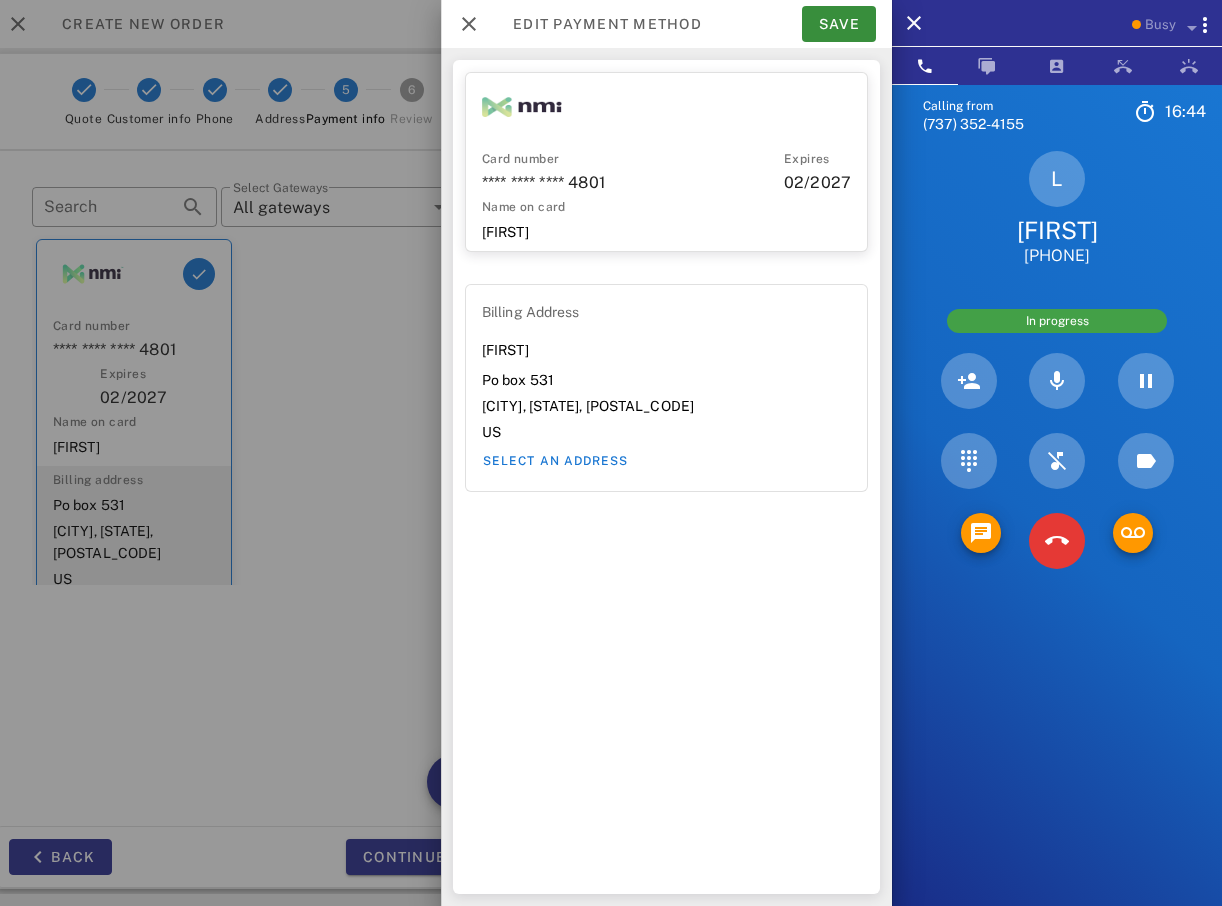 click on "02/2027" at bounding box center [817, 183] 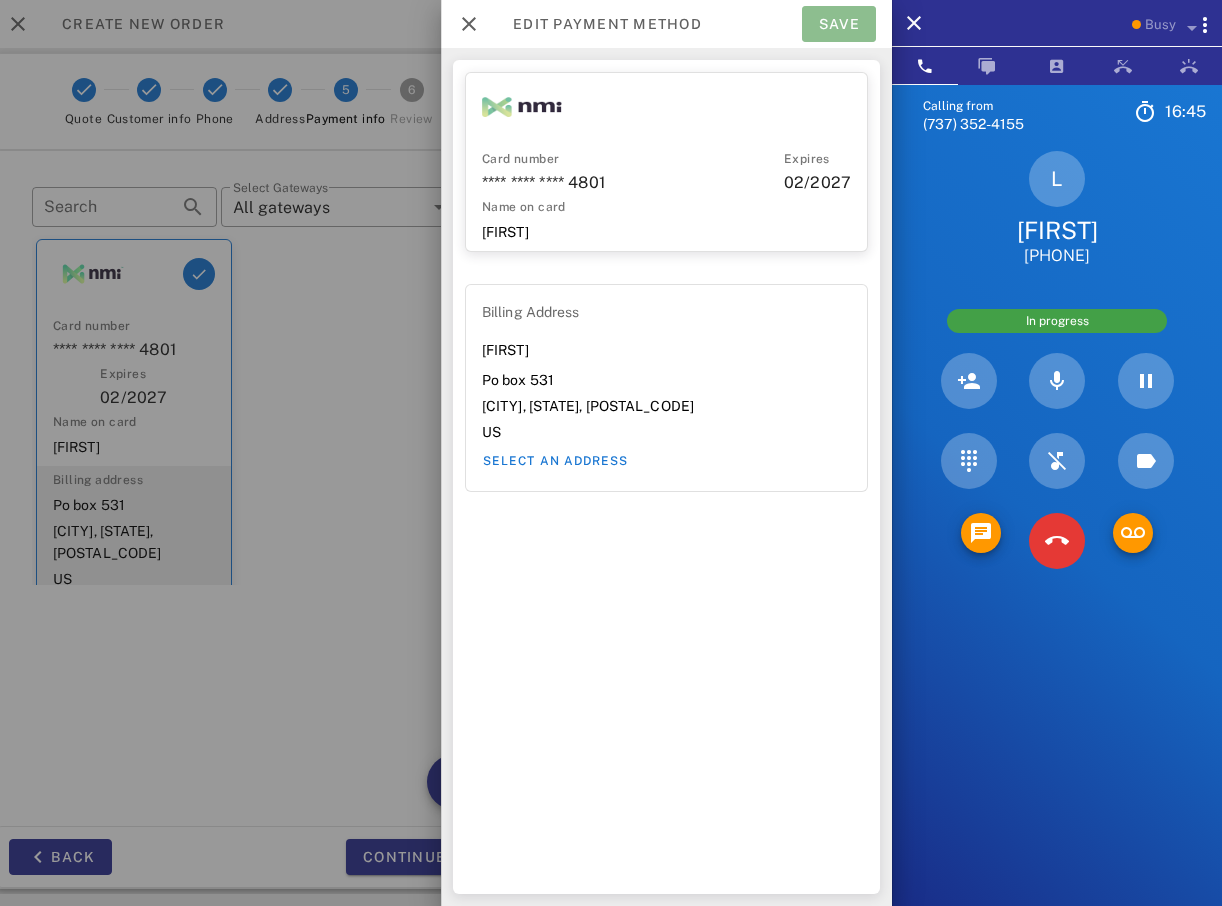drag, startPoint x: 806, startPoint y: 24, endPoint x: 807, endPoint y: 34, distance: 10.049875 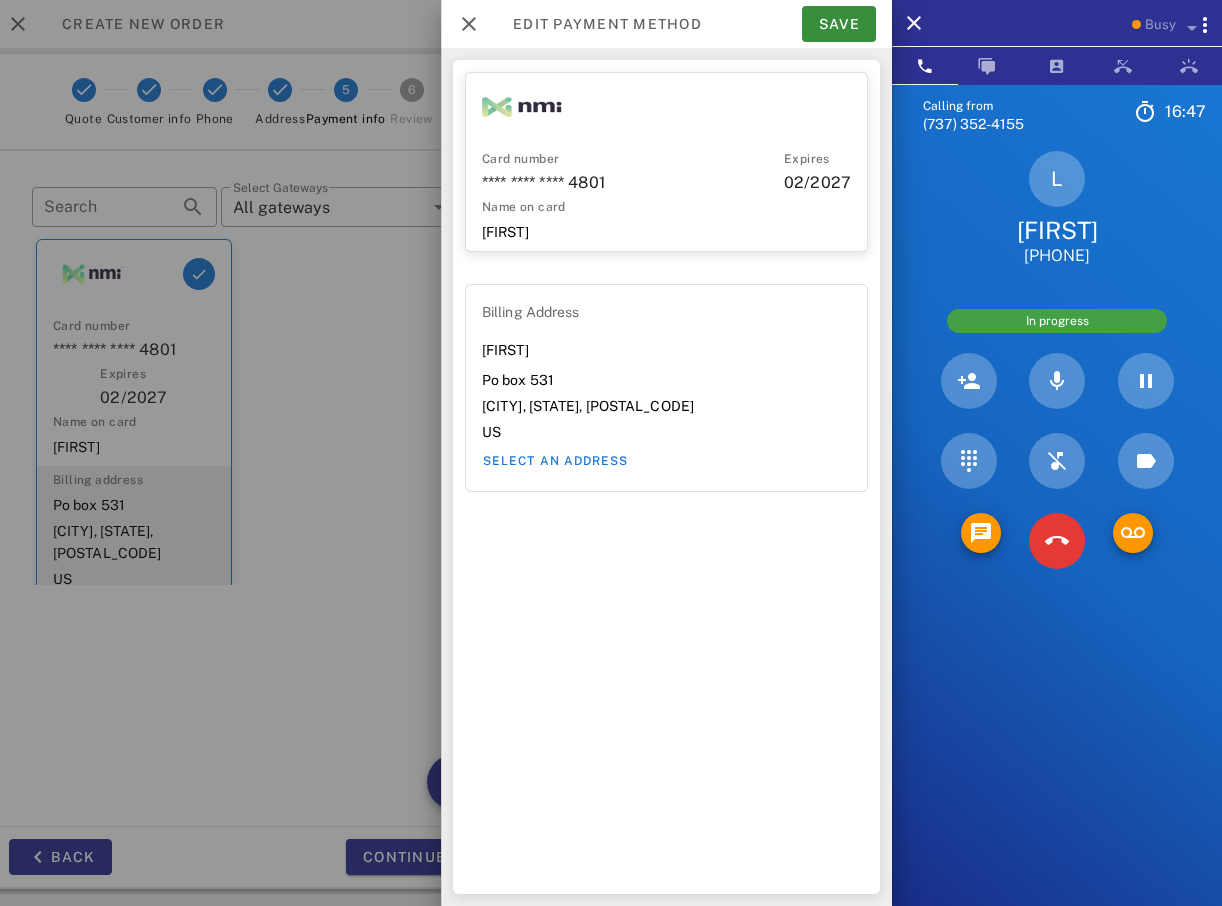 click at bounding box center [611, 453] 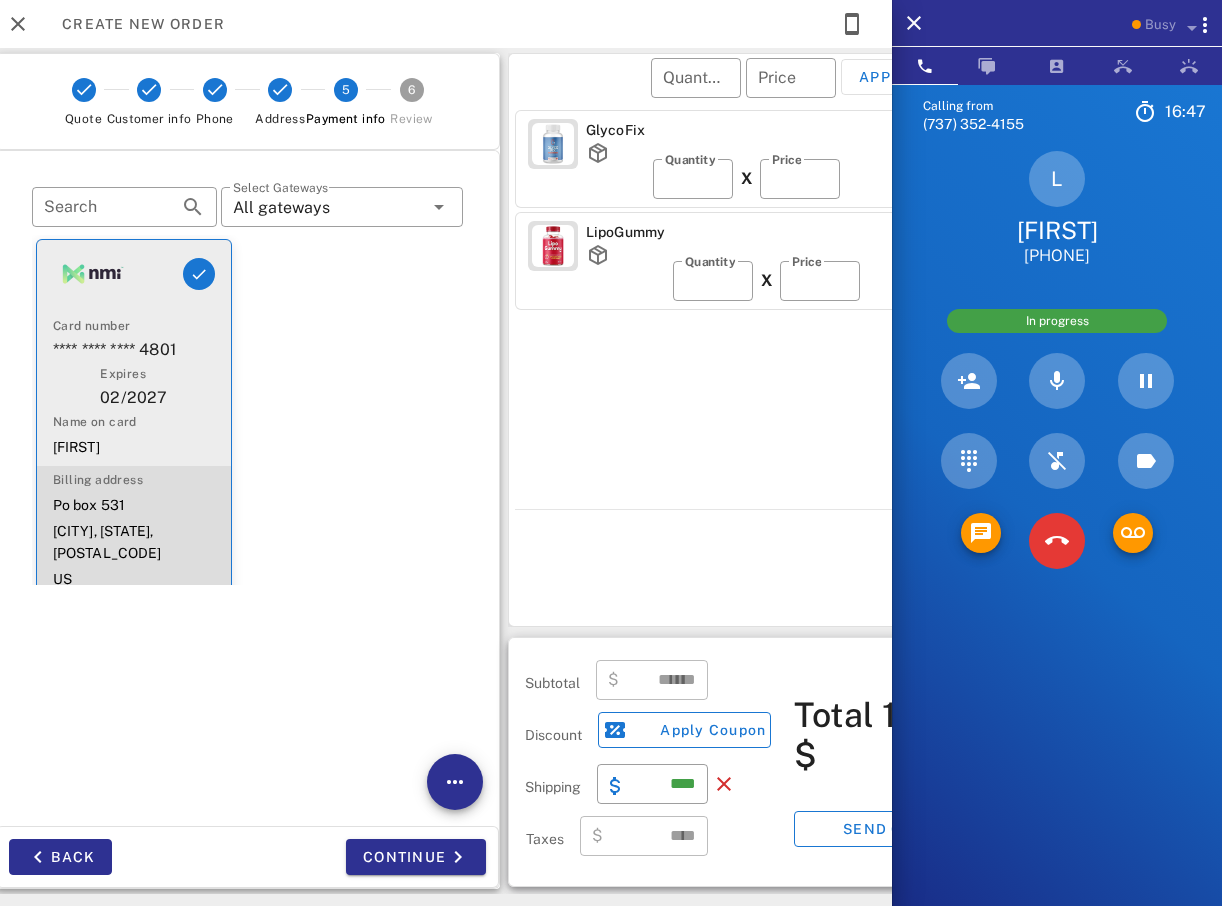 click on "Po box 531" at bounding box center (134, 505) 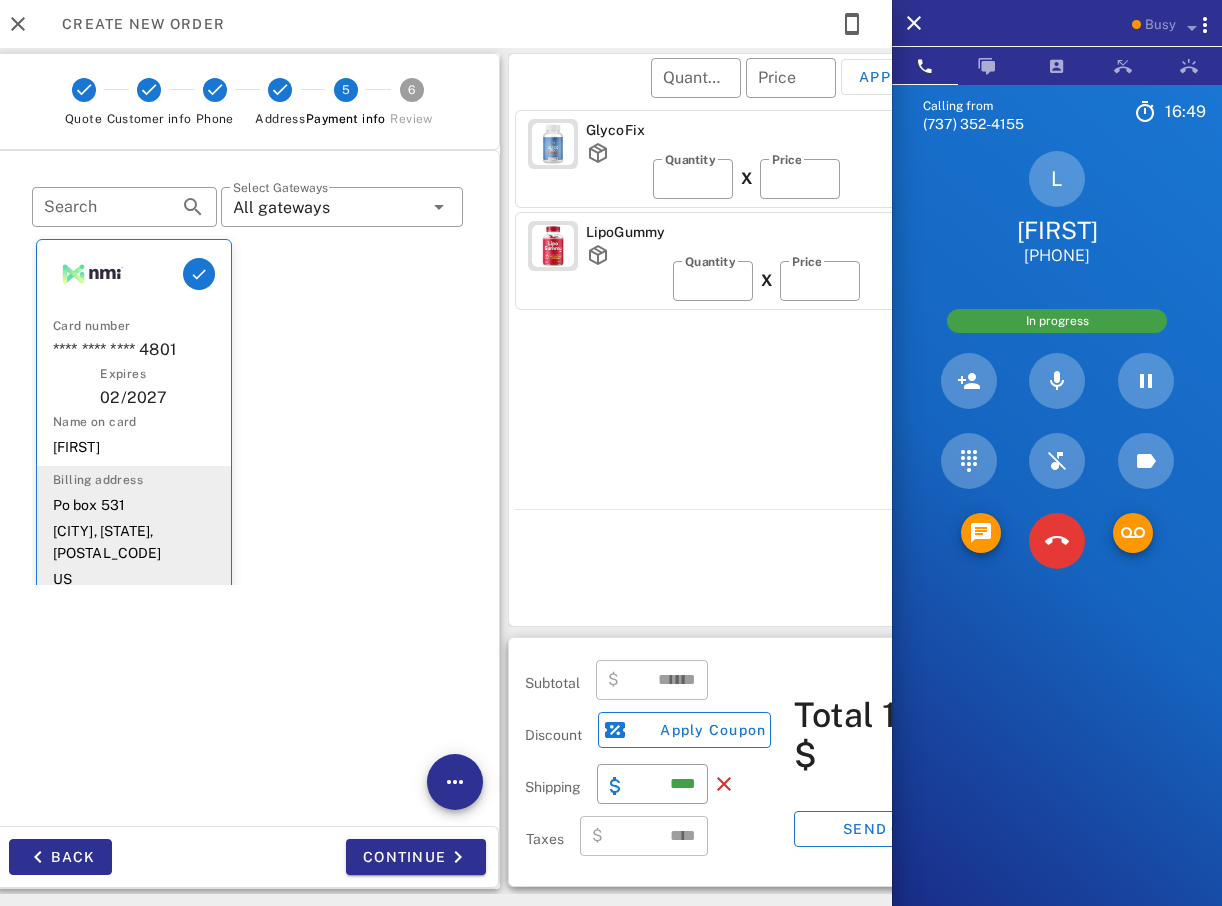 click on "Continue" at bounding box center (373, 857) 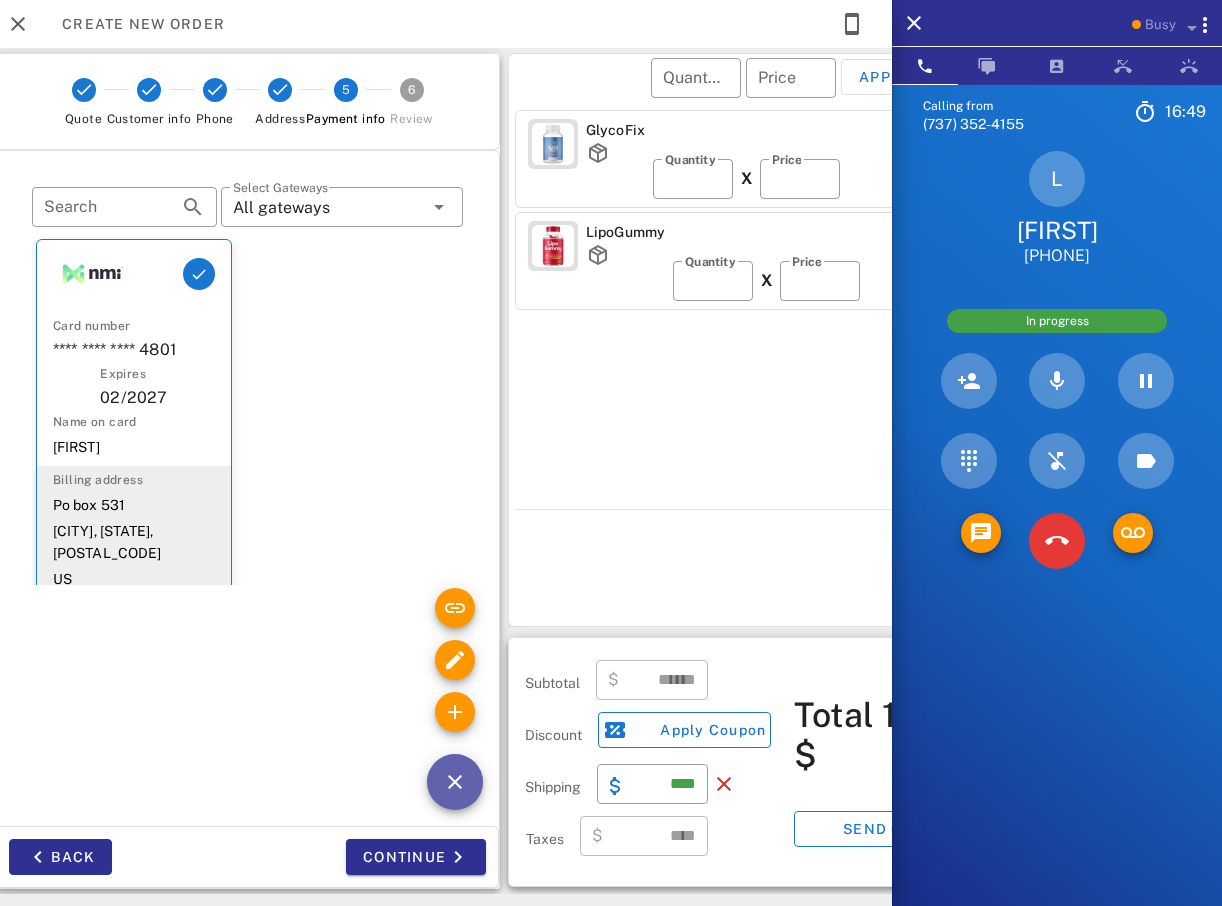 click at bounding box center [455, 782] 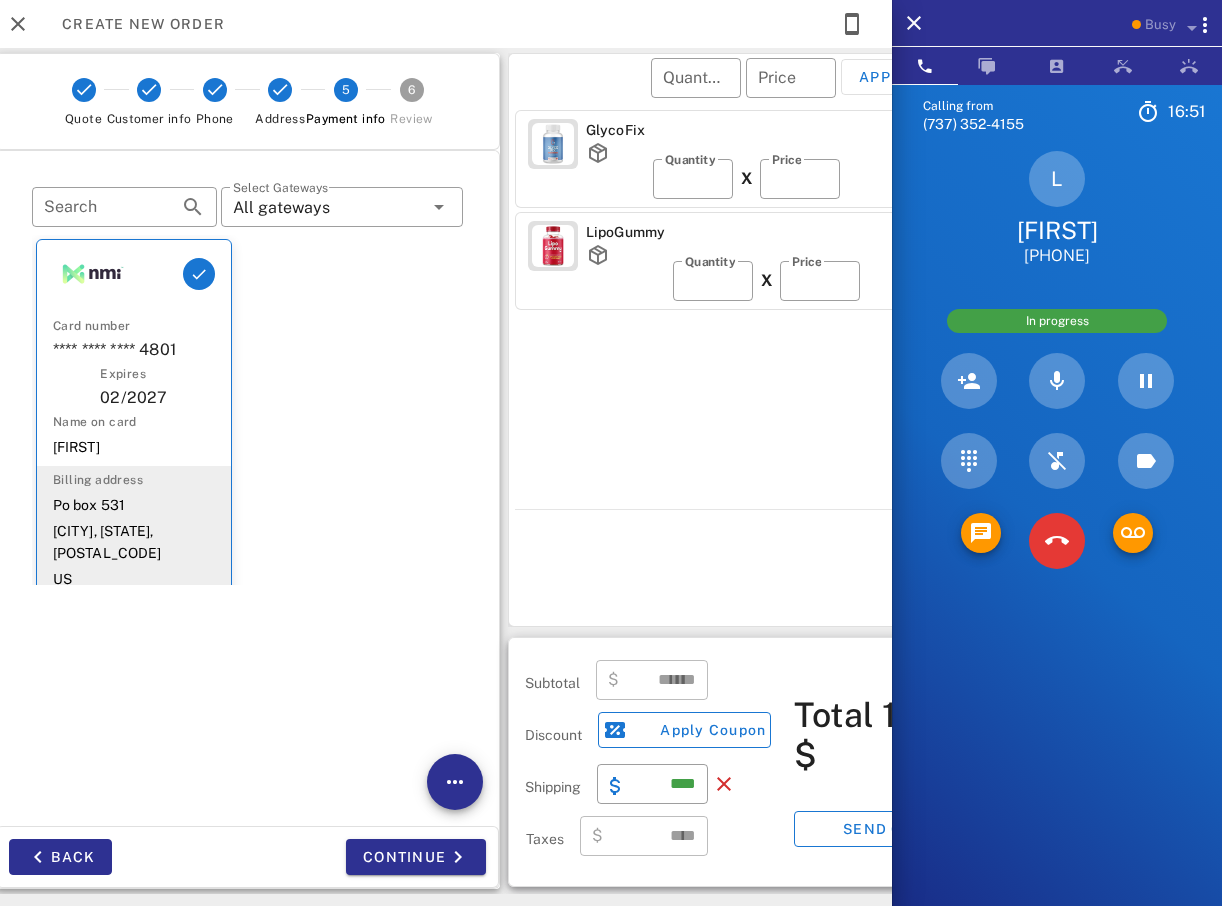 drag, startPoint x: 98, startPoint y: 228, endPoint x: 85, endPoint y: 247, distance: 23.021729 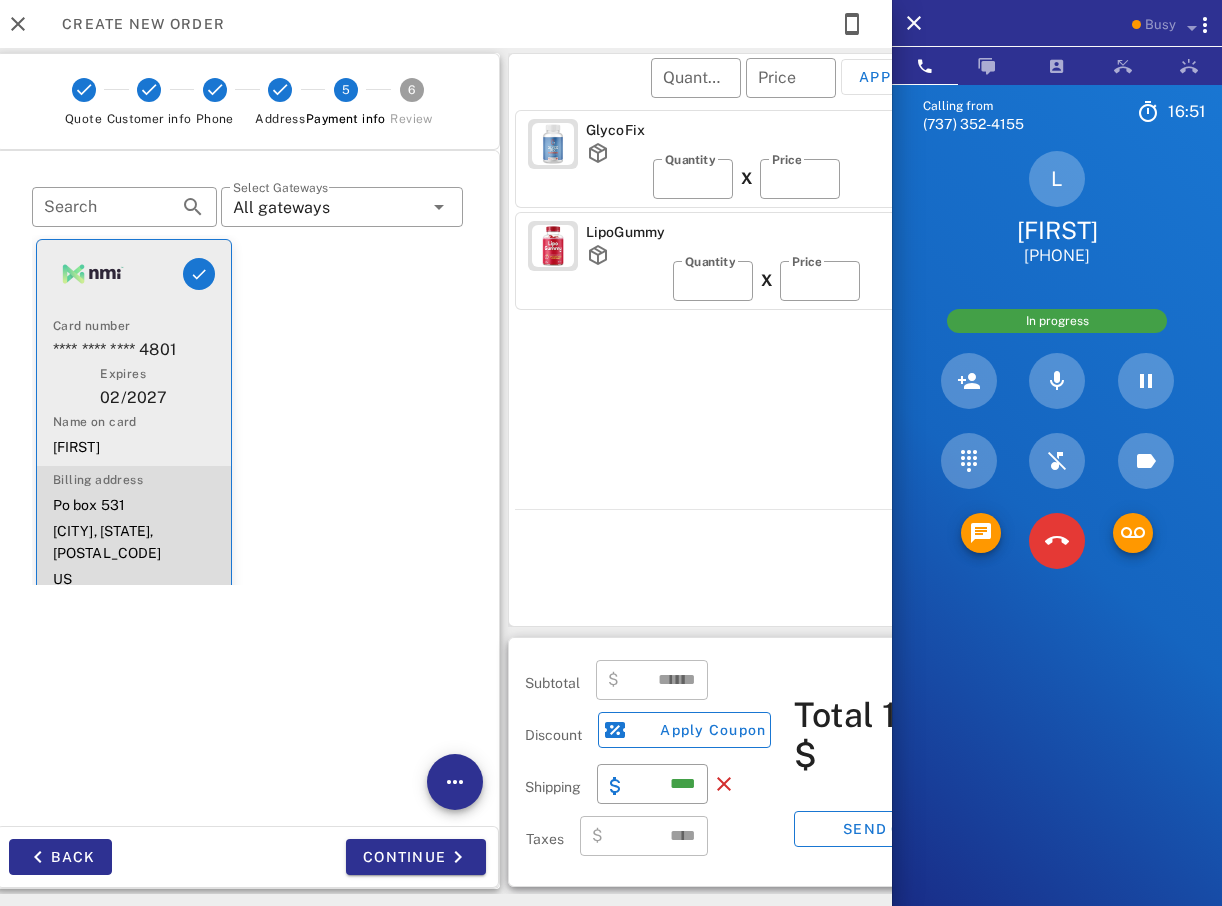 click at bounding box center [93, 274] 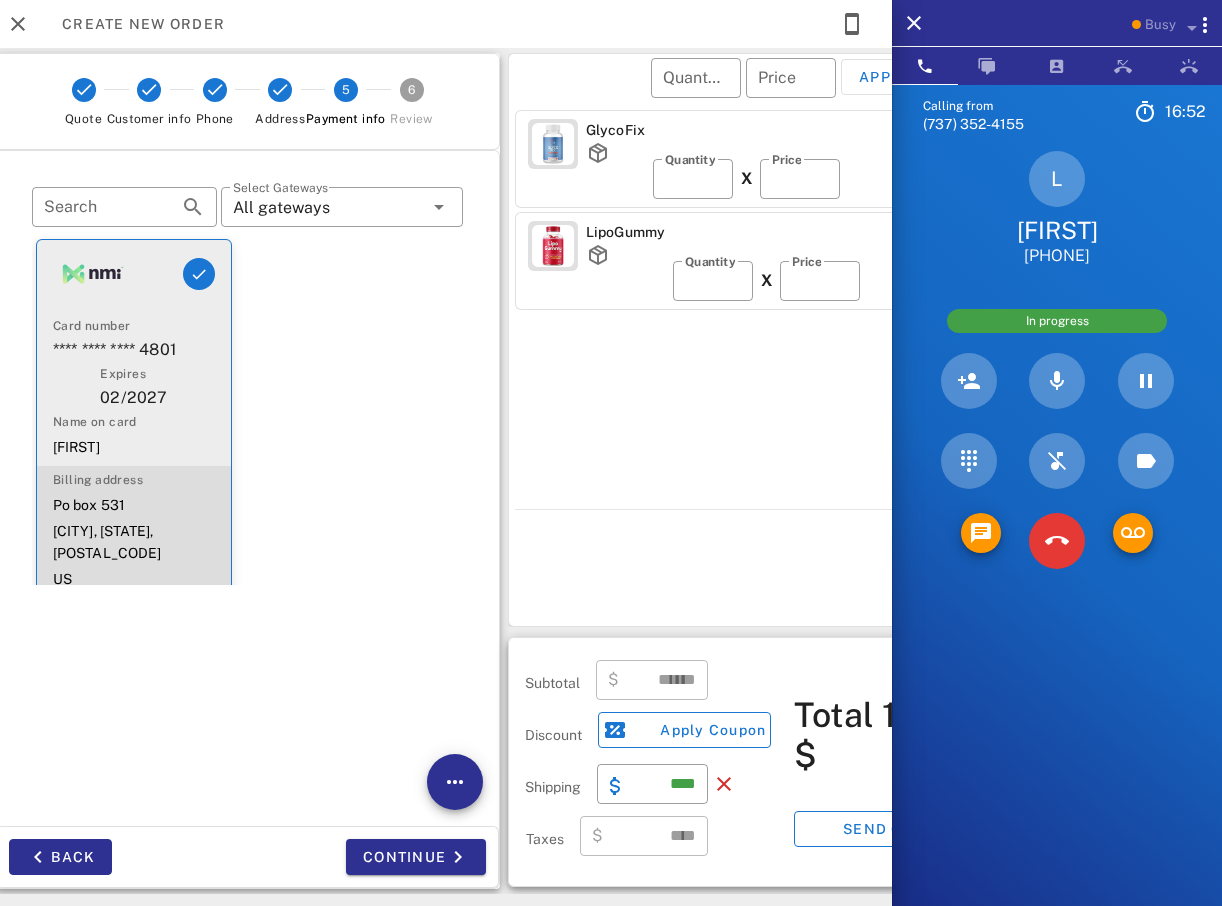 click on "Billing address" at bounding box center (134, 480) 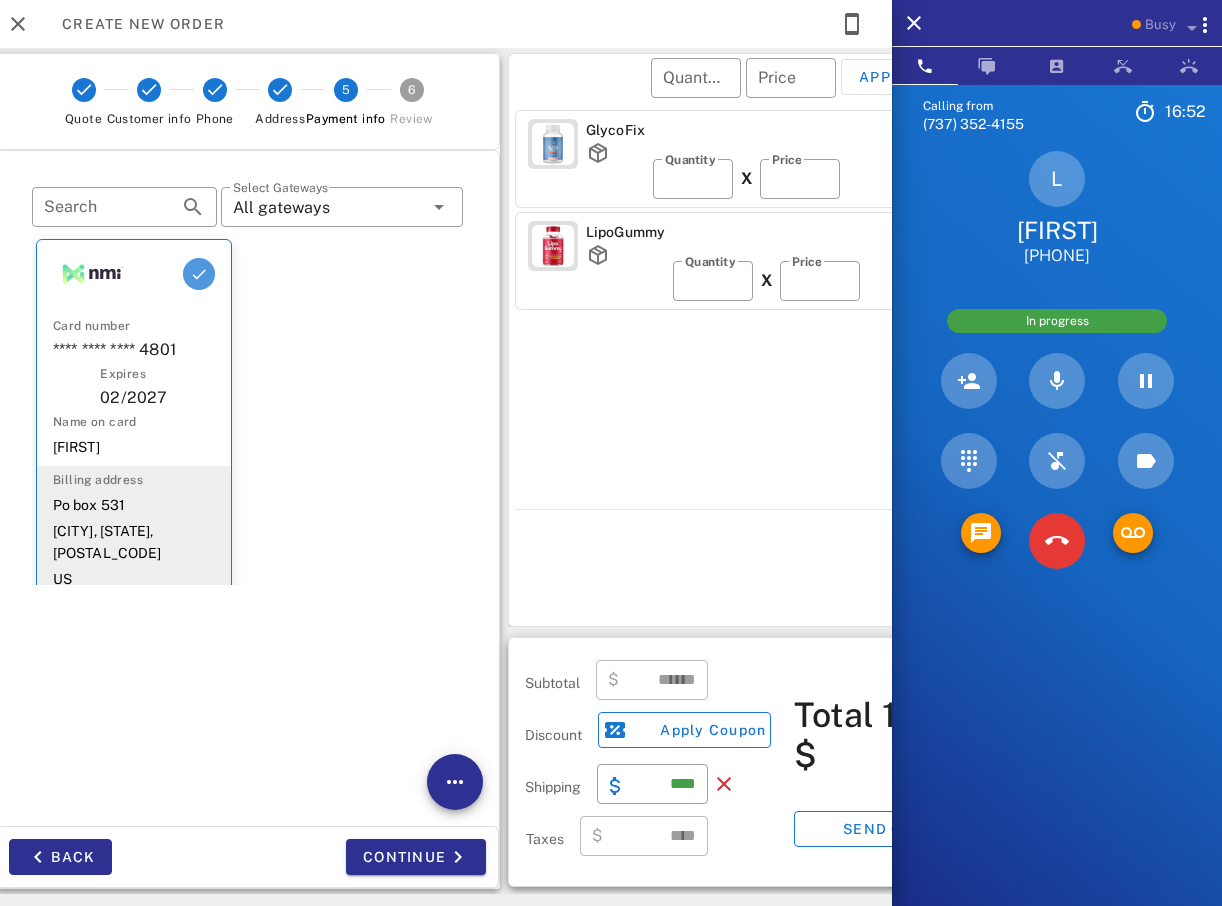 click at bounding box center (199, 274) 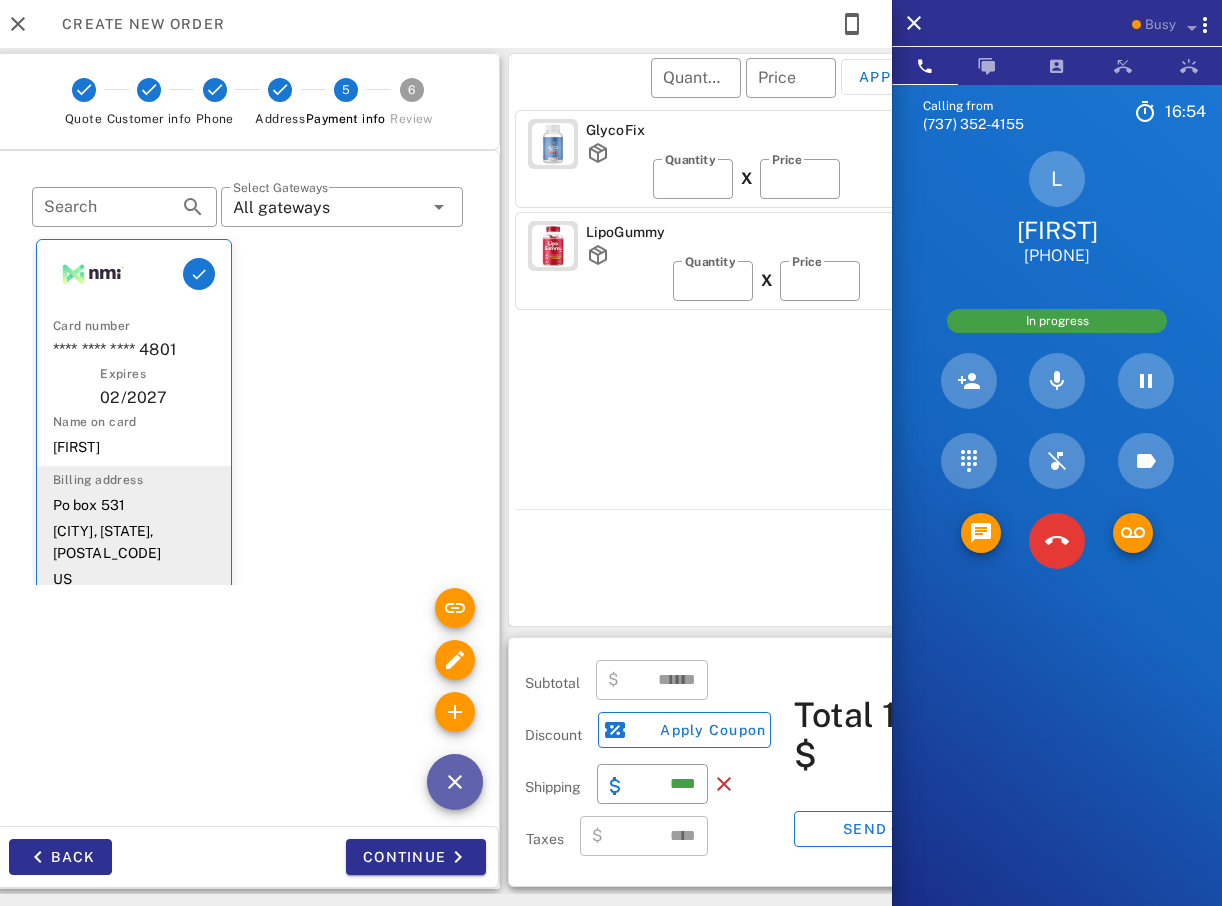 click at bounding box center (455, 782) 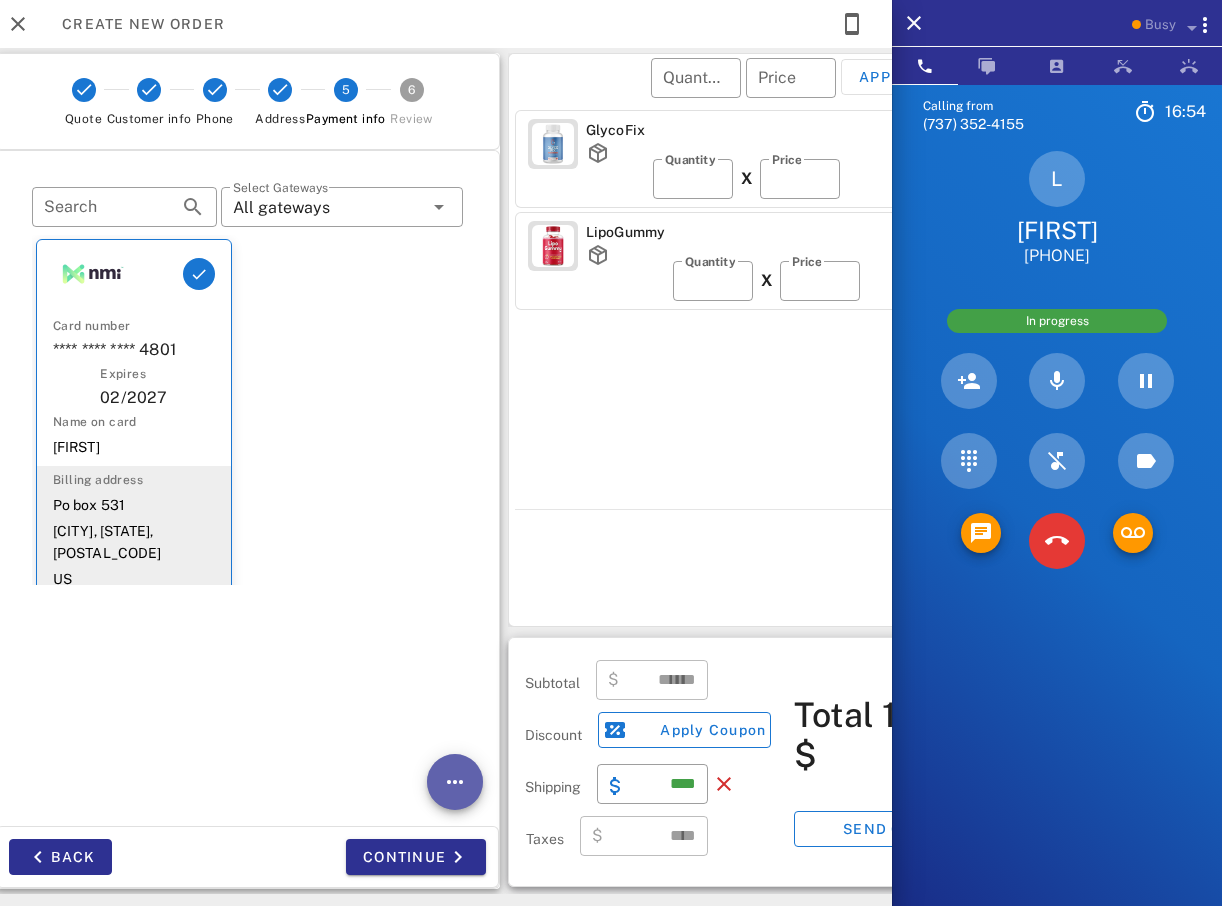 click at bounding box center (455, 782) 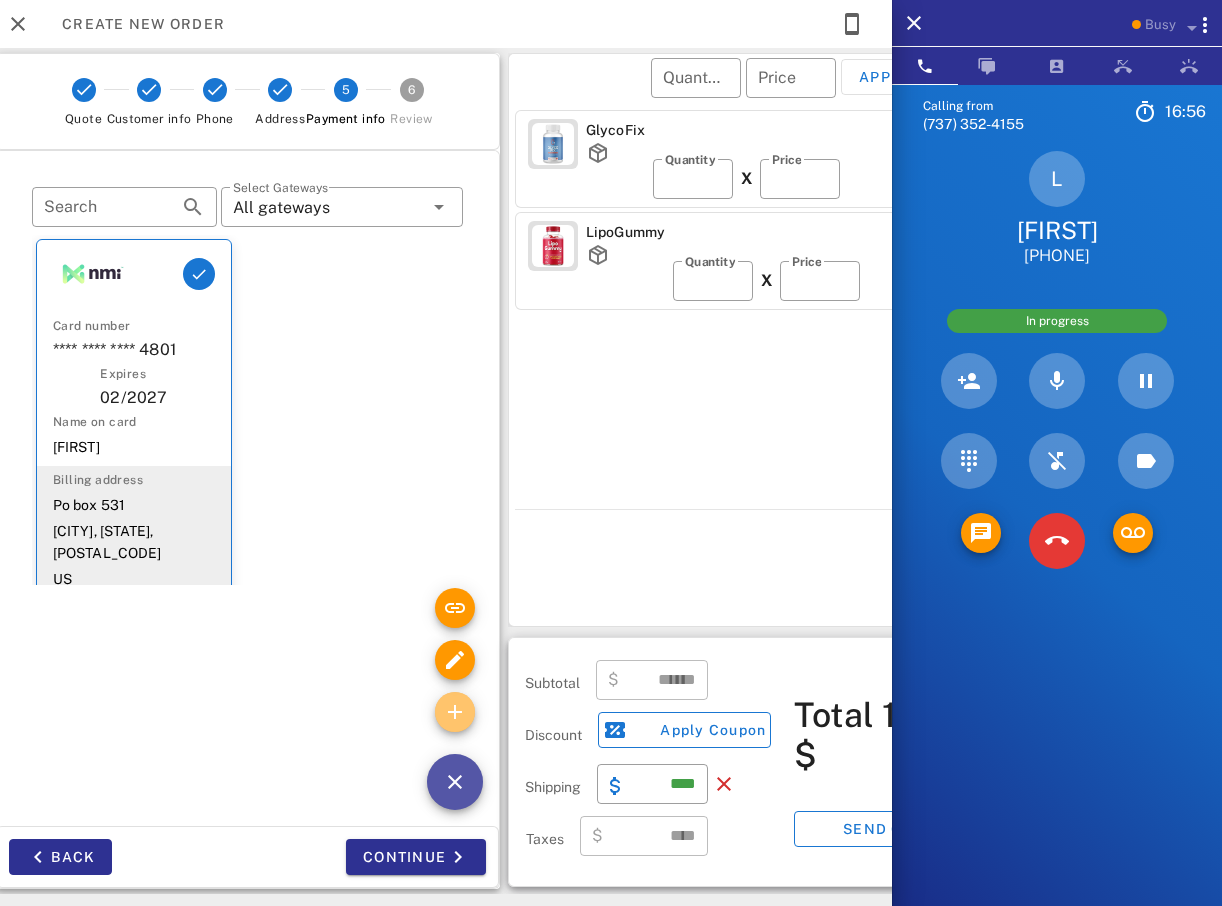 click at bounding box center (455, 712) 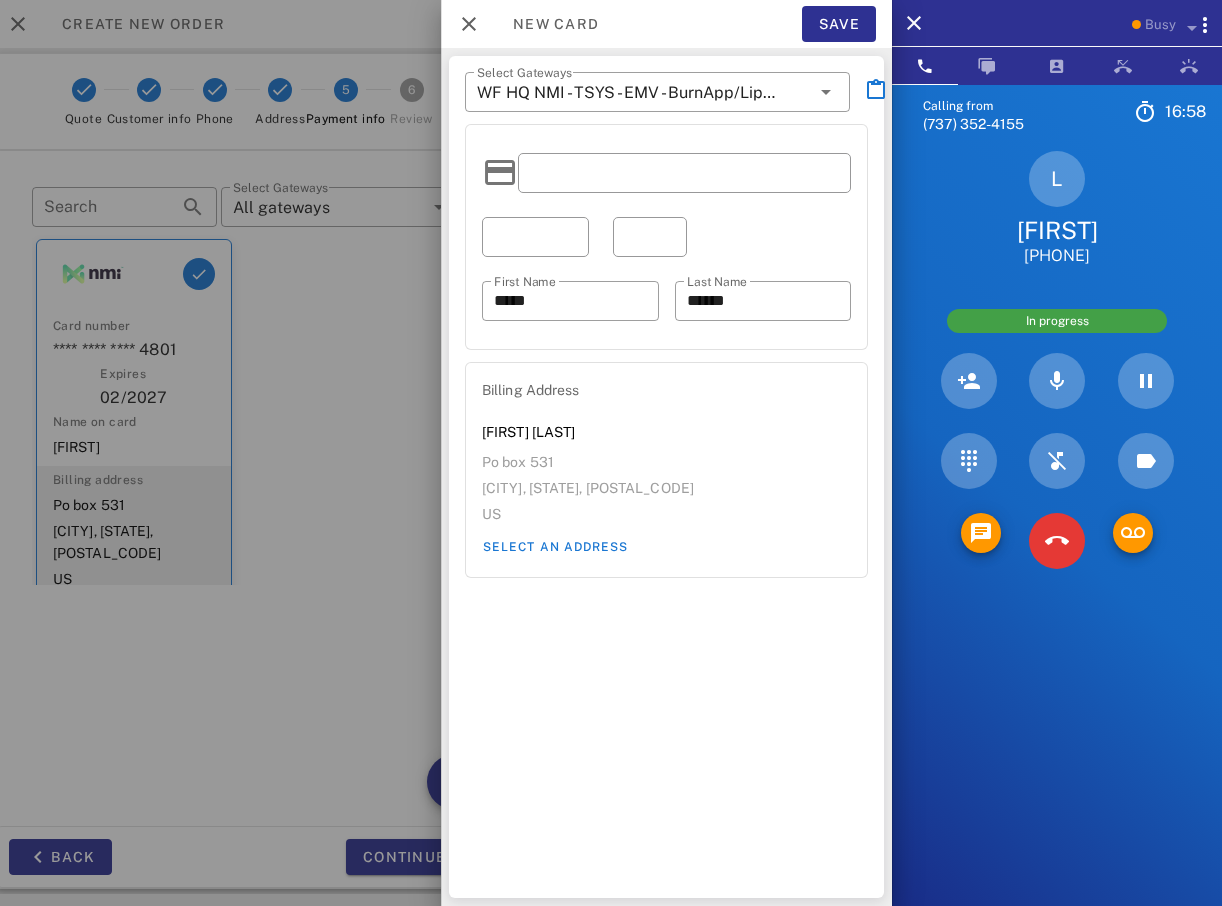 drag, startPoint x: 692, startPoint y: 133, endPoint x: 684, endPoint y: 163, distance: 31.04835 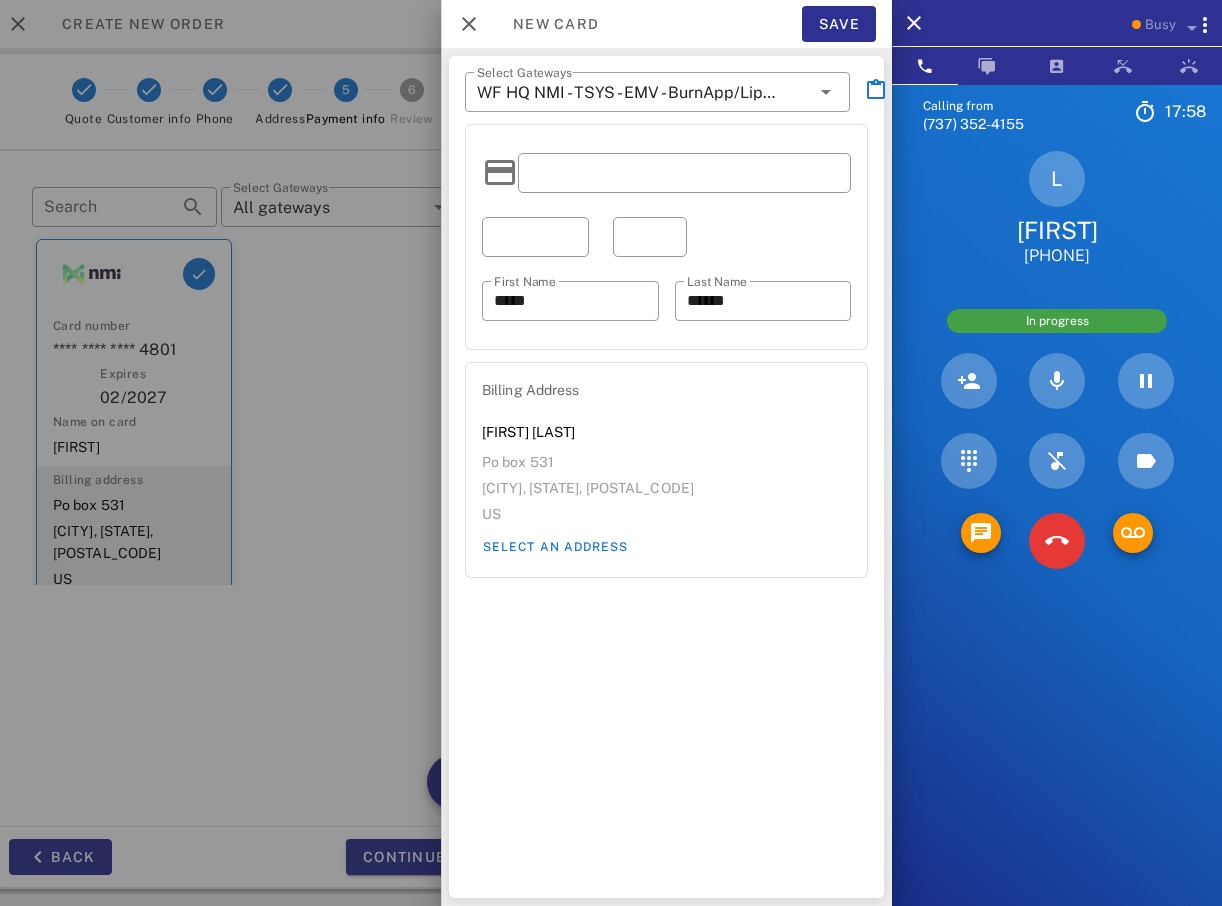 click on "​ Select Gateways WF HQ NMI - TSYS - EMV - BurnApp/LipoSlim ​ First Name ***** ​ Last Name ****** Billing Address  [FIRST] [LAST]   Po box 531   [CITY], [STATE], [POSTAL_CODE]   US  Select an address" at bounding box center [666, 477] 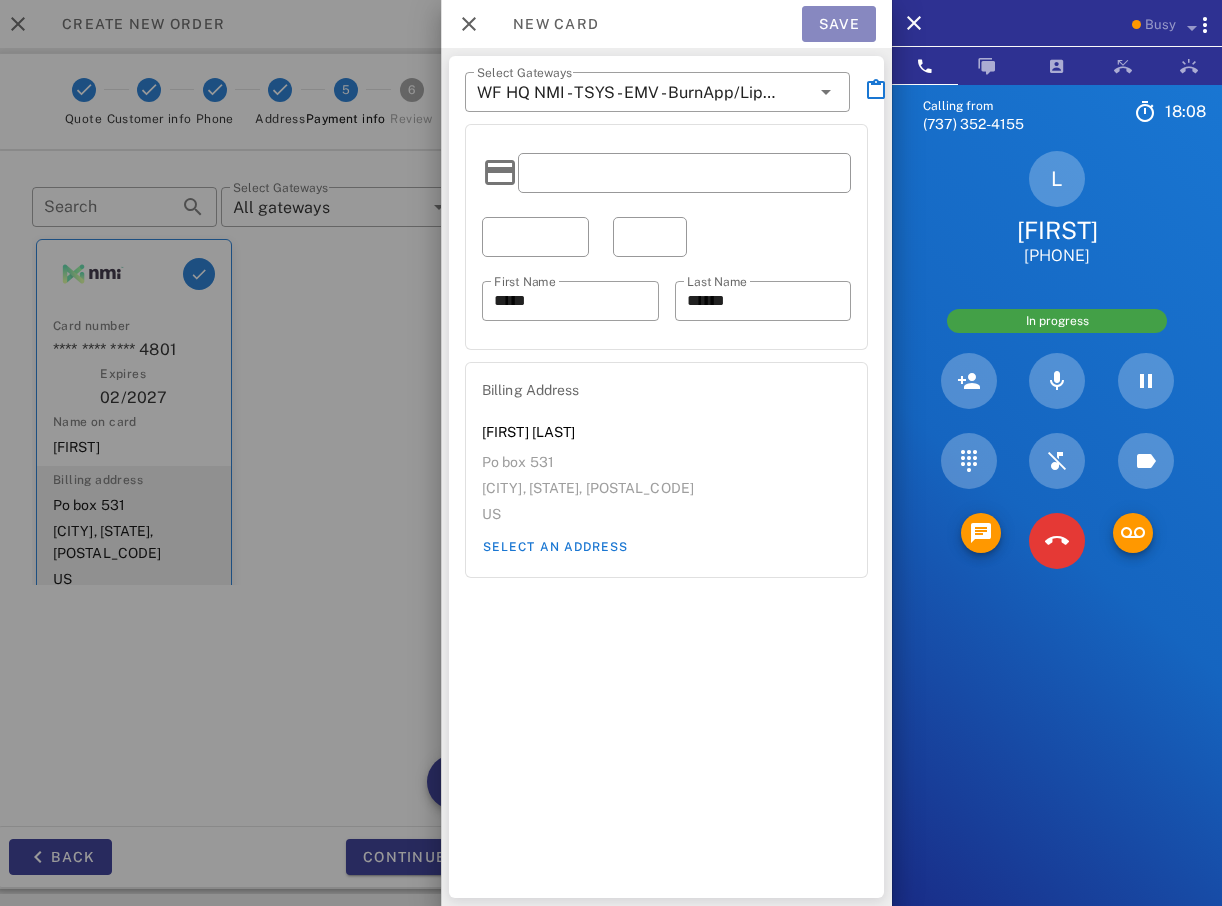 click on "Save" at bounding box center [839, 24] 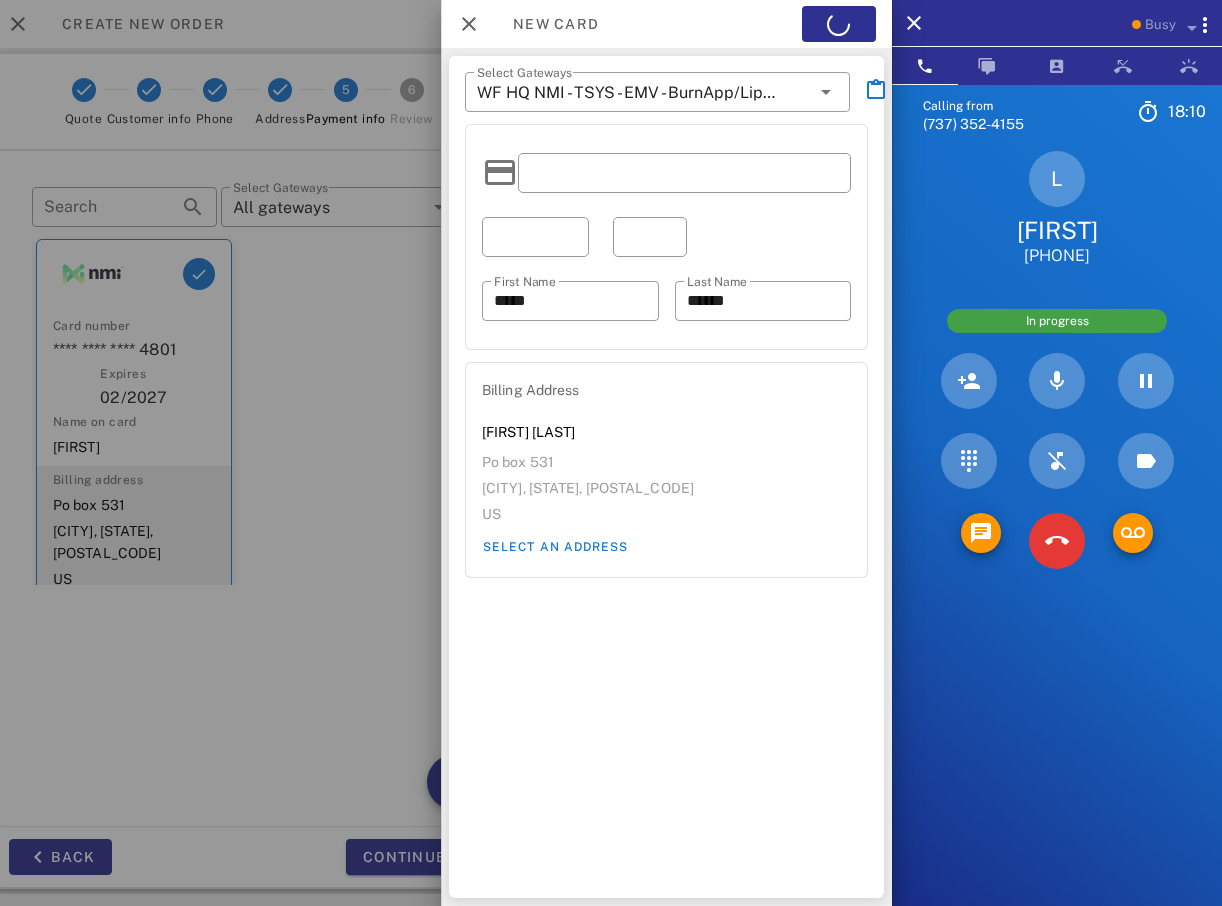click on "New card  Save" at bounding box center (666, 24) 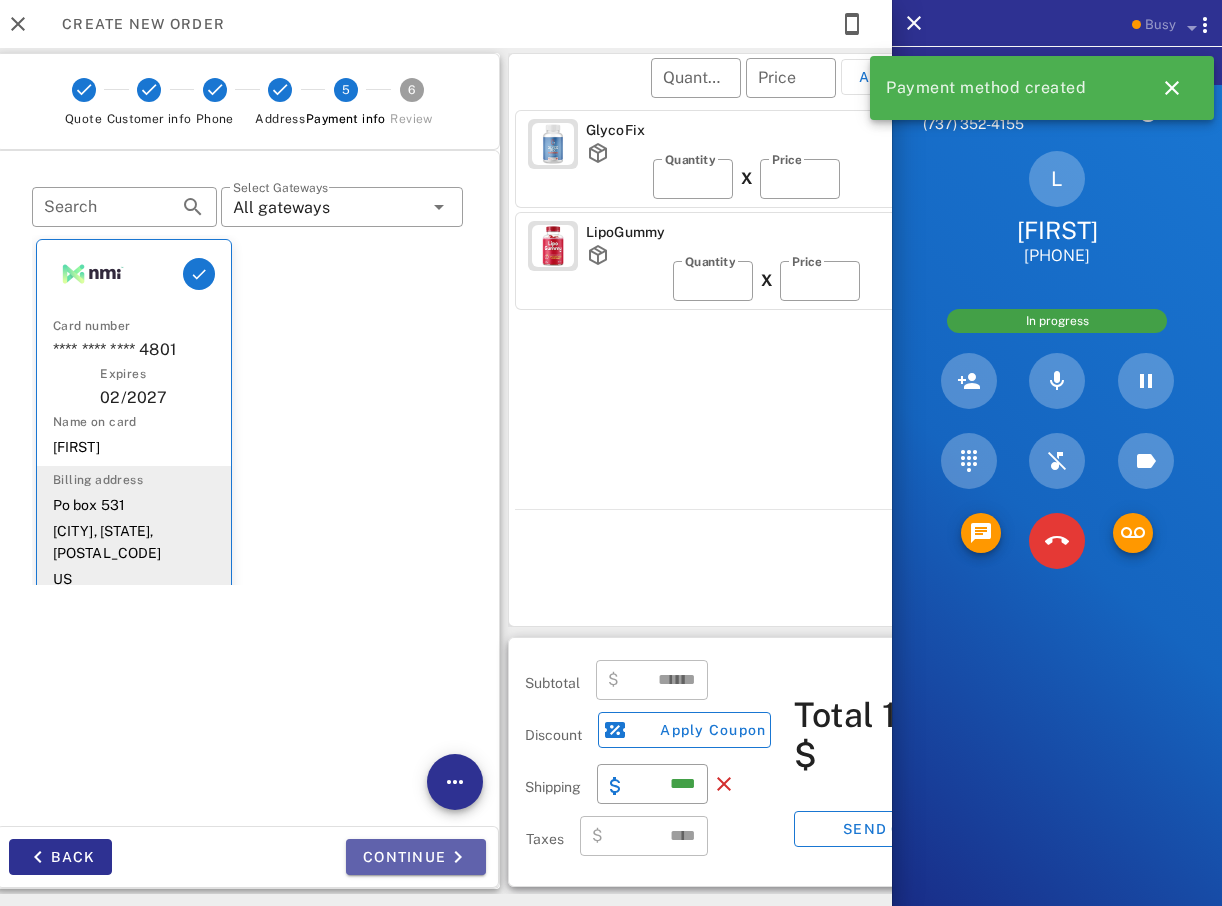 click on "Continue" at bounding box center [416, 857] 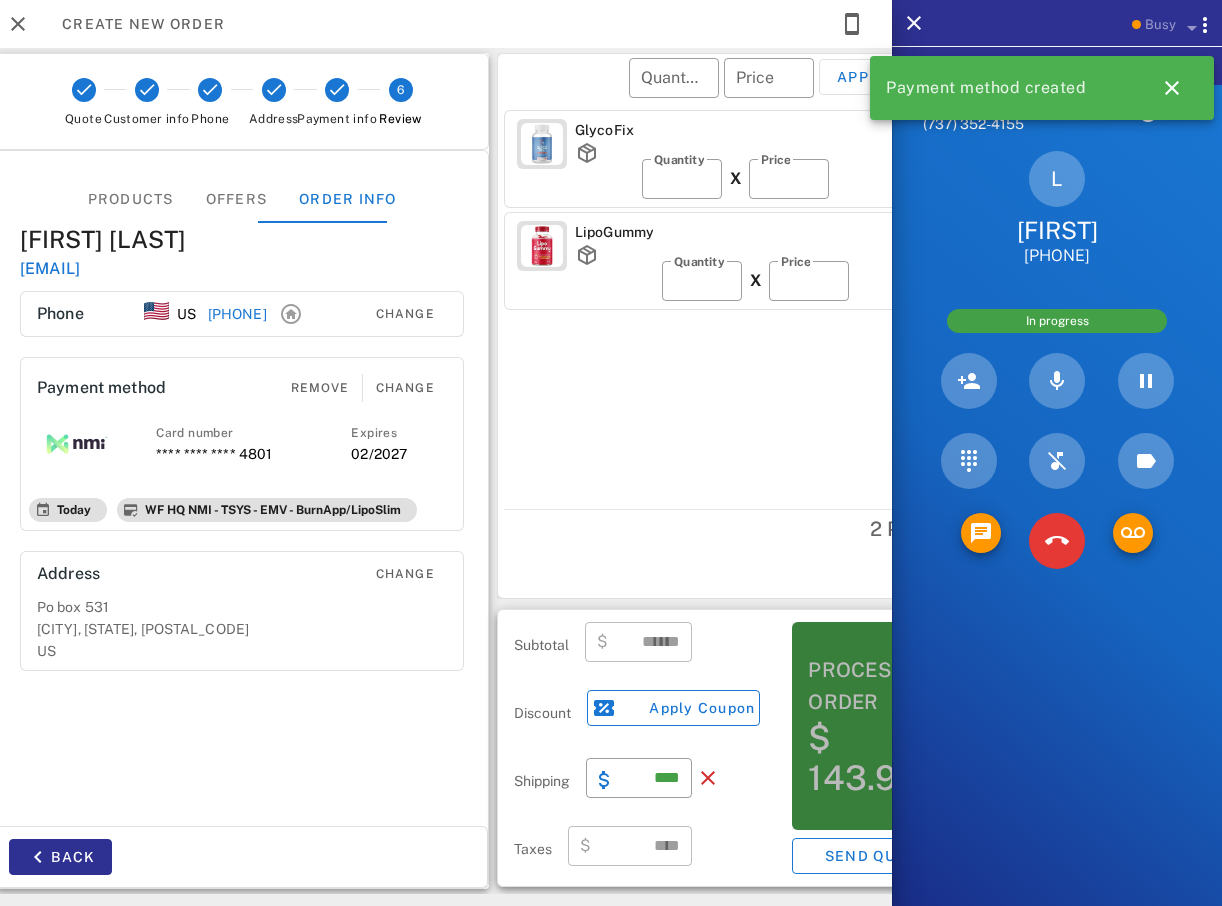 click on "$ 143.95" at bounding box center (875, 758) 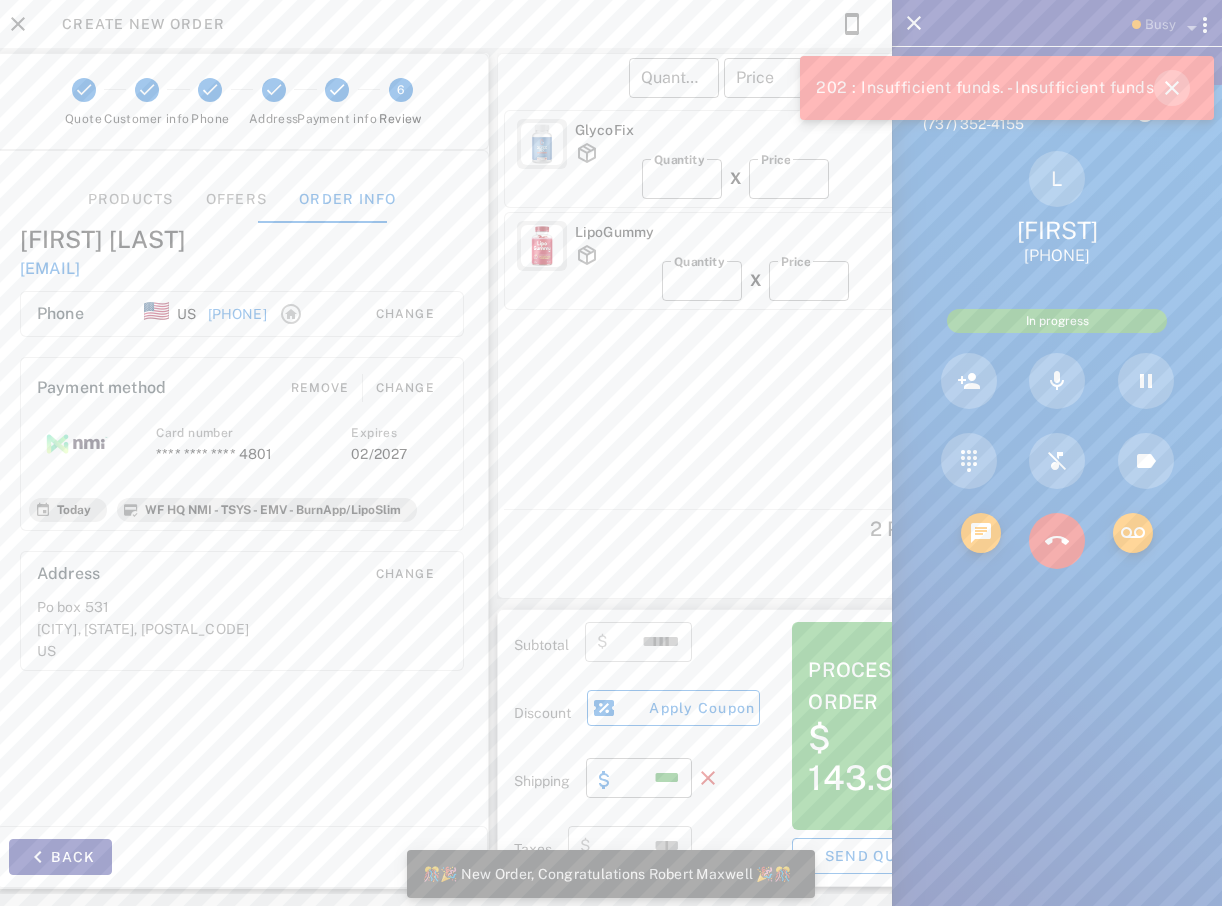 click at bounding box center (1172, 88) 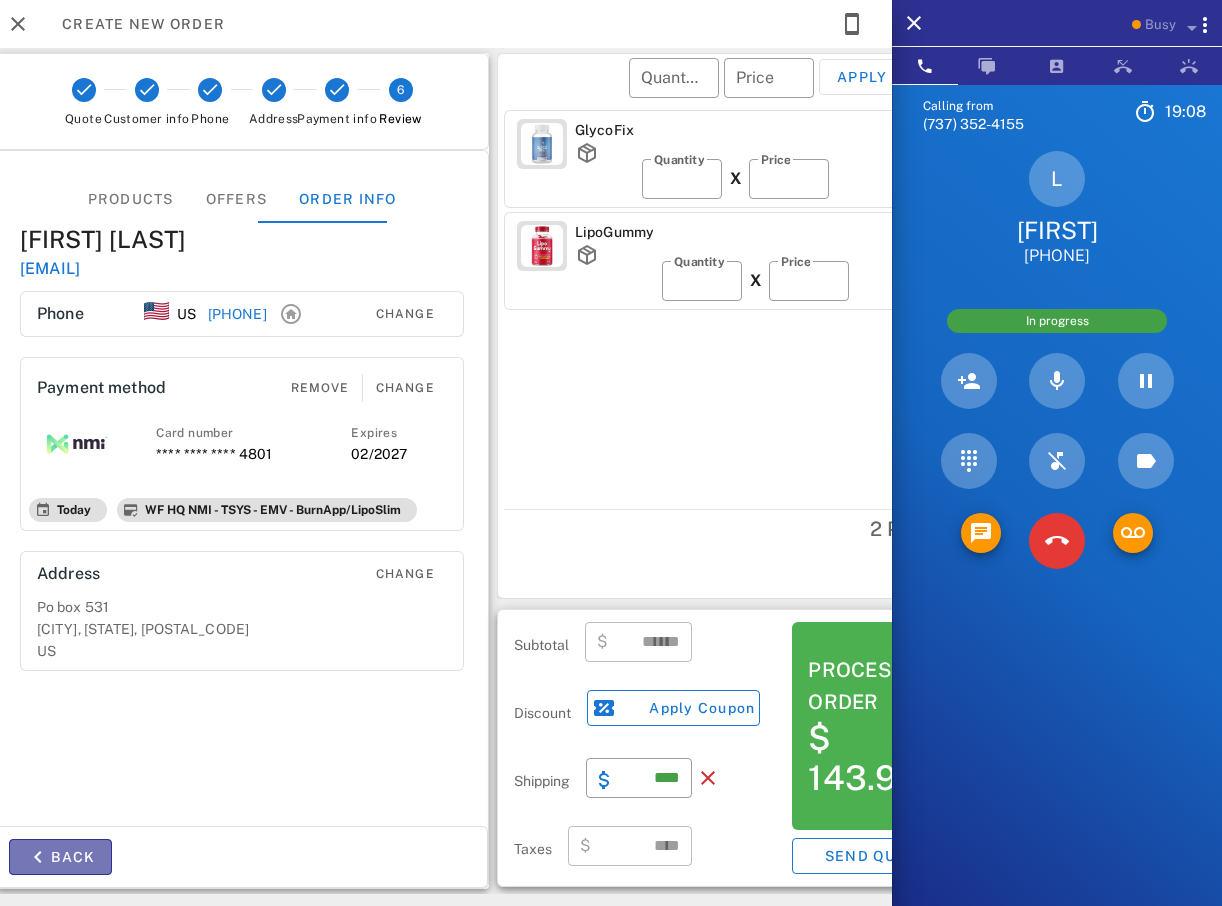 click at bounding box center [38, 857] 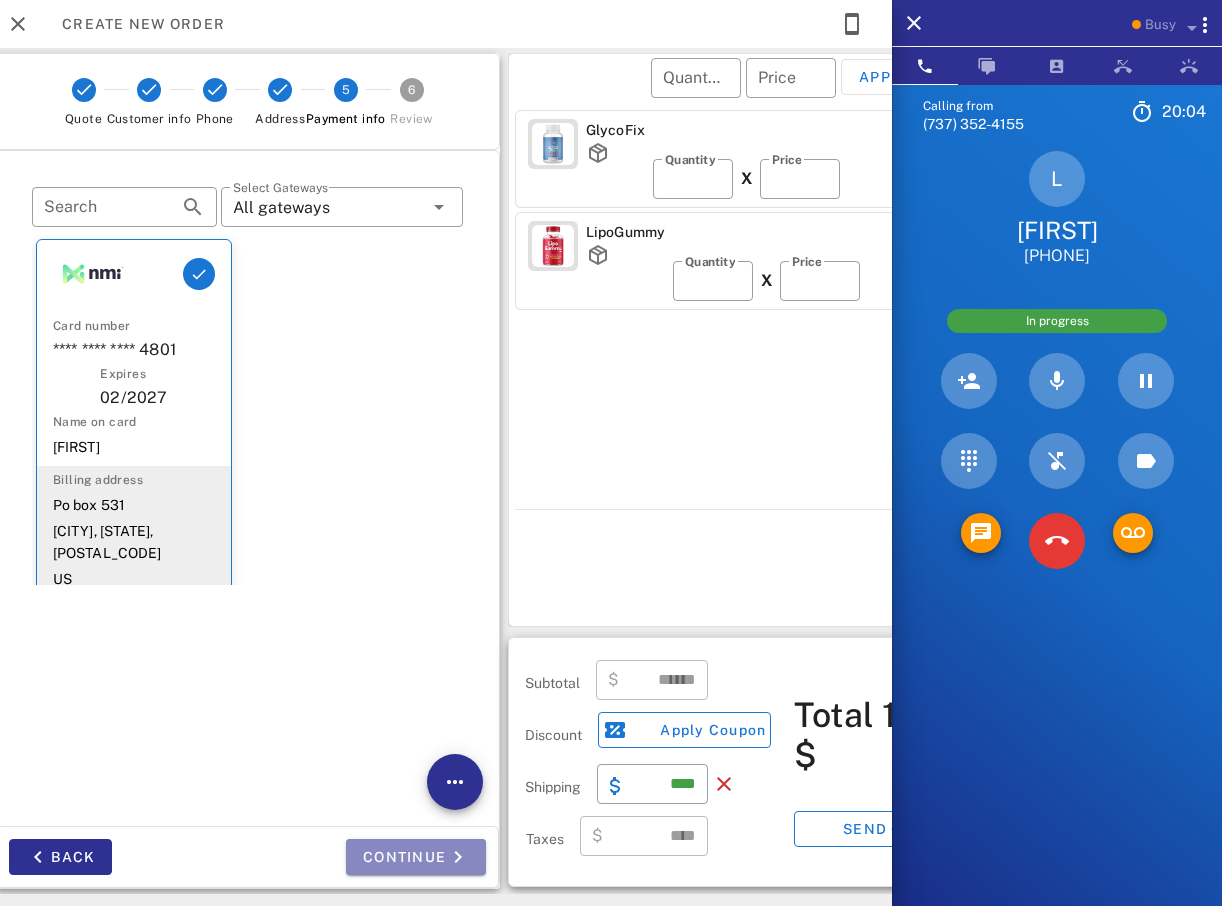 click on "Continue" at bounding box center [416, 857] 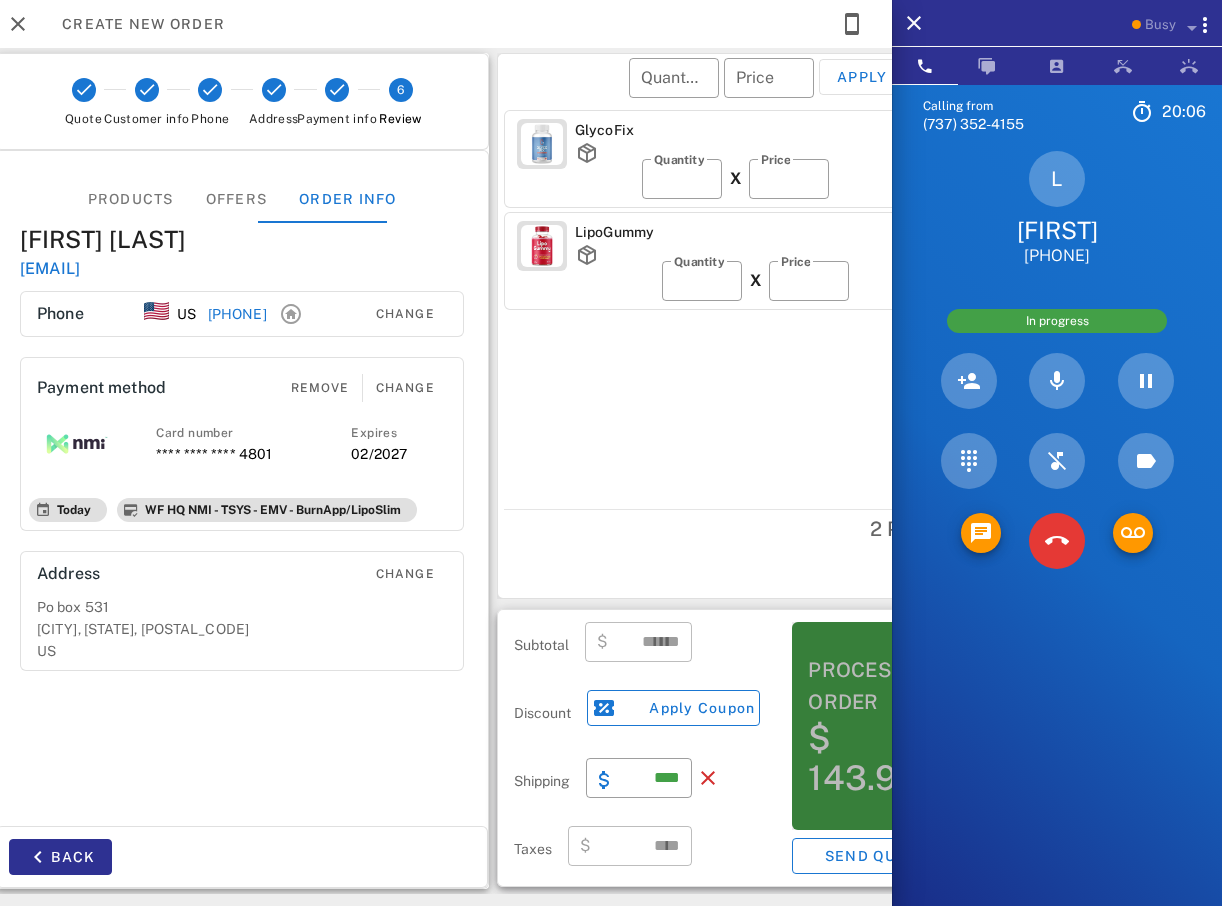 click on "$ 143.95" at bounding box center (875, 758) 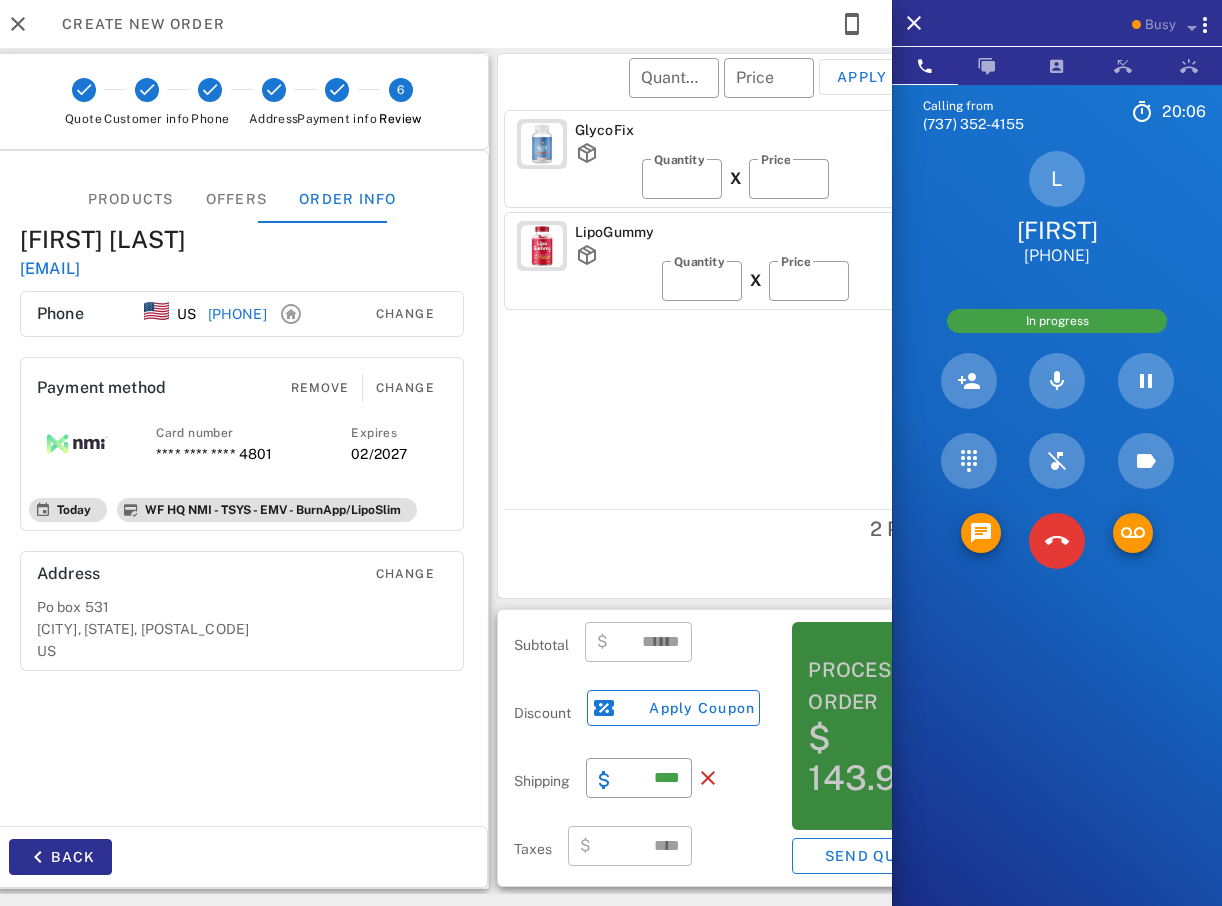 click on "Process order $ 143.95  Send quote" at bounding box center [875, 748] 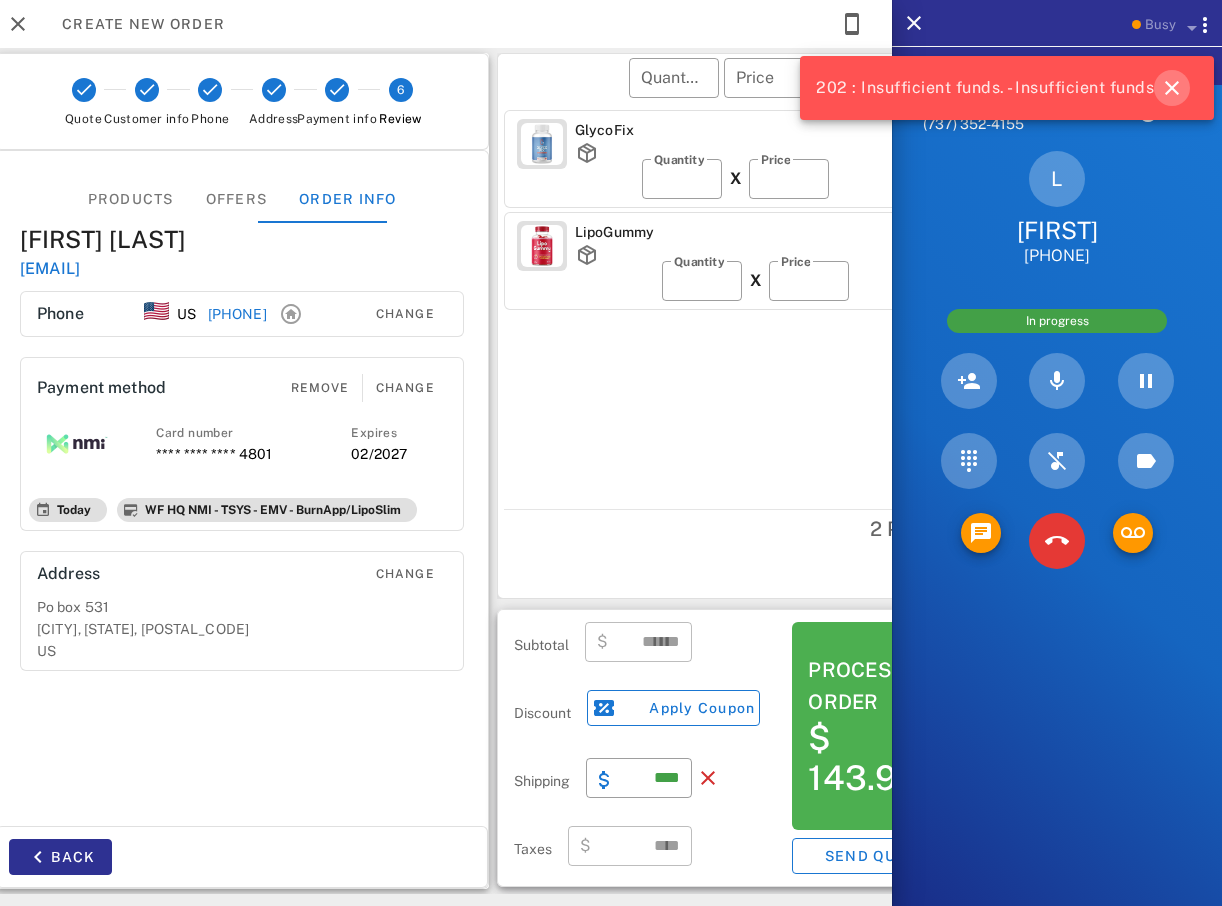 click at bounding box center (1172, 88) 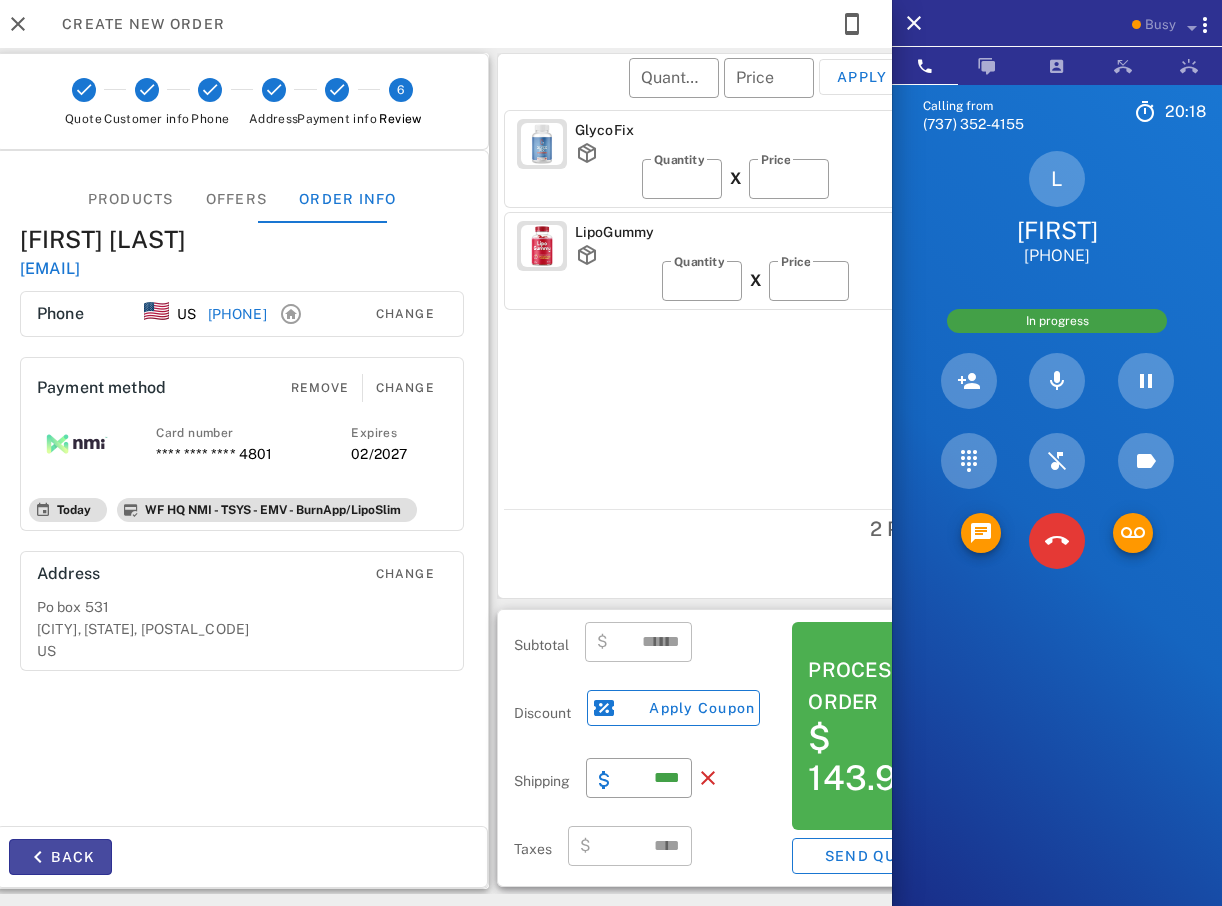 click on "Back" at bounding box center [60, 857] 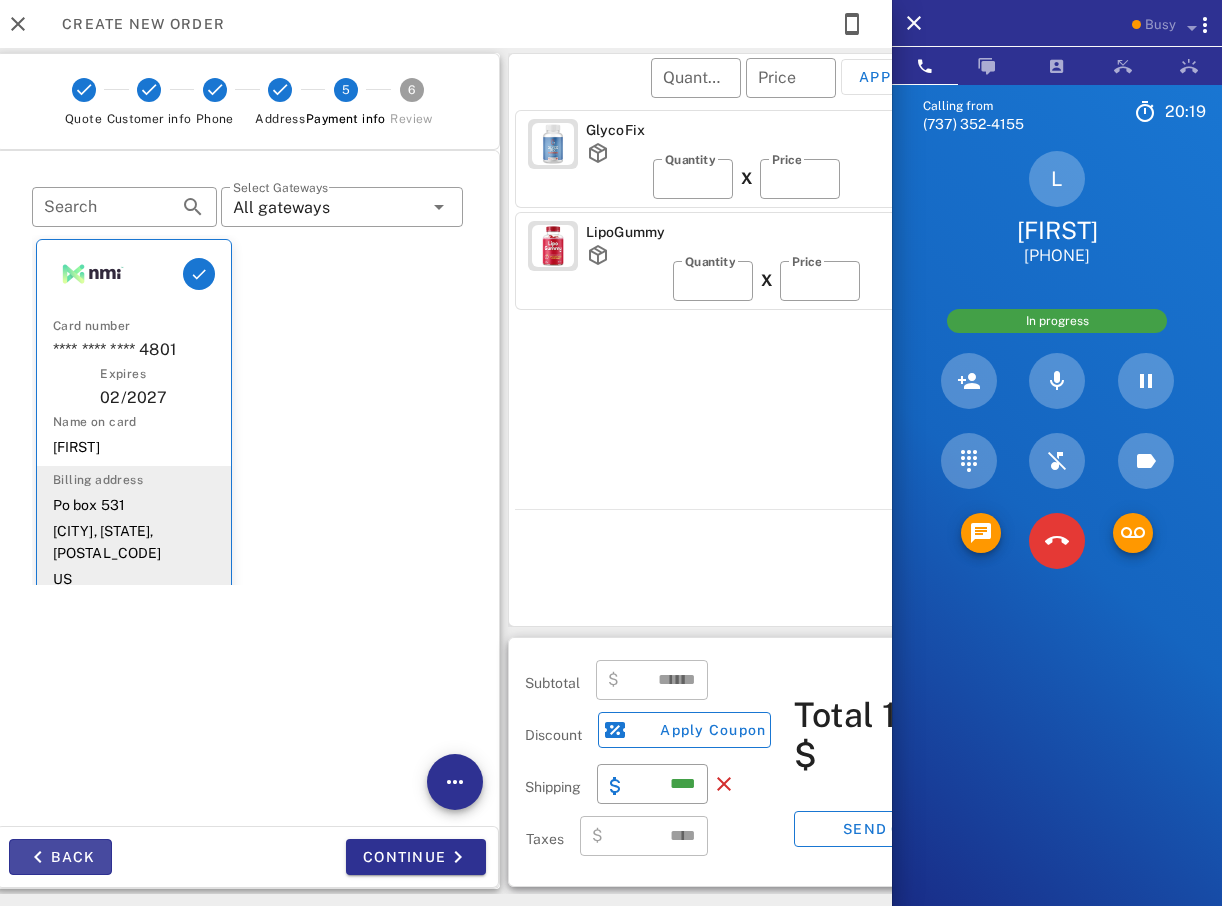 click on "Back" at bounding box center (60, 857) 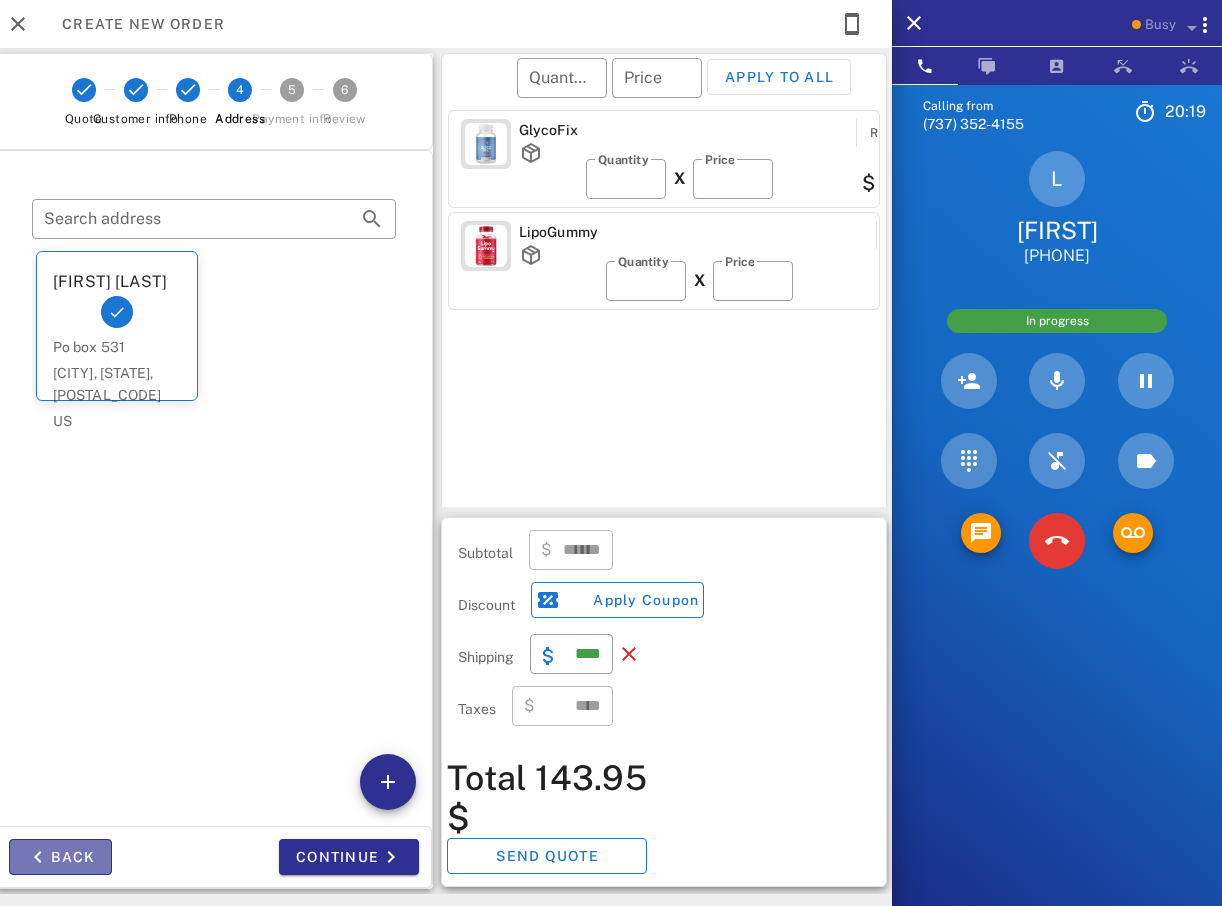 click on "Back" at bounding box center [60, 857] 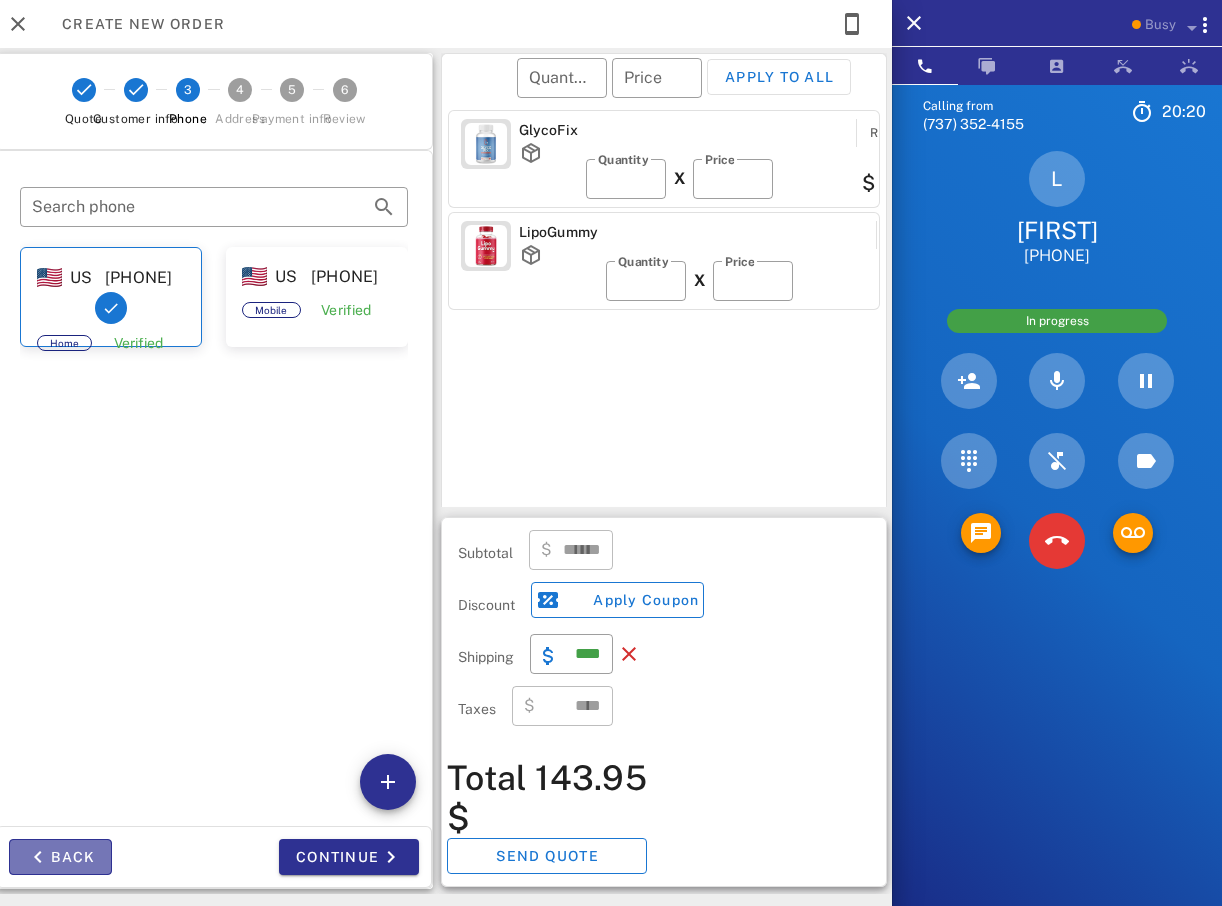 drag, startPoint x: 58, startPoint y: 847, endPoint x: 45, endPoint y: 857, distance: 16.40122 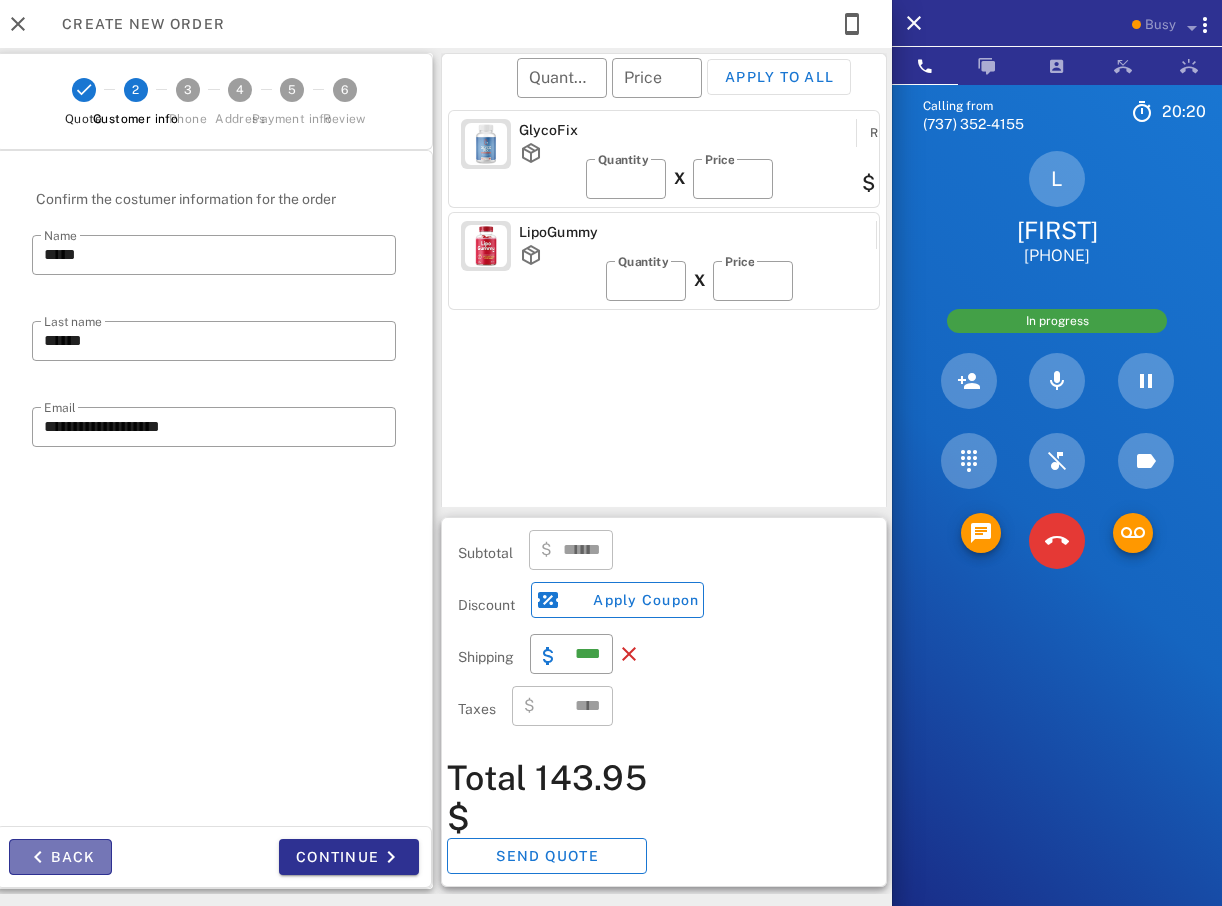 click at bounding box center (38, 857) 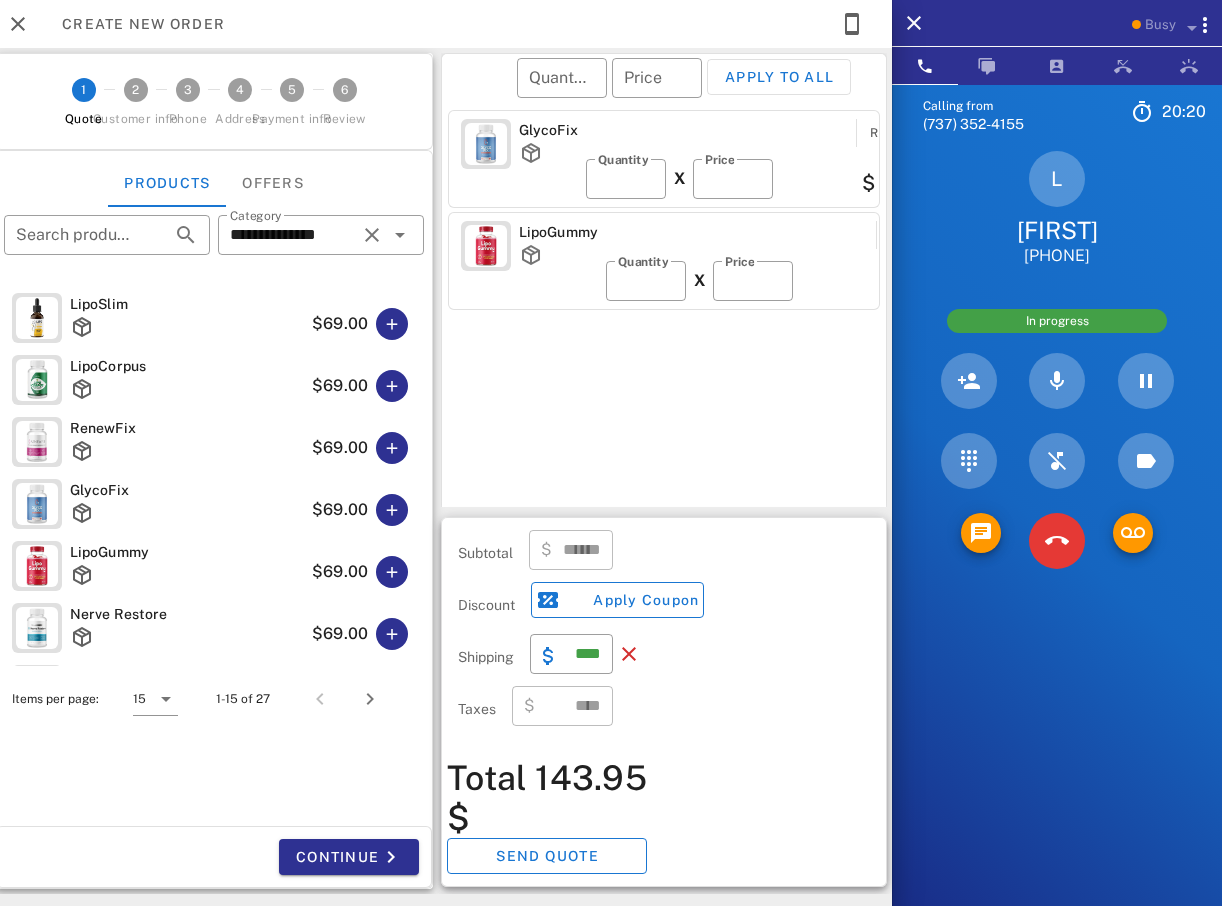 click at bounding box center (105, 857) 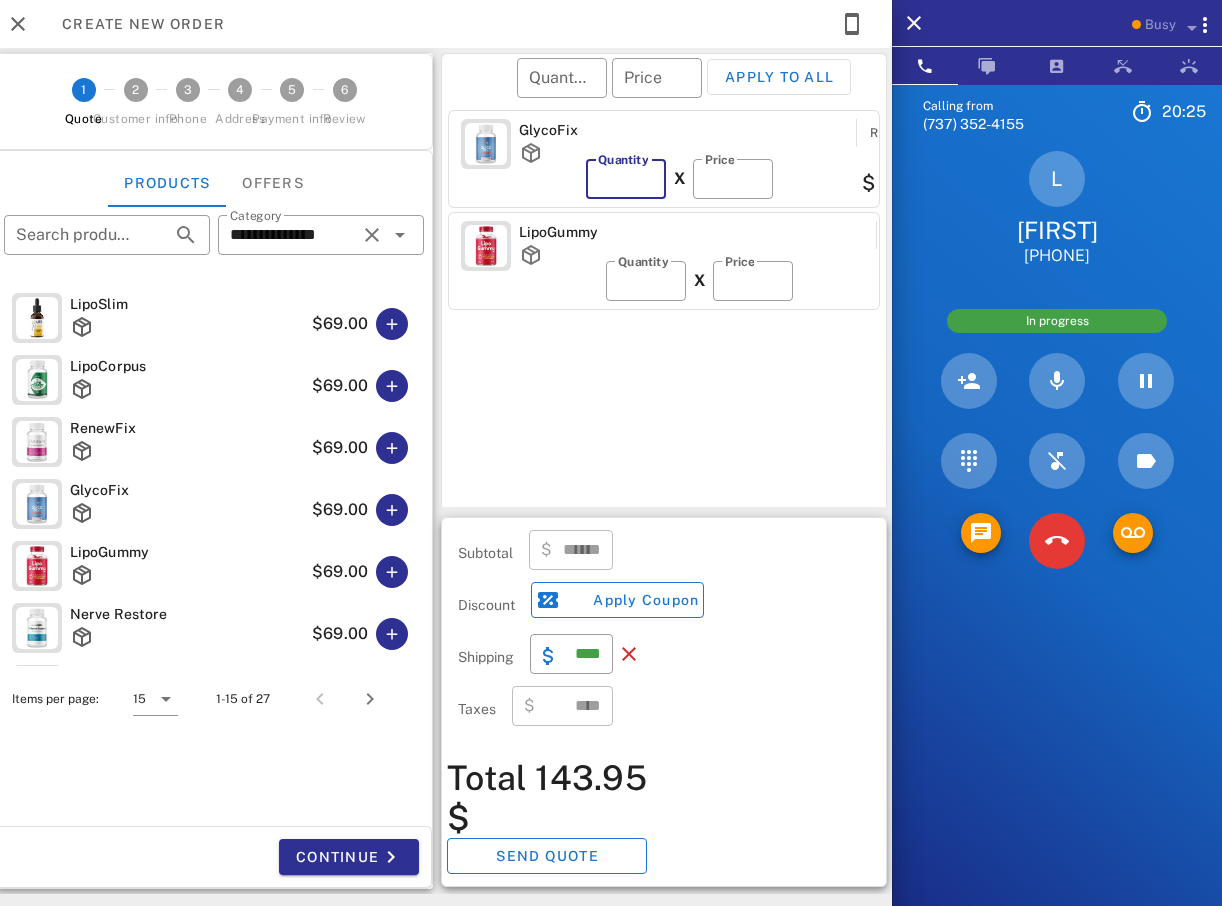 click on "*" at bounding box center (626, 179) 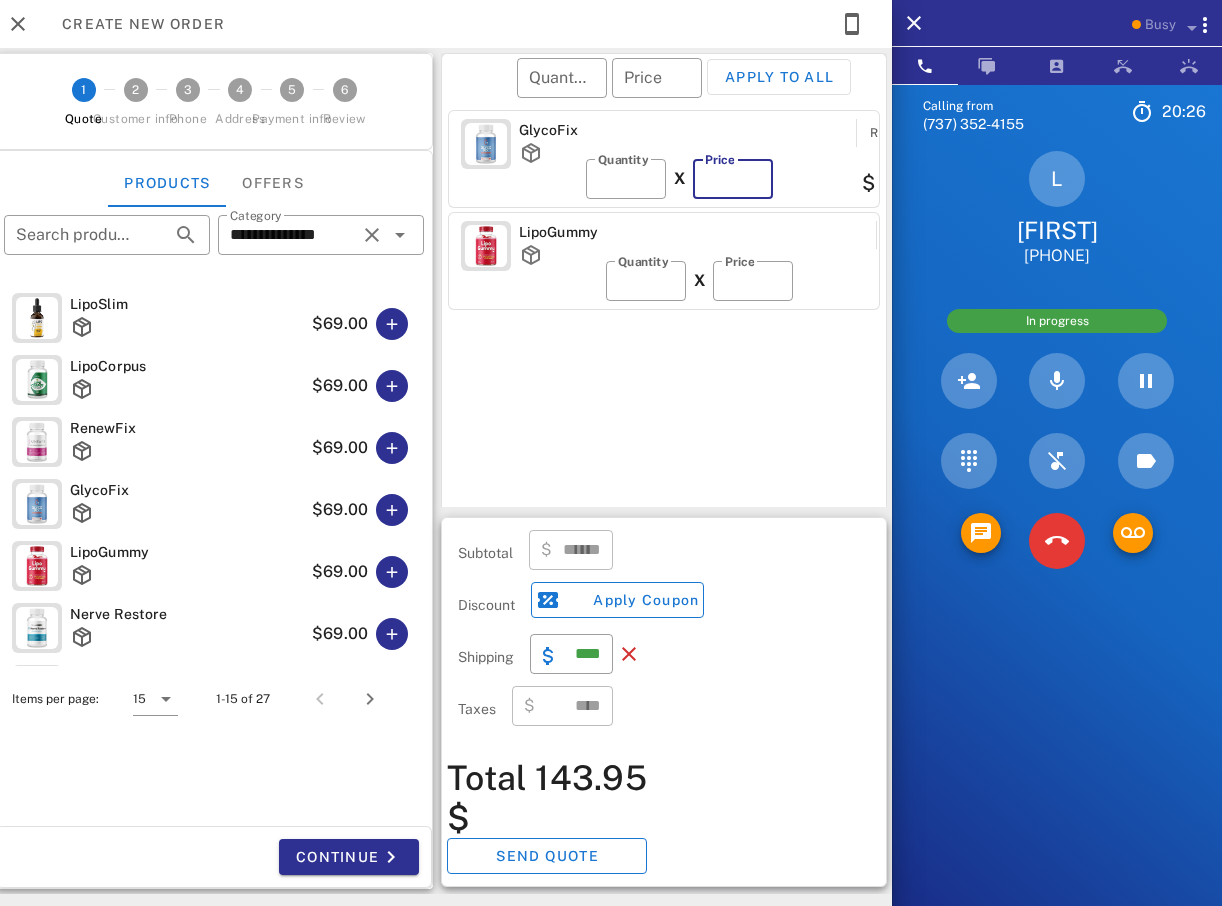 click on "**" at bounding box center [733, 179] 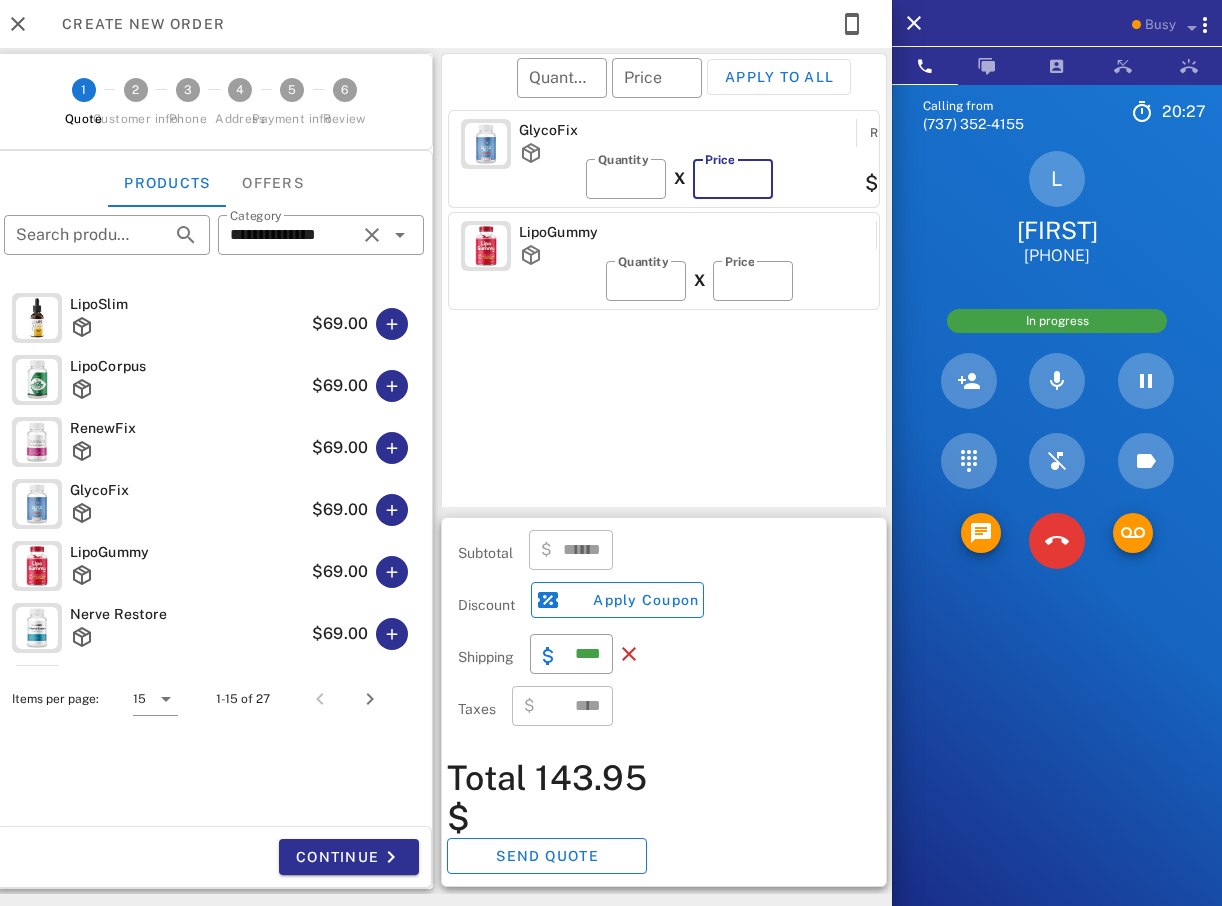 click on "**" at bounding box center [733, 179] 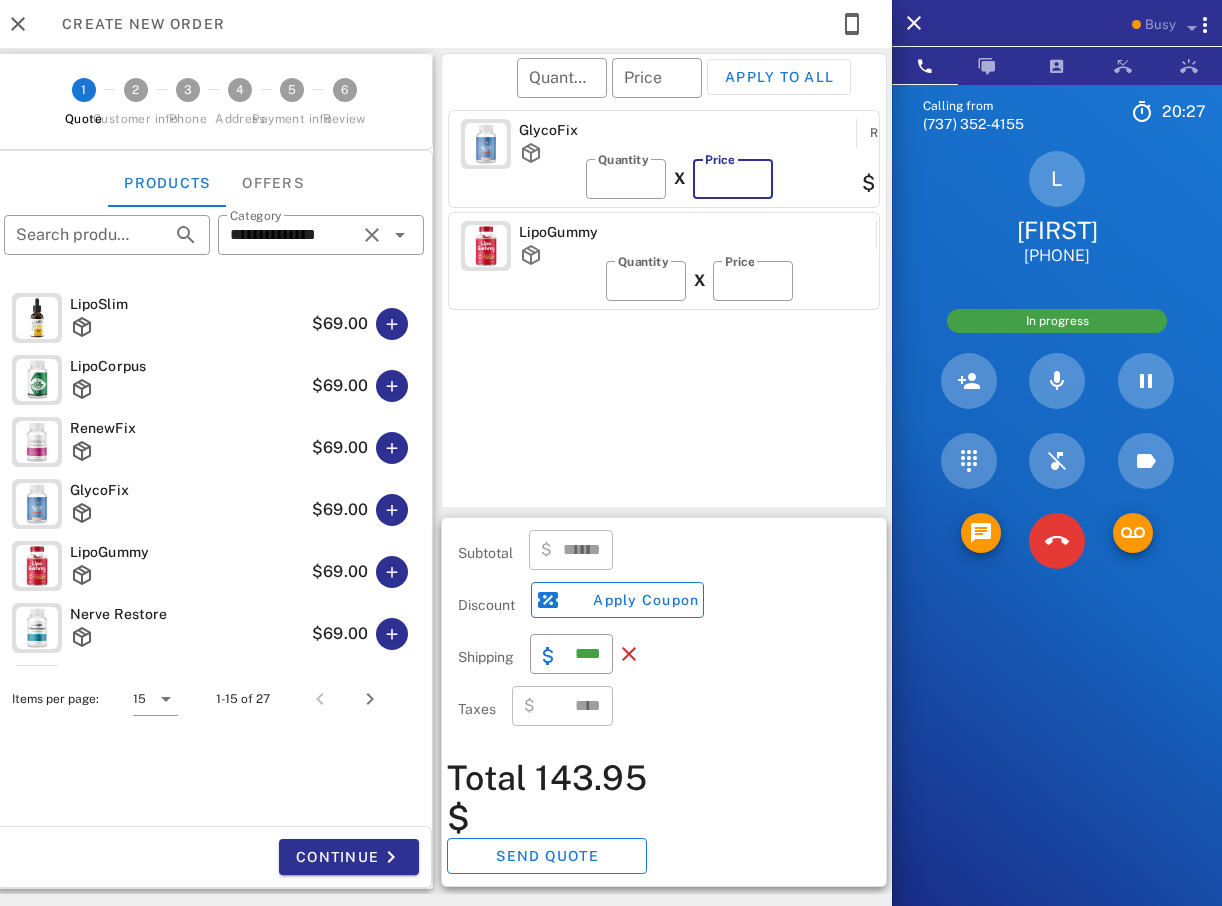 click on "**" at bounding box center (733, 179) 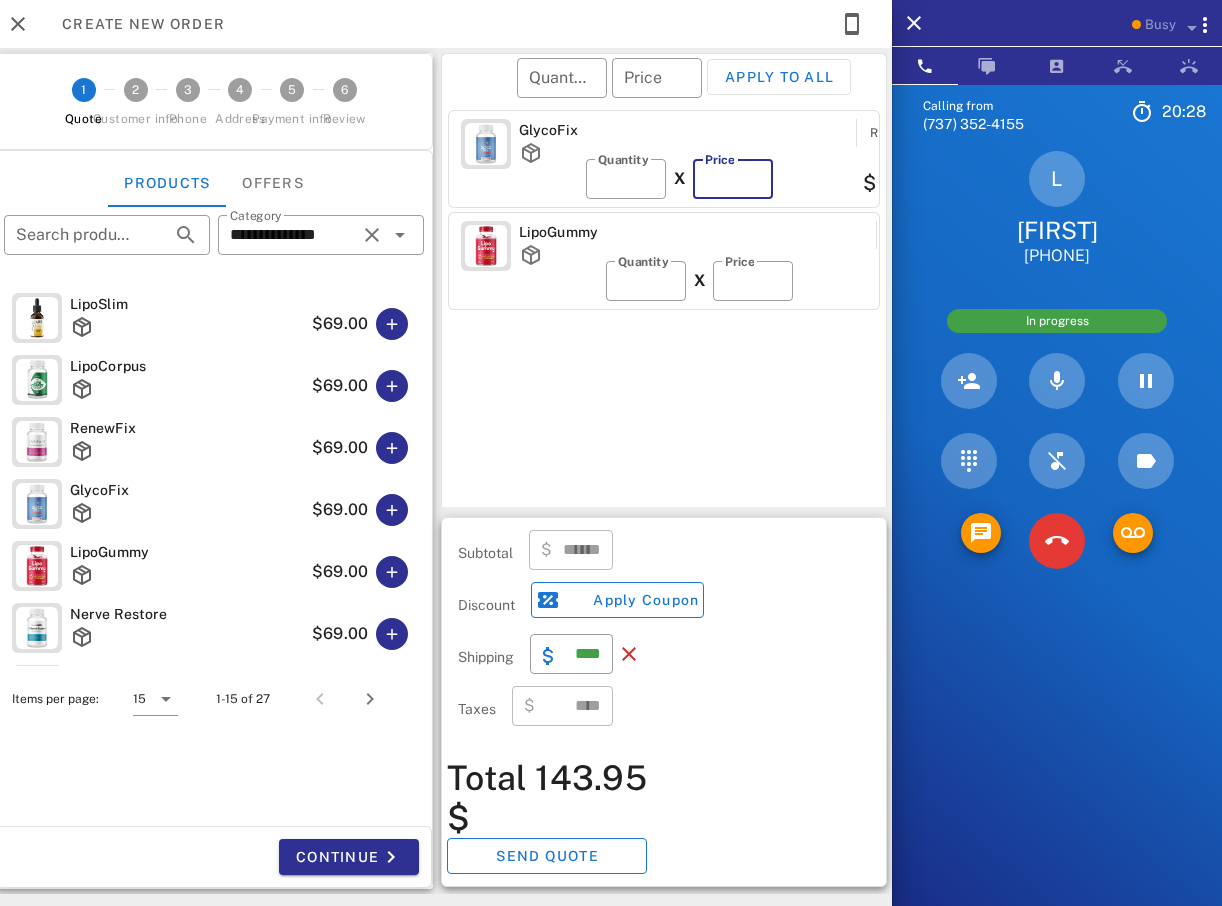 click on "**" at bounding box center [733, 179] 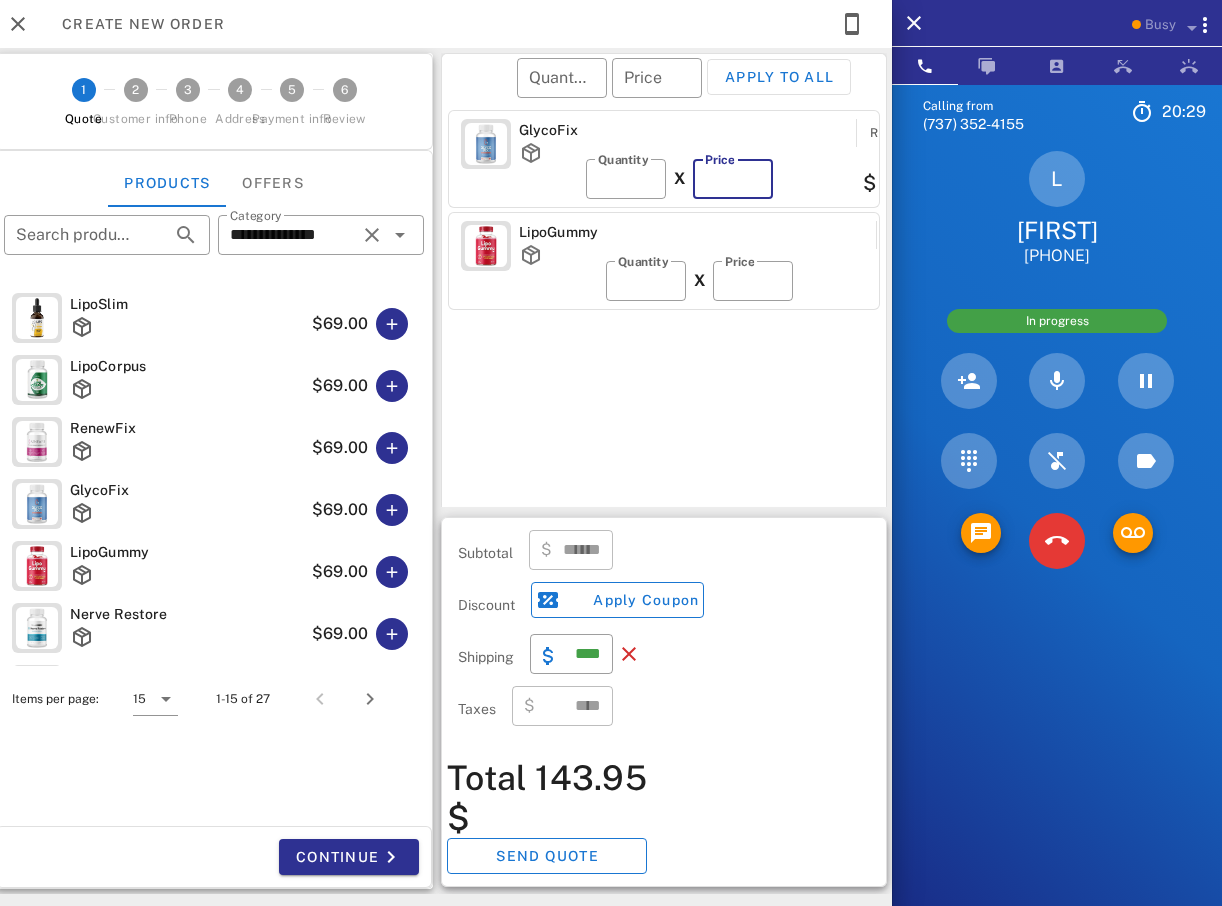type on "**" 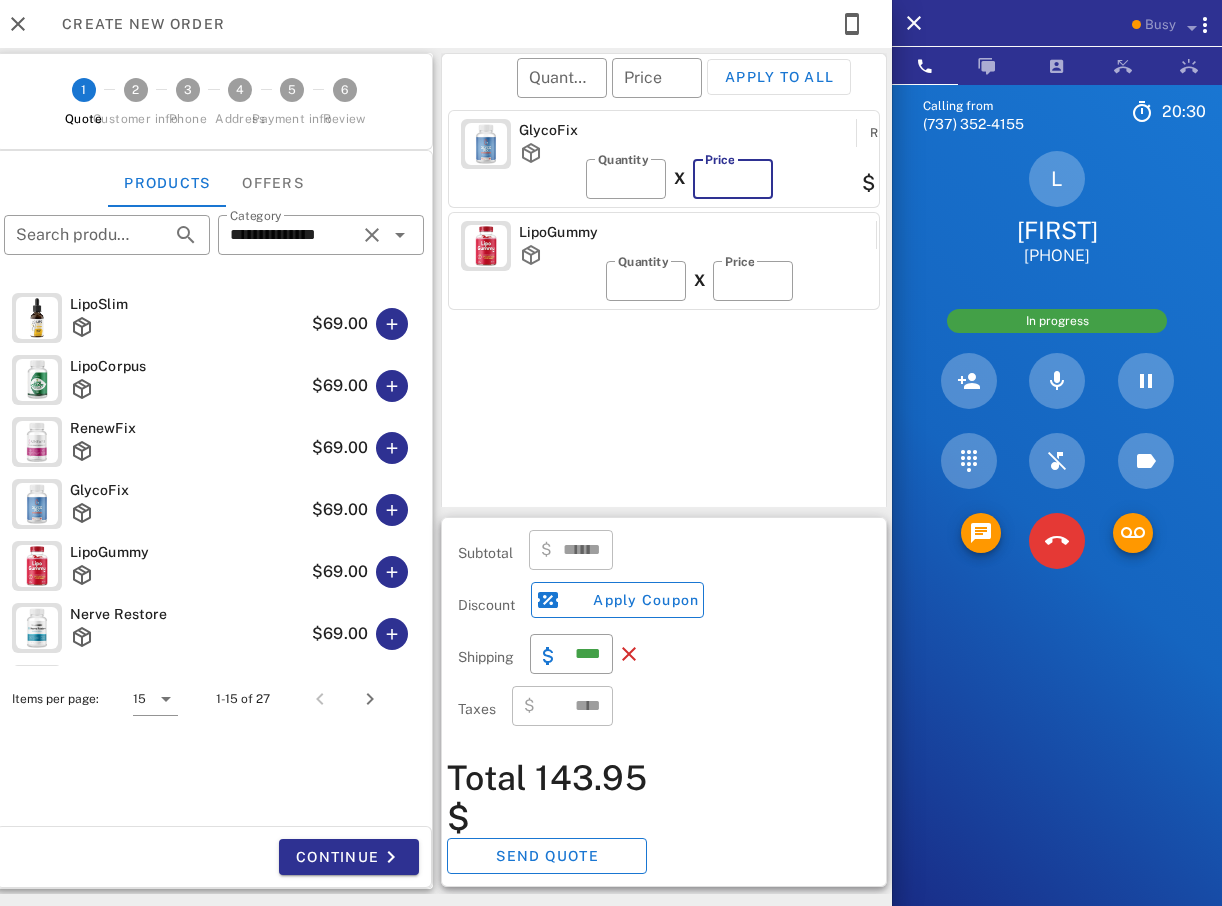 type on "******" 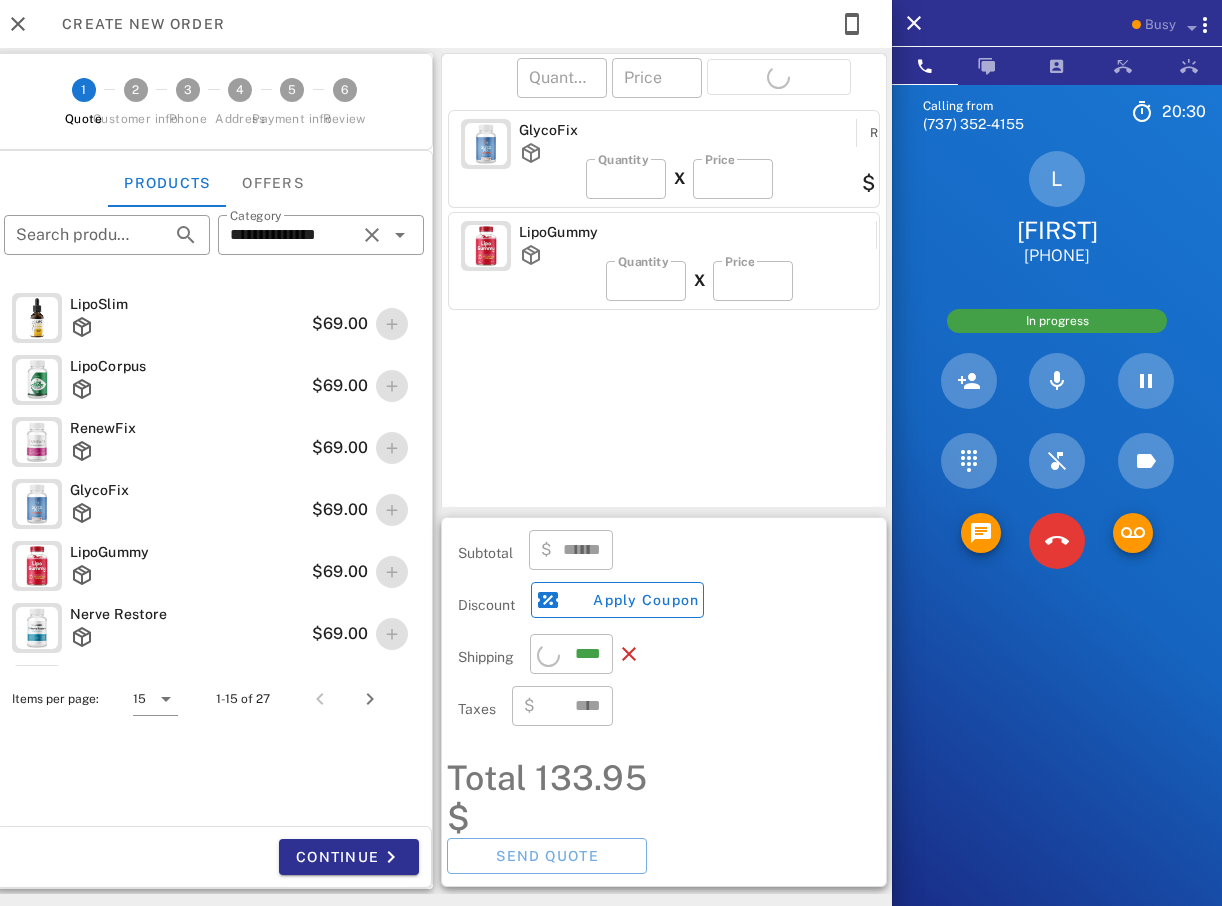 click on "​ Price **" at bounding box center [753, 281] 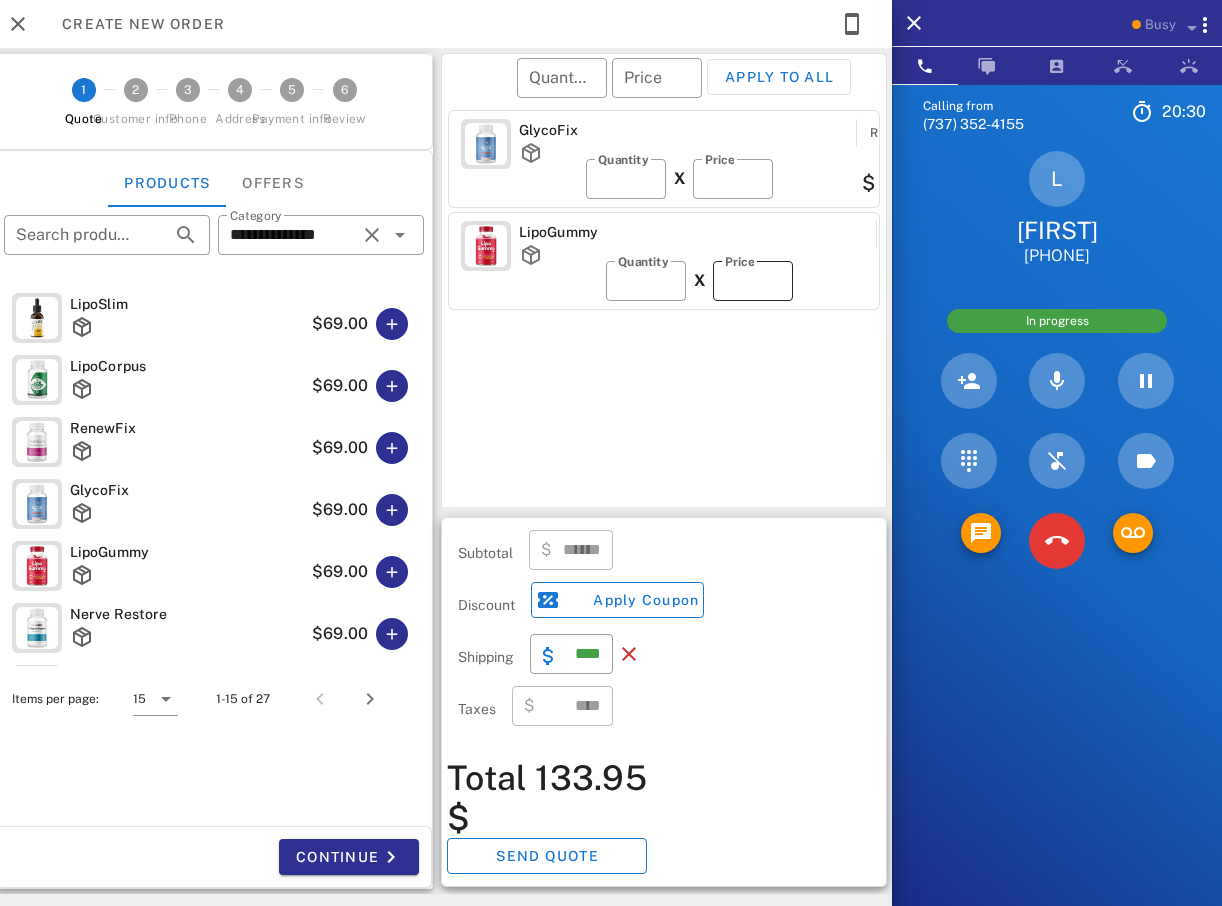 click on "**" at bounding box center [753, 281] 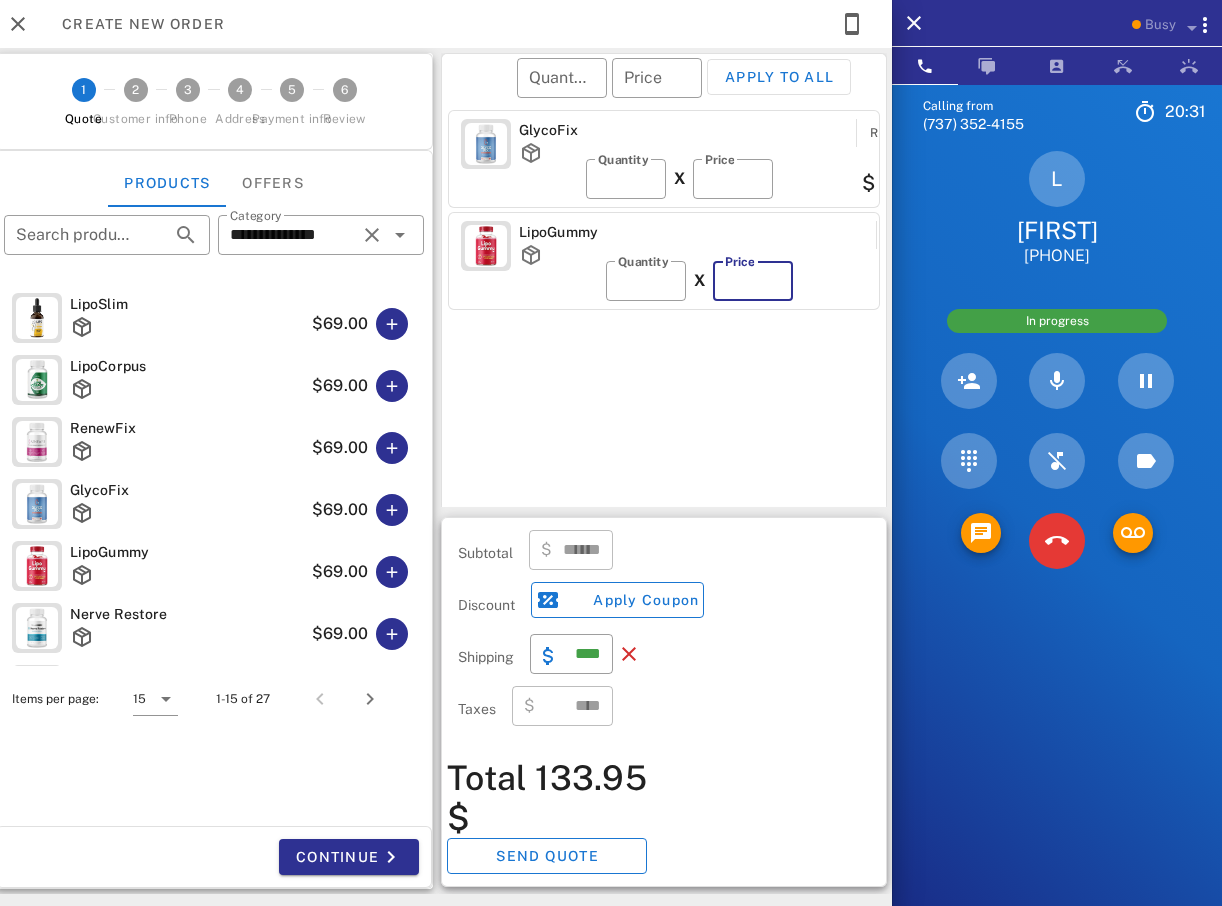 click on "**" at bounding box center [753, 281] 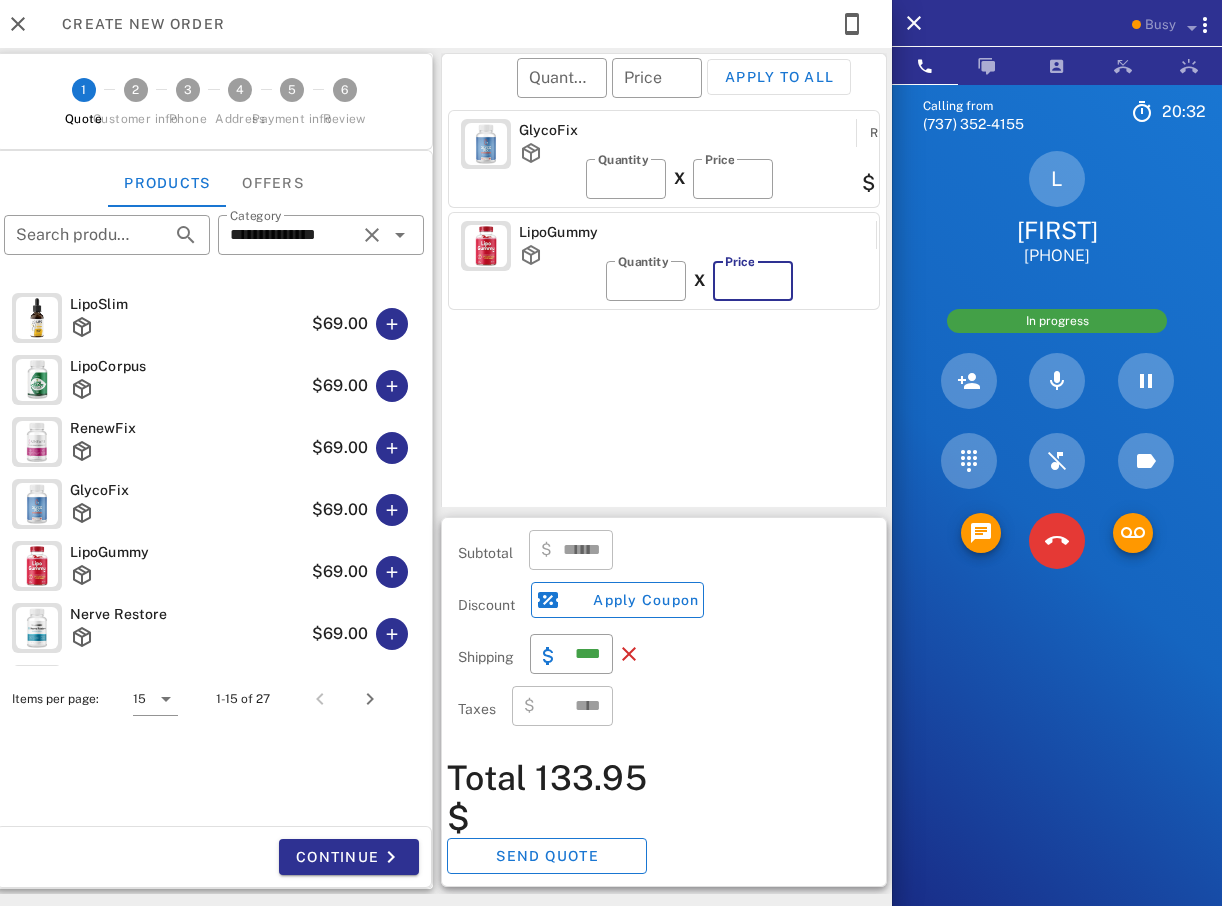 click on "**" at bounding box center (753, 281) 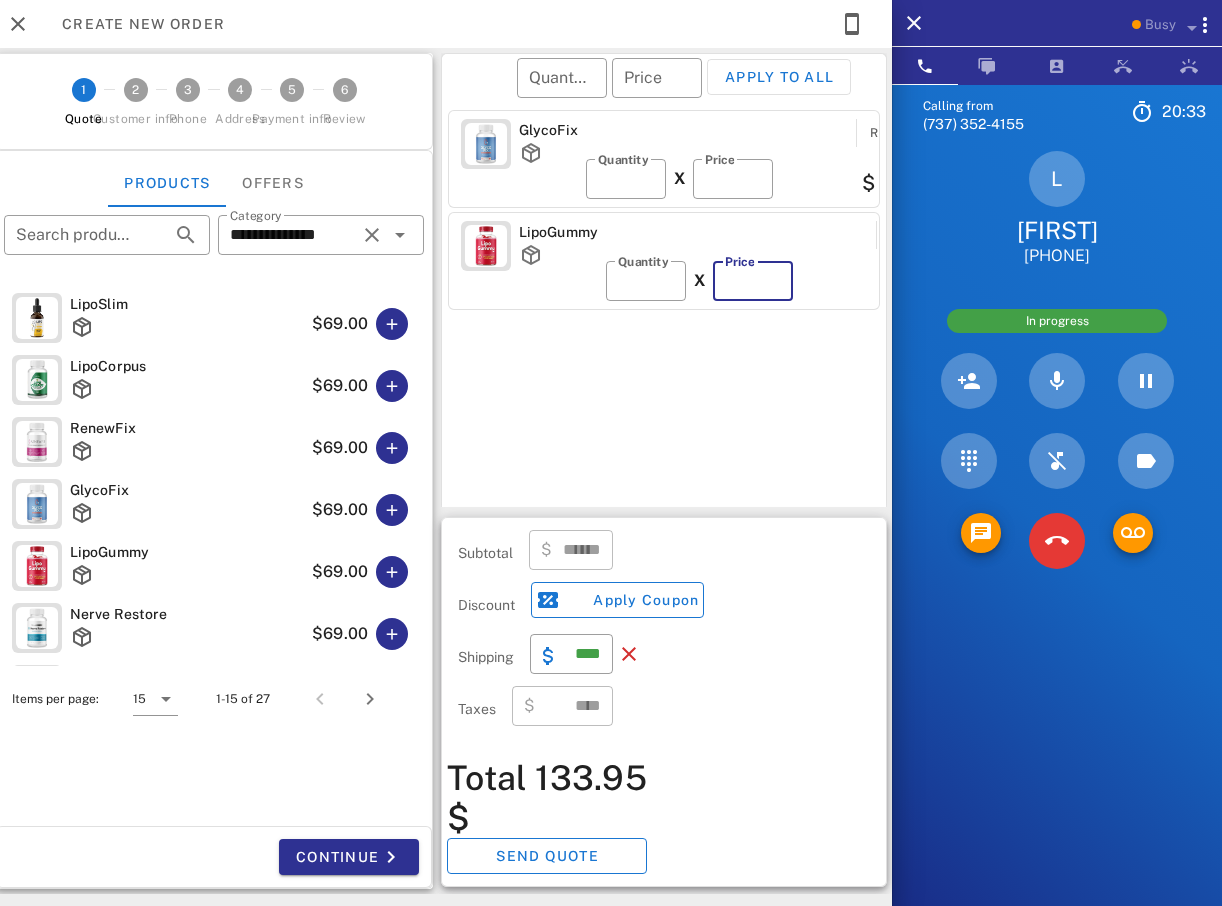 click on "**" at bounding box center [753, 281] 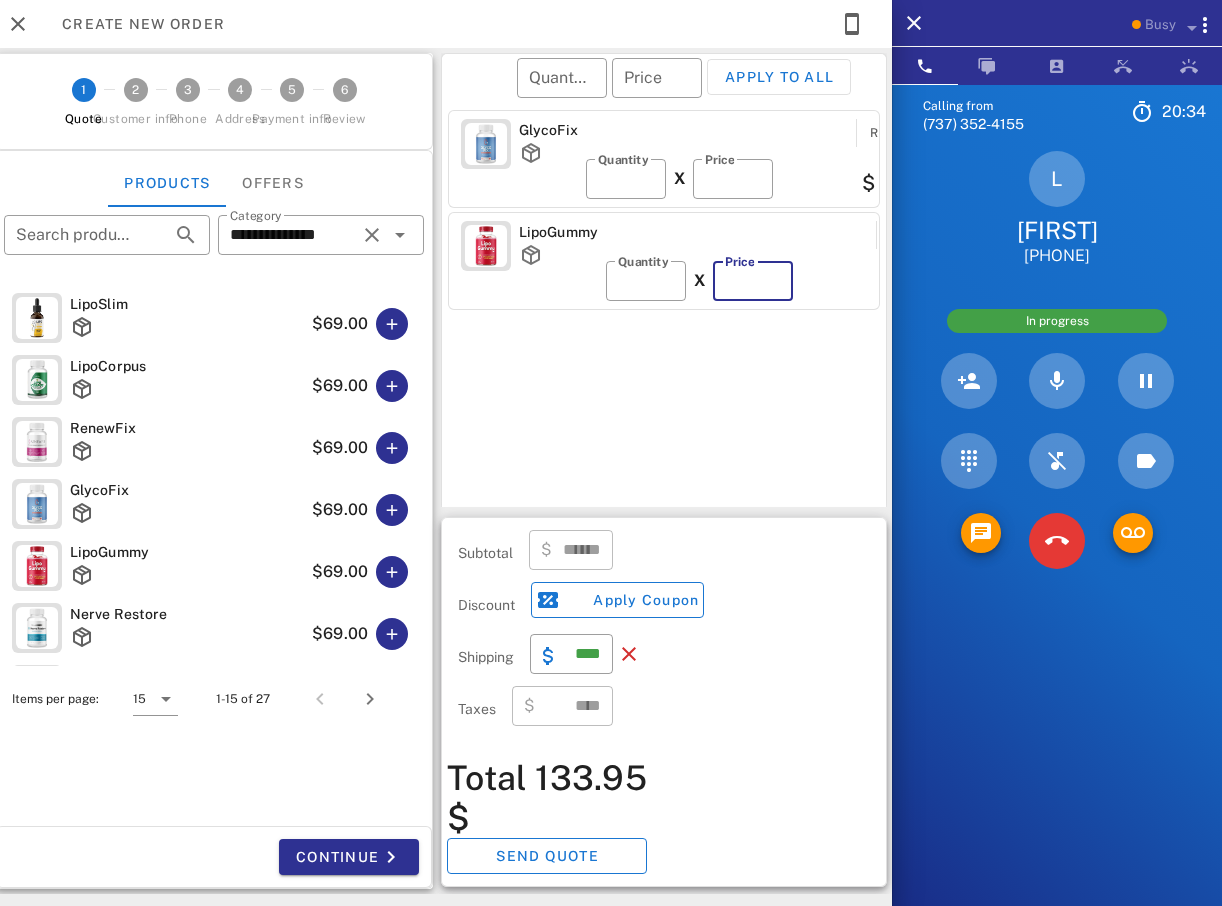 type on "******" 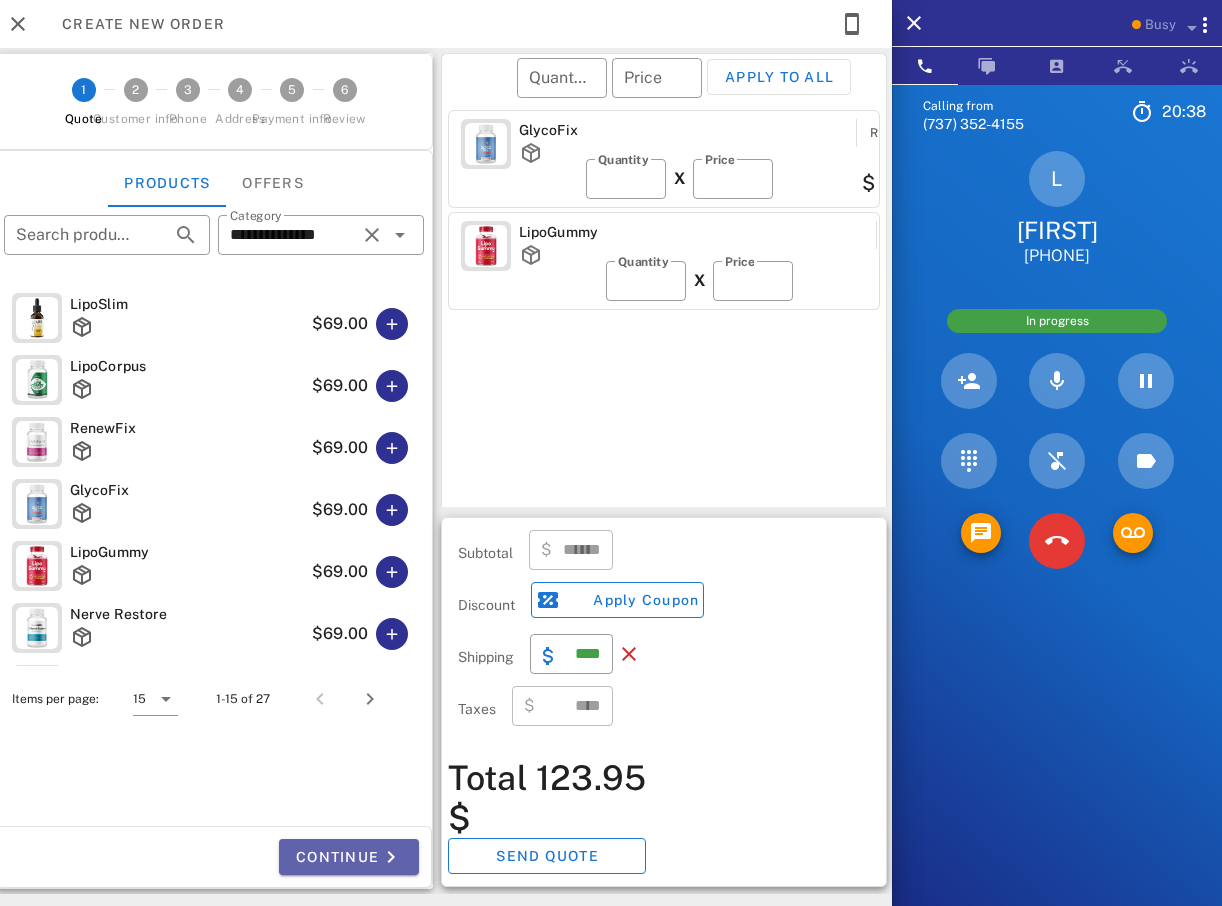 click on "Continue" at bounding box center (349, 857) 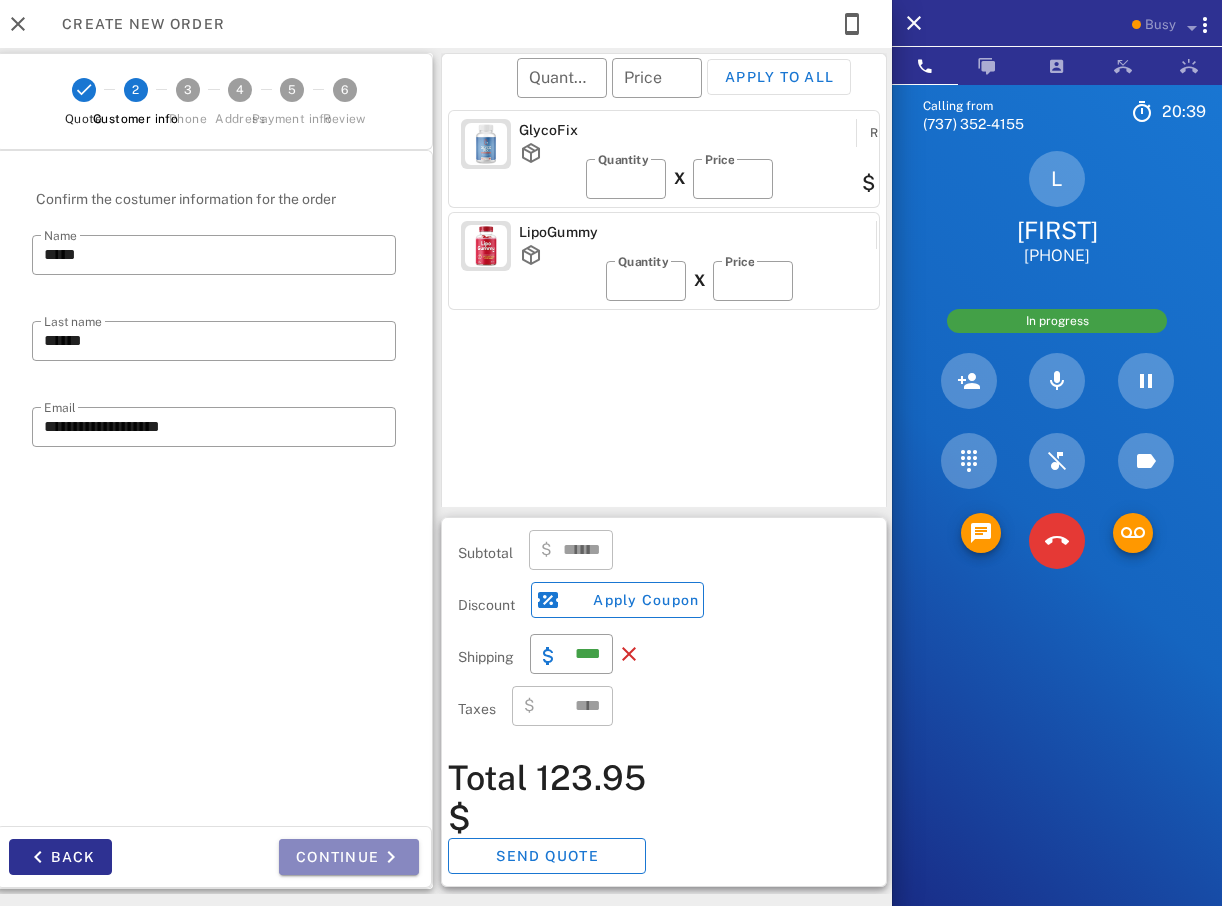 click on "Continue" at bounding box center (349, 857) 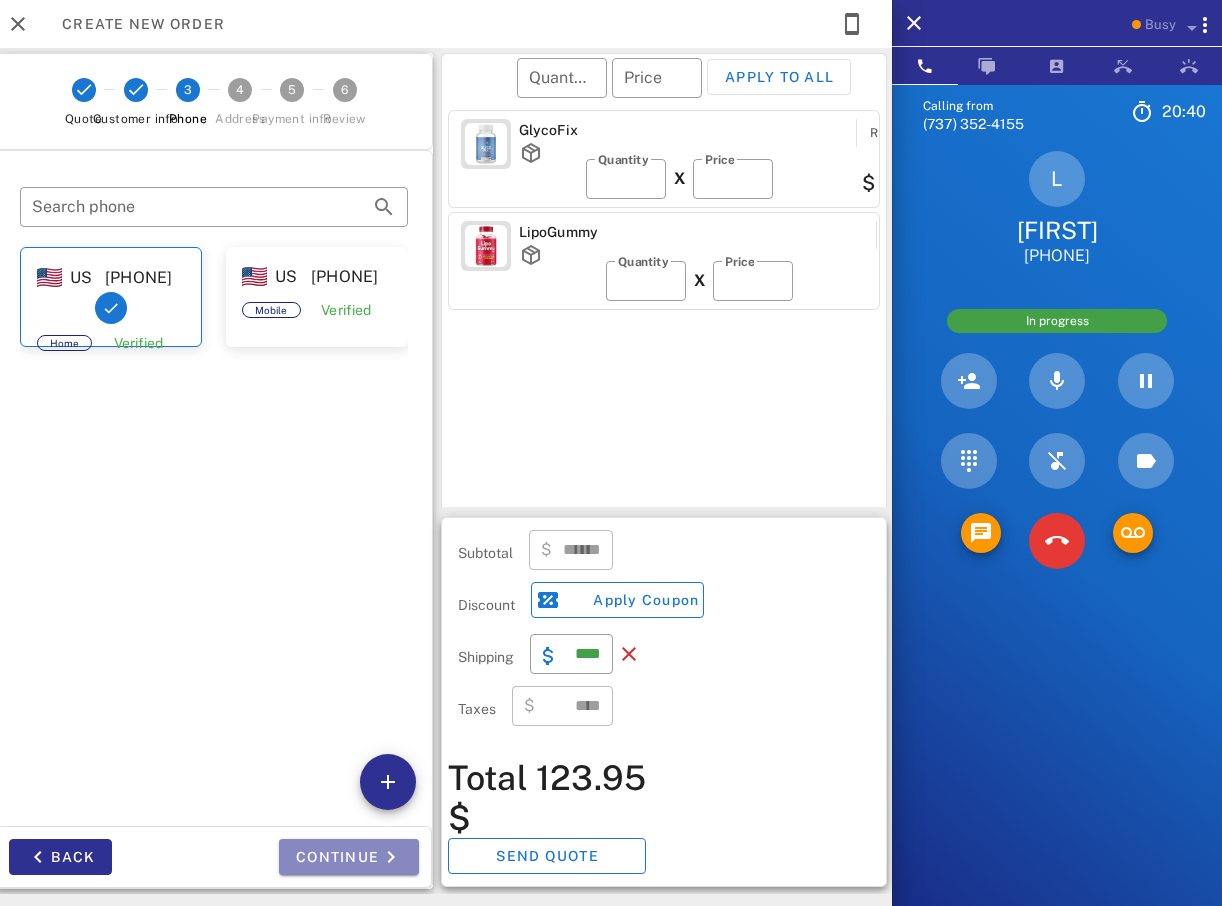 click on "Continue" at bounding box center (349, 857) 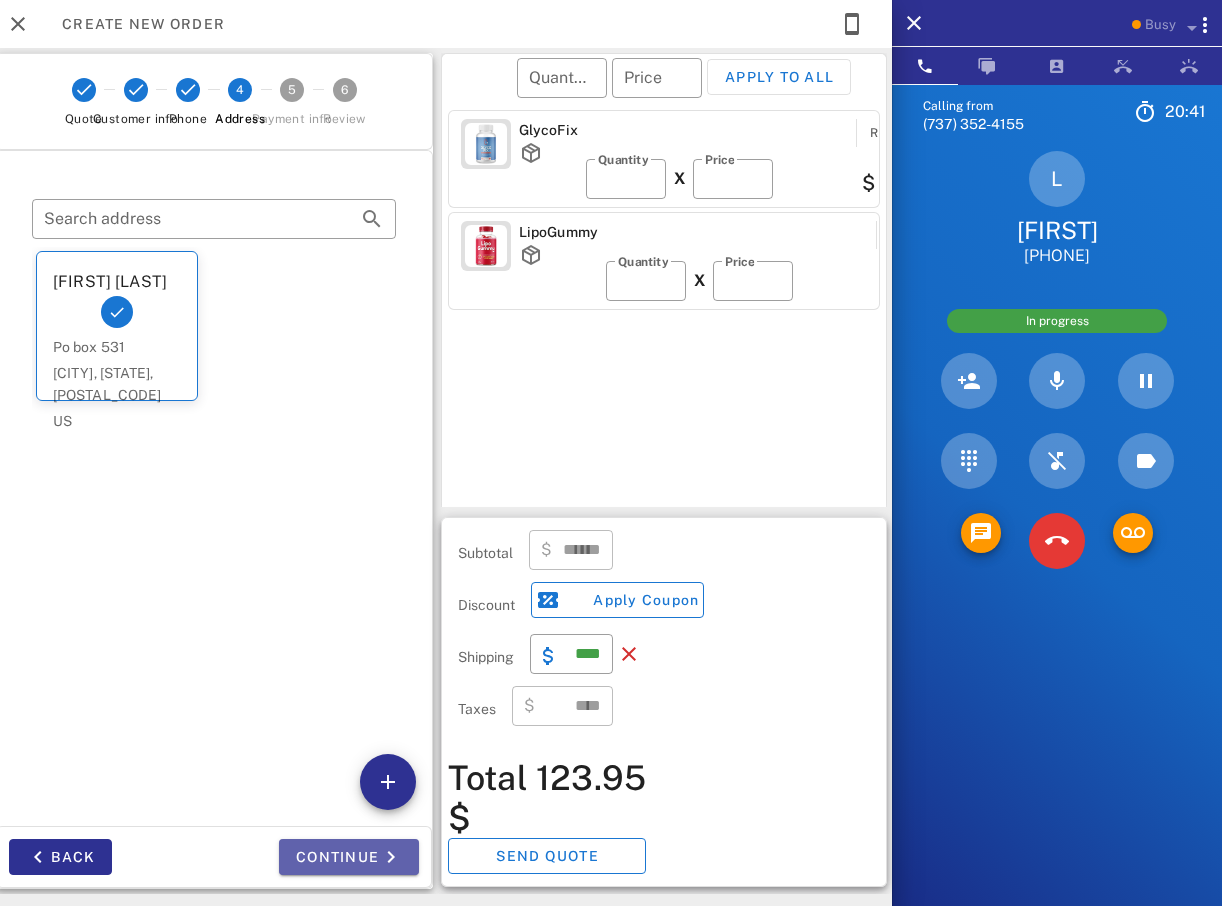 click on "Continue" at bounding box center [349, 857] 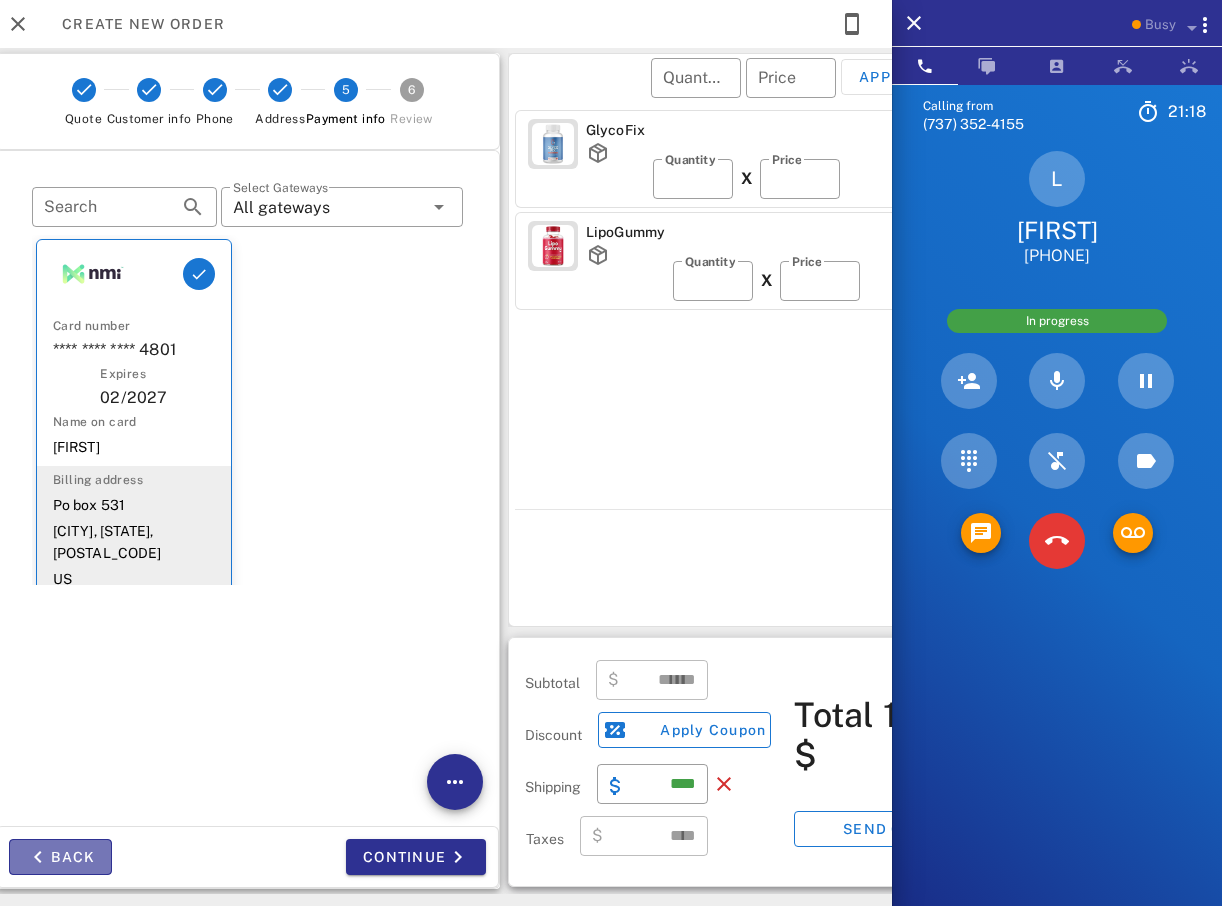 click on "Back" at bounding box center (60, 857) 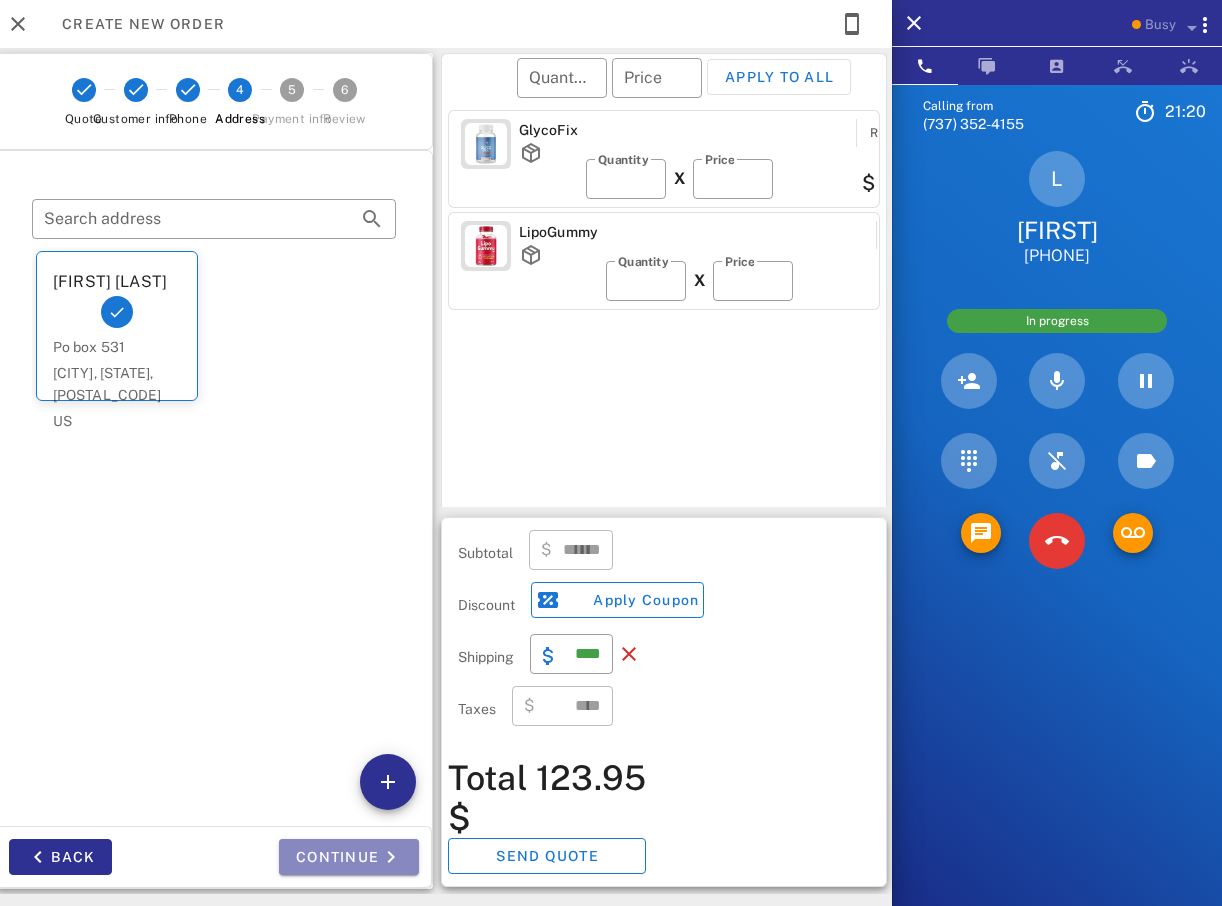 click on "Continue" at bounding box center [349, 857] 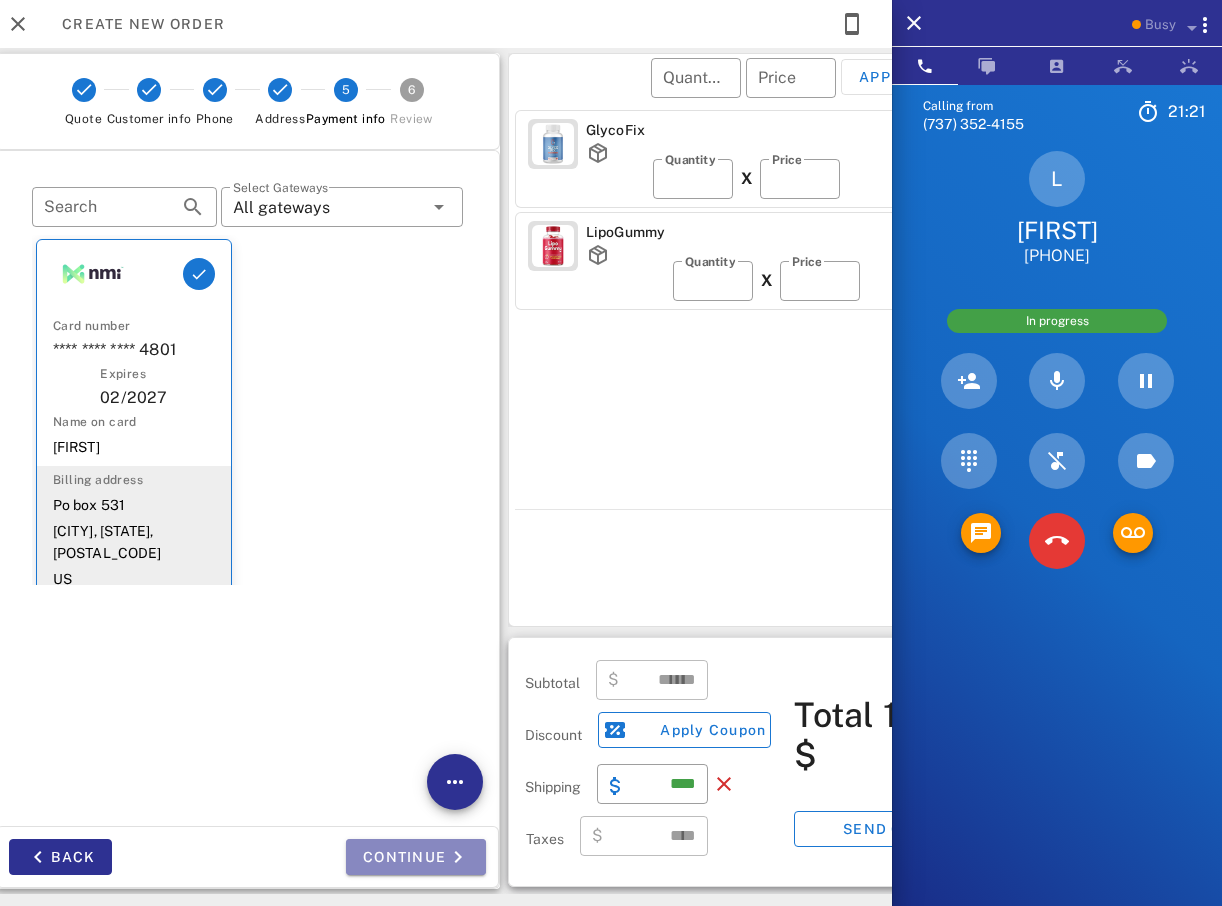 click on "Continue" at bounding box center (416, 857) 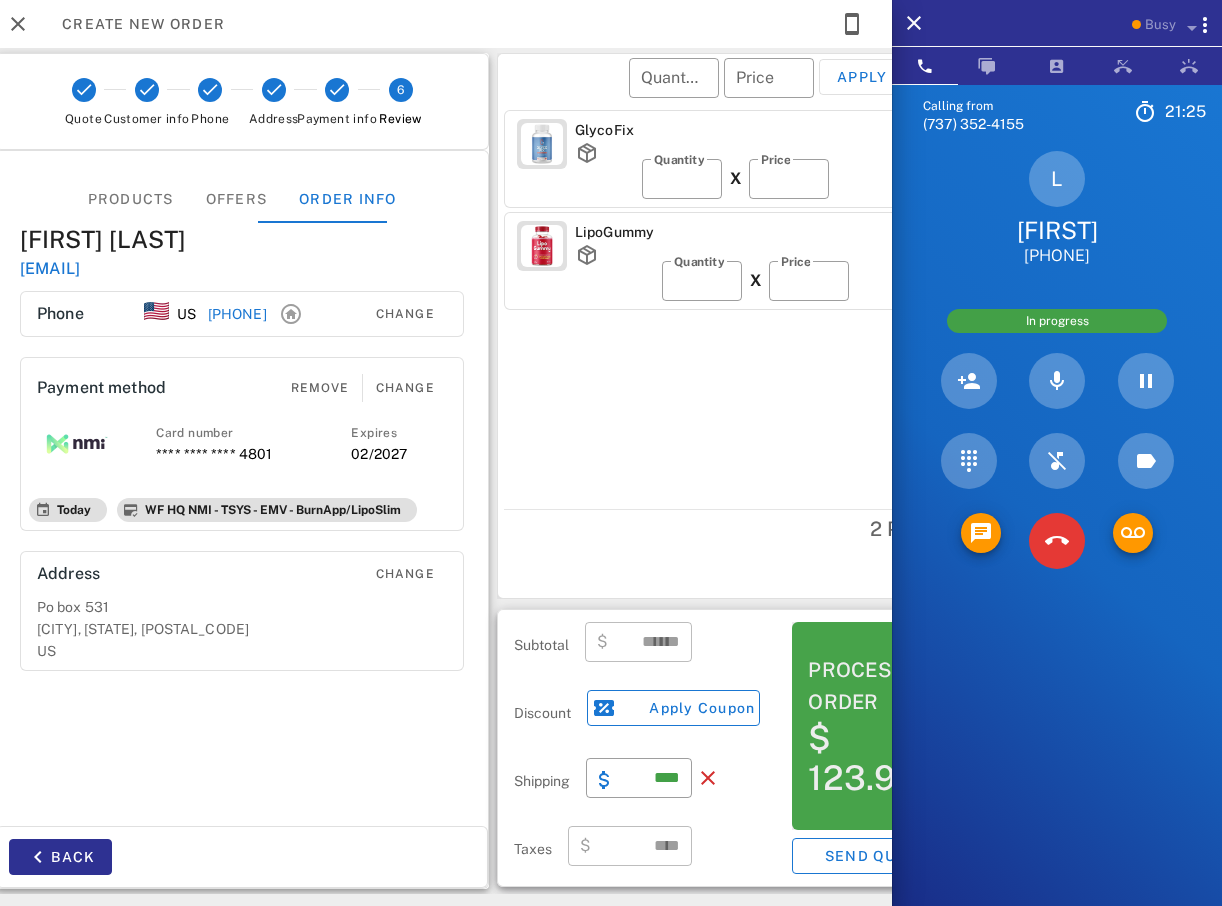click on "Process order" at bounding box center [875, 686] 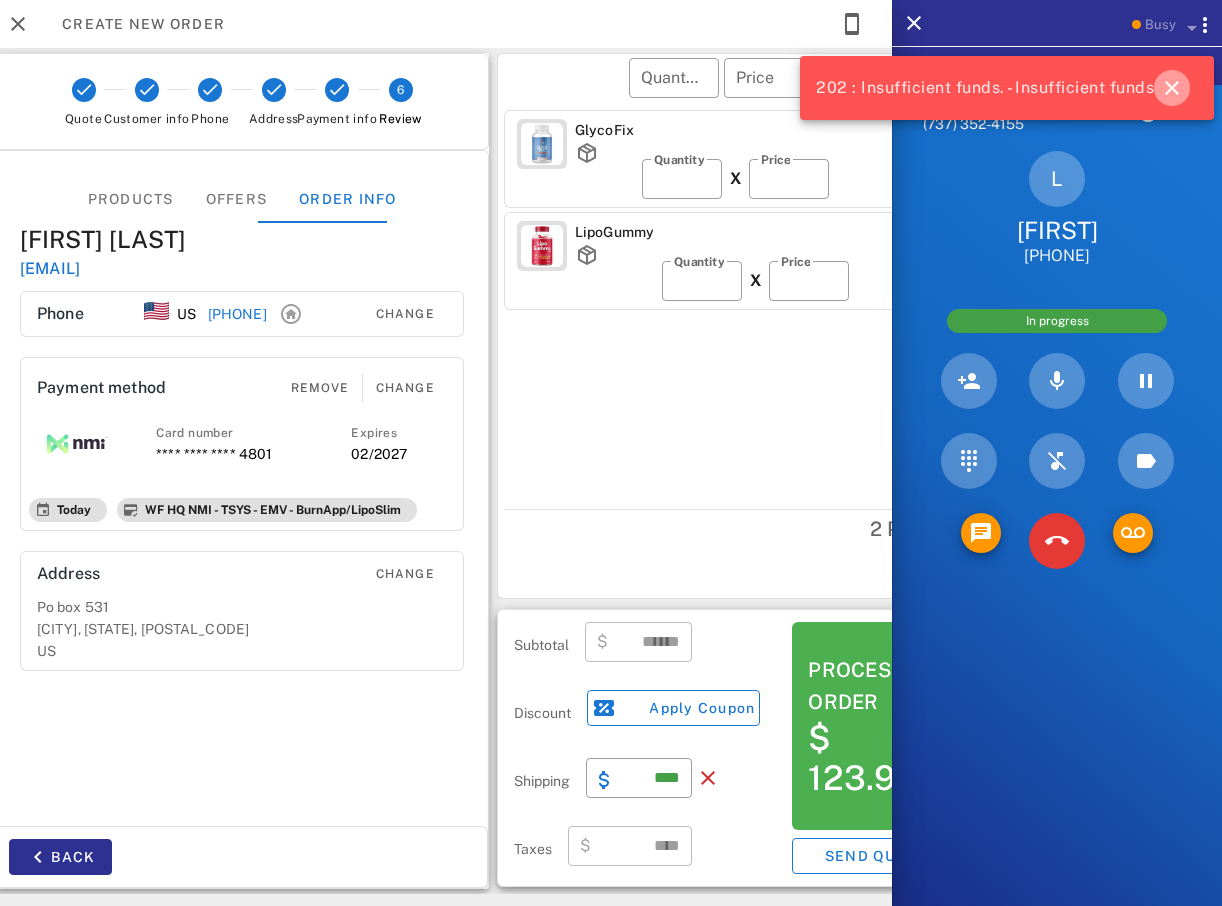 click at bounding box center [1172, 88] 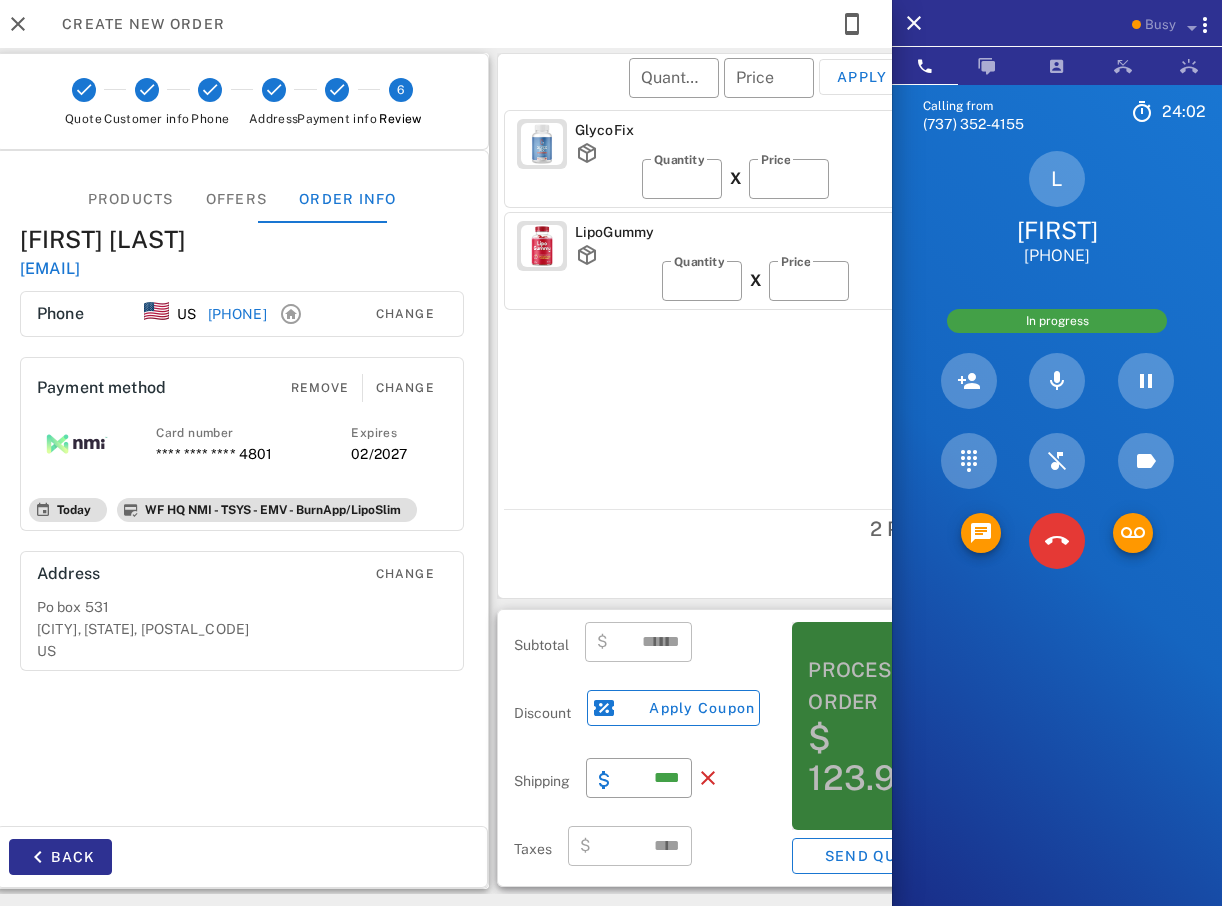 click on "Process order" at bounding box center [875, 686] 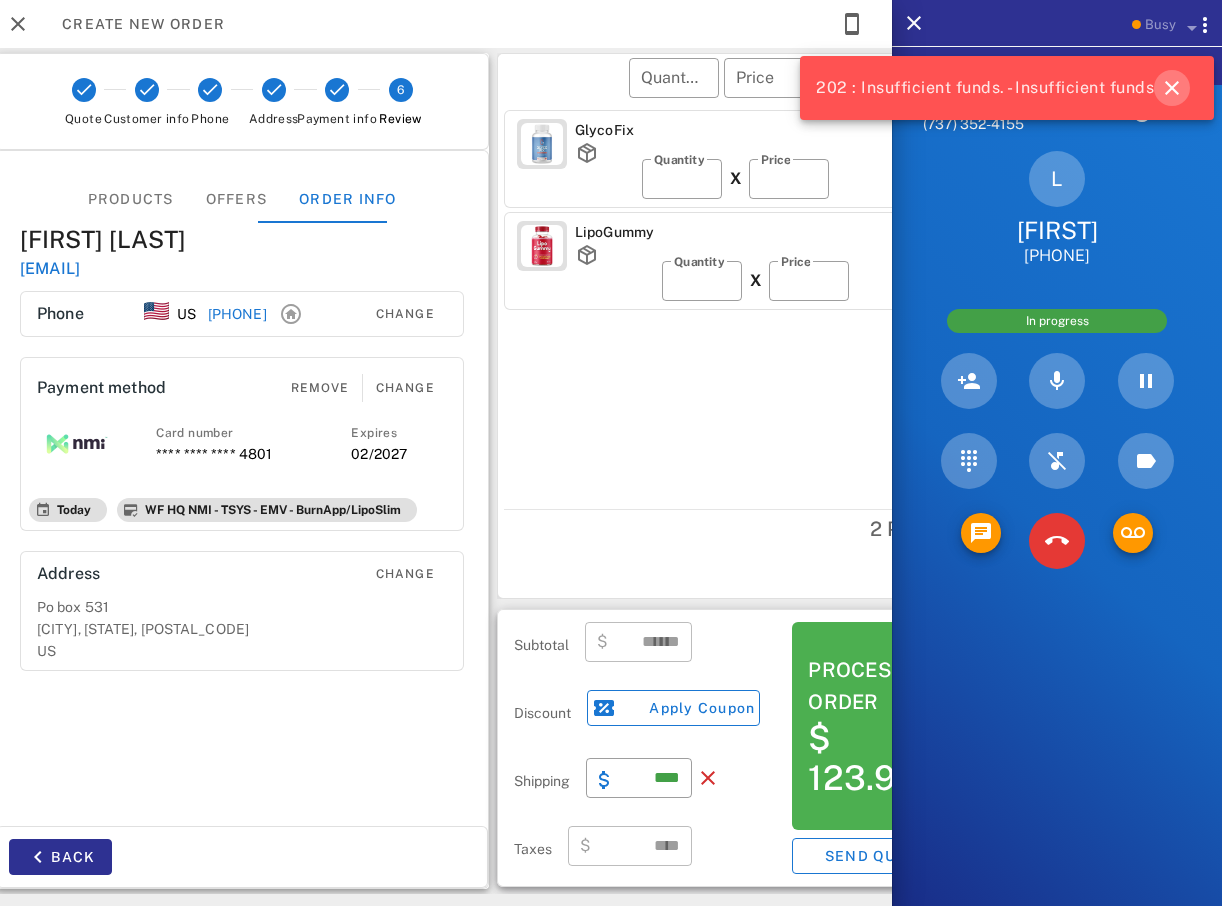 click at bounding box center [1172, 88] 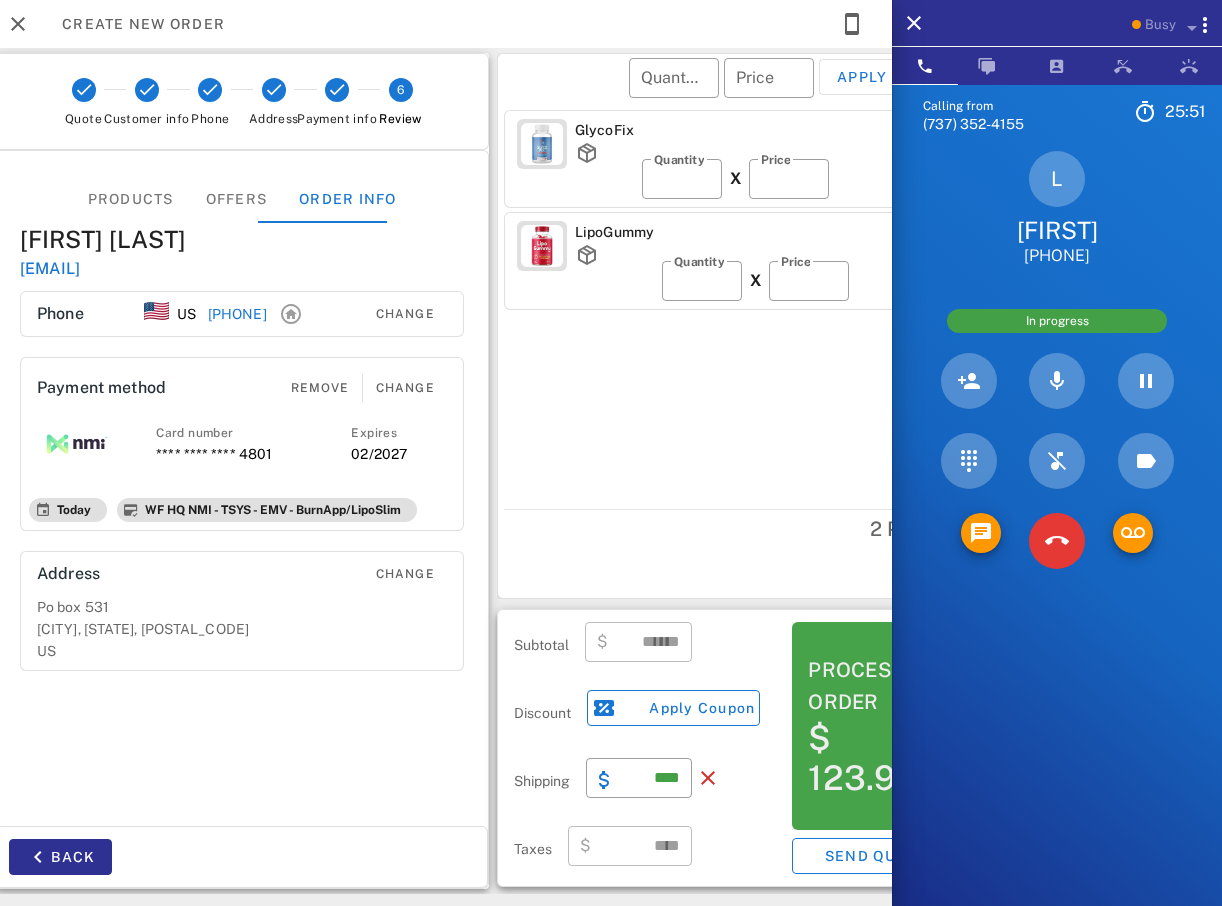 click on "Process order" at bounding box center [875, 686] 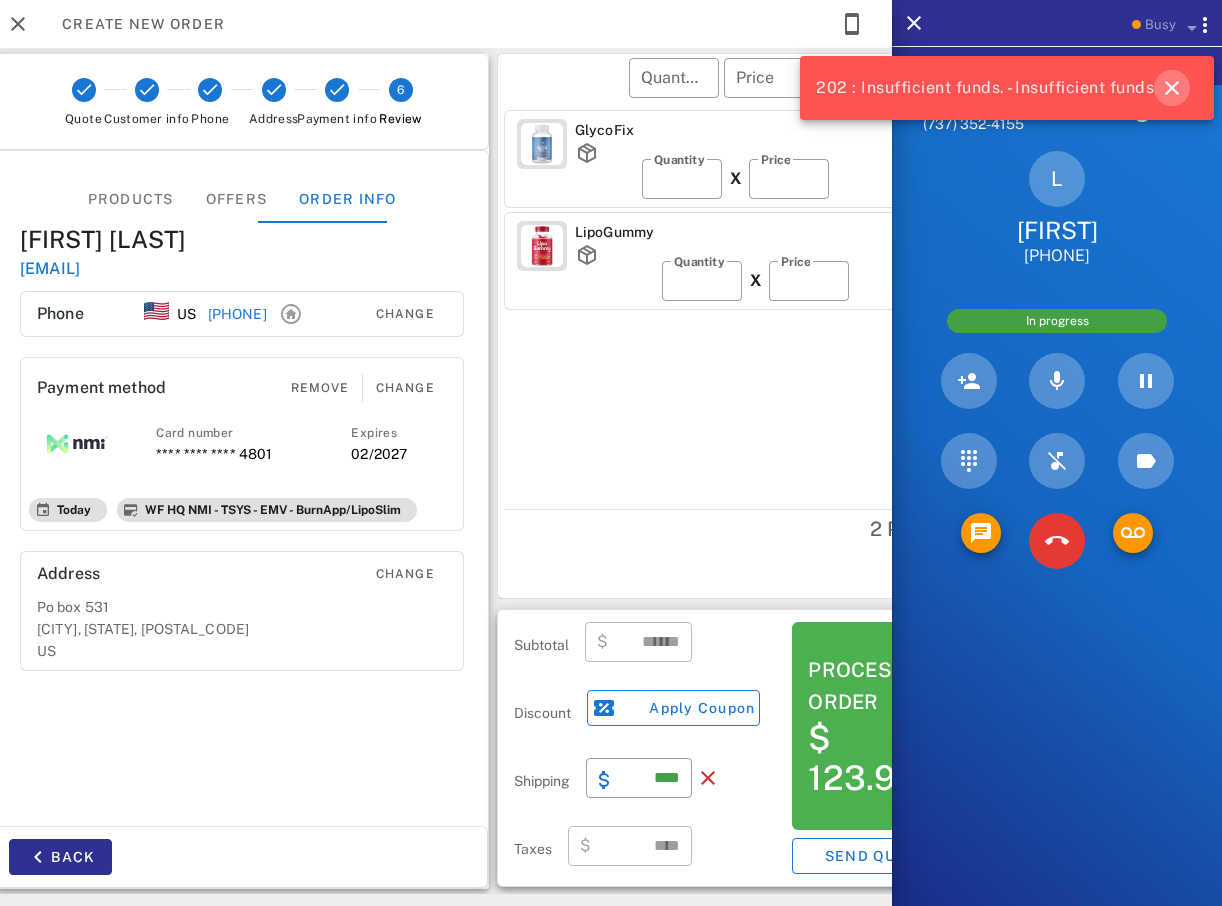 click at bounding box center (1172, 88) 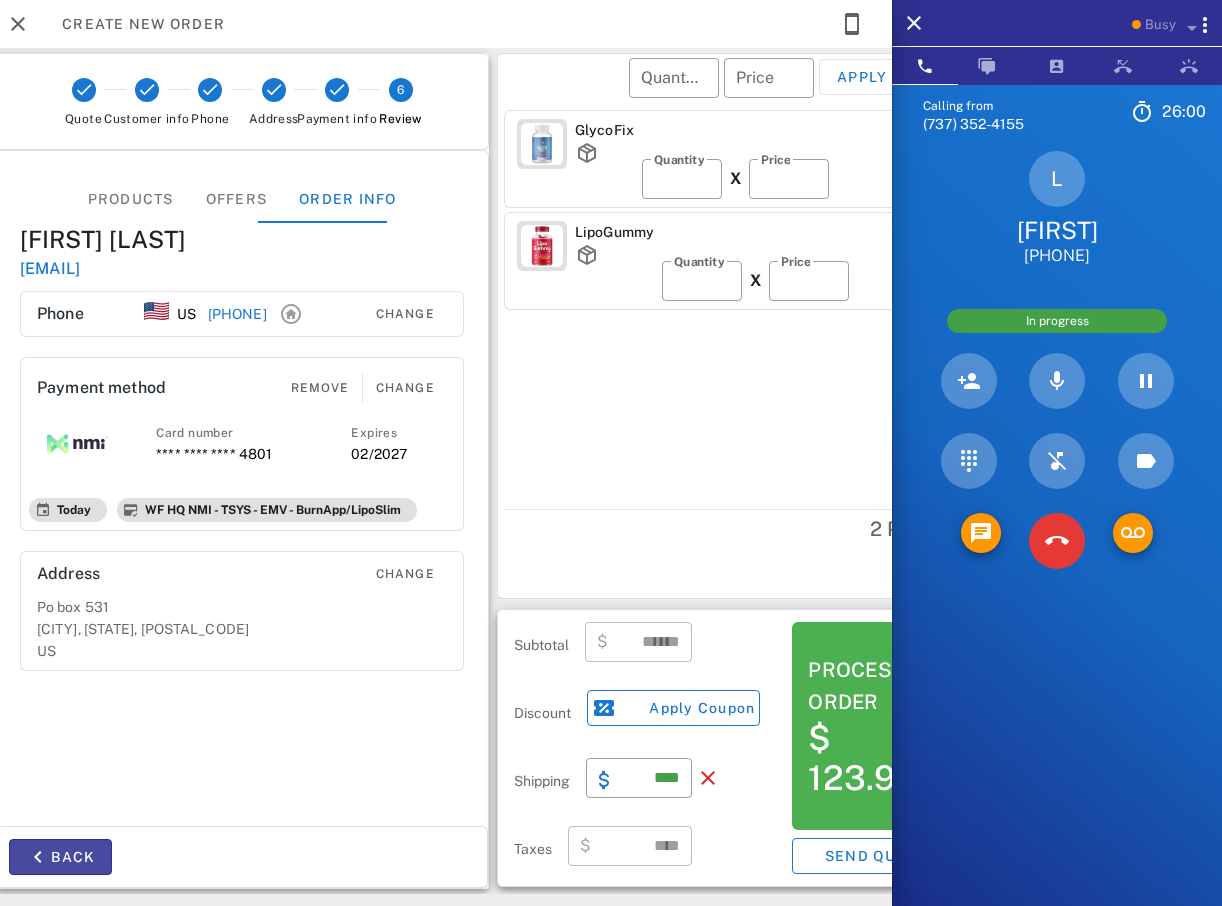 click on "Back" at bounding box center (60, 857) 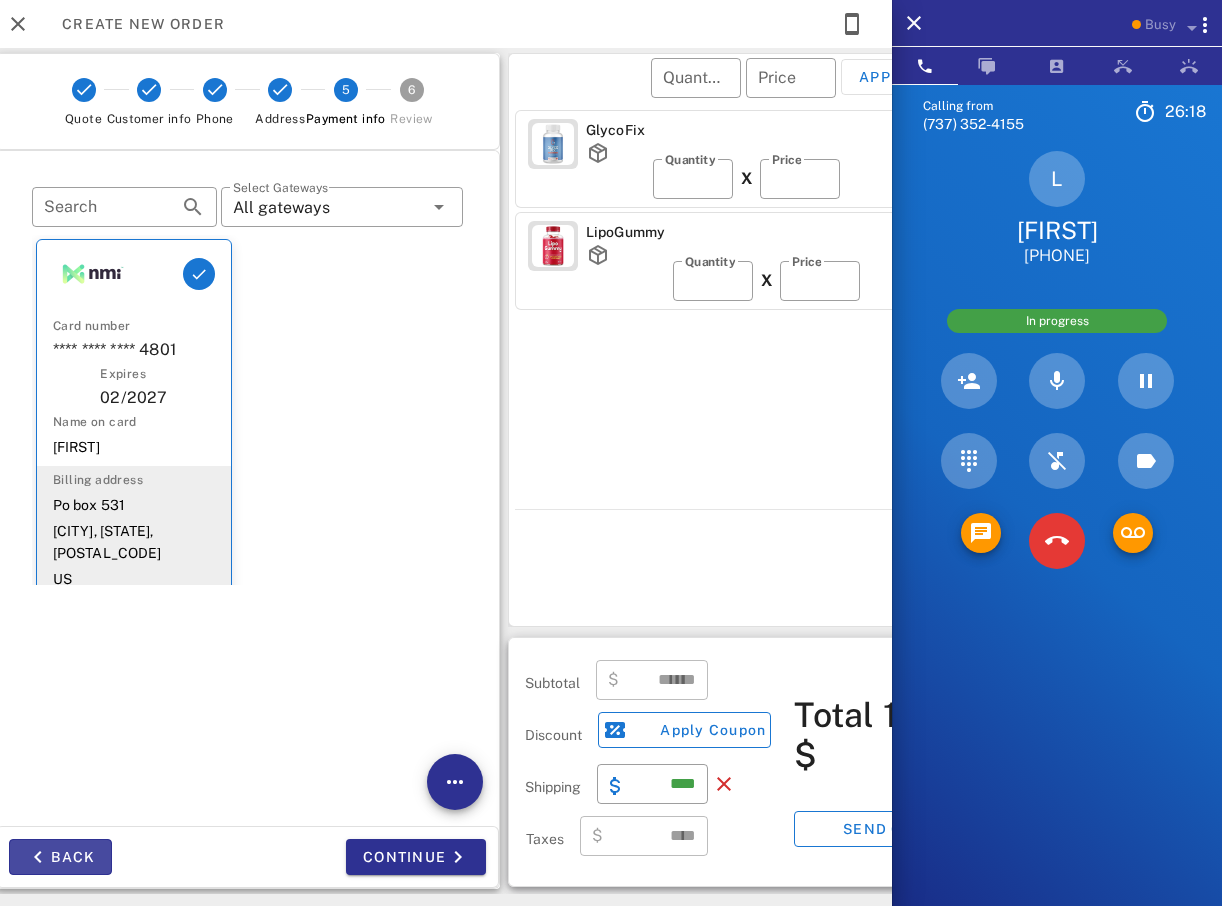 click on "Back" at bounding box center (60, 857) 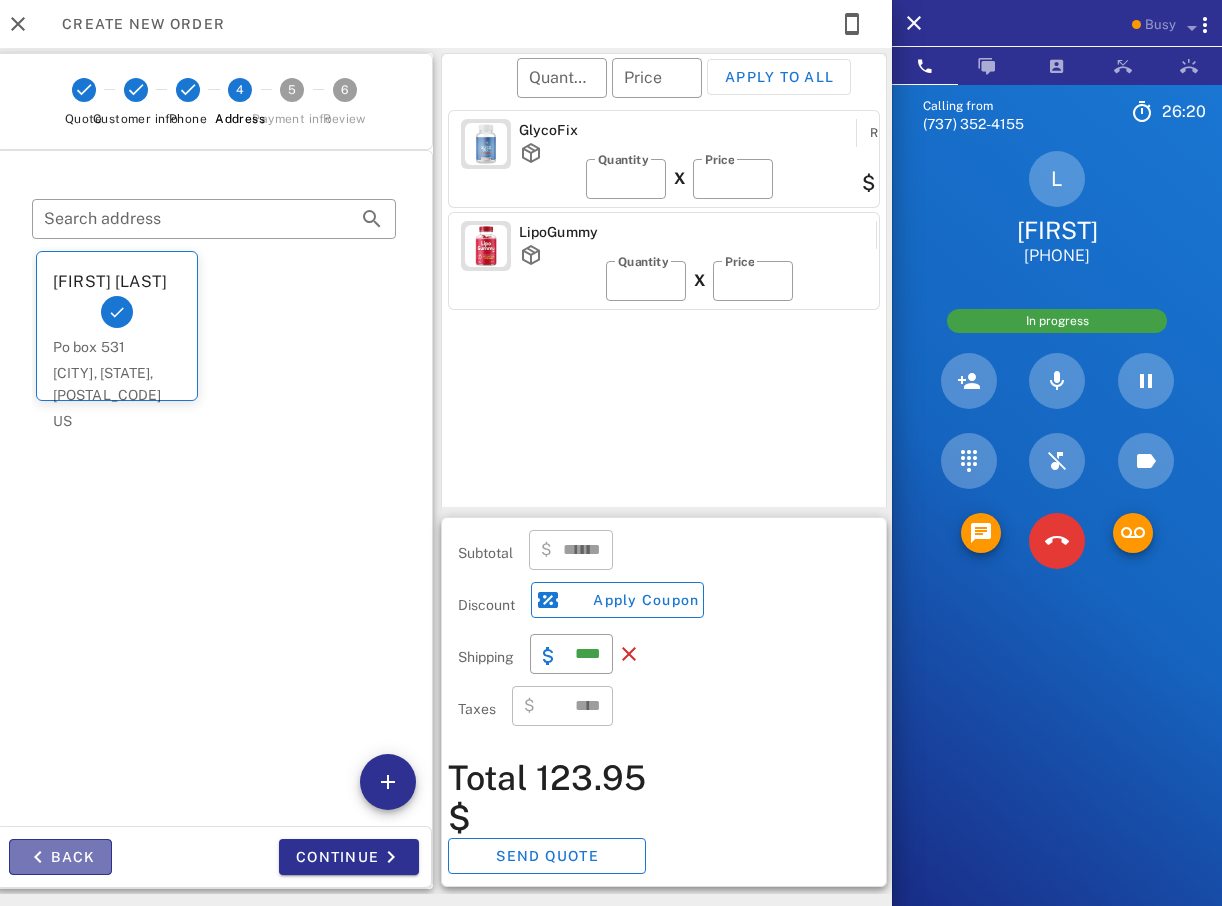 click on "Back" at bounding box center (60, 857) 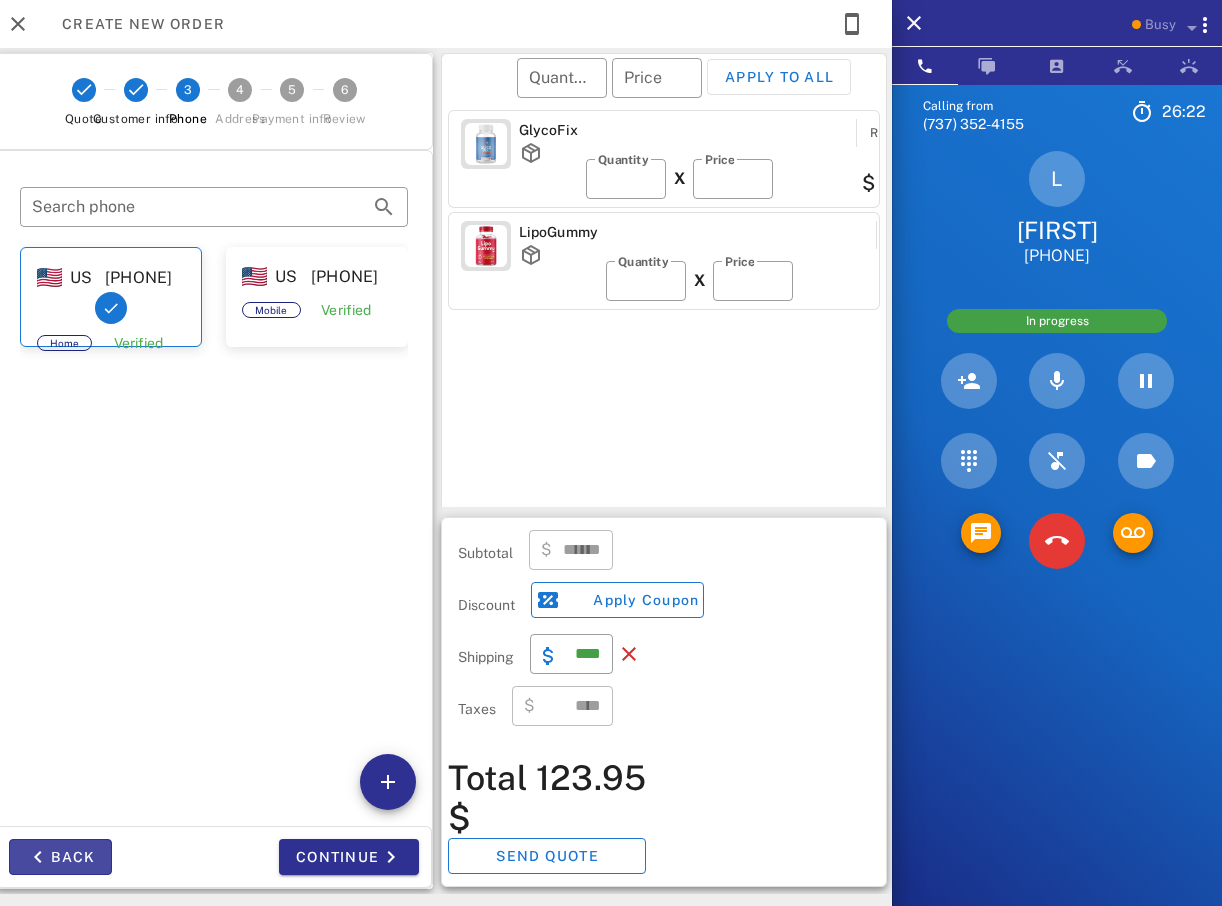 click on "Back" at bounding box center [60, 857] 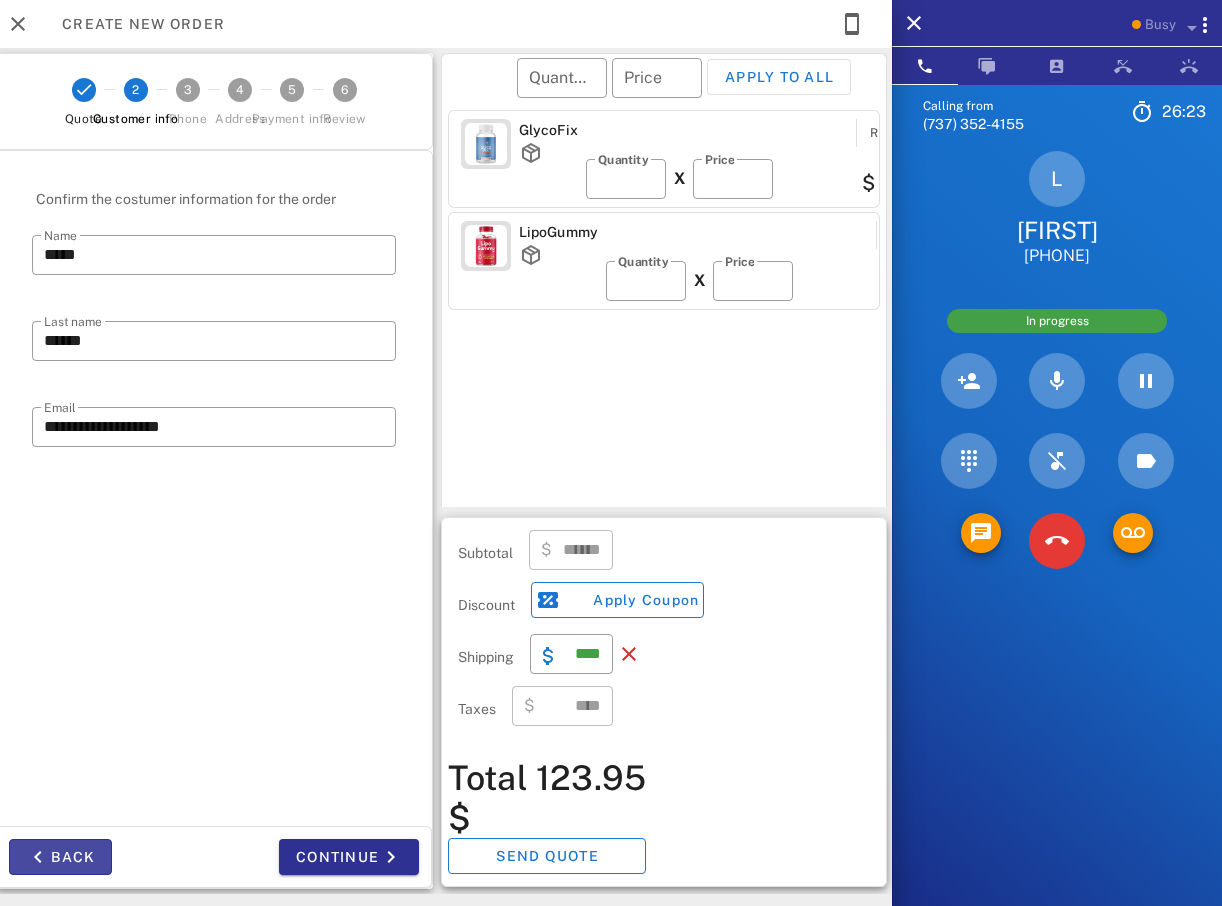 click on "Back" at bounding box center (60, 857) 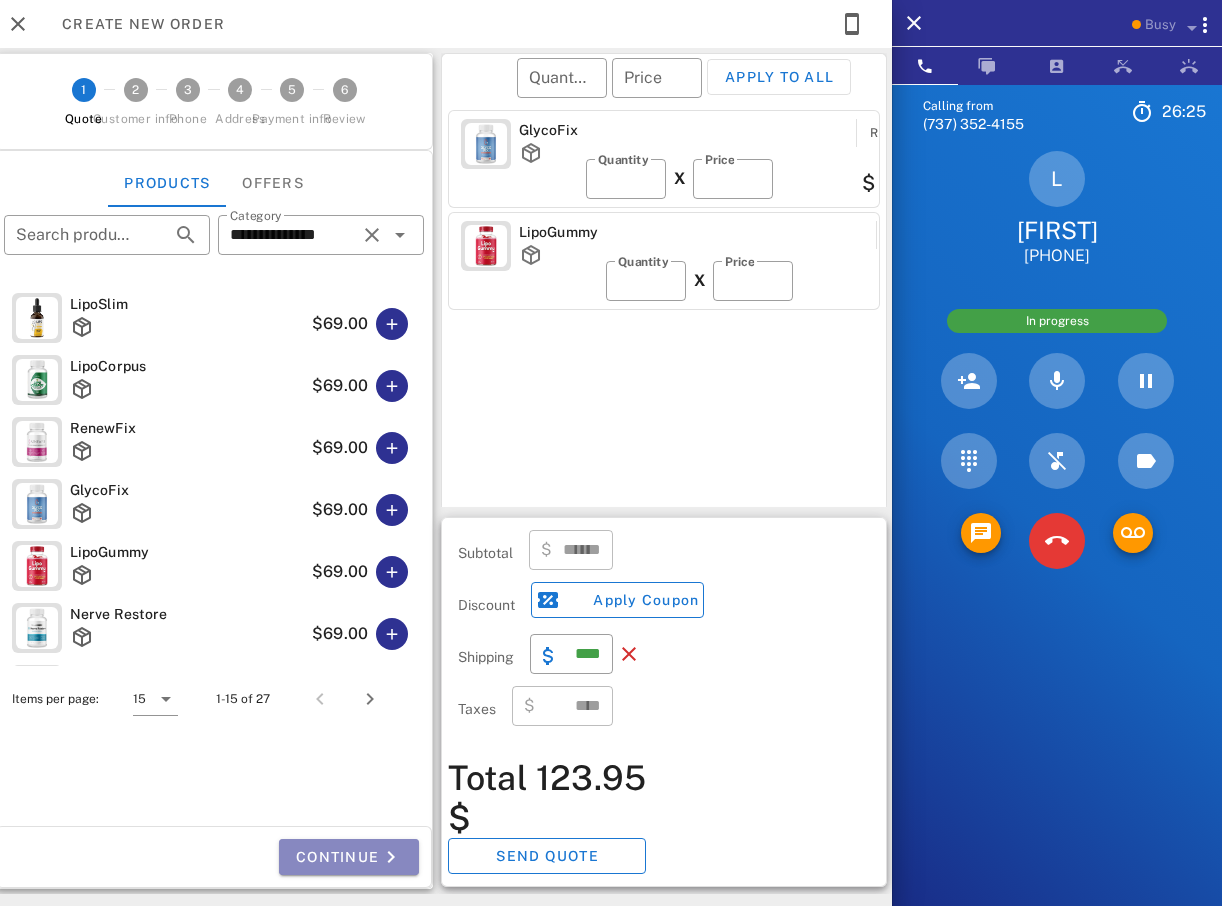 click on "Continue" at bounding box center (349, 857) 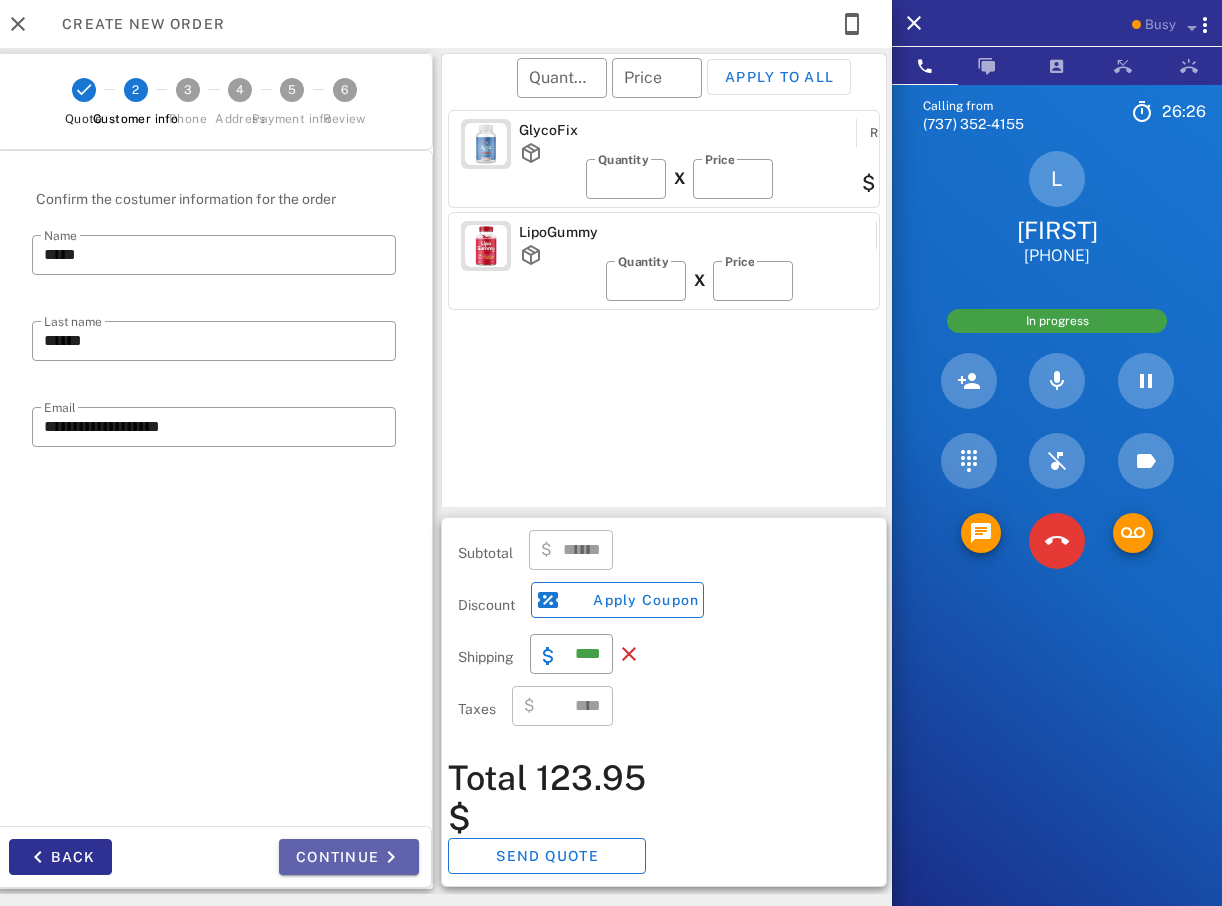 click on "Continue" at bounding box center [349, 857] 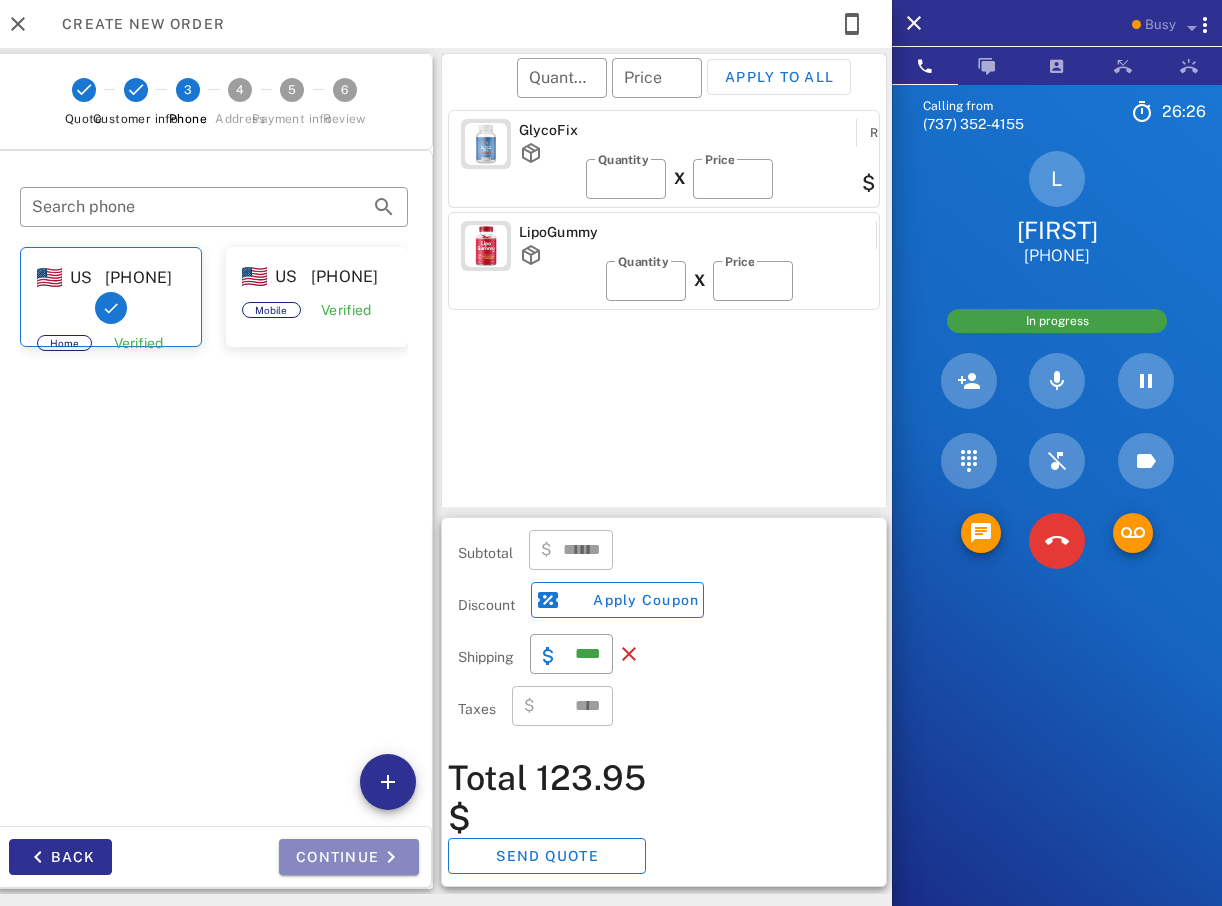 click on "Continue" at bounding box center (349, 857) 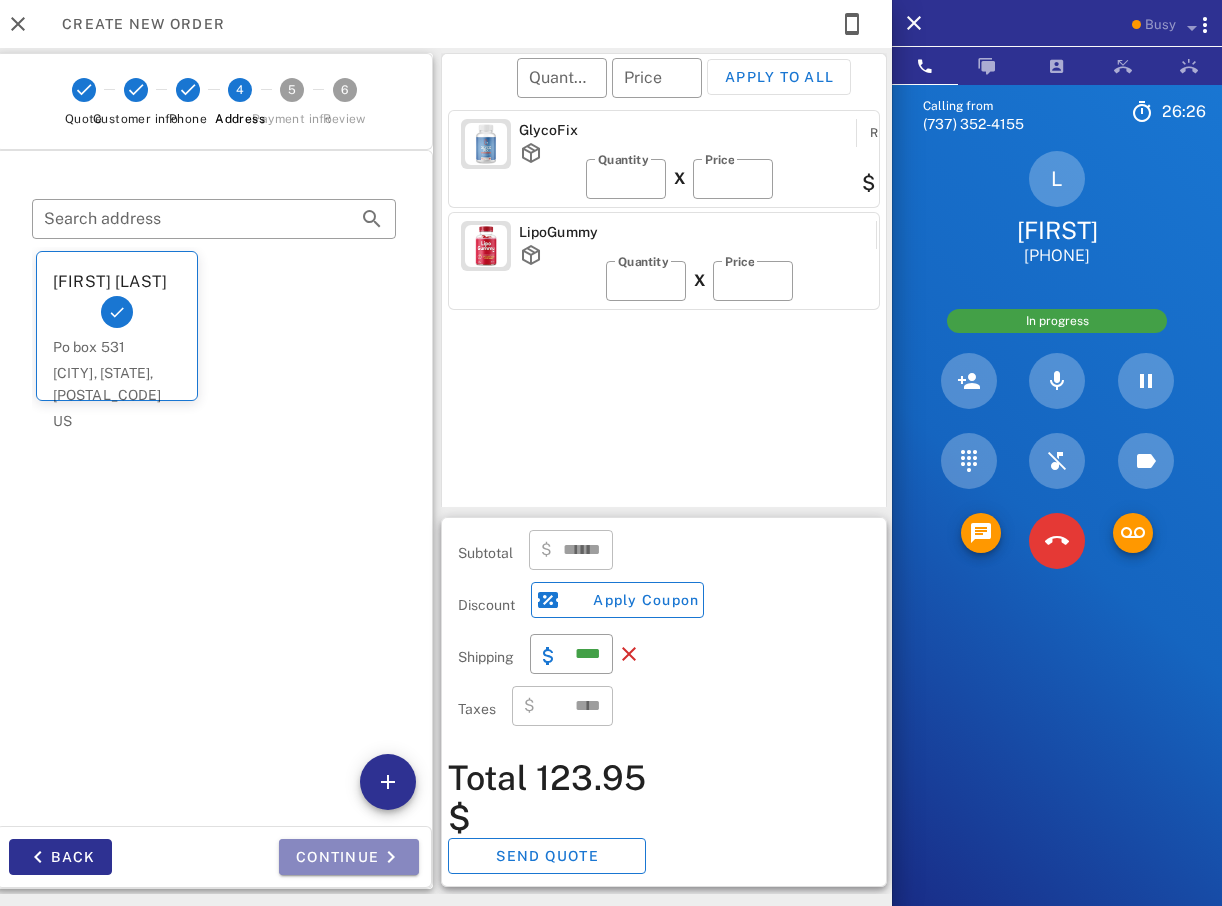 click on "Continue" at bounding box center (349, 857) 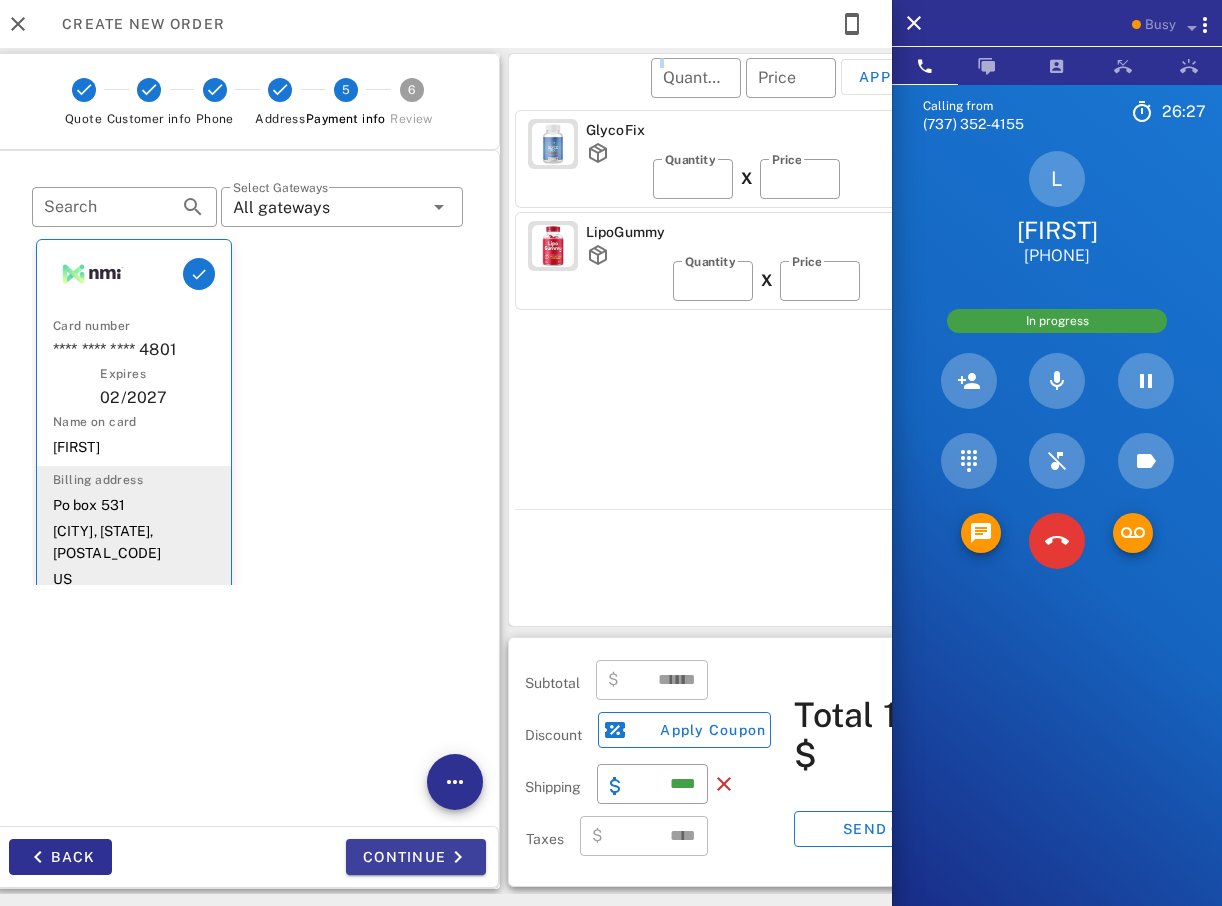 click on "Continue" at bounding box center [373, 857] 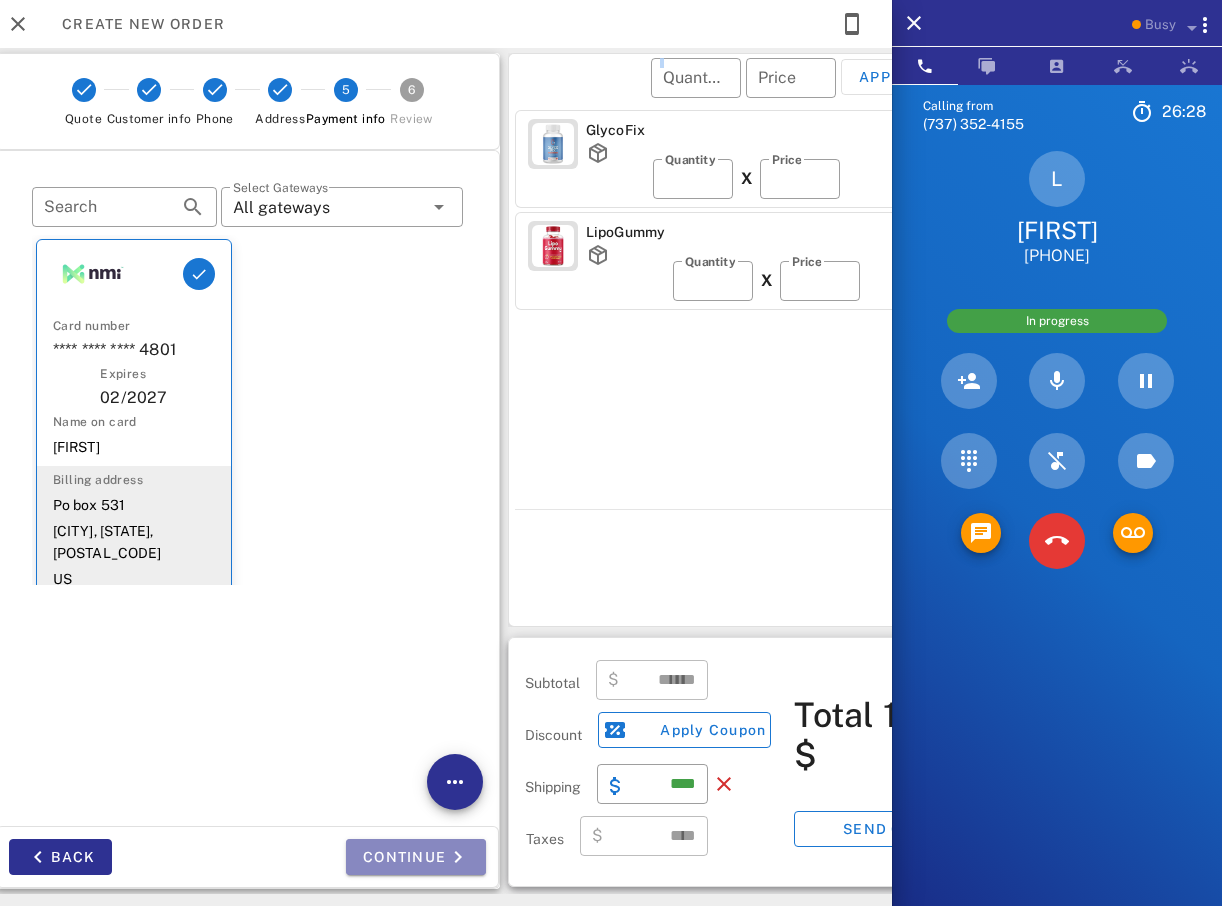 drag, startPoint x: 327, startPoint y: 865, endPoint x: 433, endPoint y: 858, distance: 106.23088 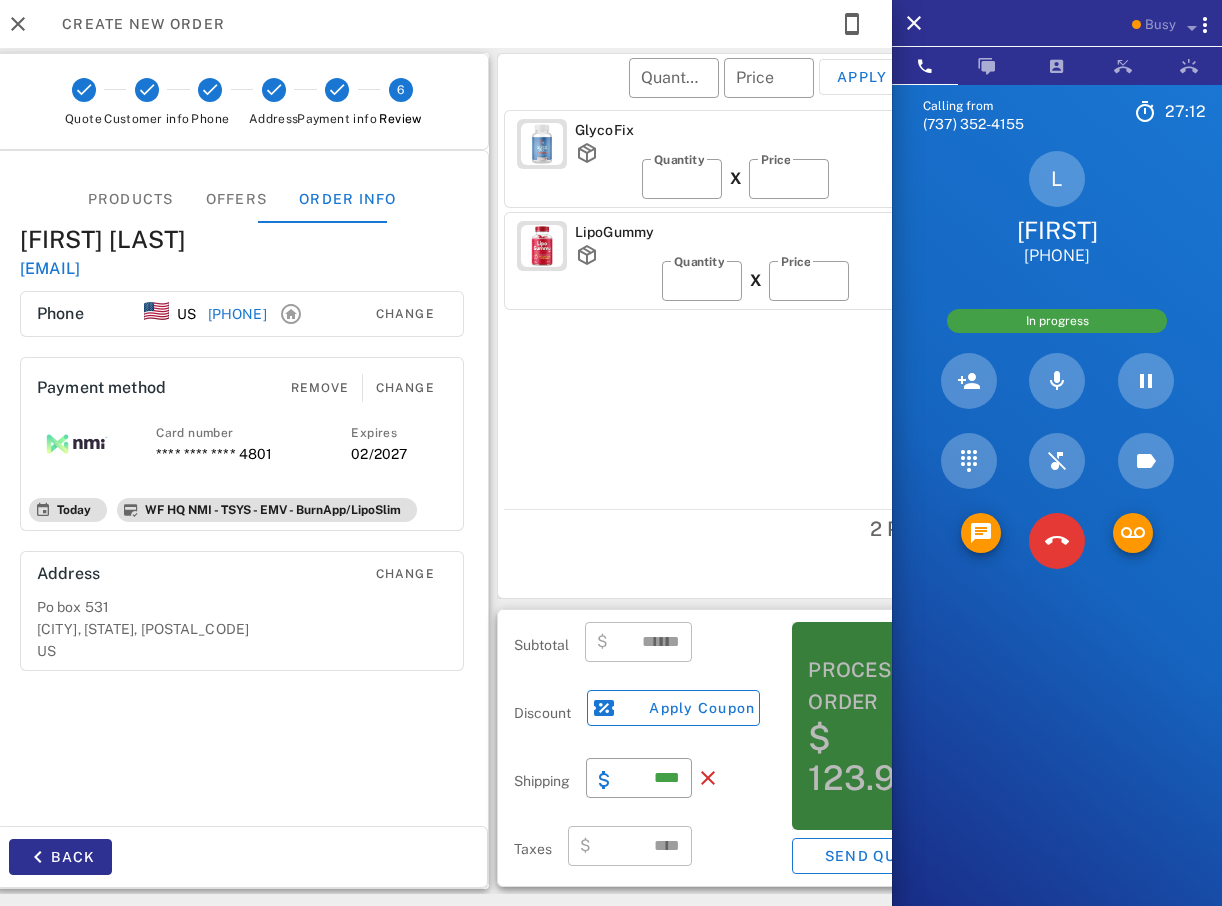 click on "$ 123.95" at bounding box center (875, 758) 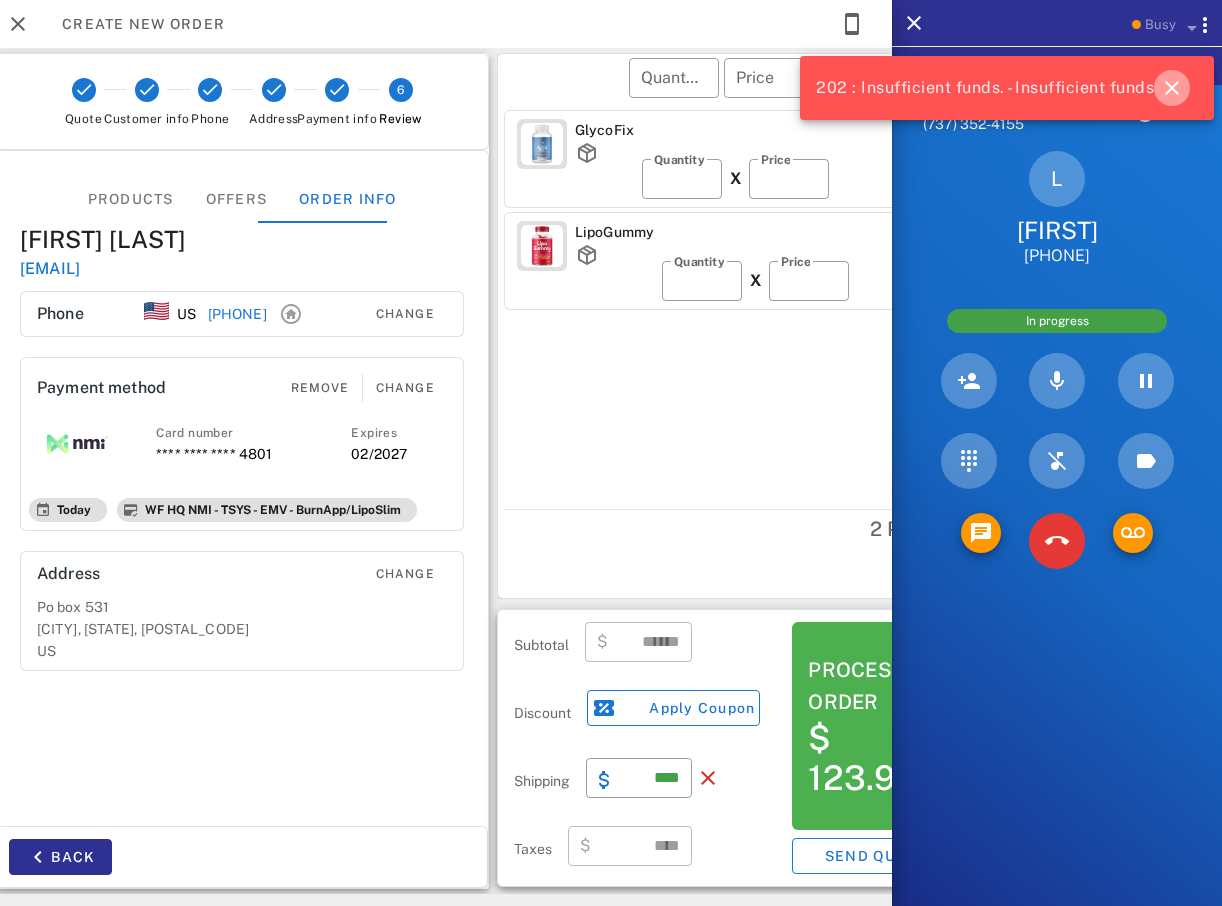 click at bounding box center (1172, 88) 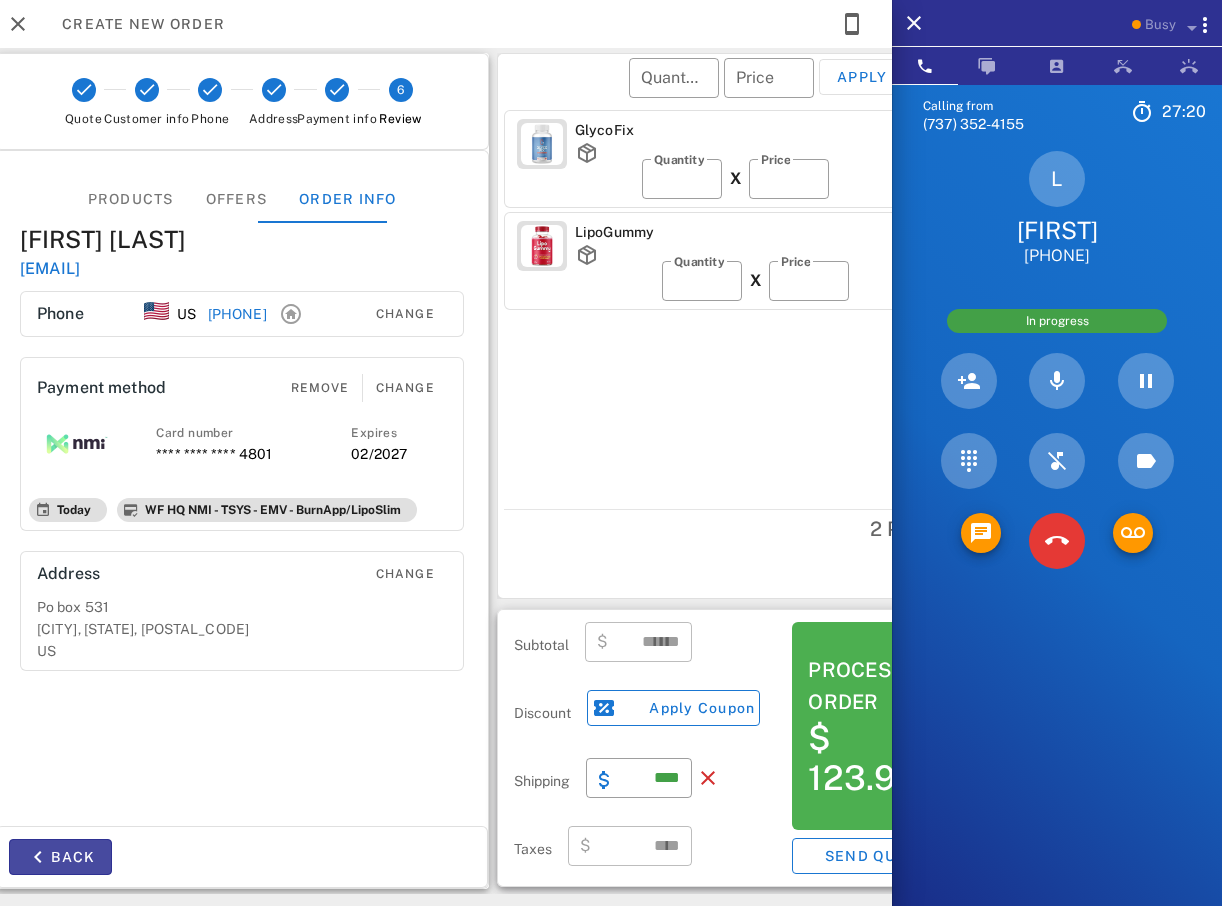 click on "Back" at bounding box center (60, 857) 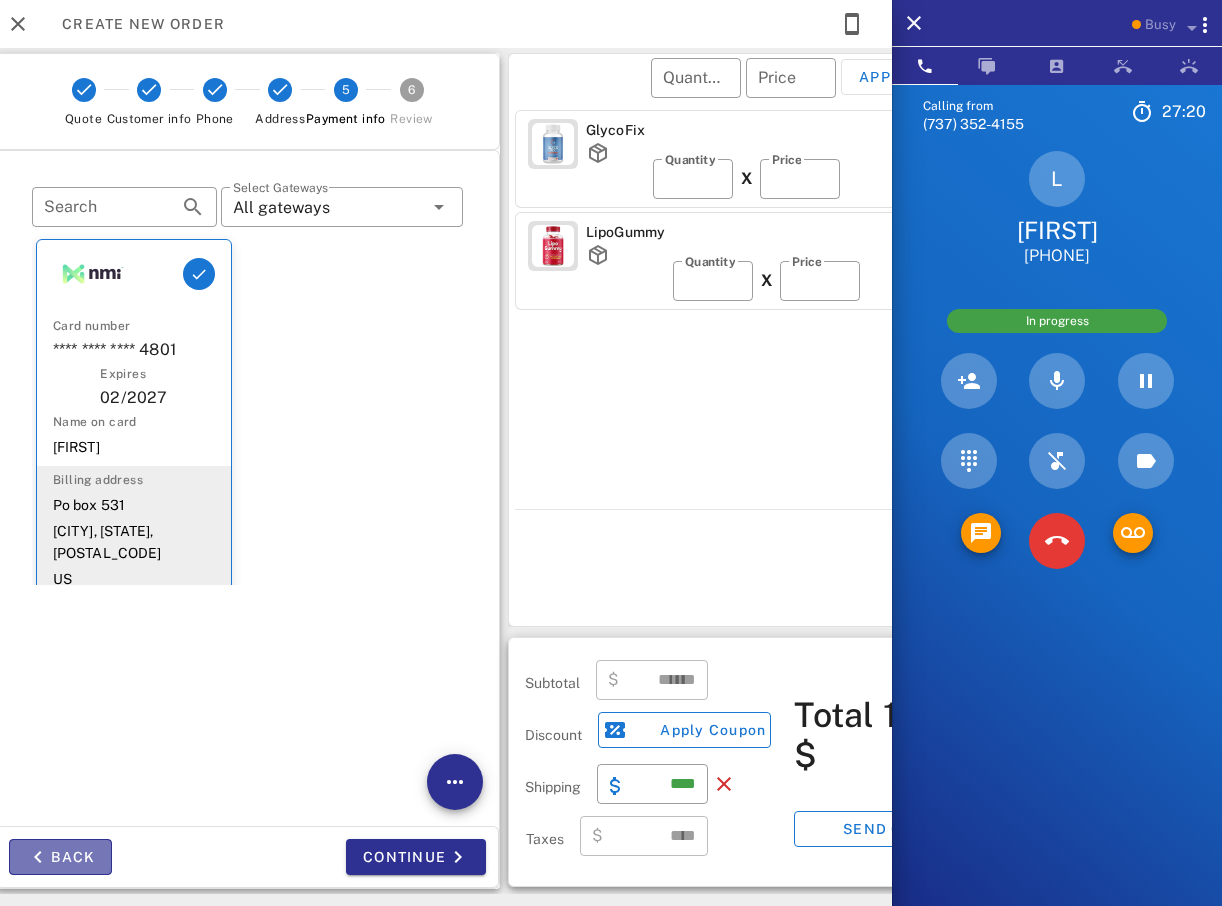 click on "Back" at bounding box center [60, 857] 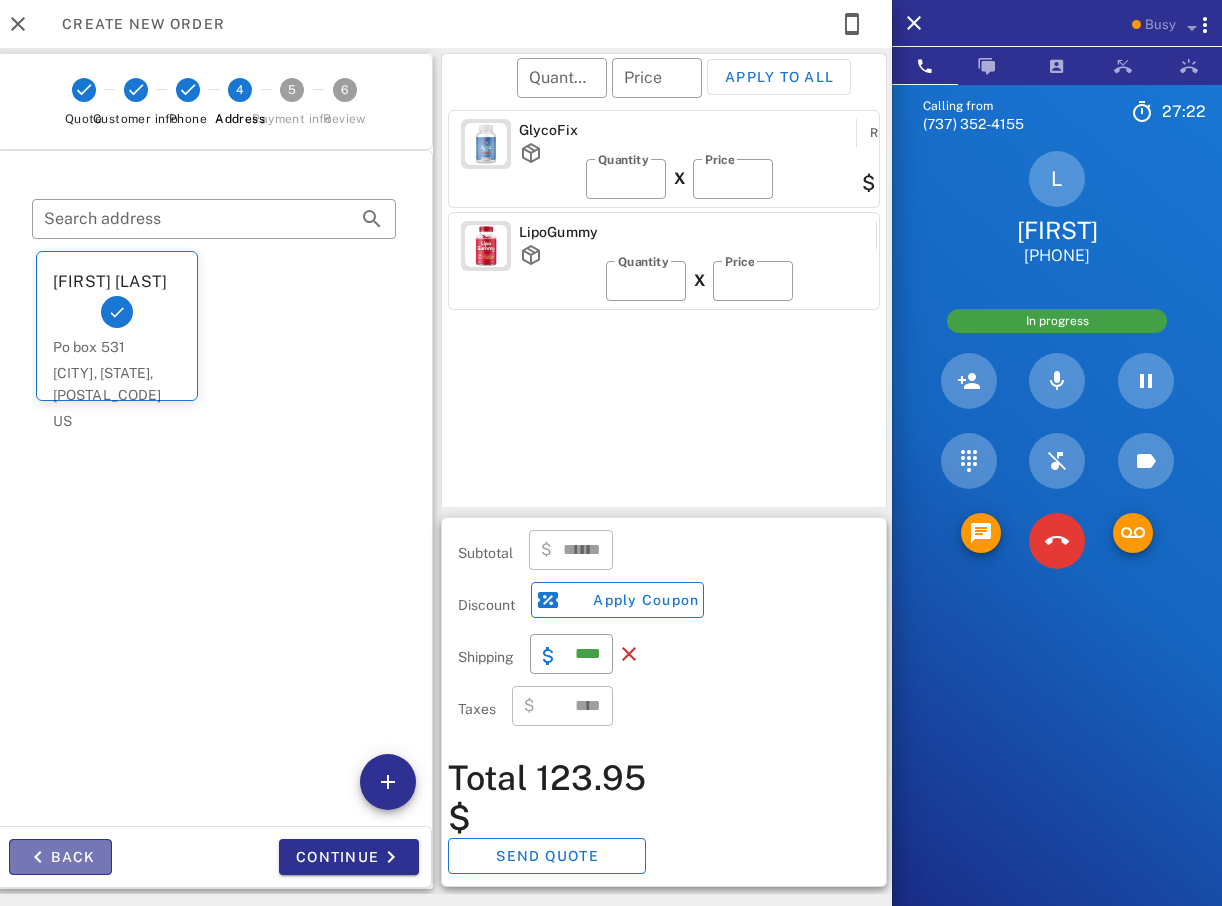 click on "Back" at bounding box center (60, 857) 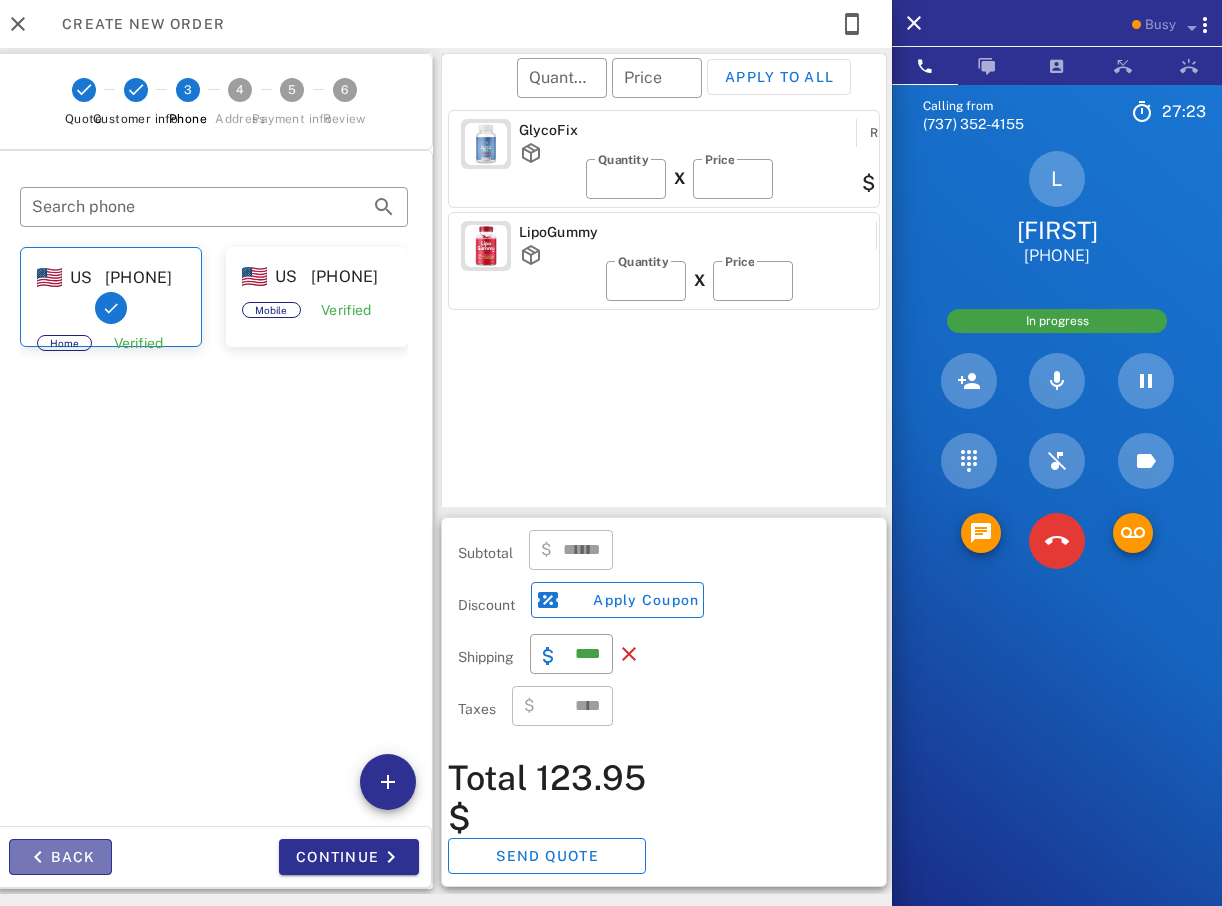 click on "Back" at bounding box center (60, 857) 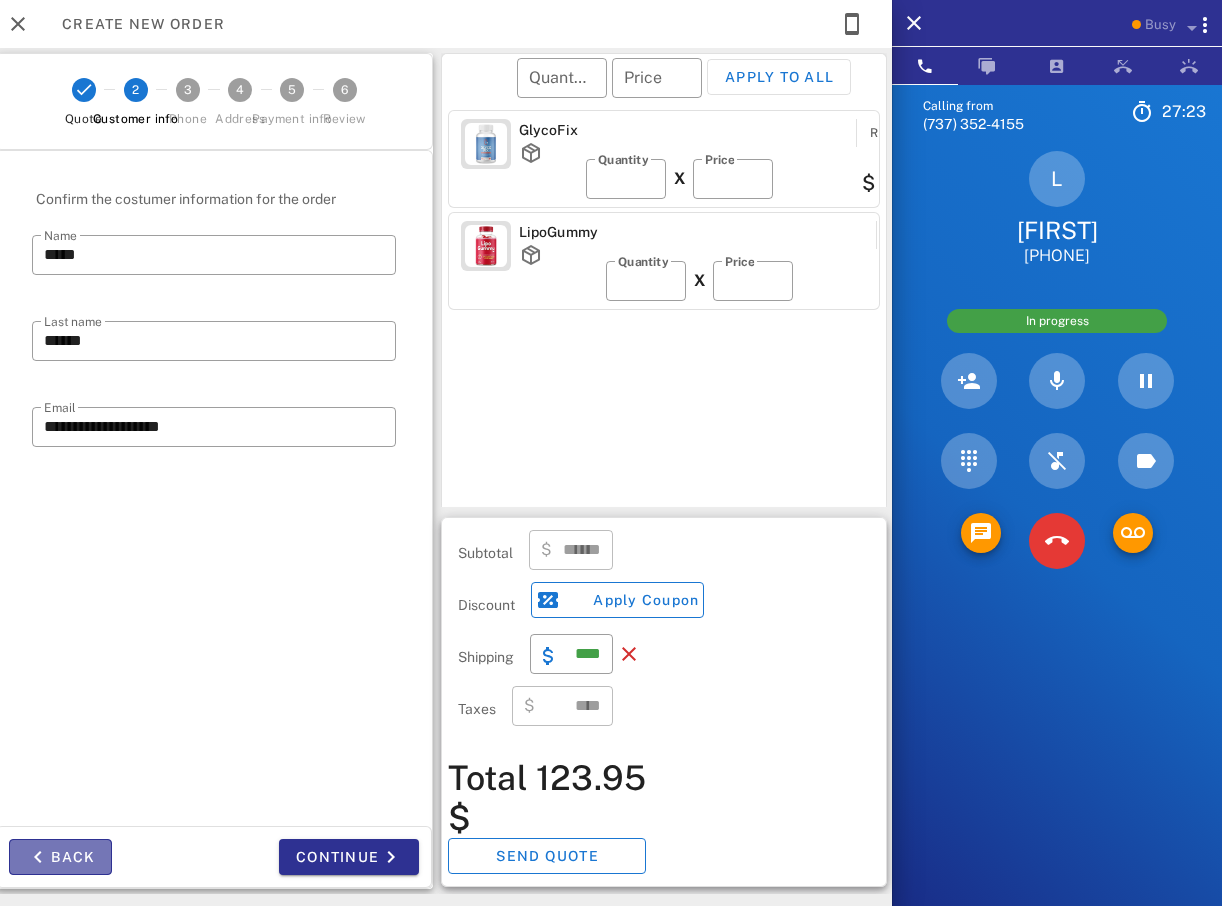click on "Back" at bounding box center [60, 857] 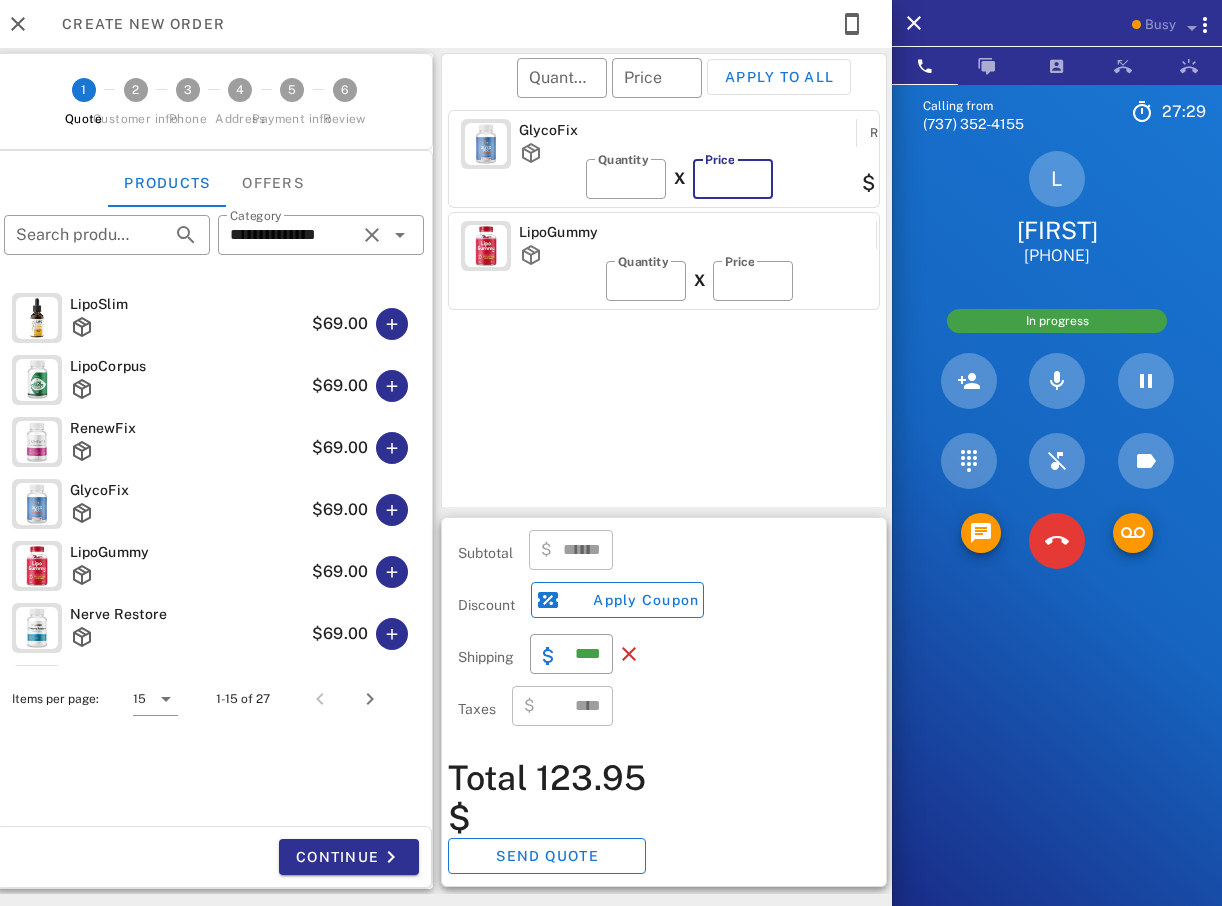 click on "**" at bounding box center (733, 179) 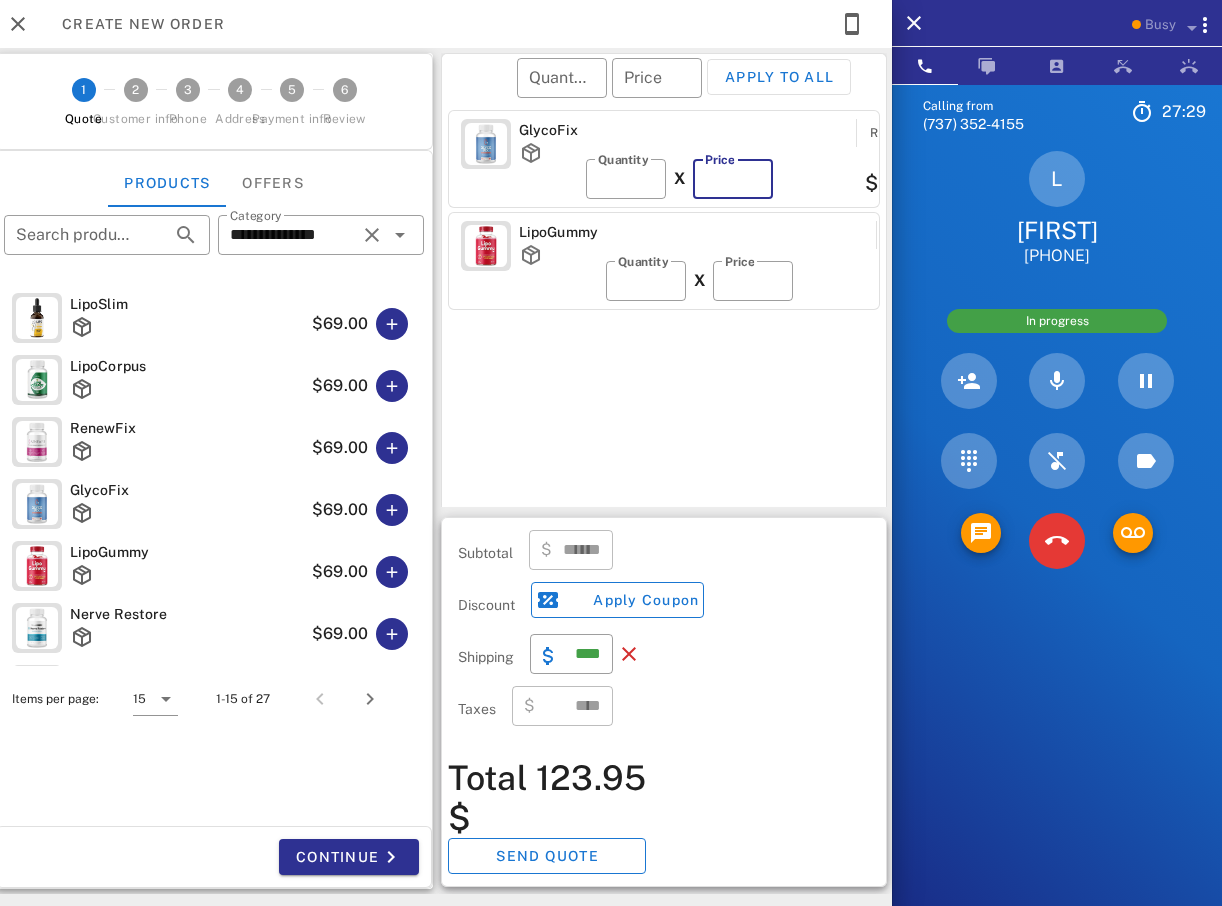 click on "**" at bounding box center [733, 179] 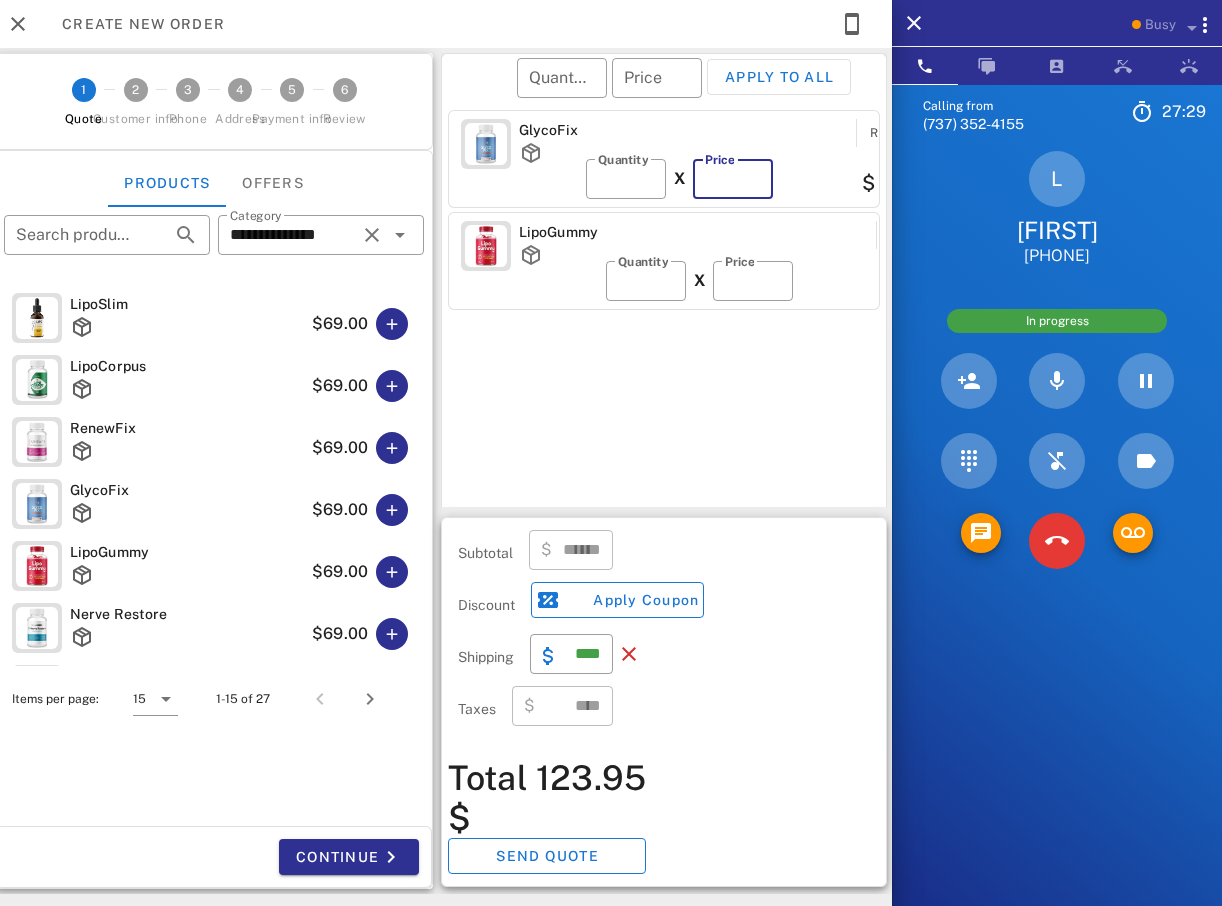 click on "**" at bounding box center (733, 179) 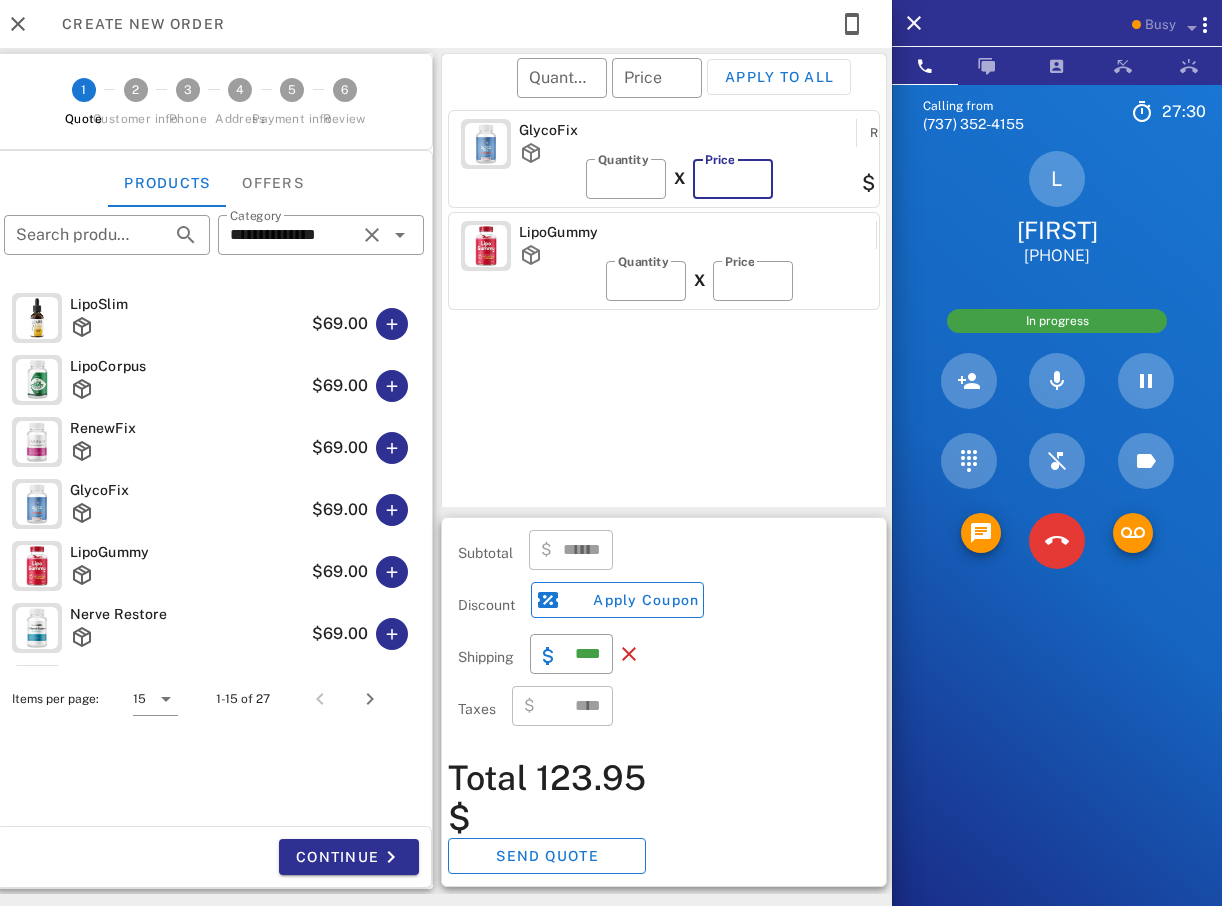 click on "**" at bounding box center (733, 179) 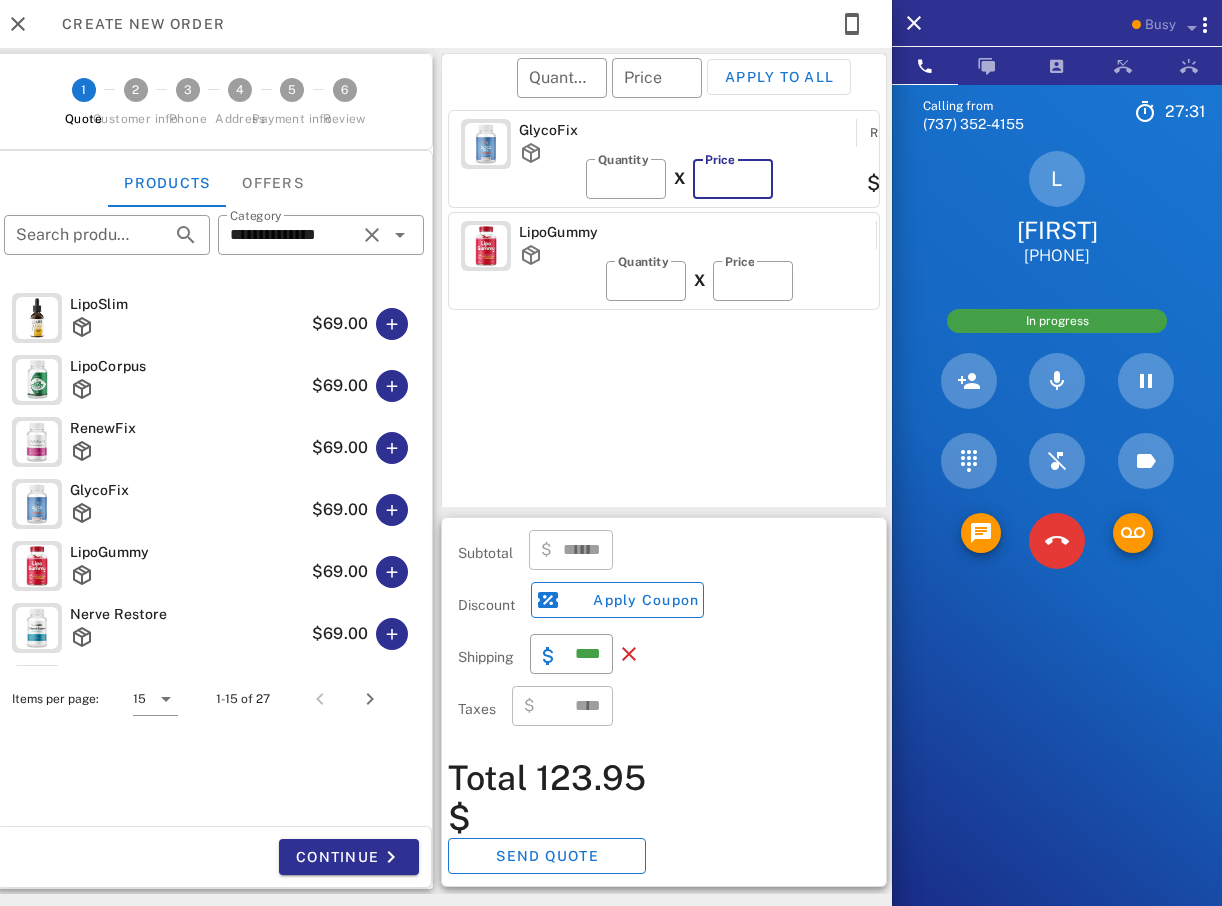 click on "**" at bounding box center [733, 179] 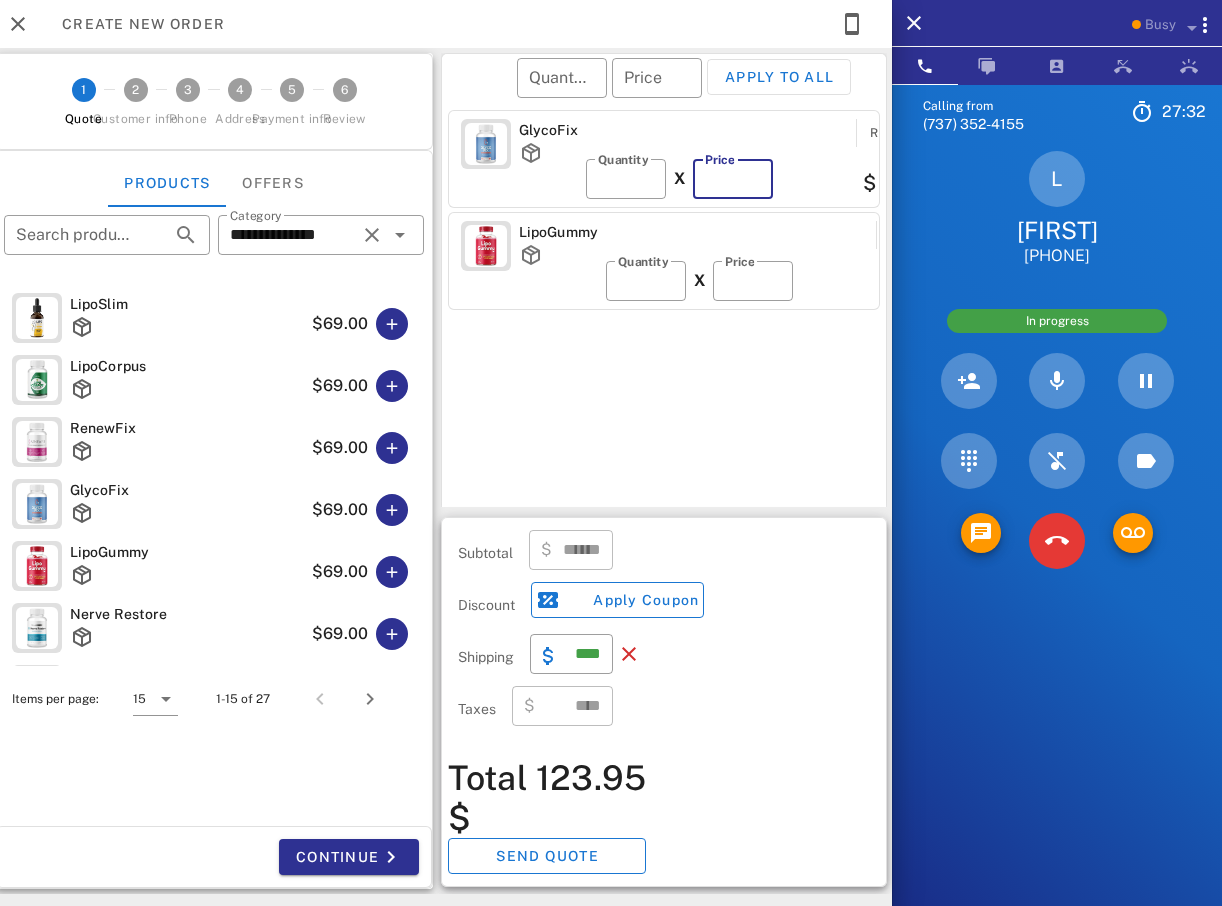 type on "******" 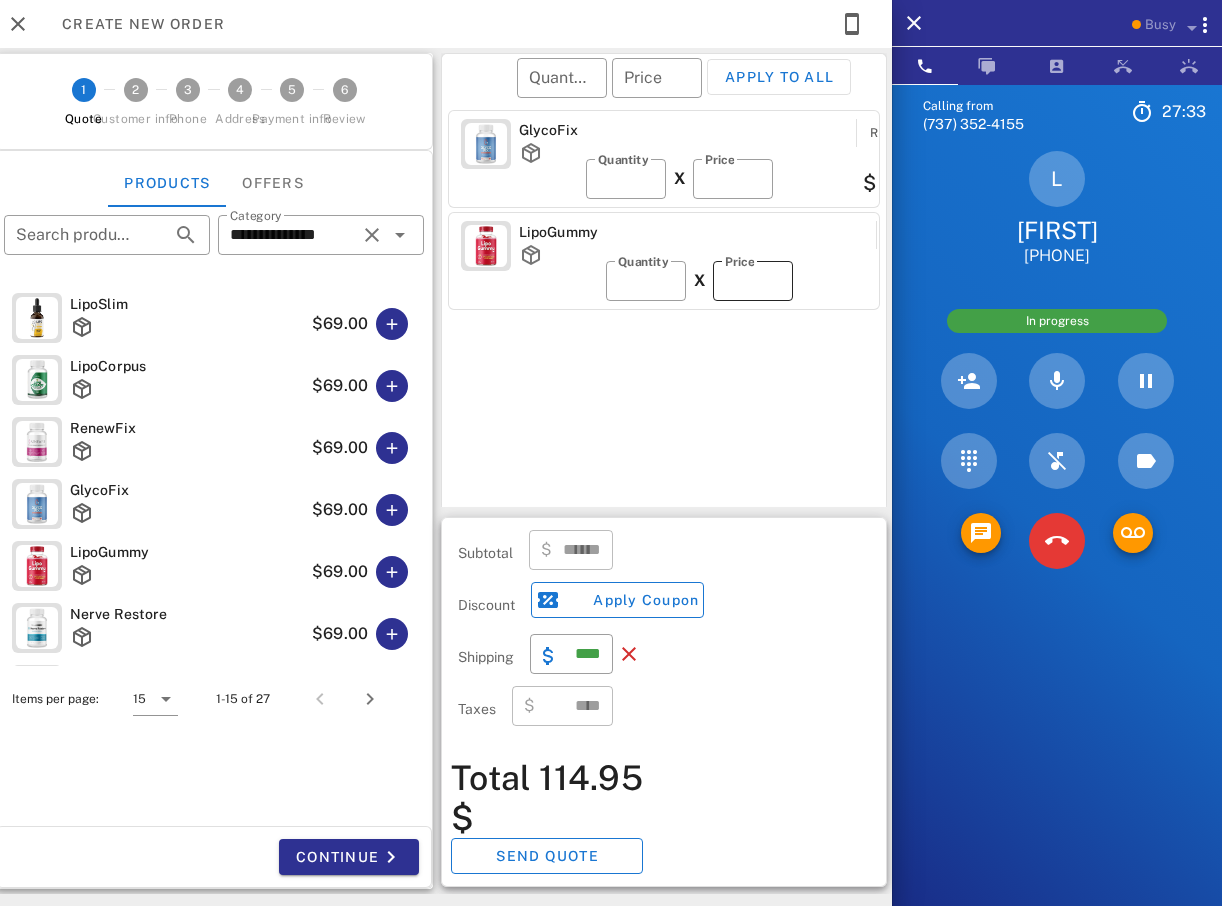 click on "**" at bounding box center (753, 281) 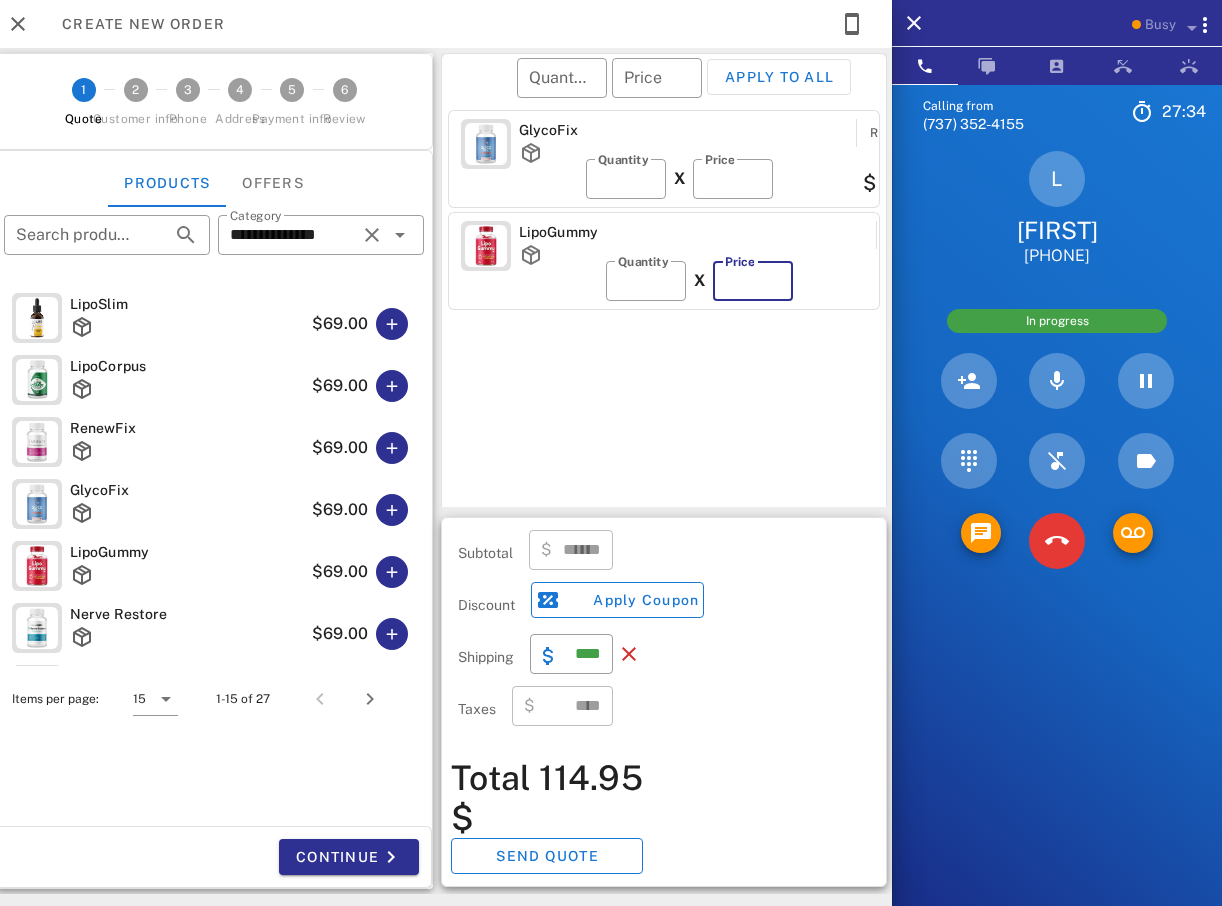 click on "**" at bounding box center [753, 281] 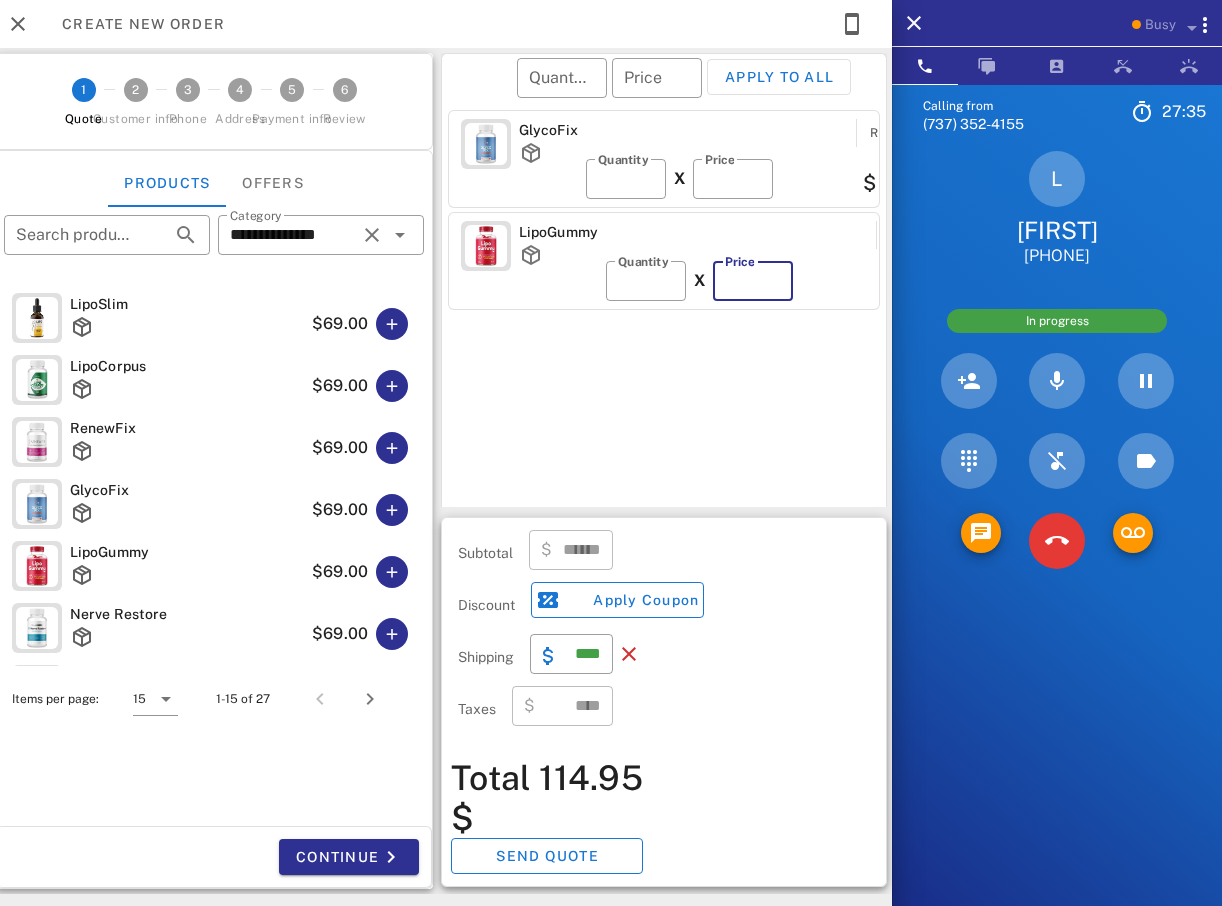 click on "**" at bounding box center (753, 281) 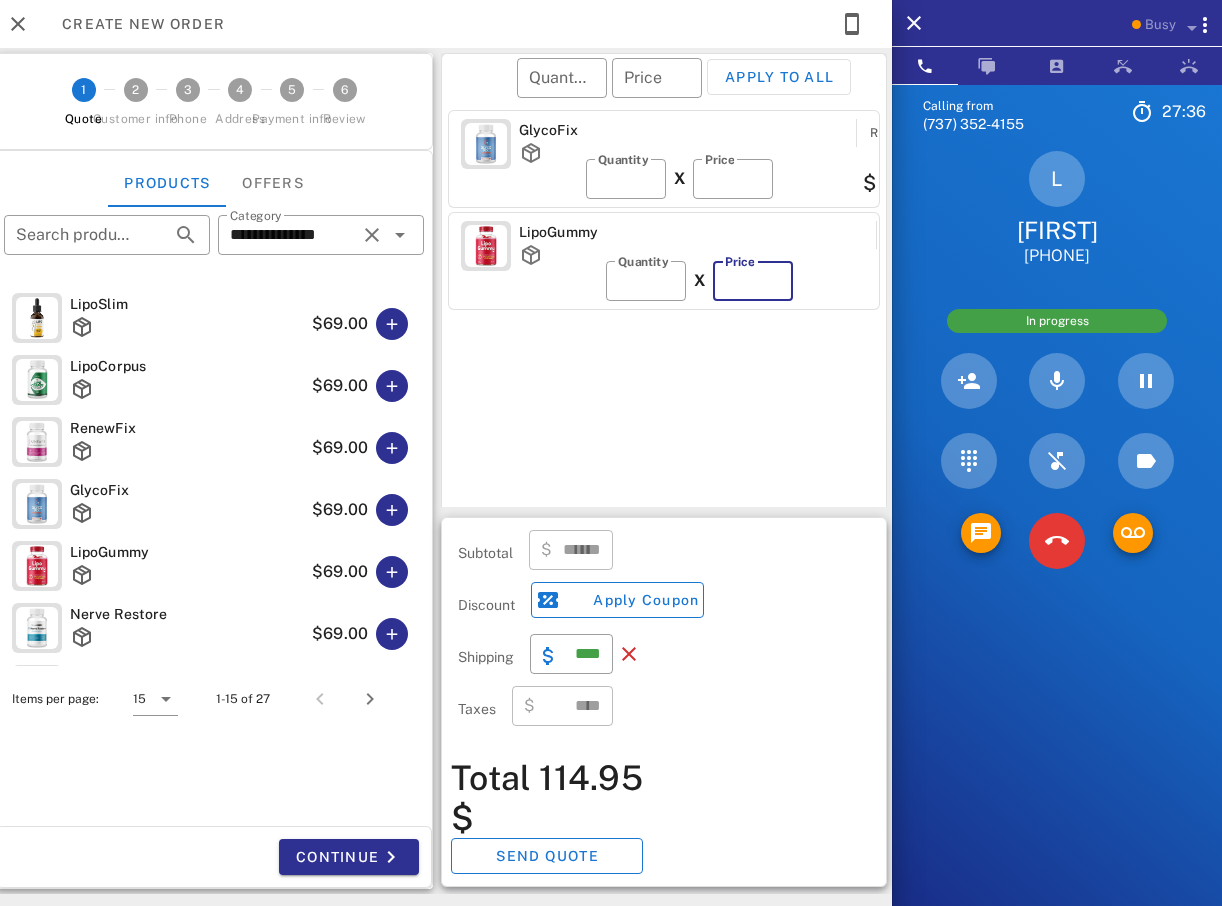 type on "**" 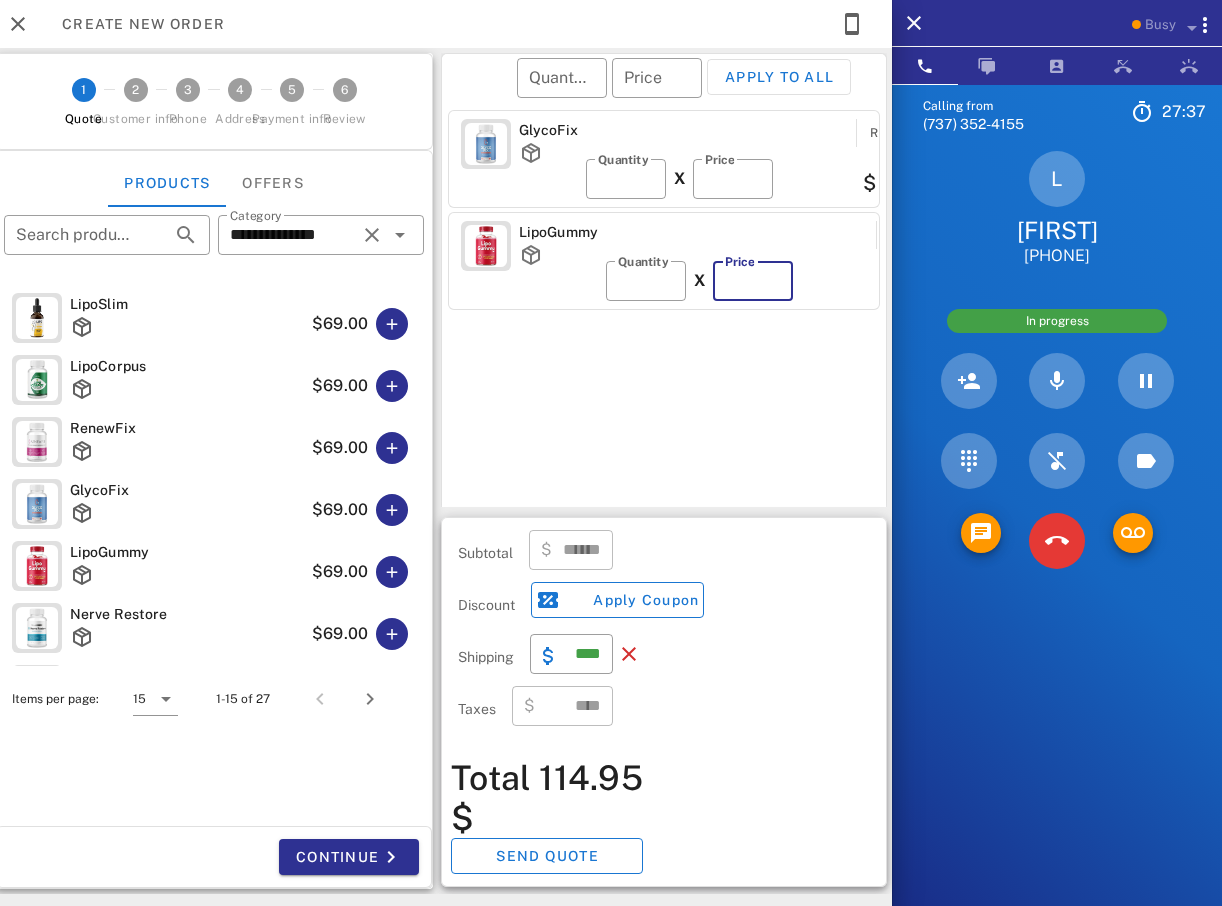 type on "******" 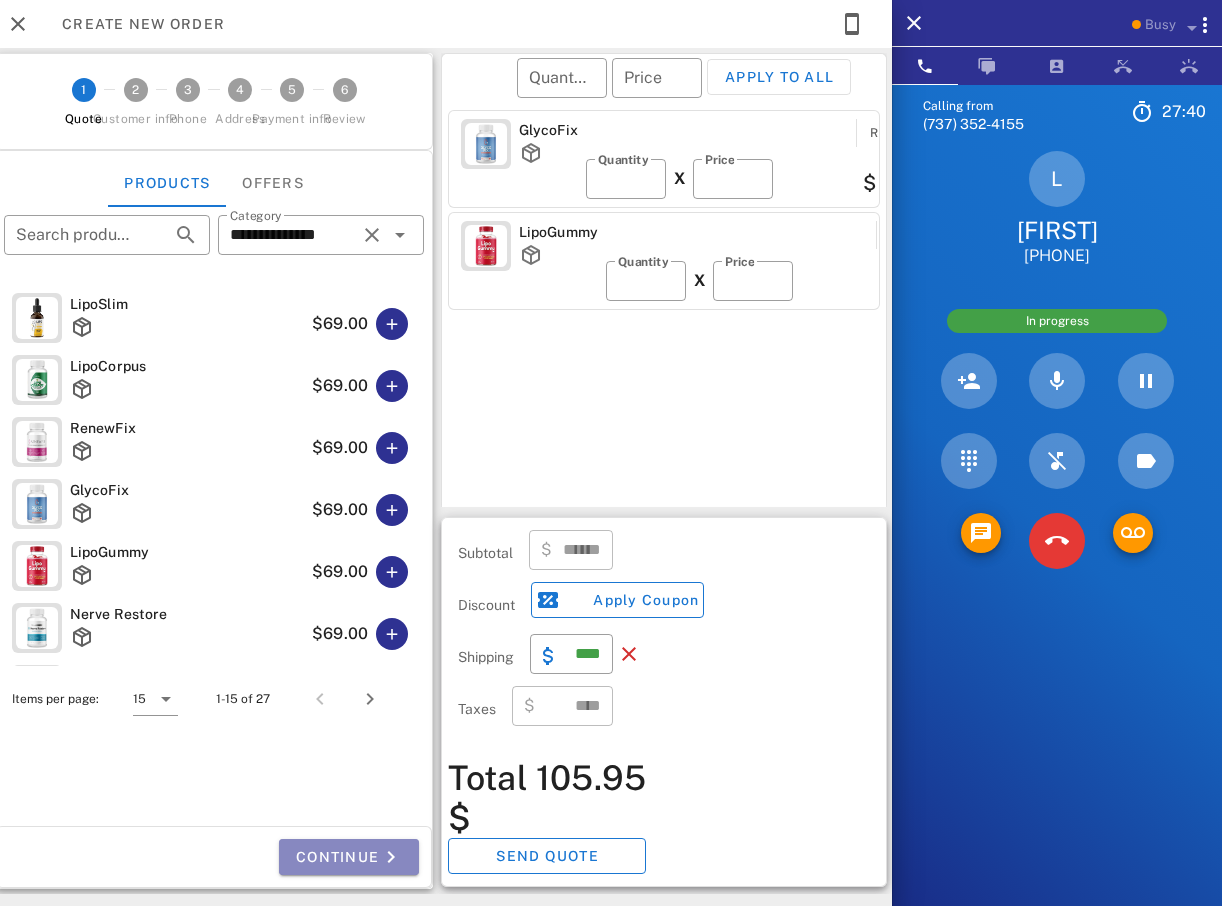 click at bounding box center [391, 857] 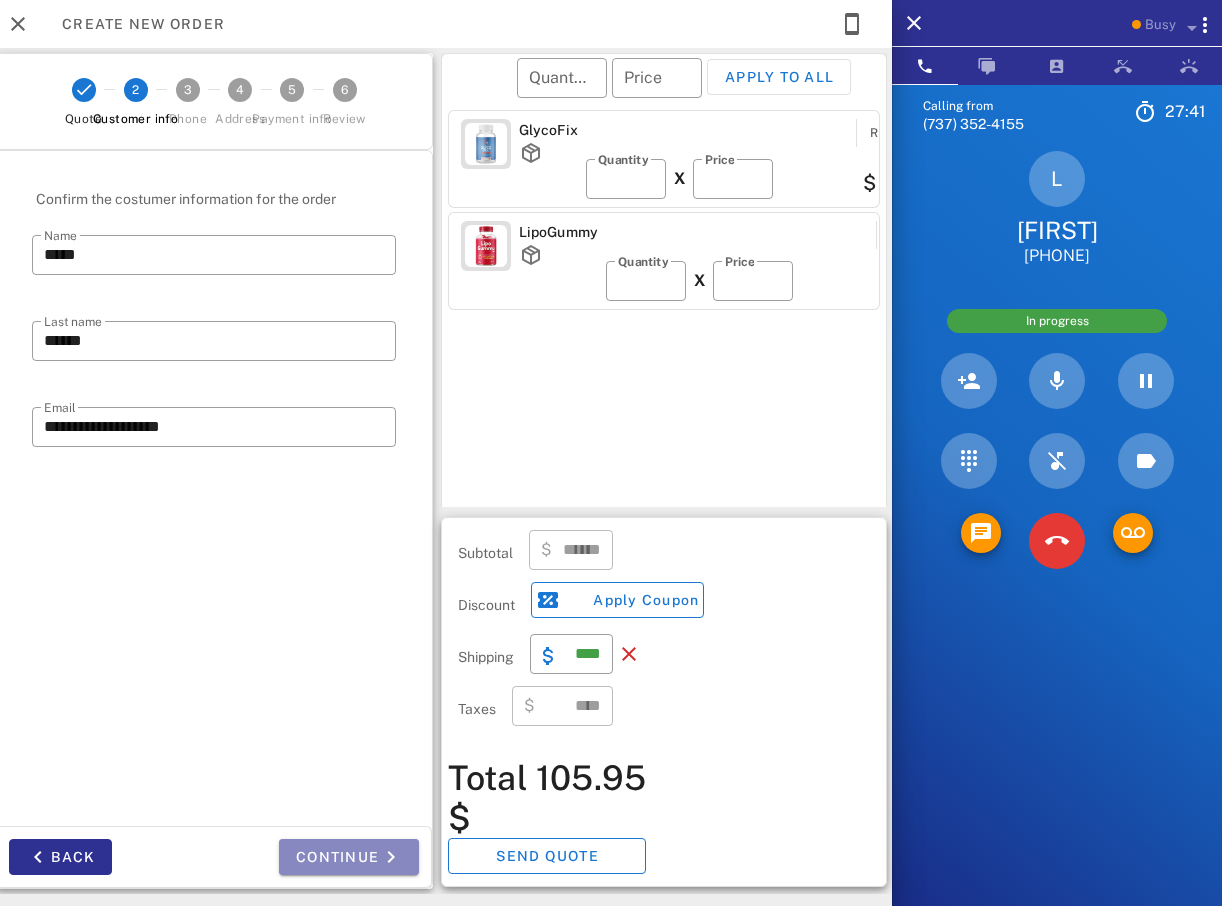 click at bounding box center (391, 857) 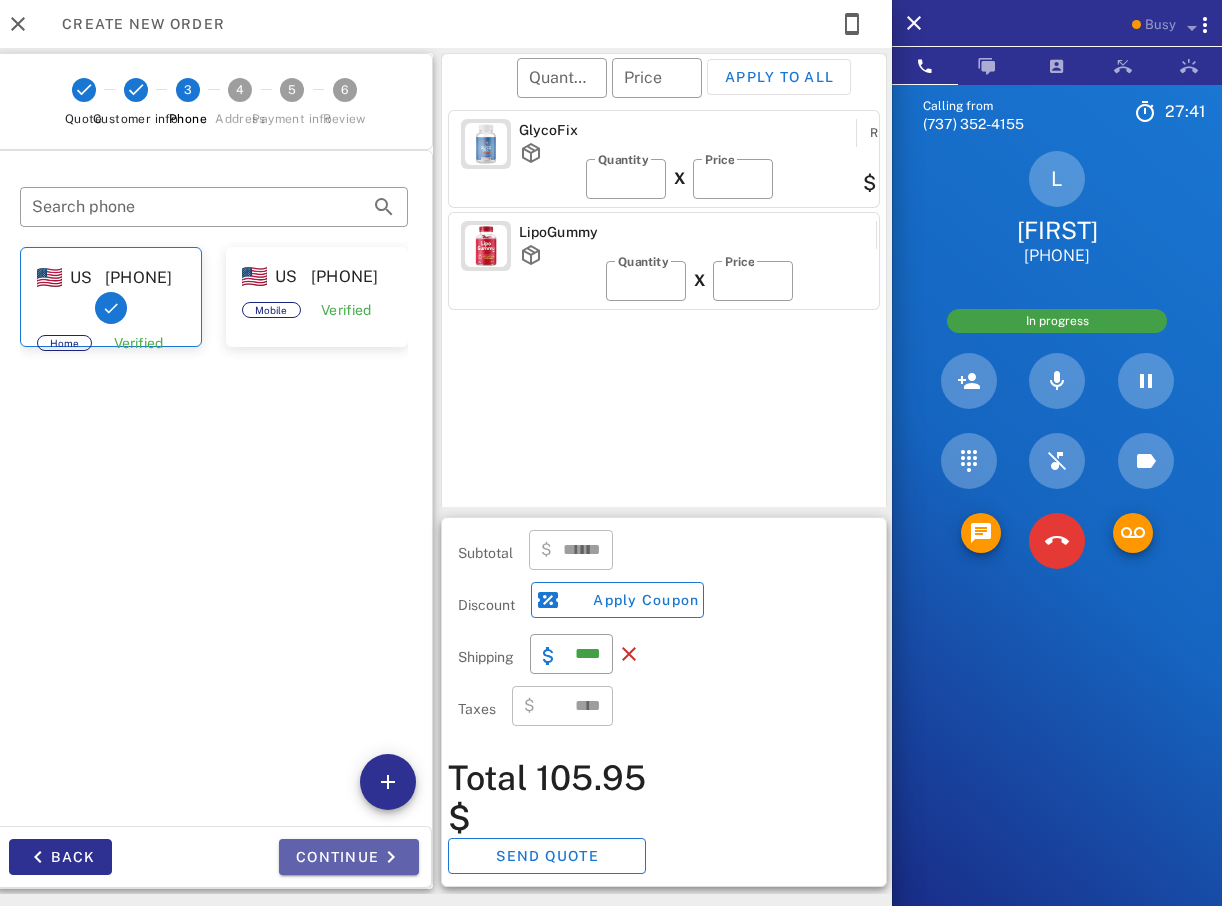 click at bounding box center [391, 857] 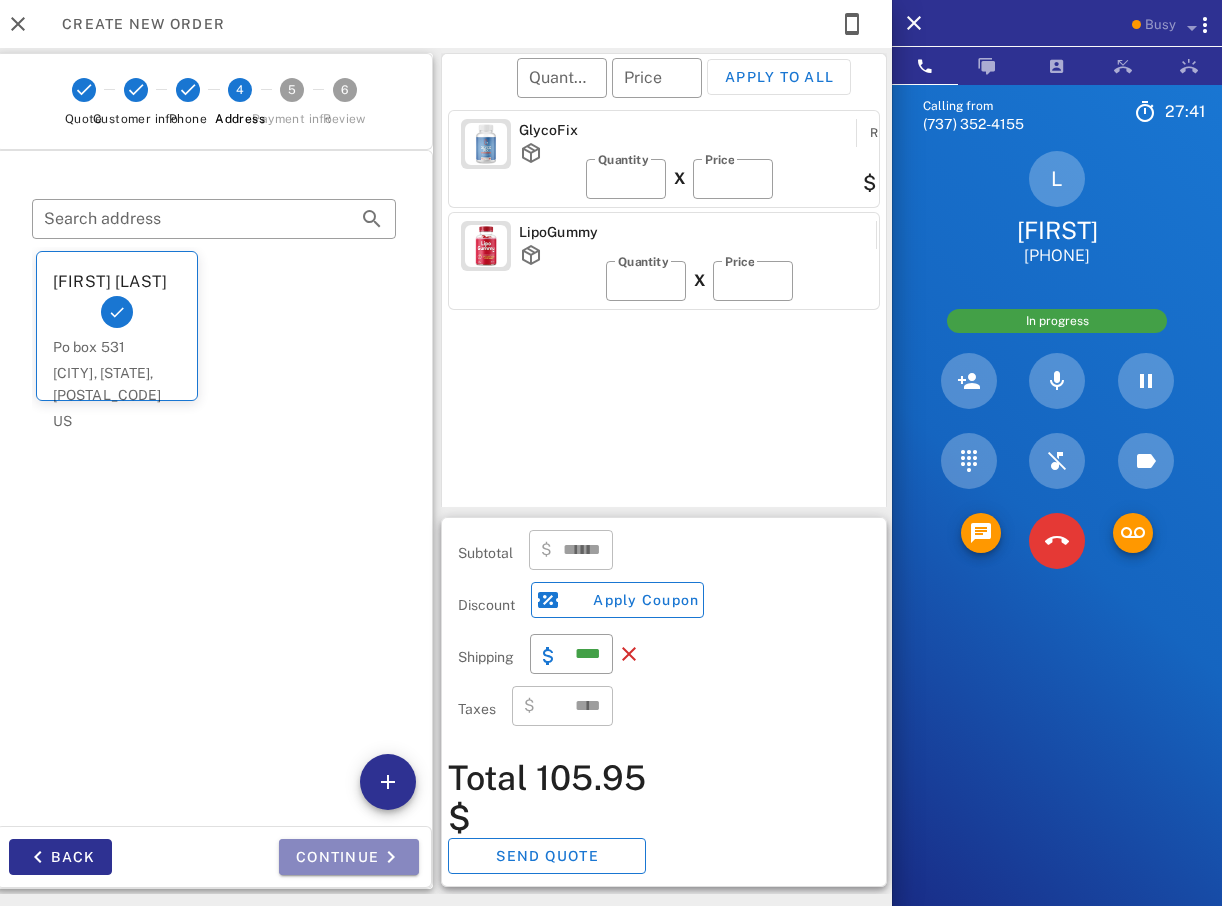 click at bounding box center [391, 857] 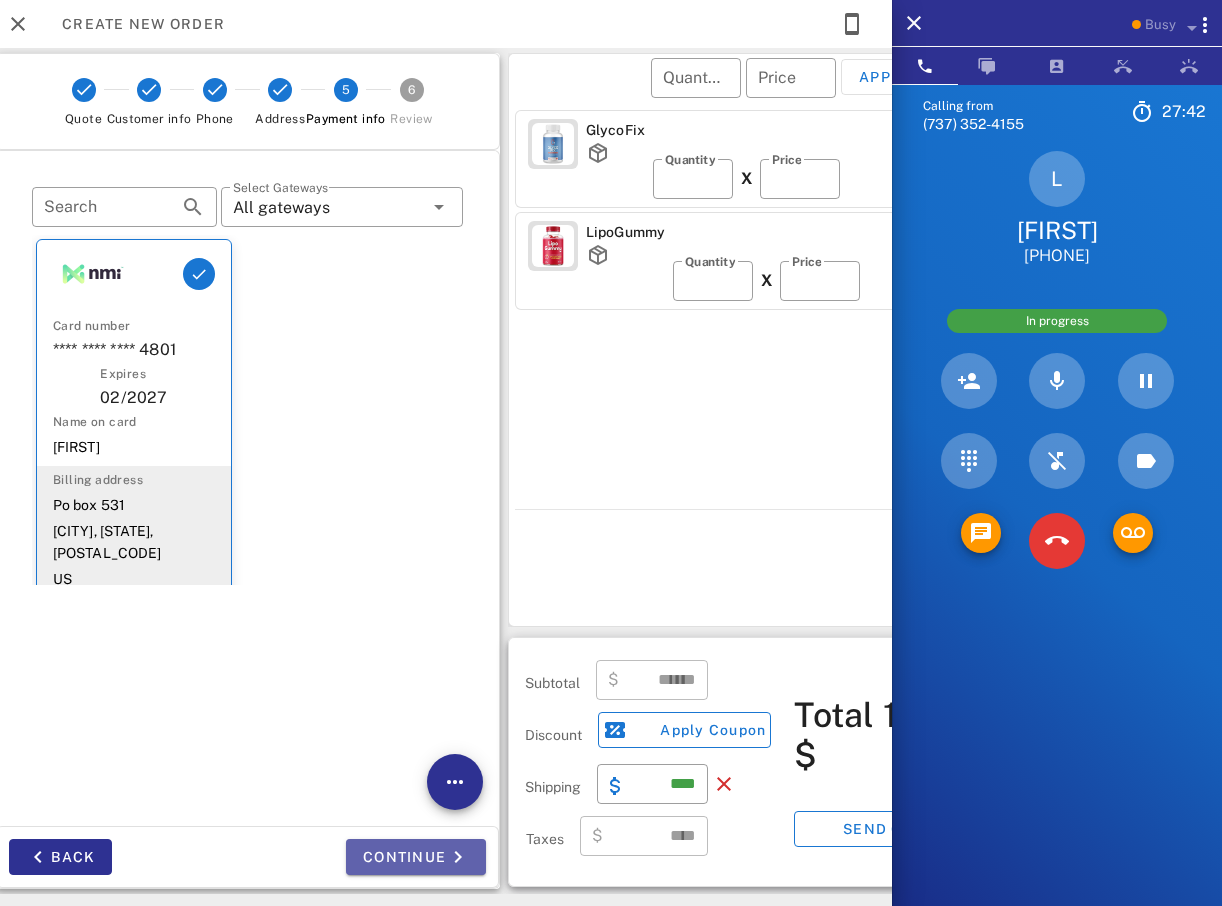 click on "Continue" at bounding box center [416, 857] 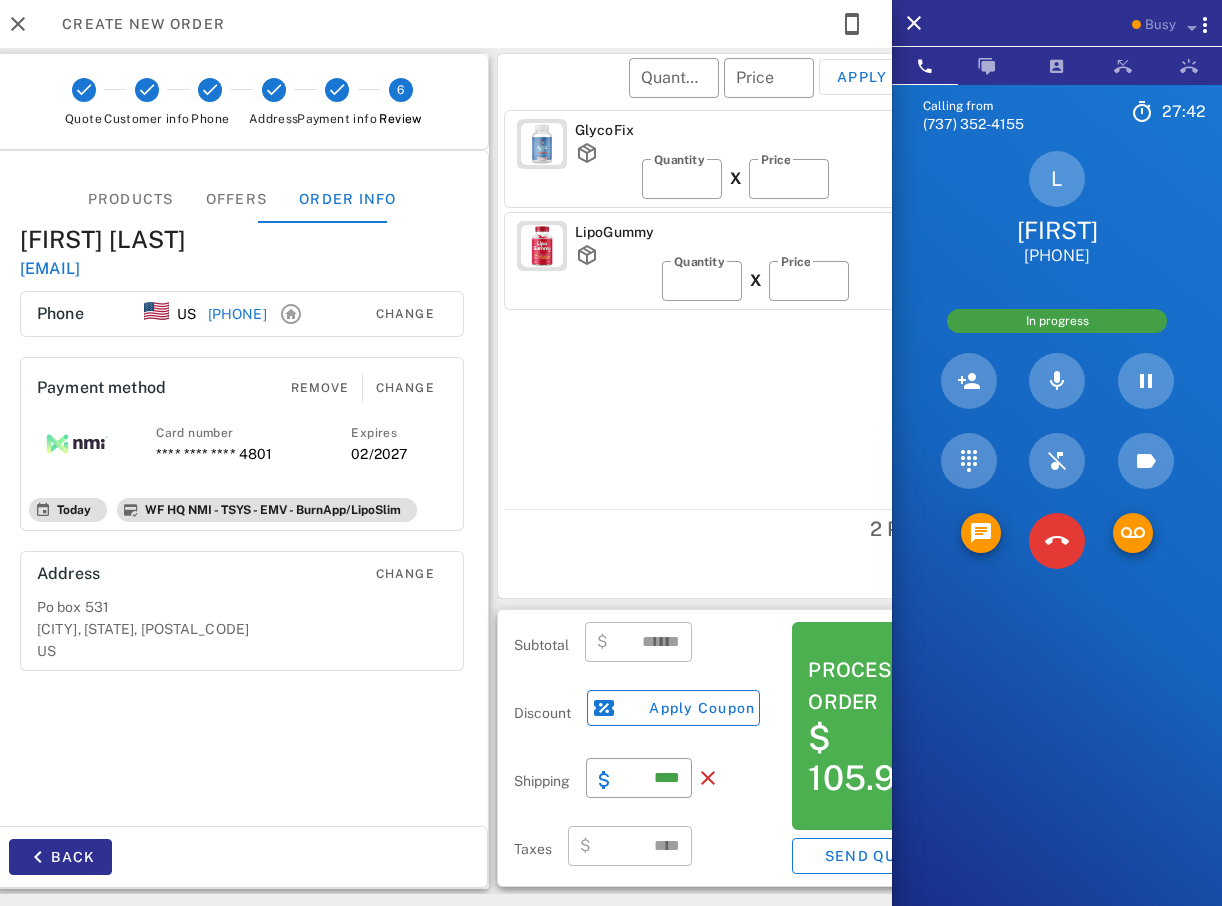 click at bounding box center [364, 857] 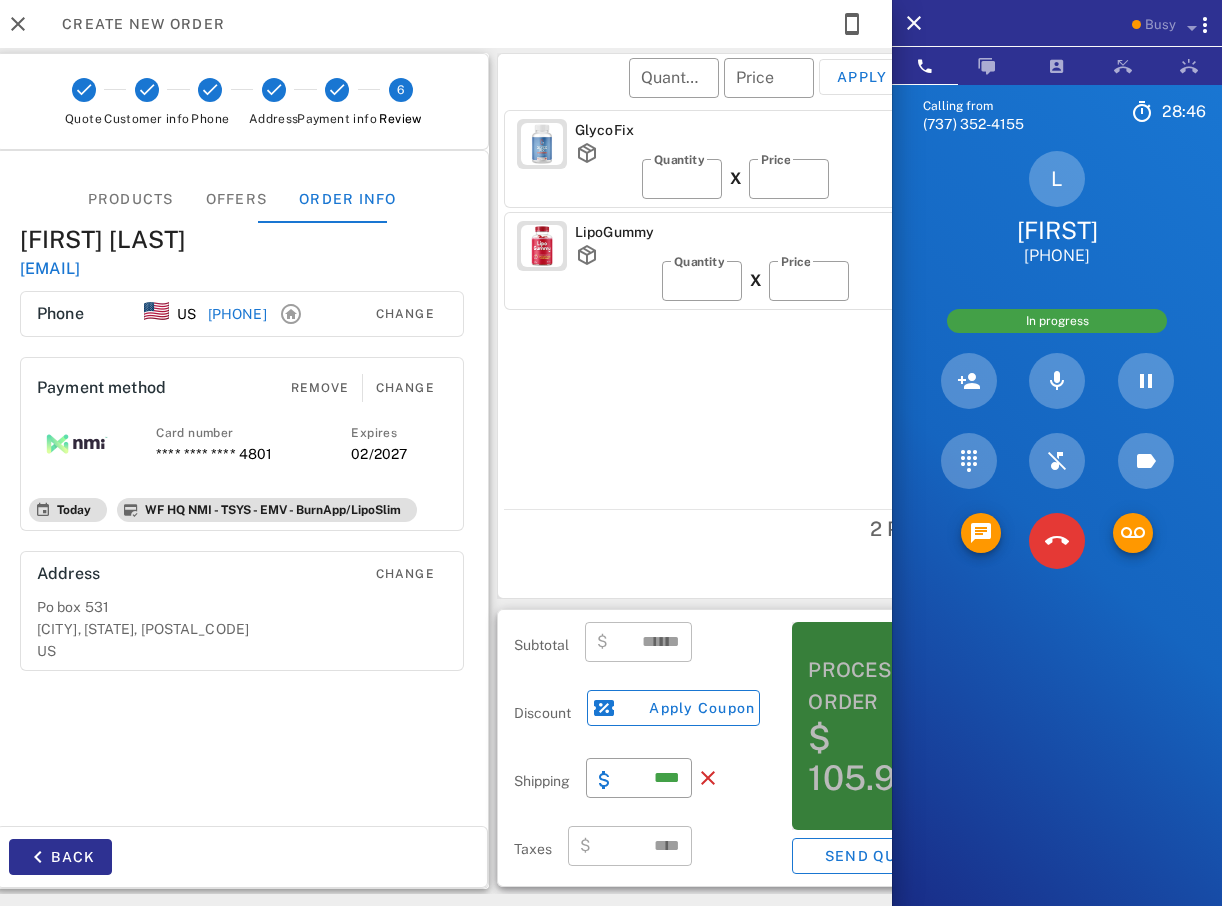 click on "Process order" at bounding box center (875, 686) 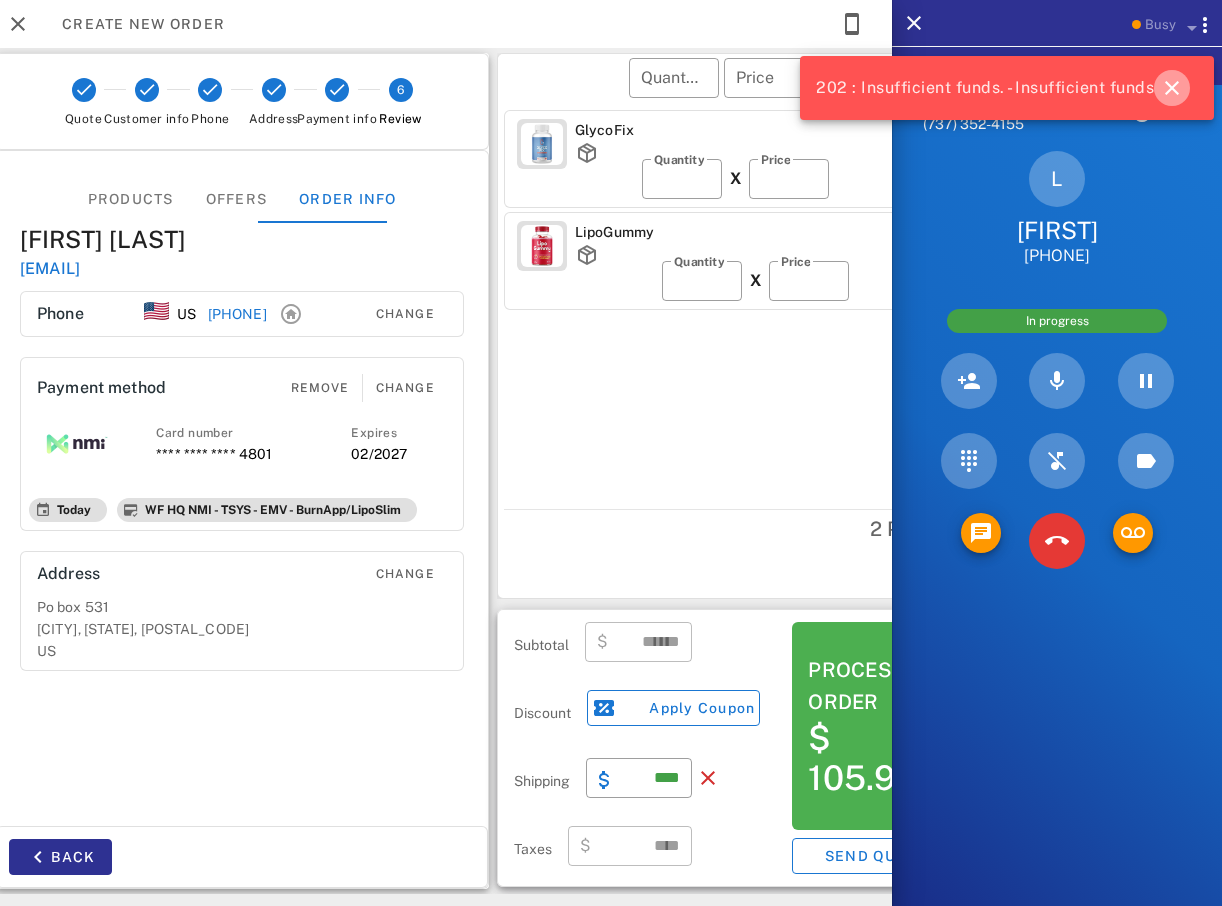 click at bounding box center [1172, 88] 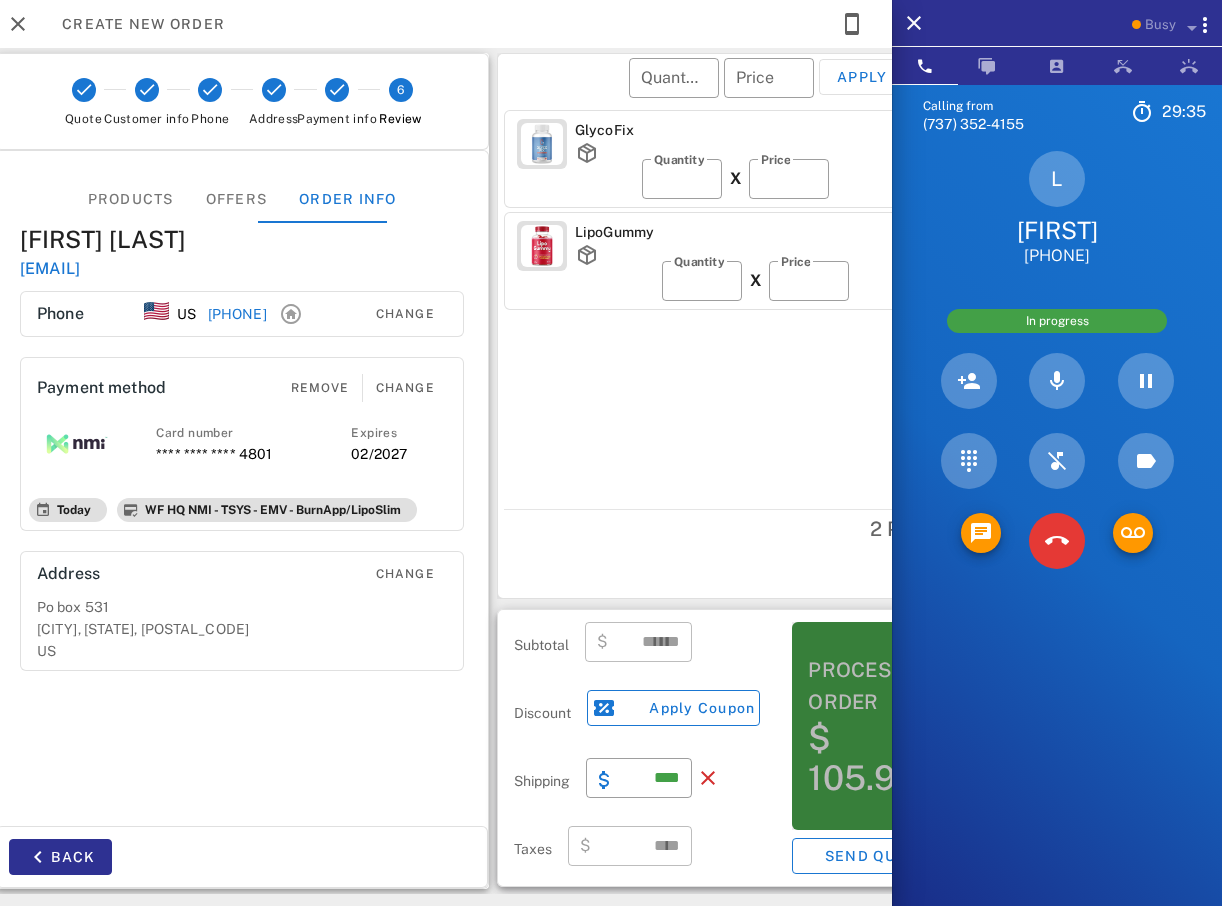 click on "Process order" at bounding box center (875, 686) 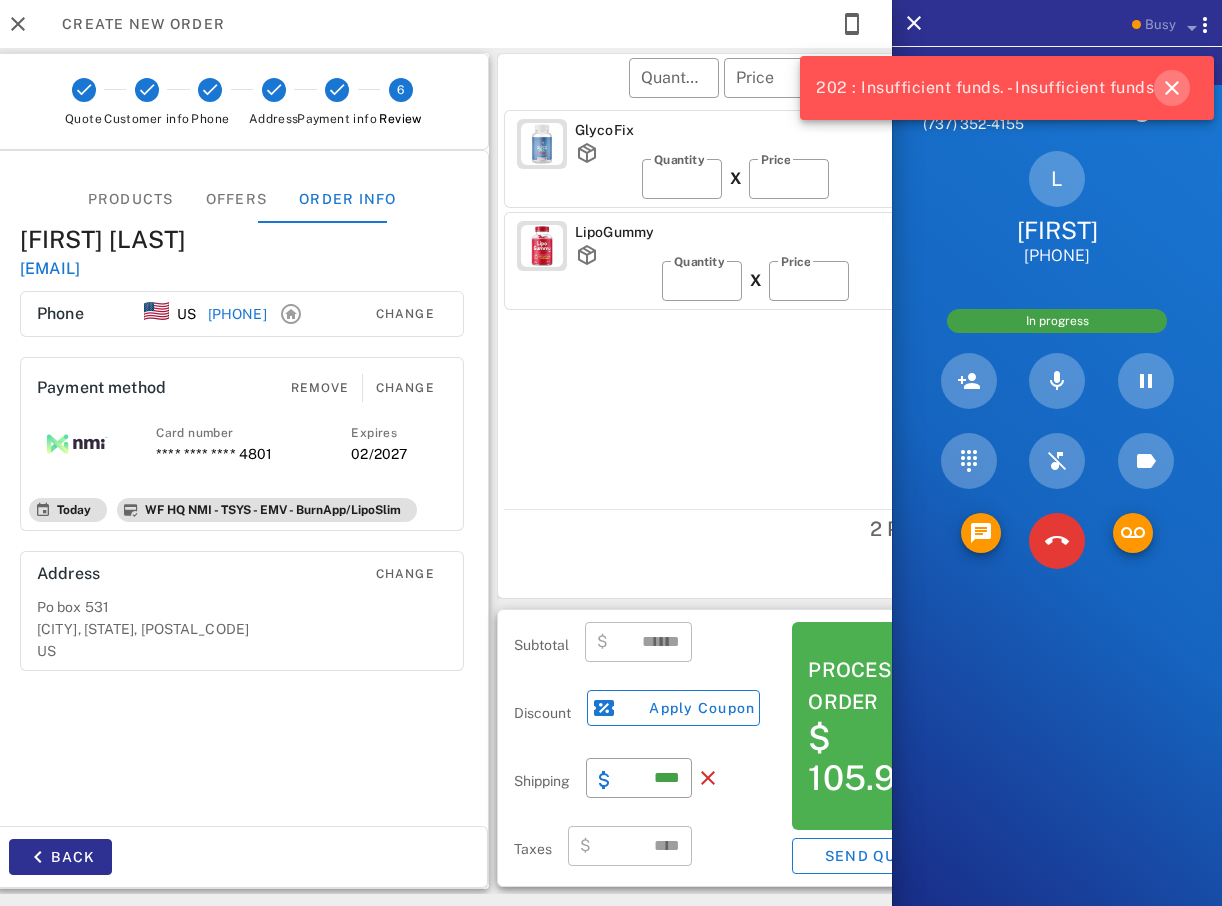 drag, startPoint x: 1175, startPoint y: 82, endPoint x: 1132, endPoint y: 118, distance: 56.0803 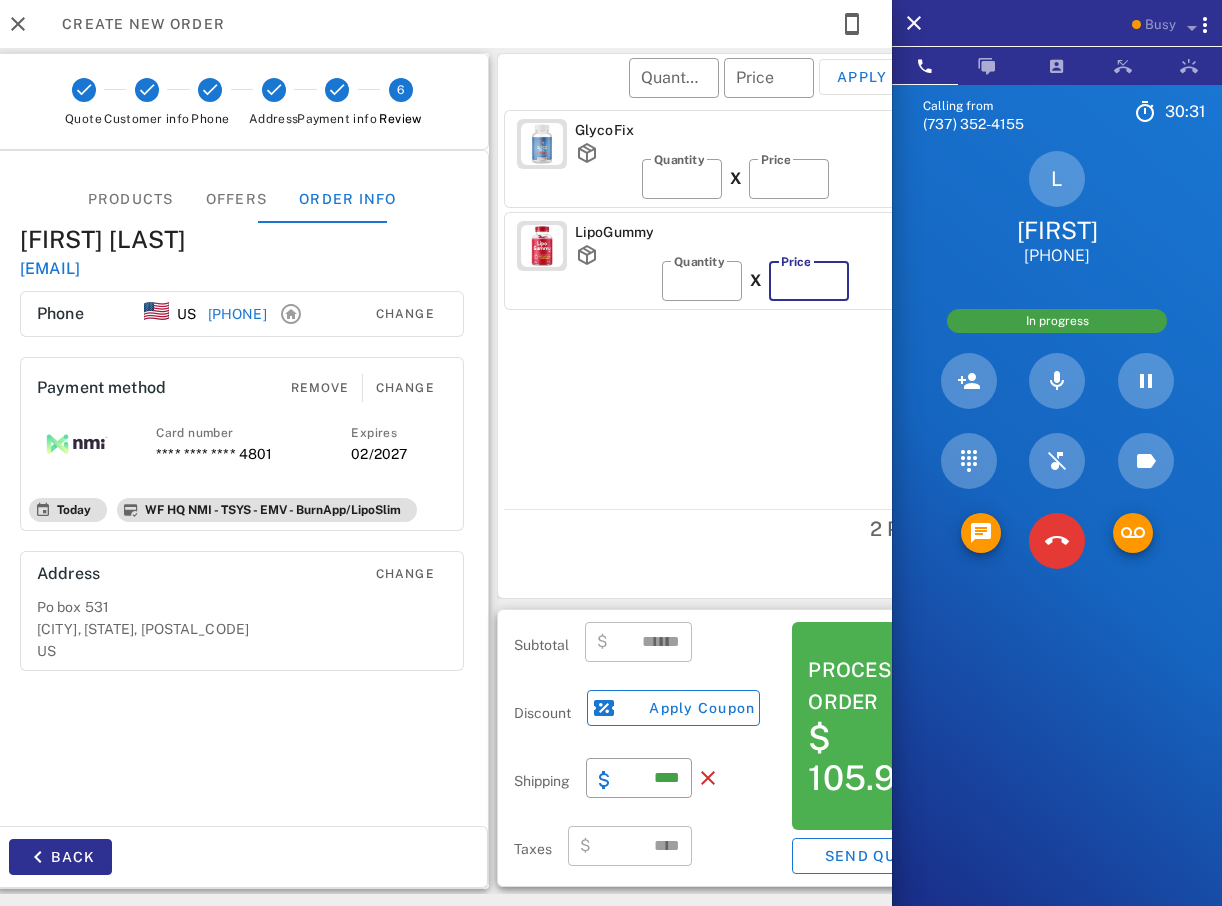 click on "**" at bounding box center (809, 281) 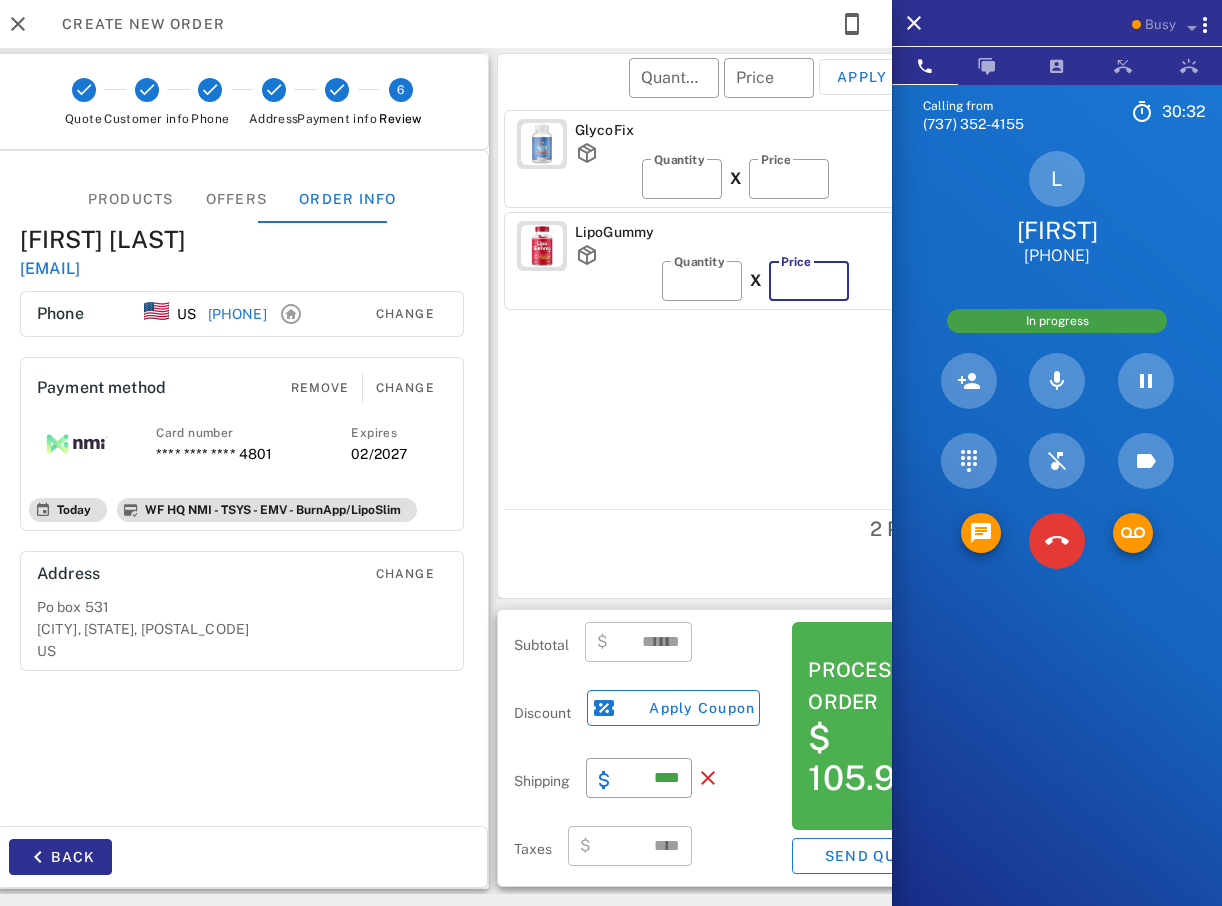 click on "**" at bounding box center (809, 281) 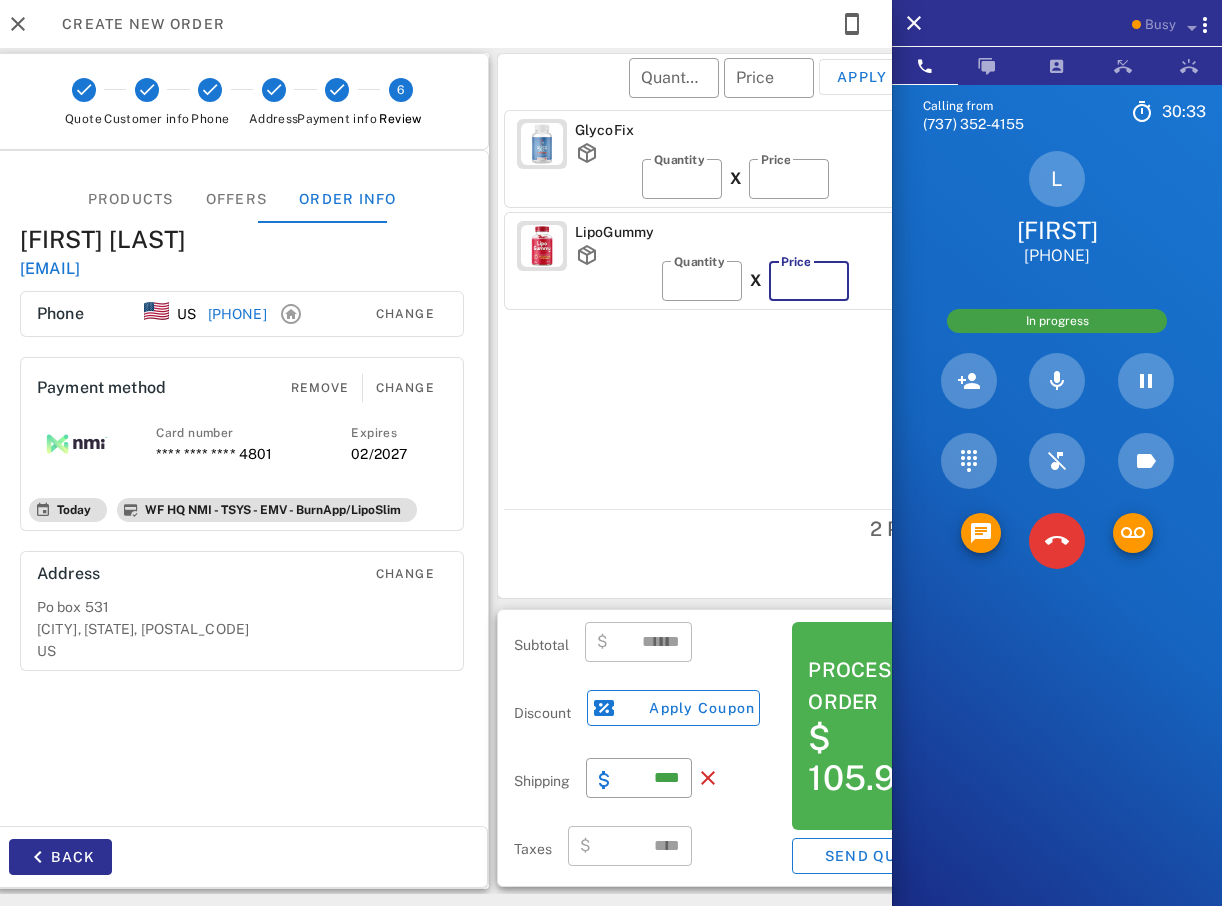 click on "**" at bounding box center [809, 281] 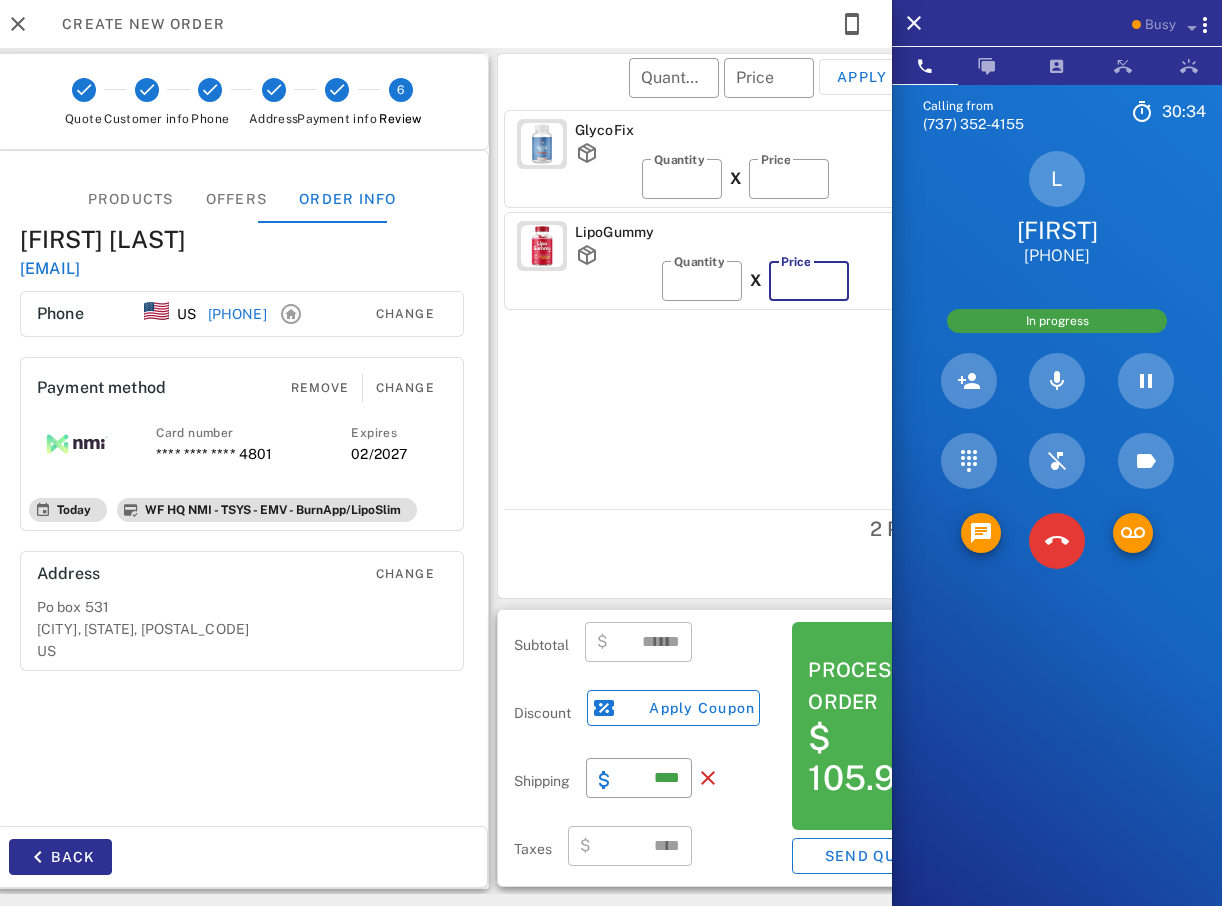 click on "**" at bounding box center [809, 281] 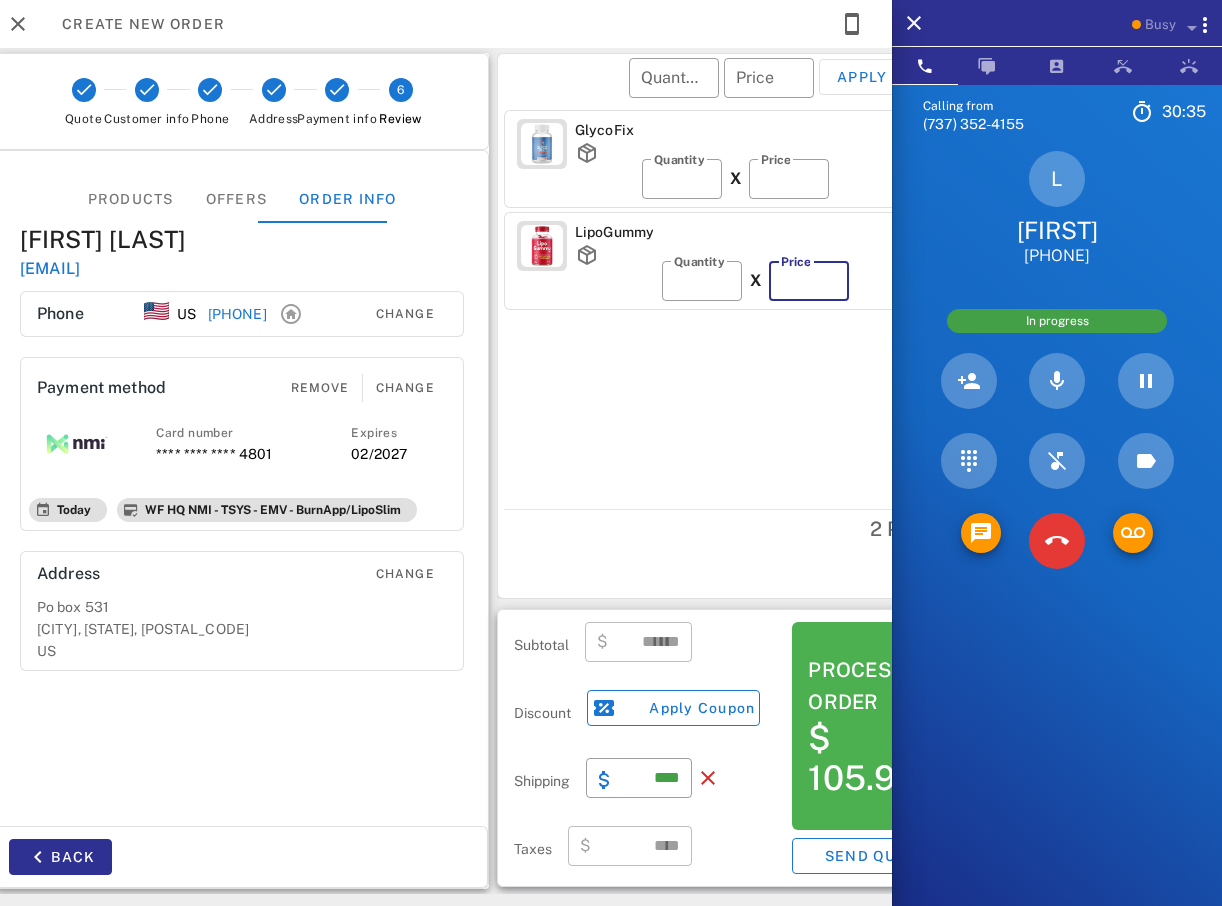 type on "*****" 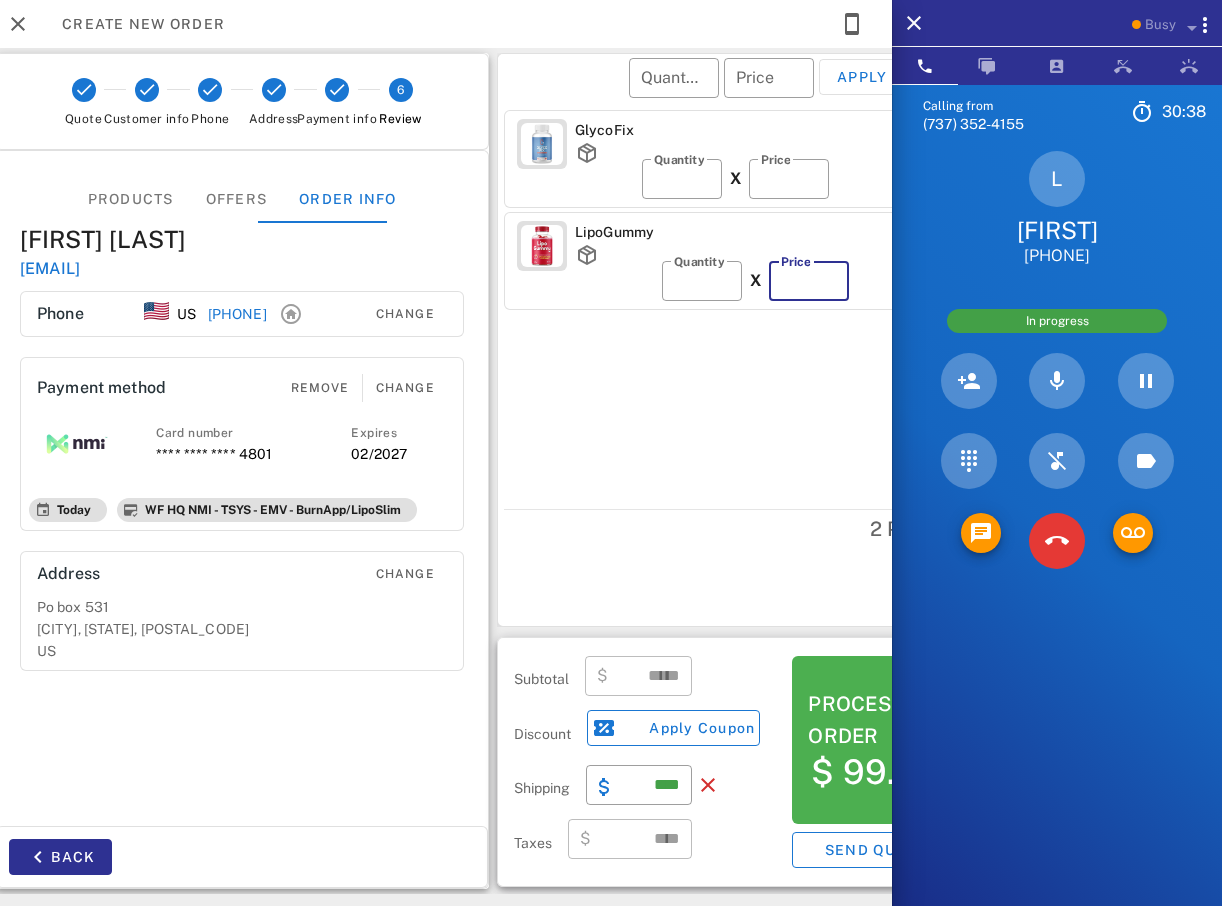 click on "**" at bounding box center (809, 281) 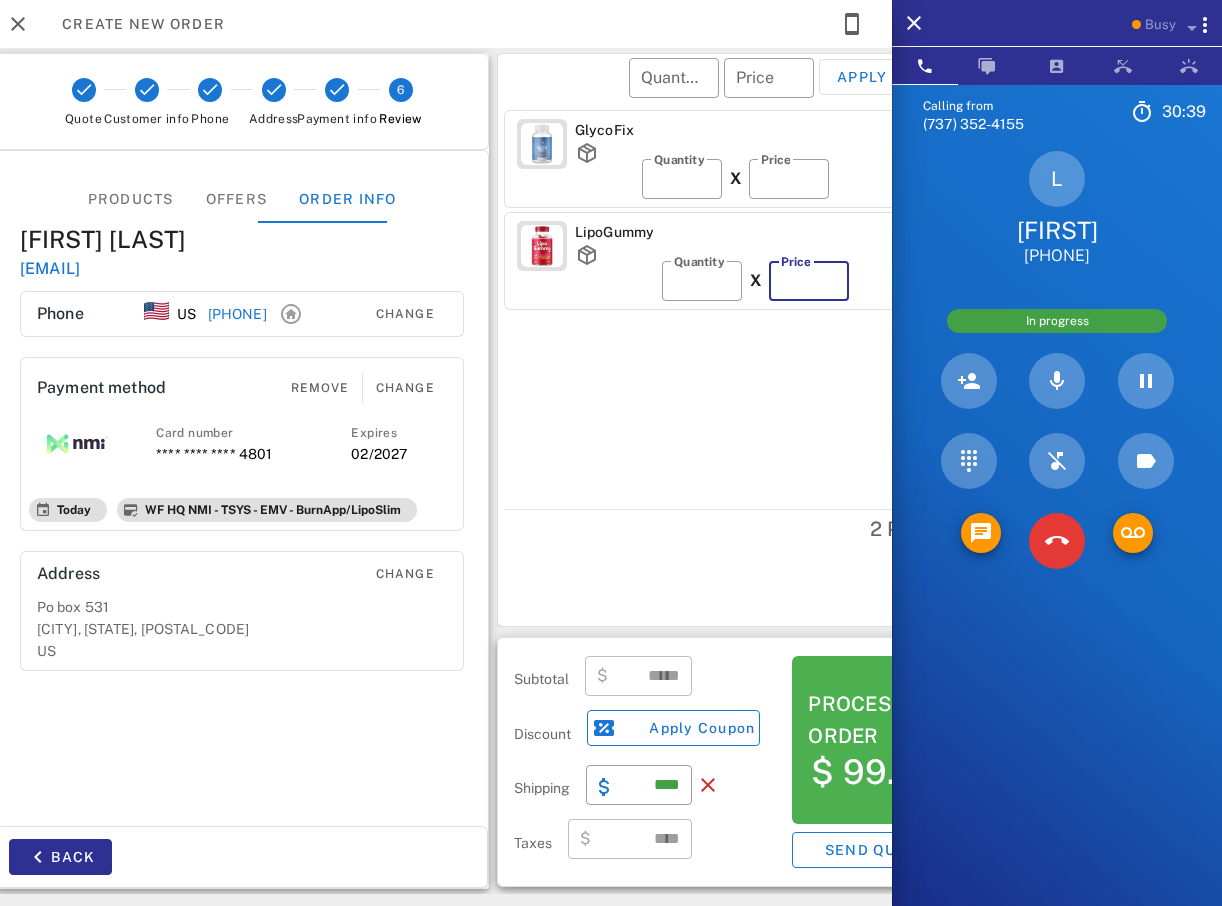 click on "**" at bounding box center [809, 281] 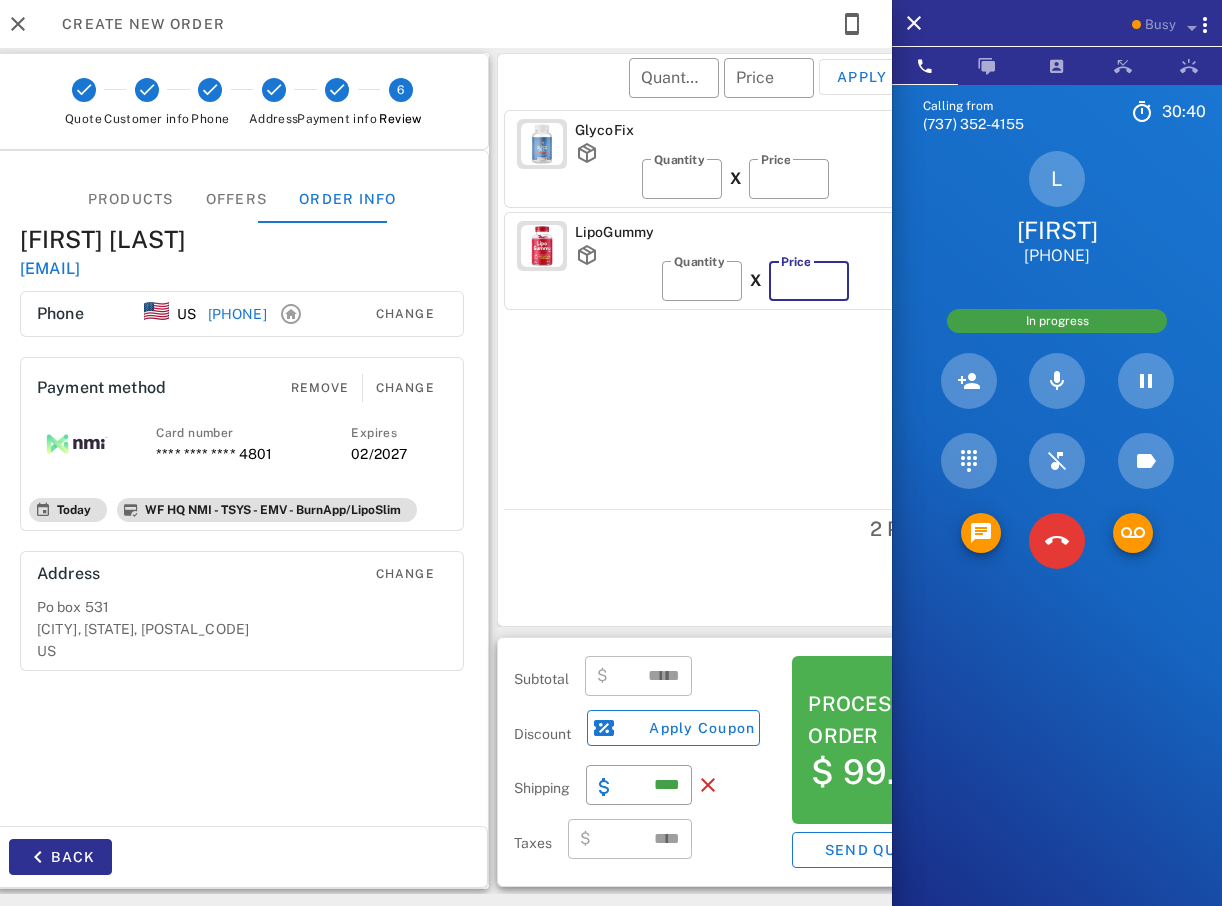 type on "*****" 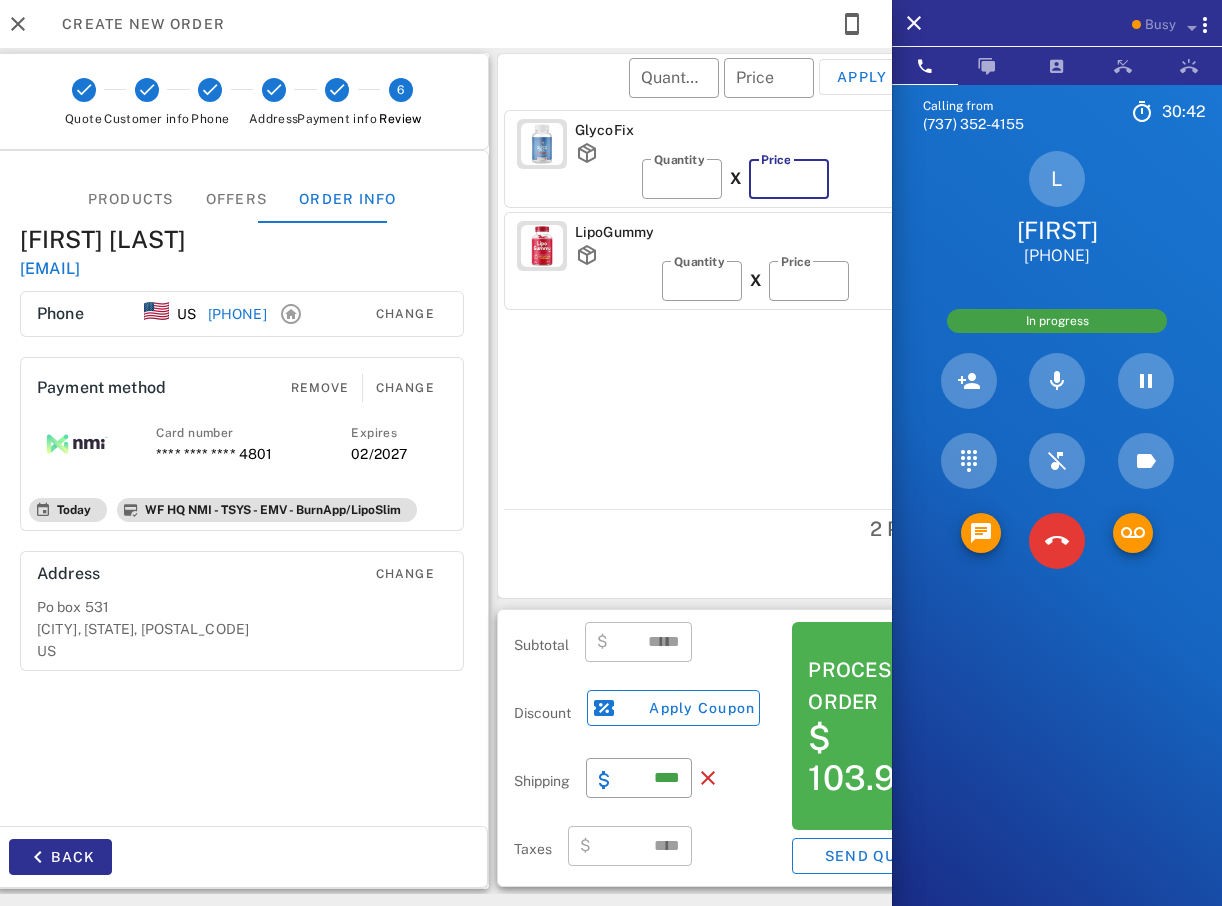 click on "**" at bounding box center (789, 179) 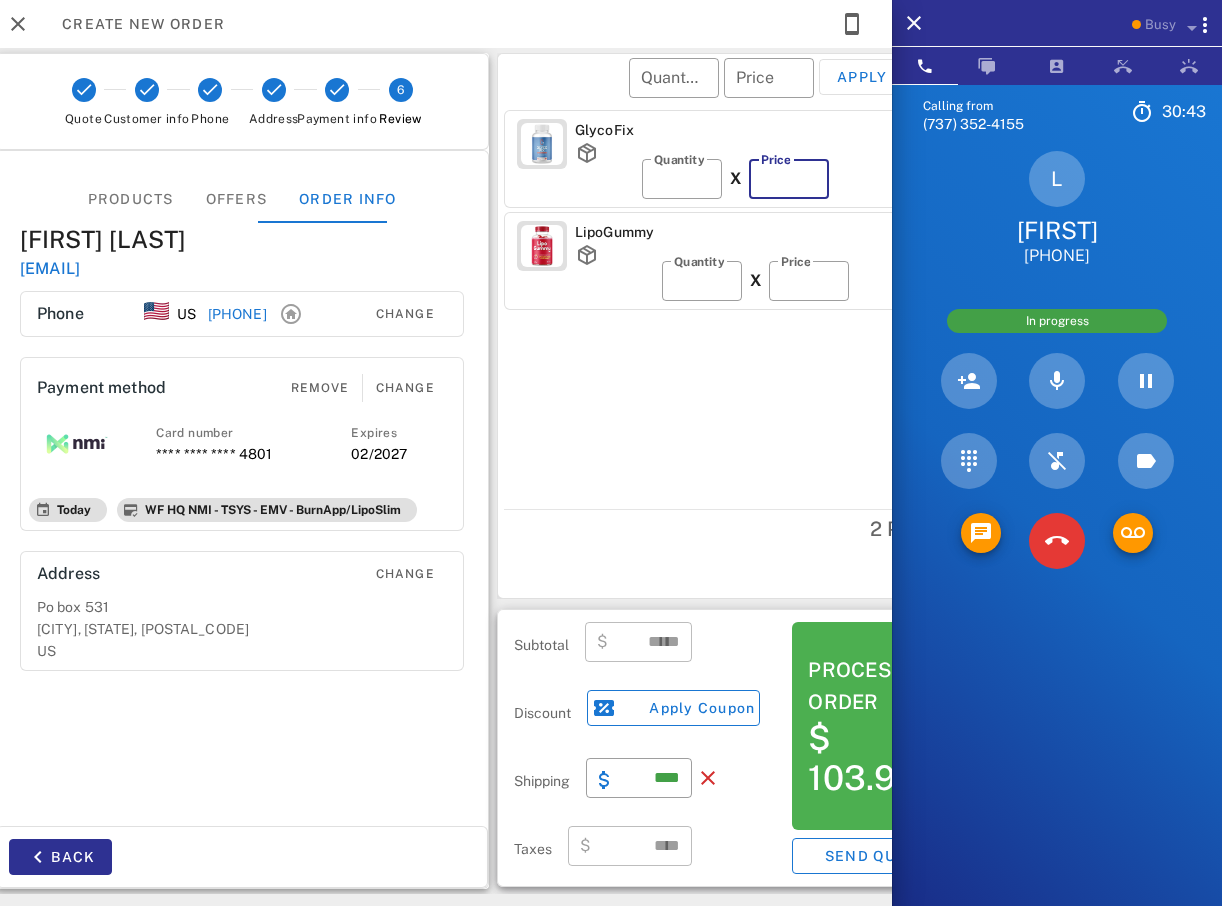 click on "**" at bounding box center [789, 179] 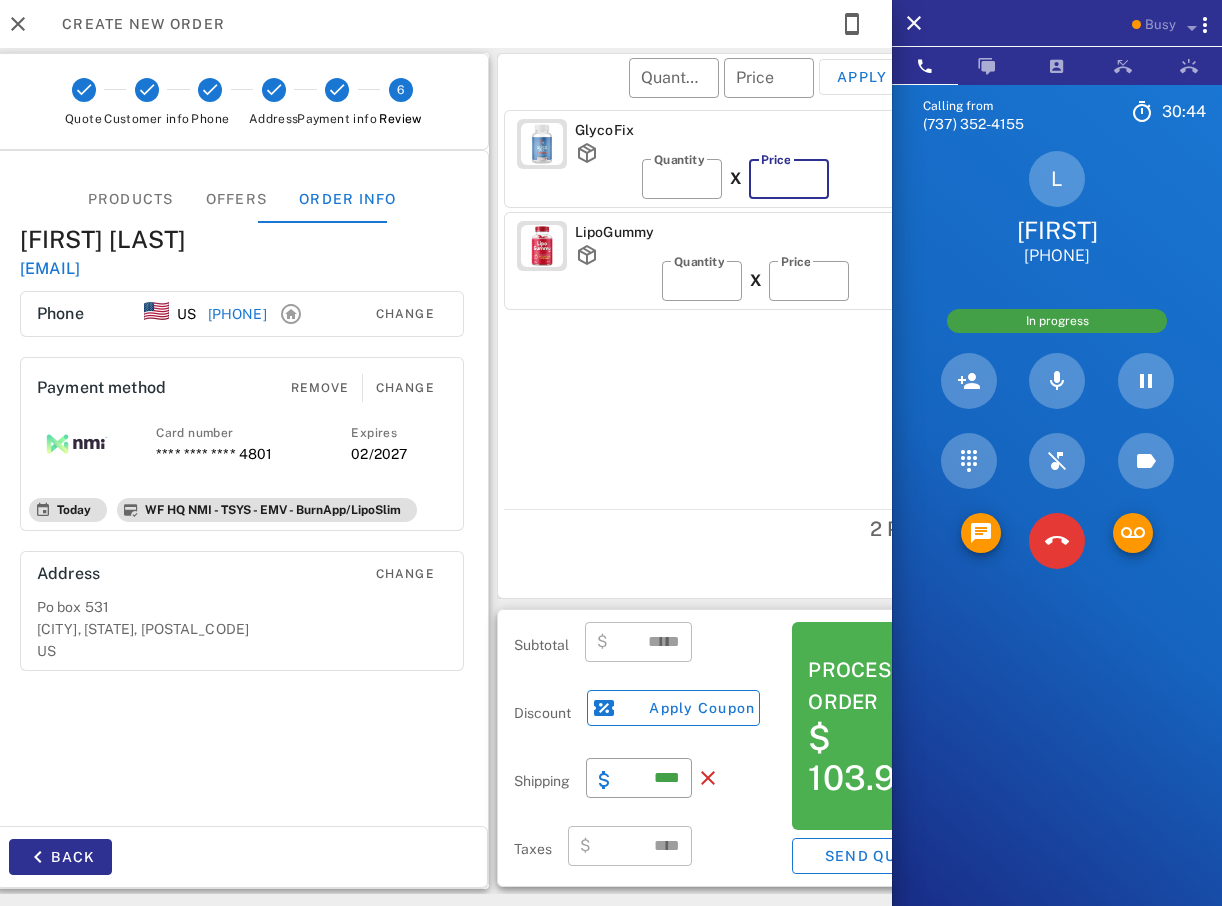 type on "**" 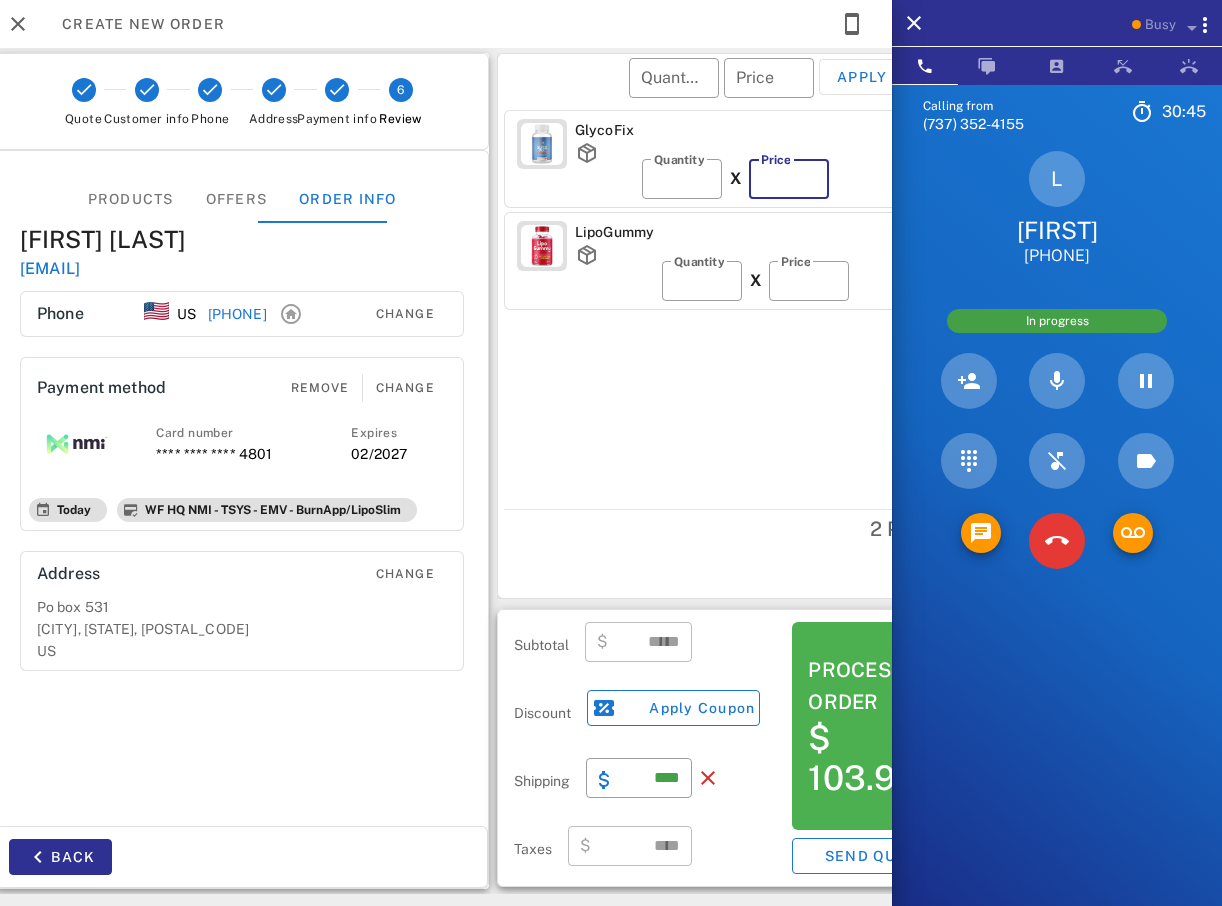 type on "*****" 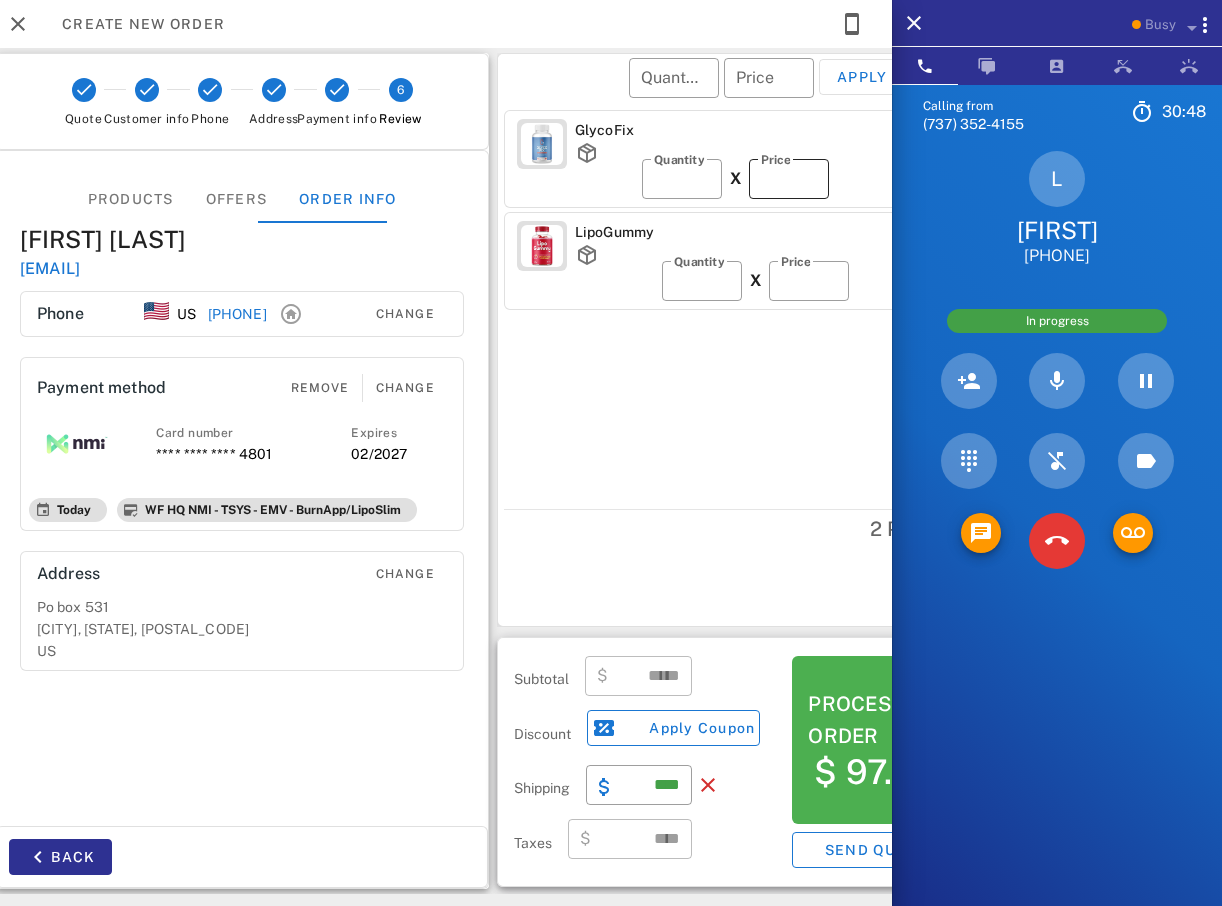 click on "**" at bounding box center [789, 179] 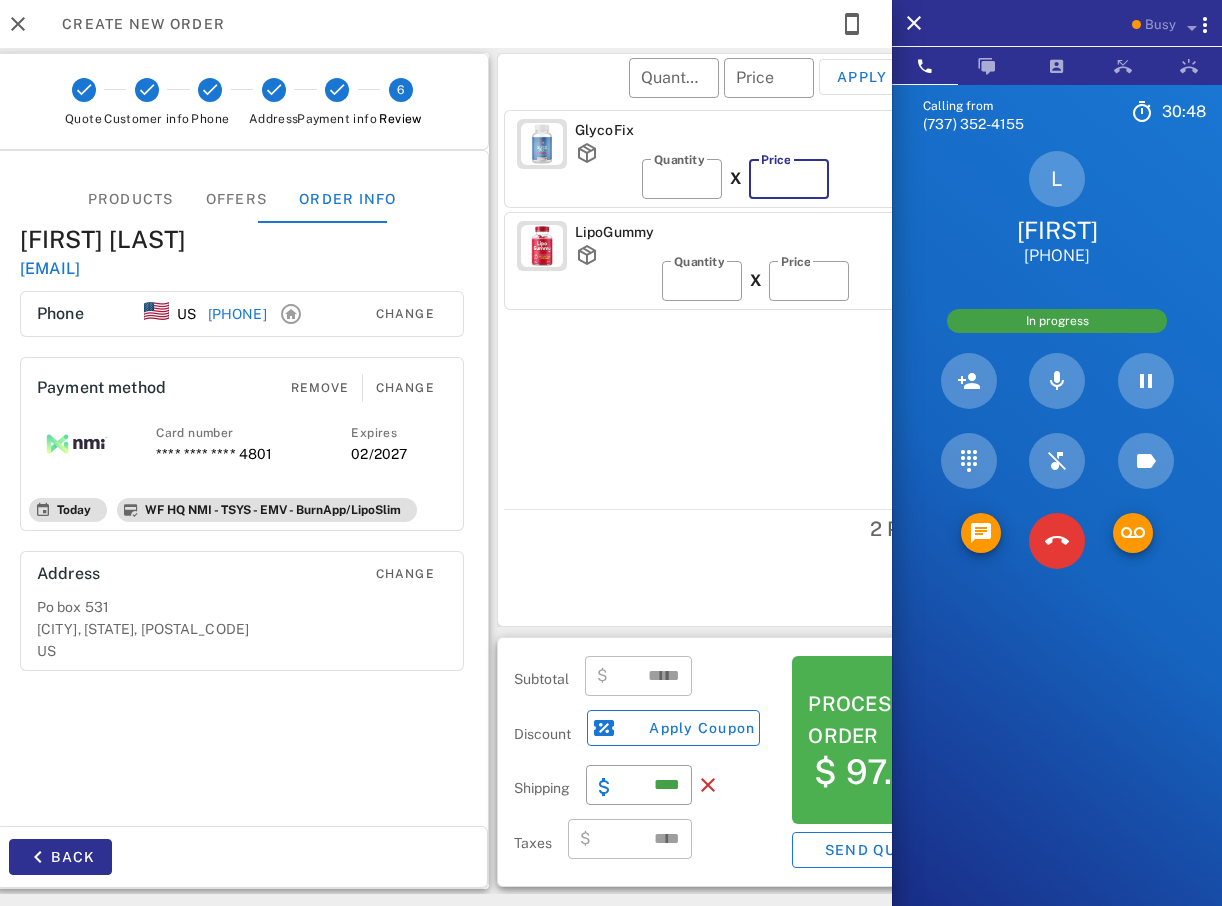 click on "**" at bounding box center (789, 179) 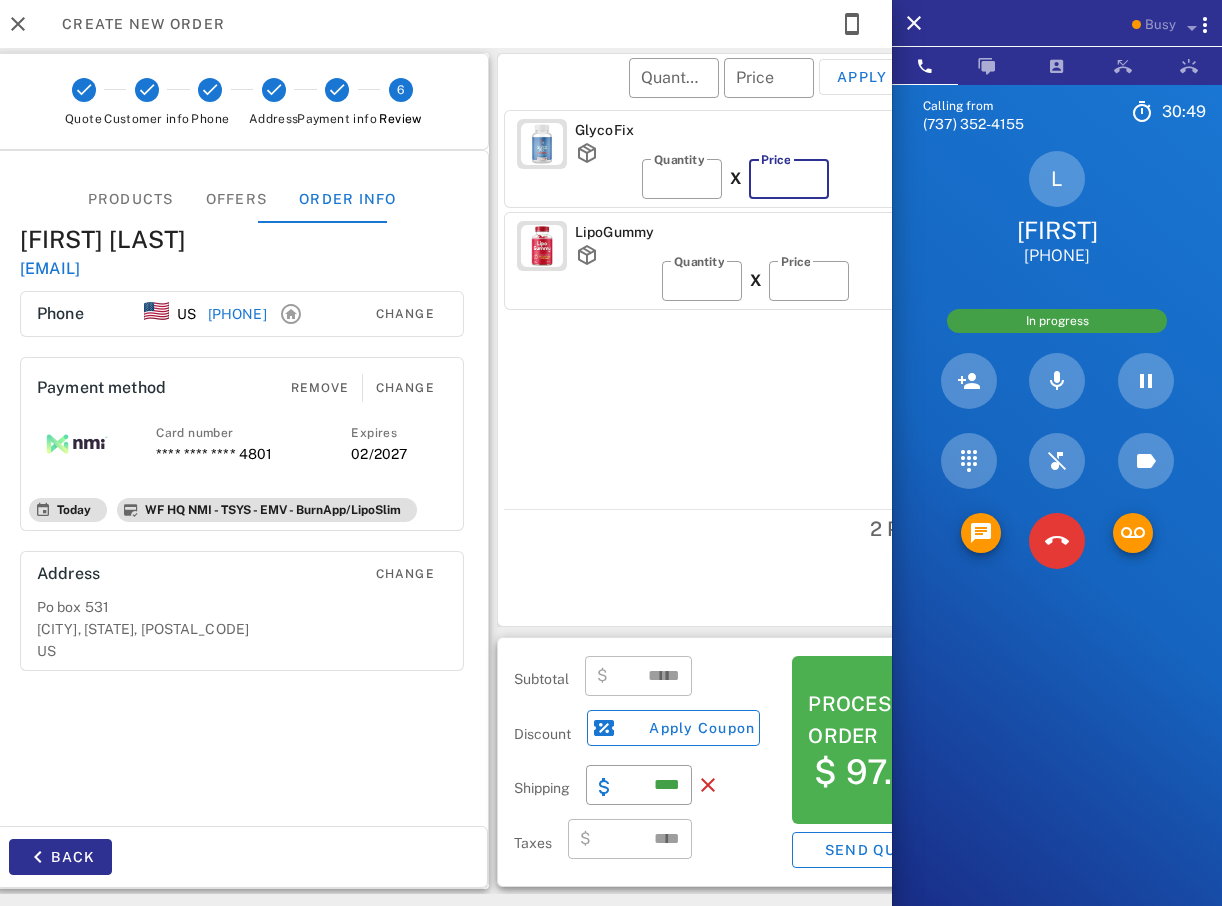 click on "**" at bounding box center (789, 179) 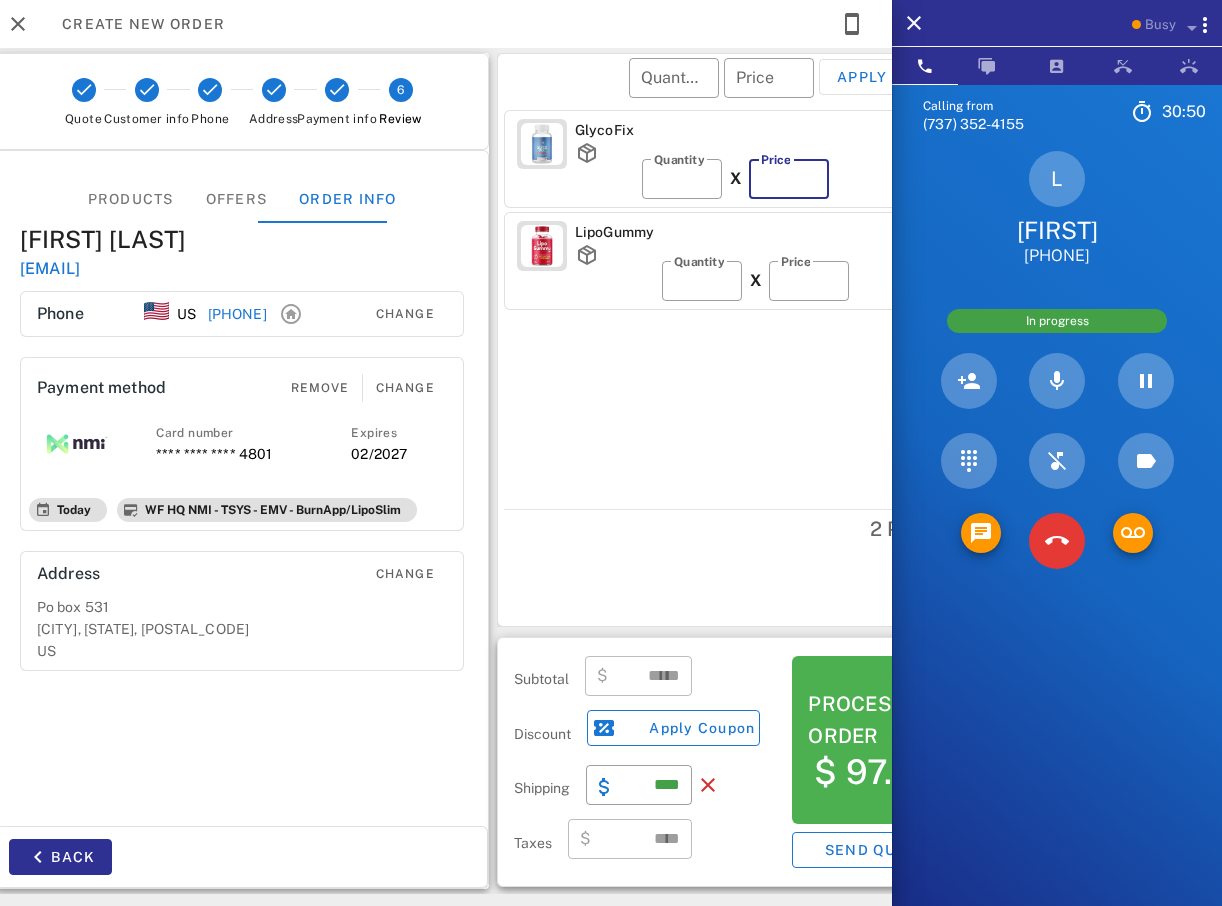 type on "*****" 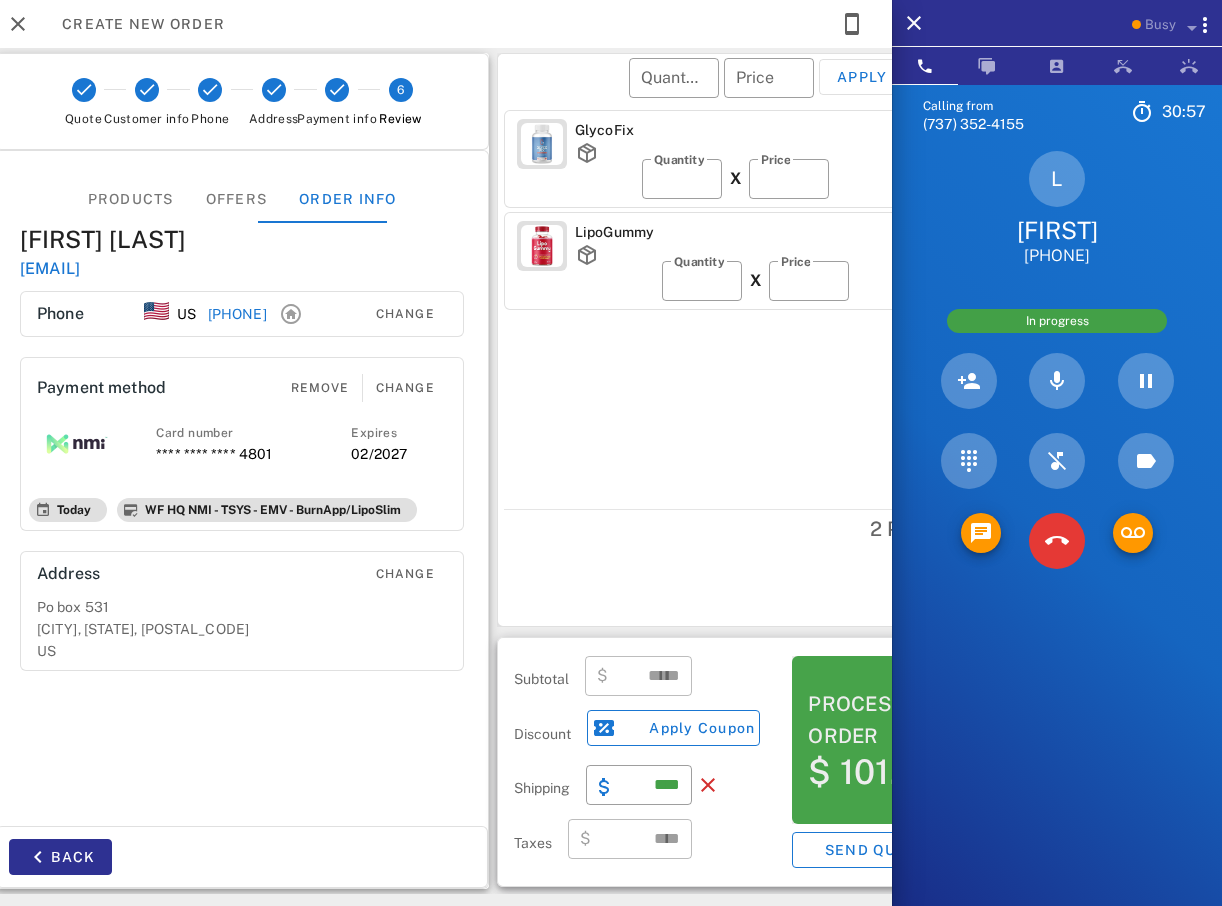 click on "Process order" at bounding box center (875, 720) 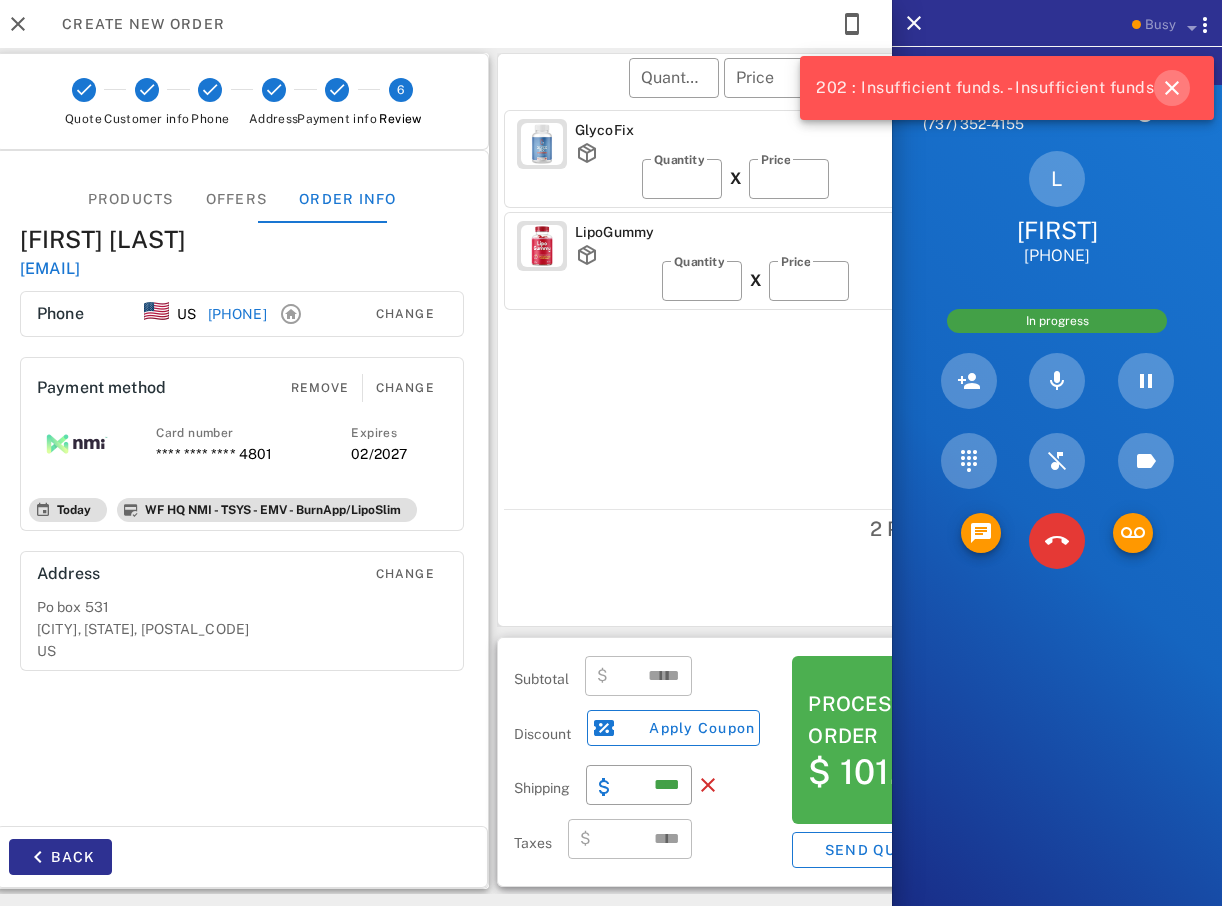 click at bounding box center (1172, 88) 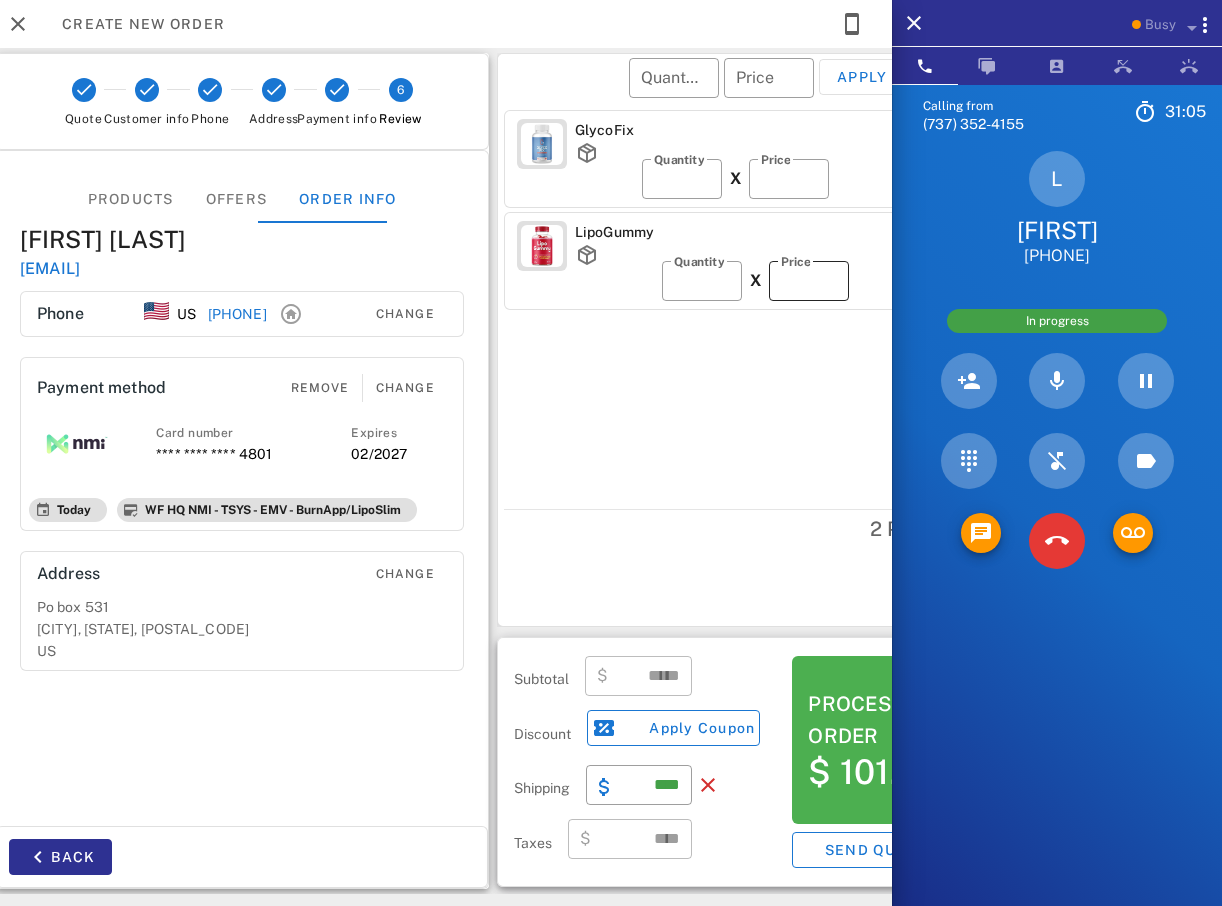 type on "**" 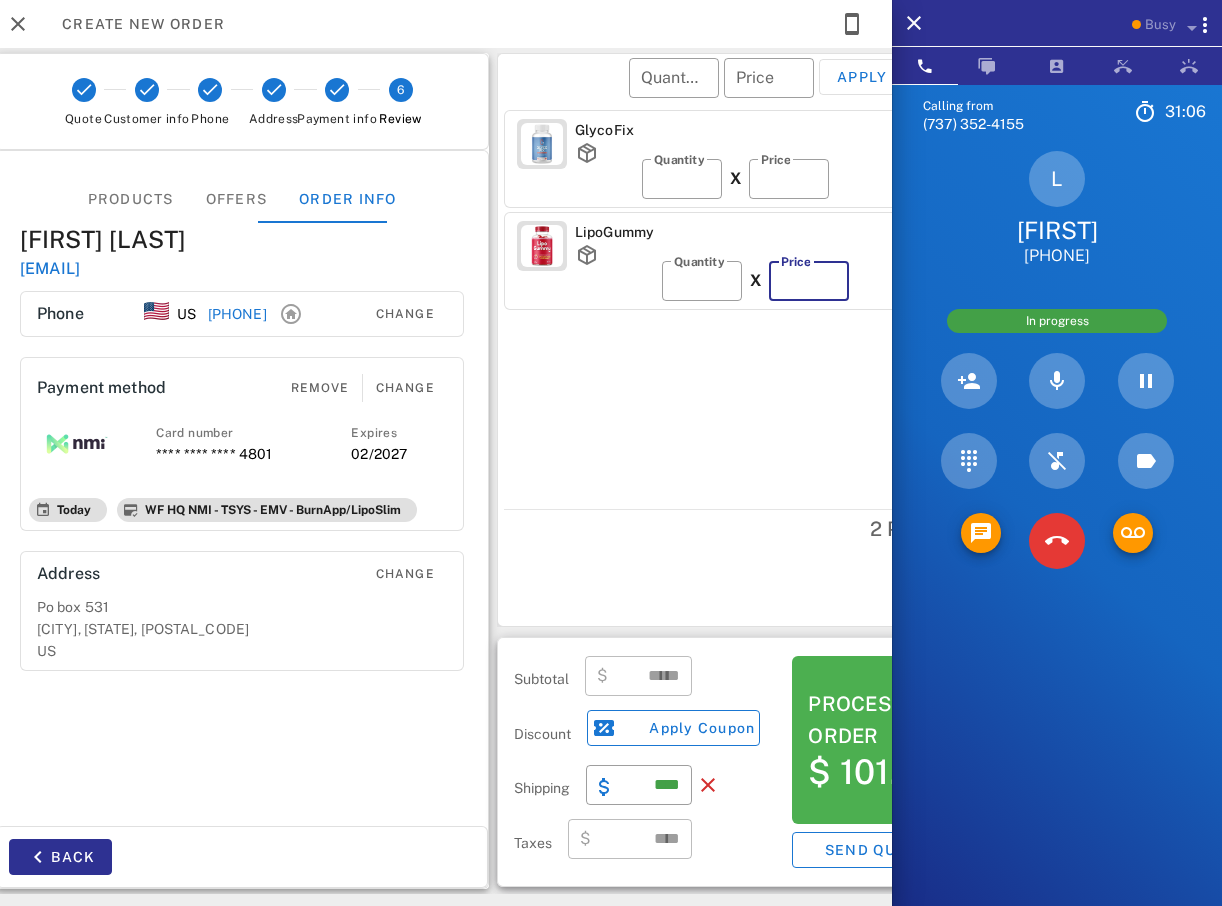 type on "*****" 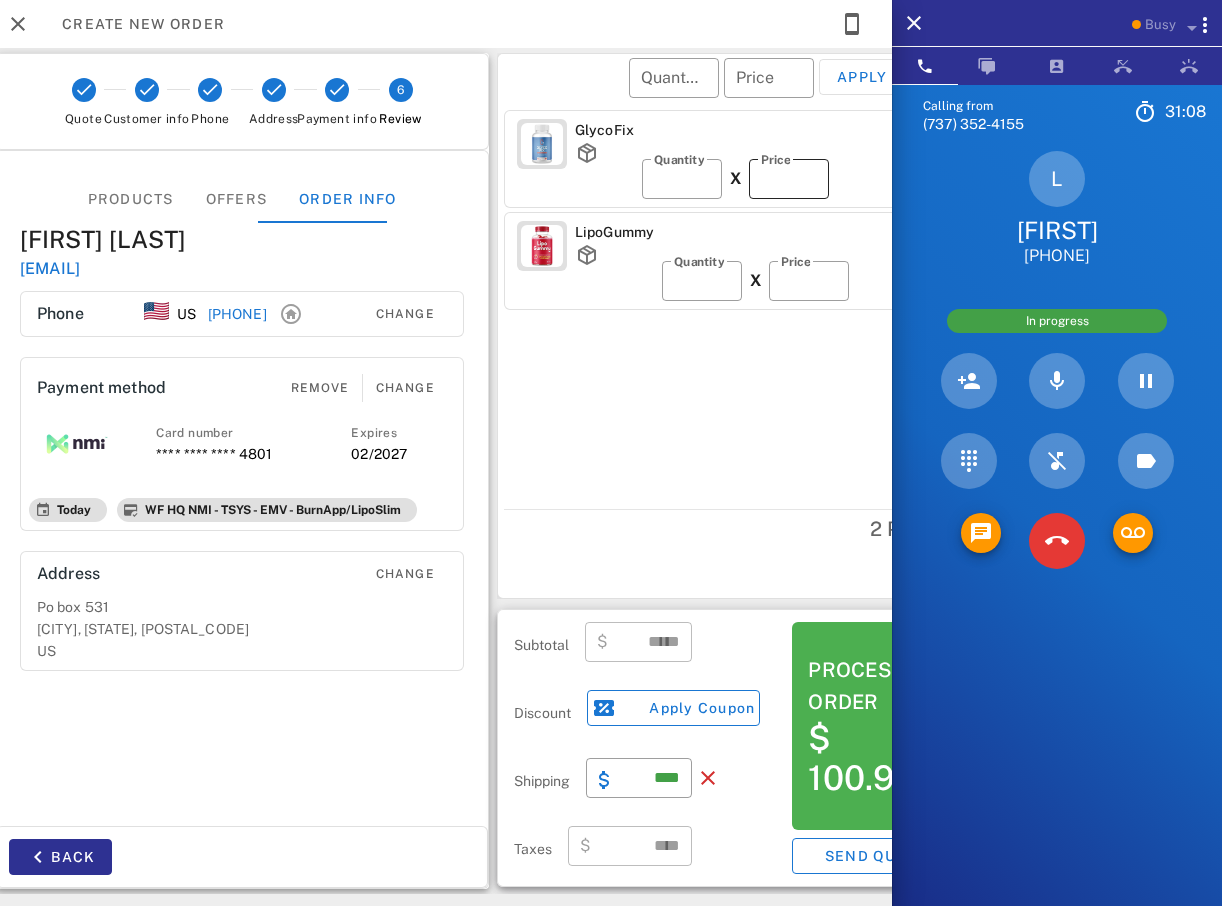 type on "**" 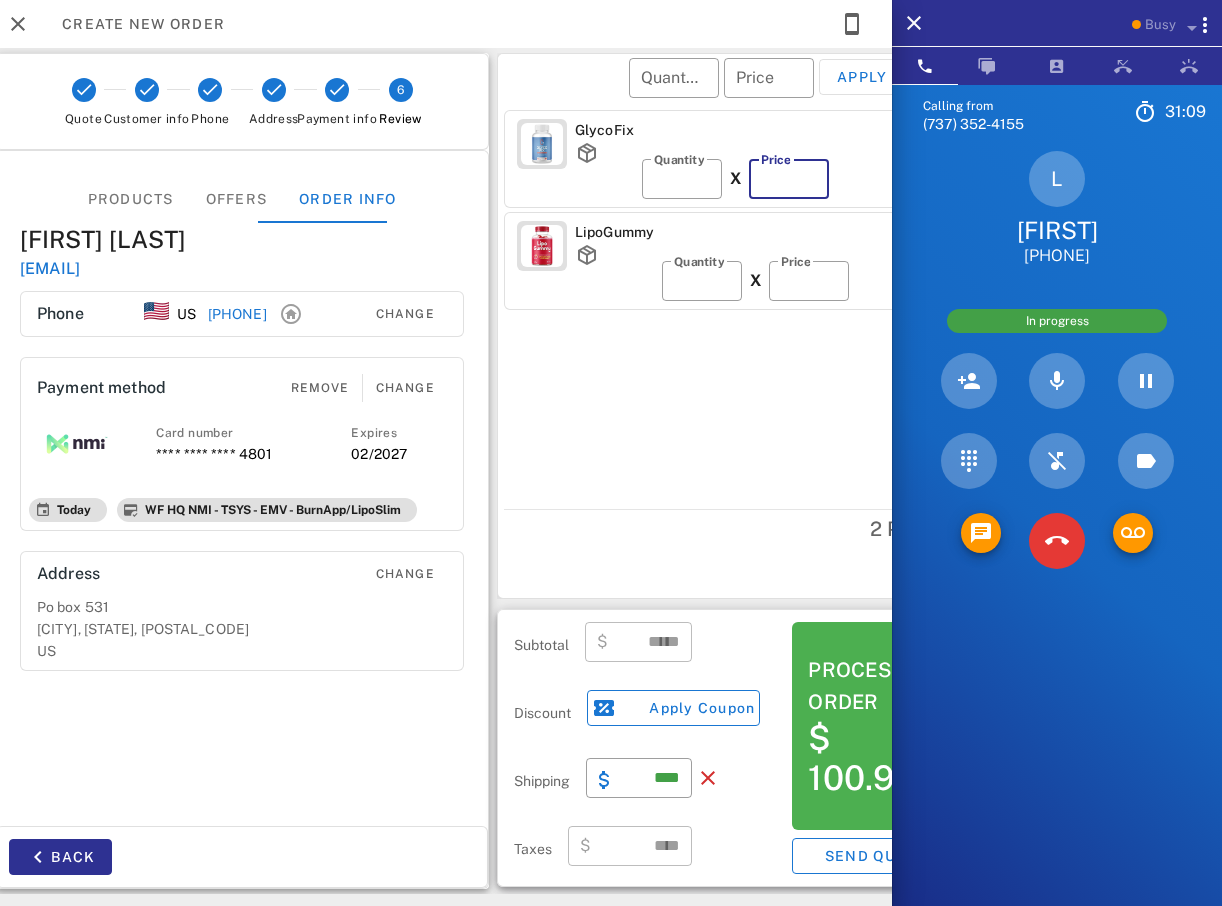 type on "*****" 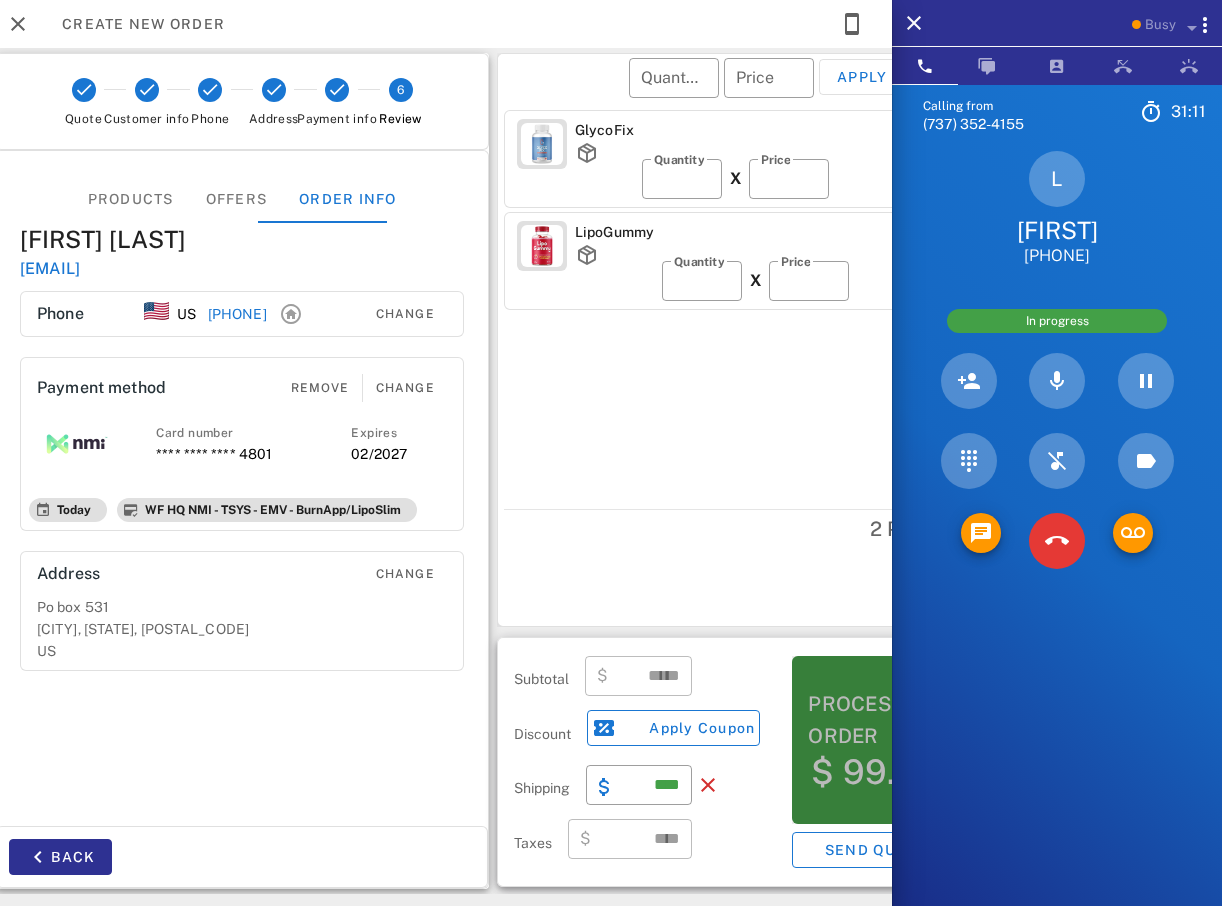 click on "Process order" at bounding box center [875, 720] 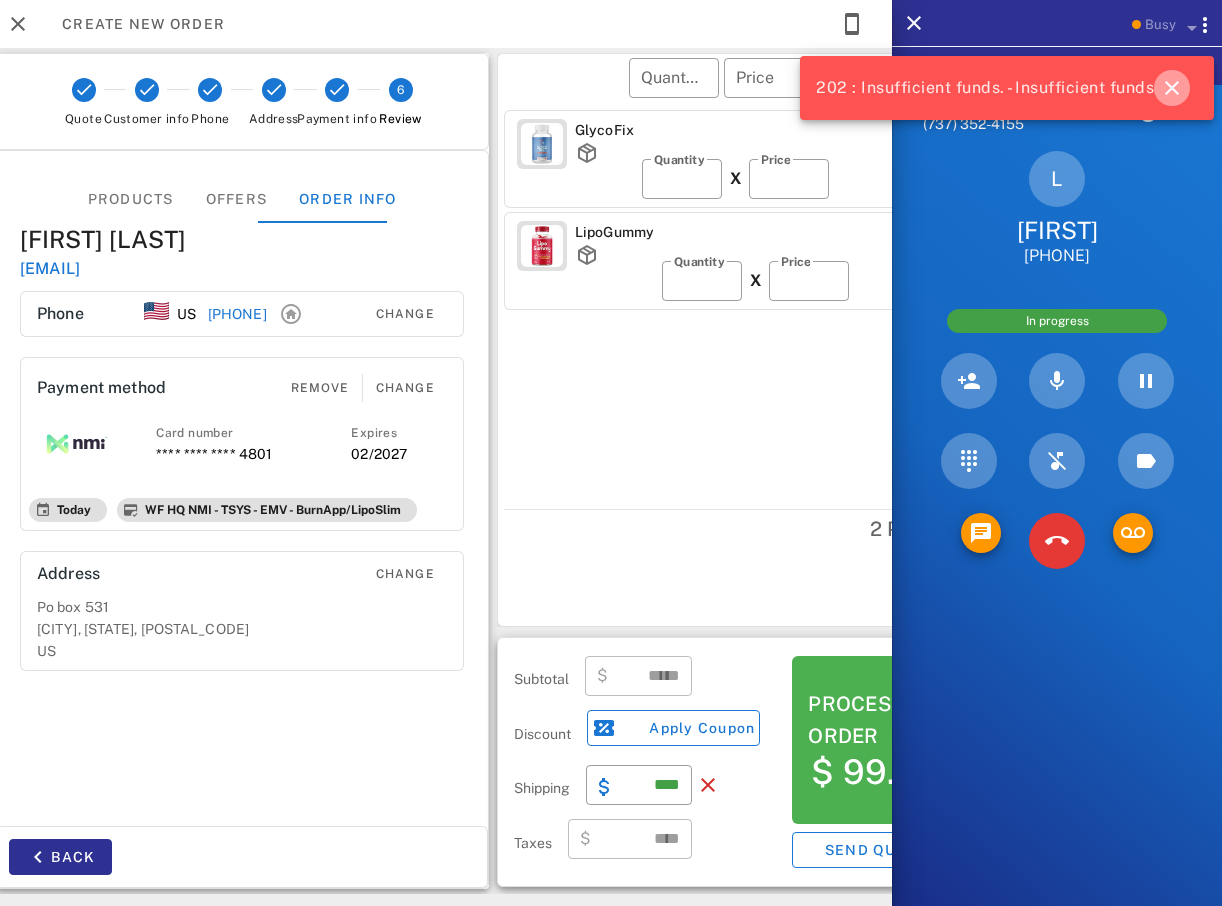 click at bounding box center [1172, 88] 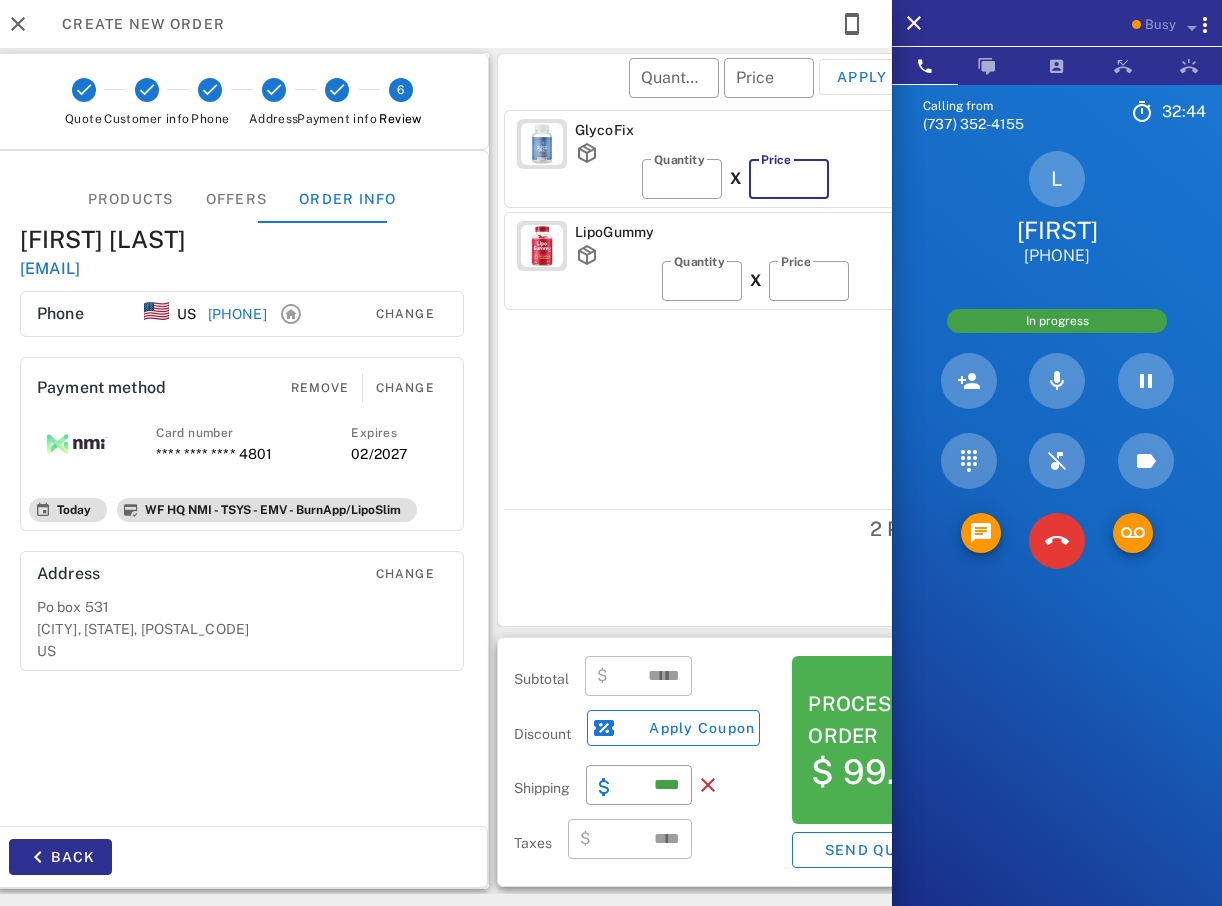 click on "**" at bounding box center [789, 179] 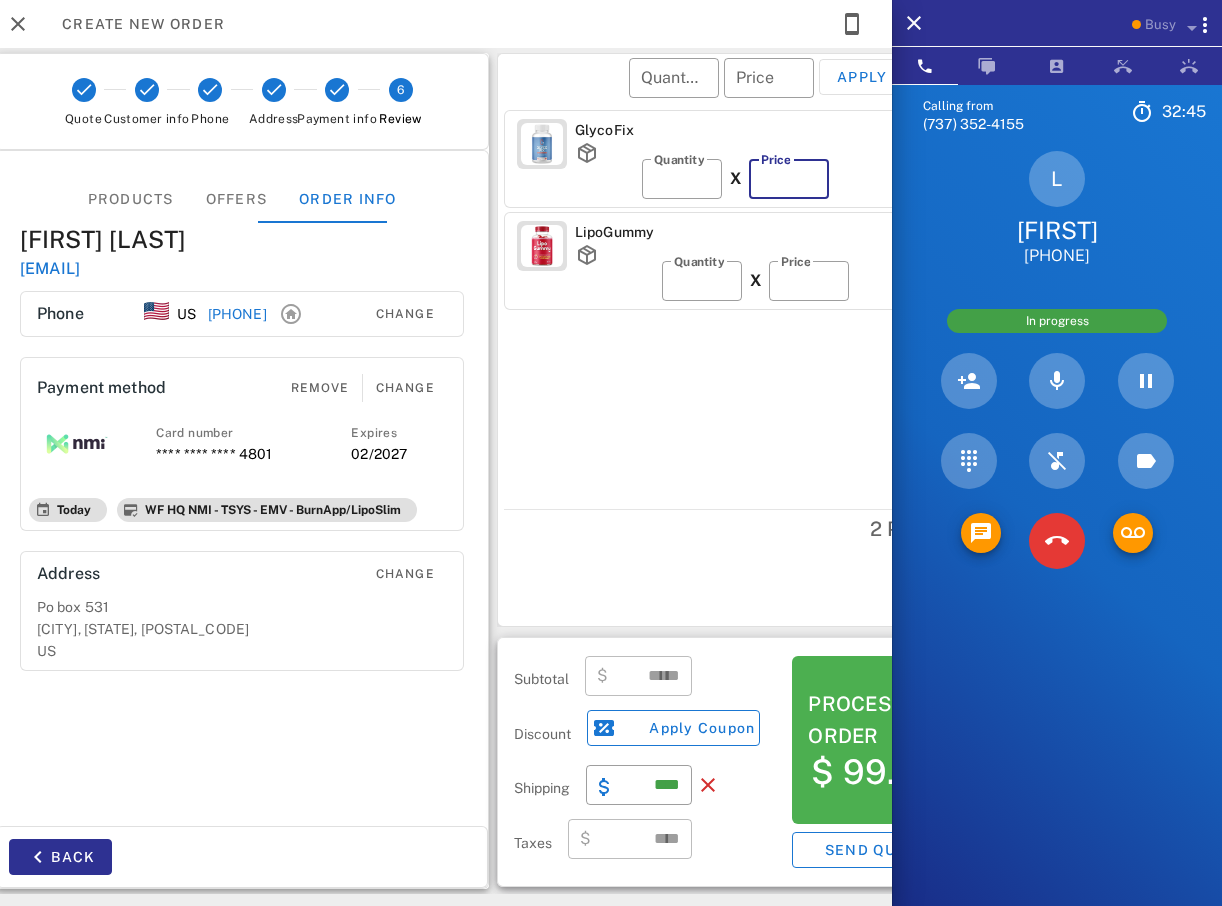 click on "**" at bounding box center (789, 179) 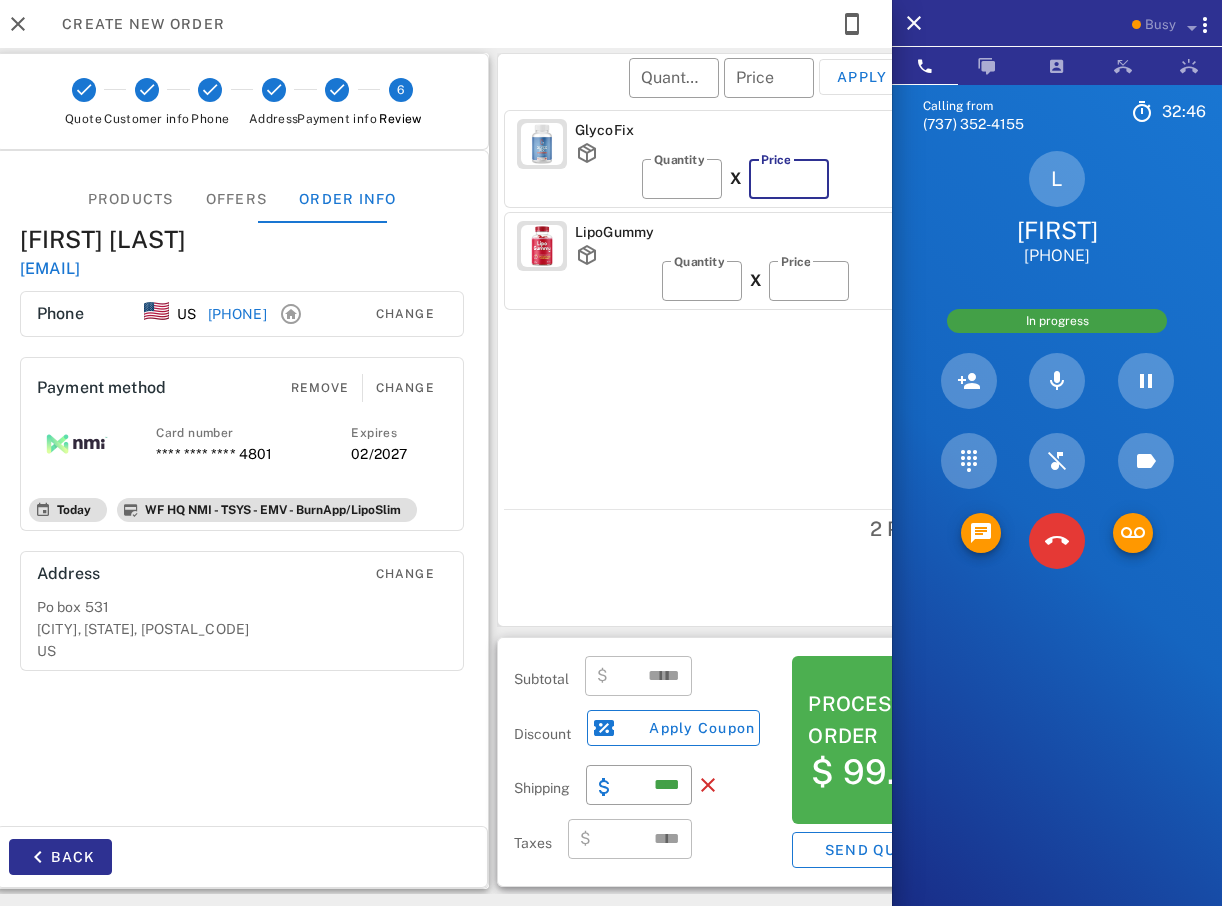 click on "**" at bounding box center (789, 179) 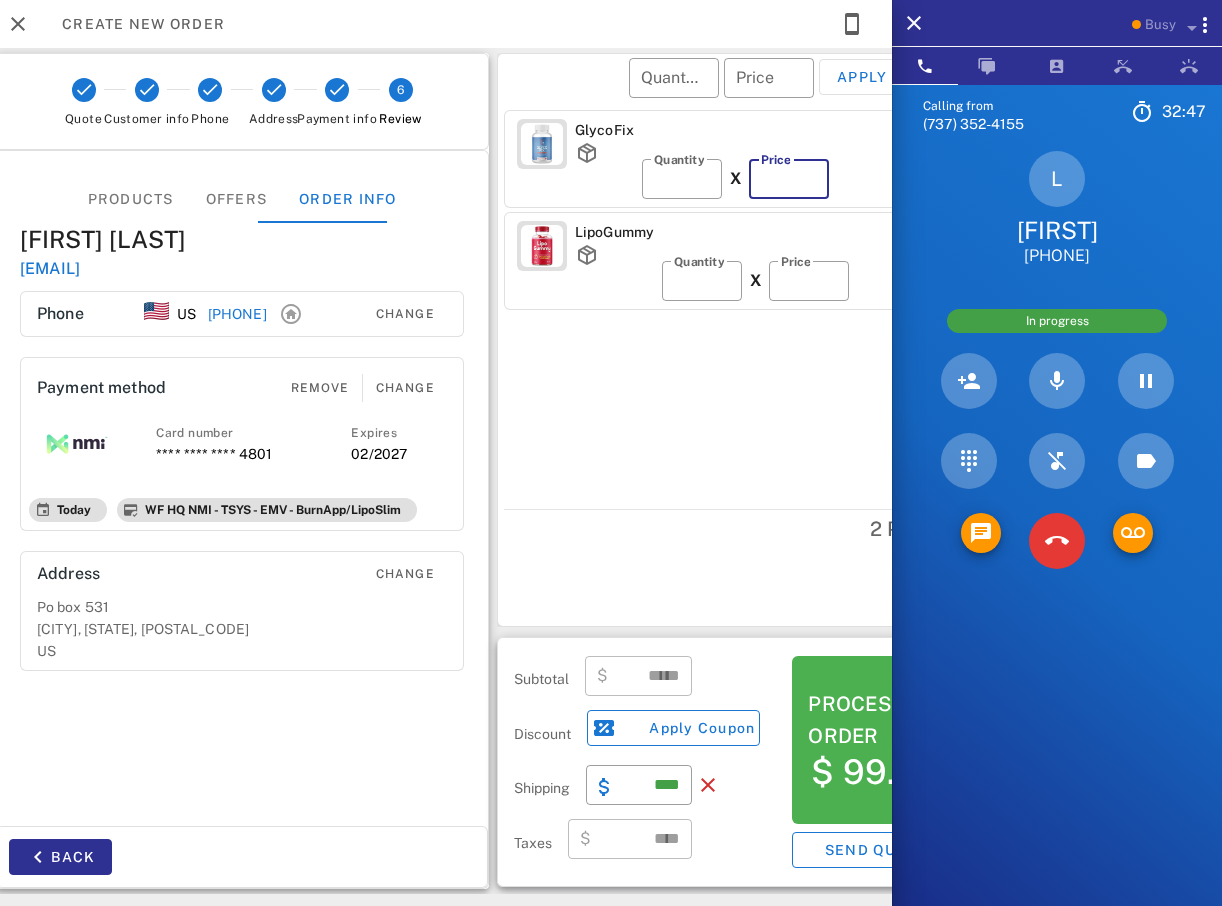 click on "**" at bounding box center (789, 179) 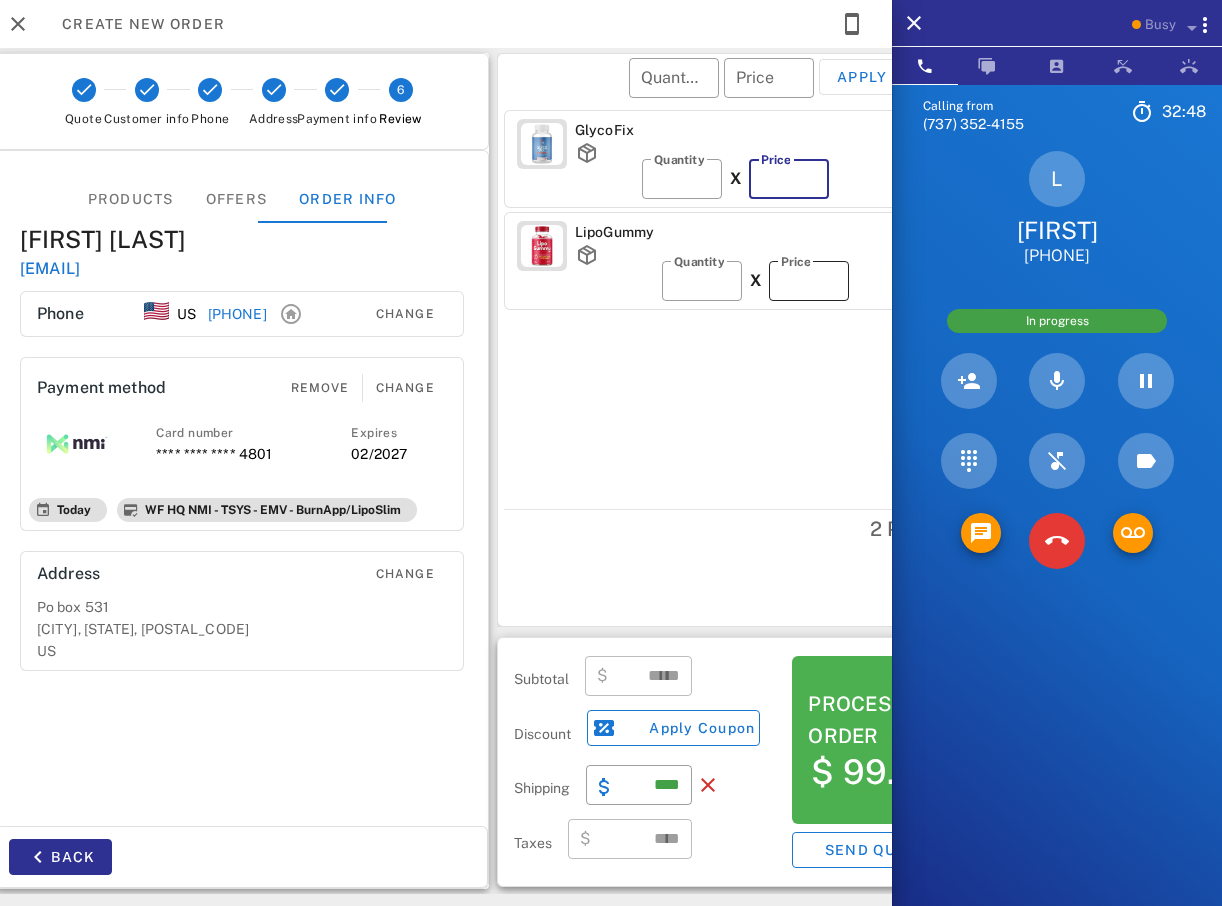 type on "******" 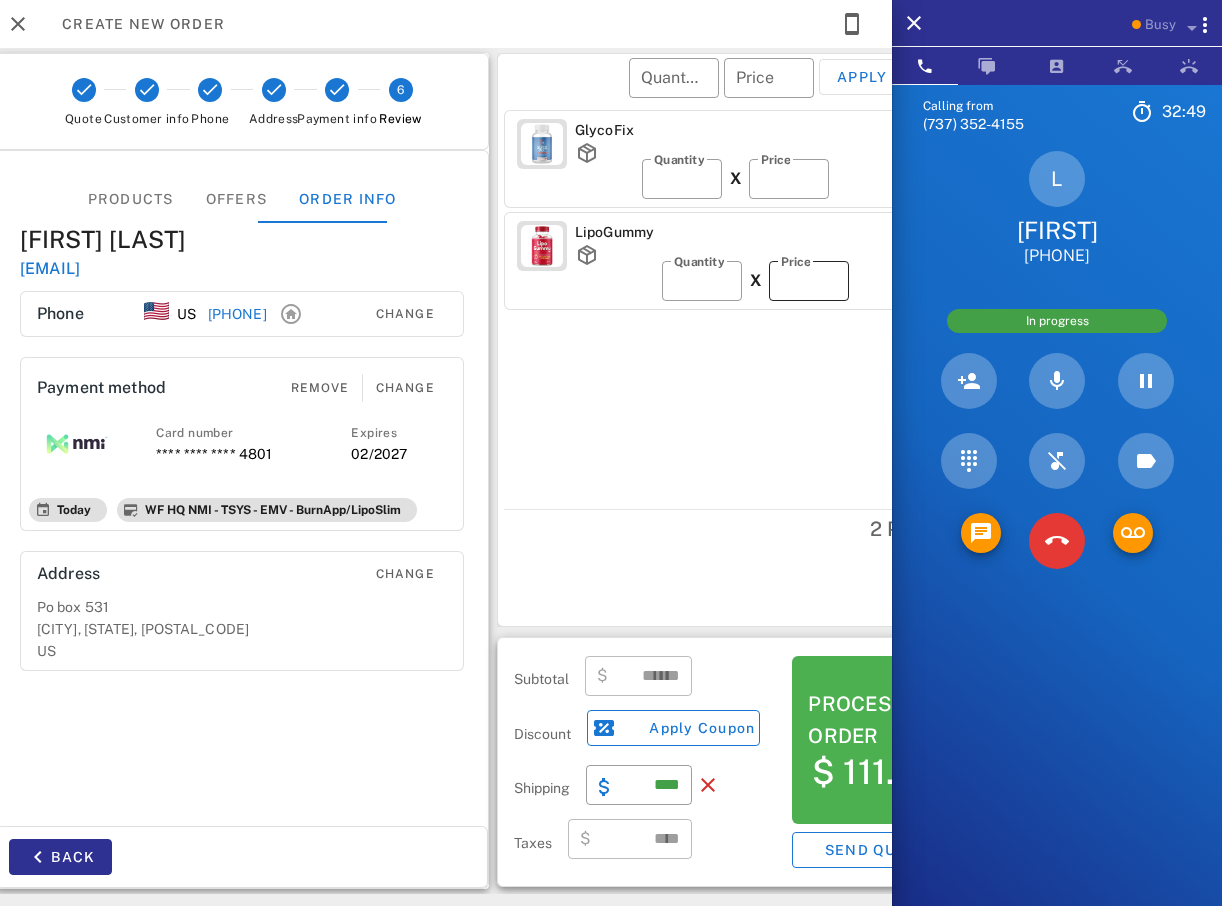click on "**" at bounding box center (809, 281) 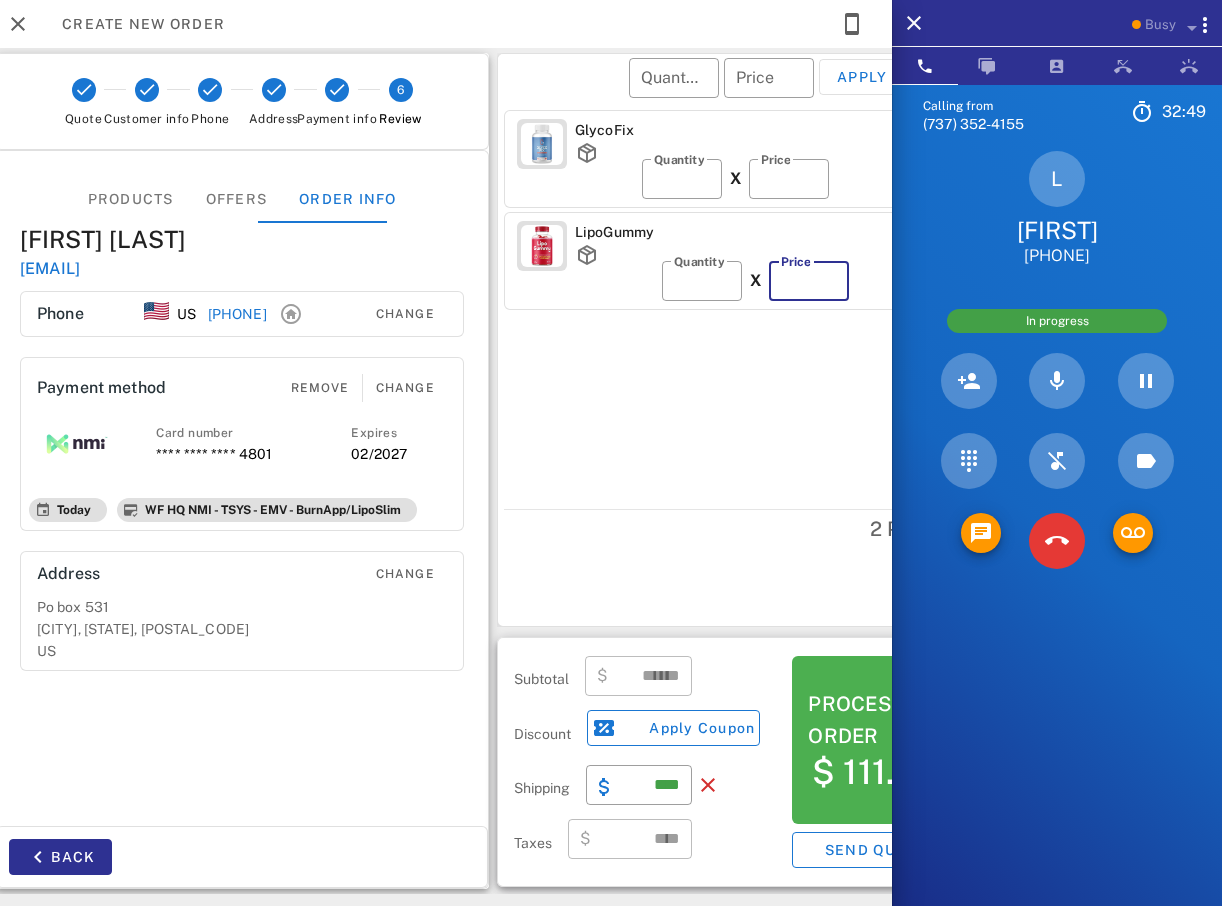 click on "**" at bounding box center (809, 281) 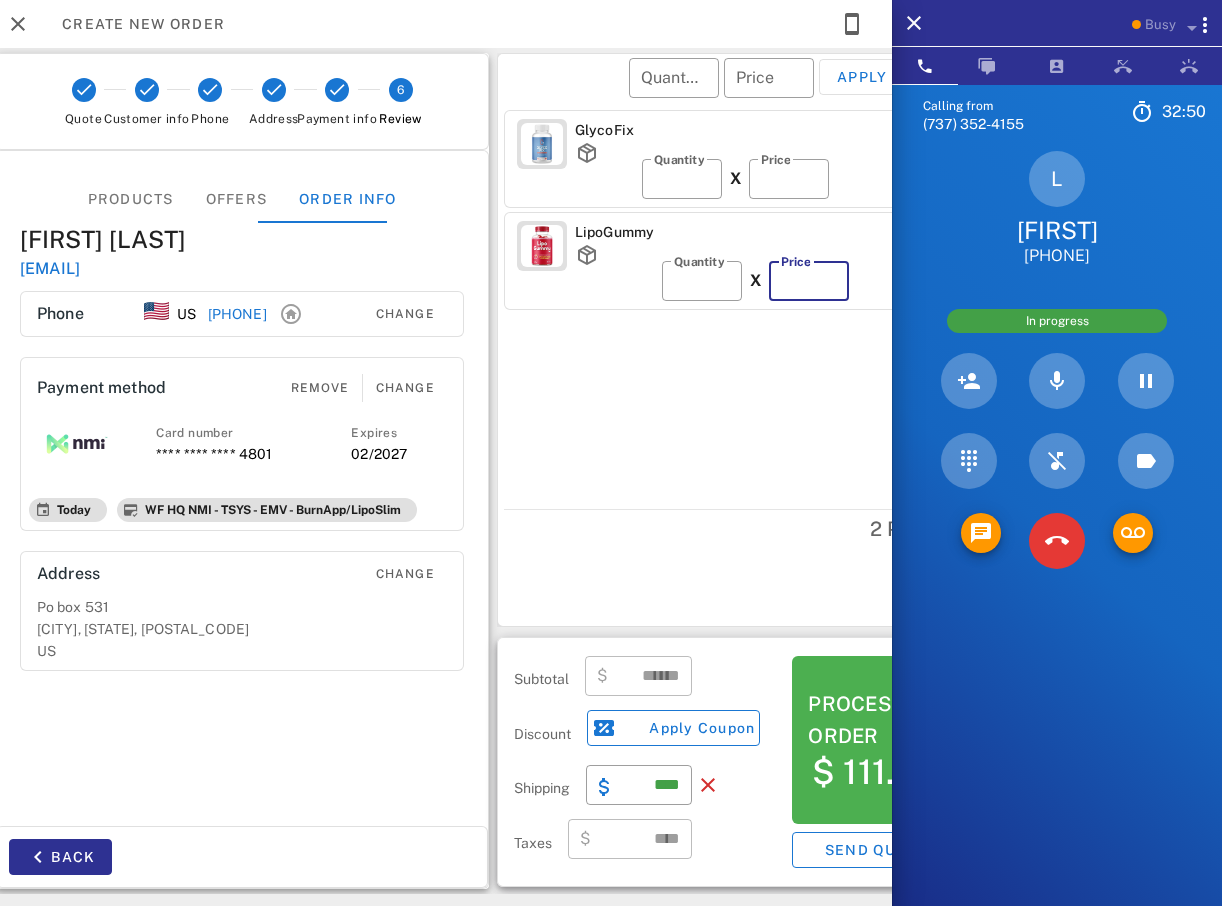 click on "**" at bounding box center (809, 281) 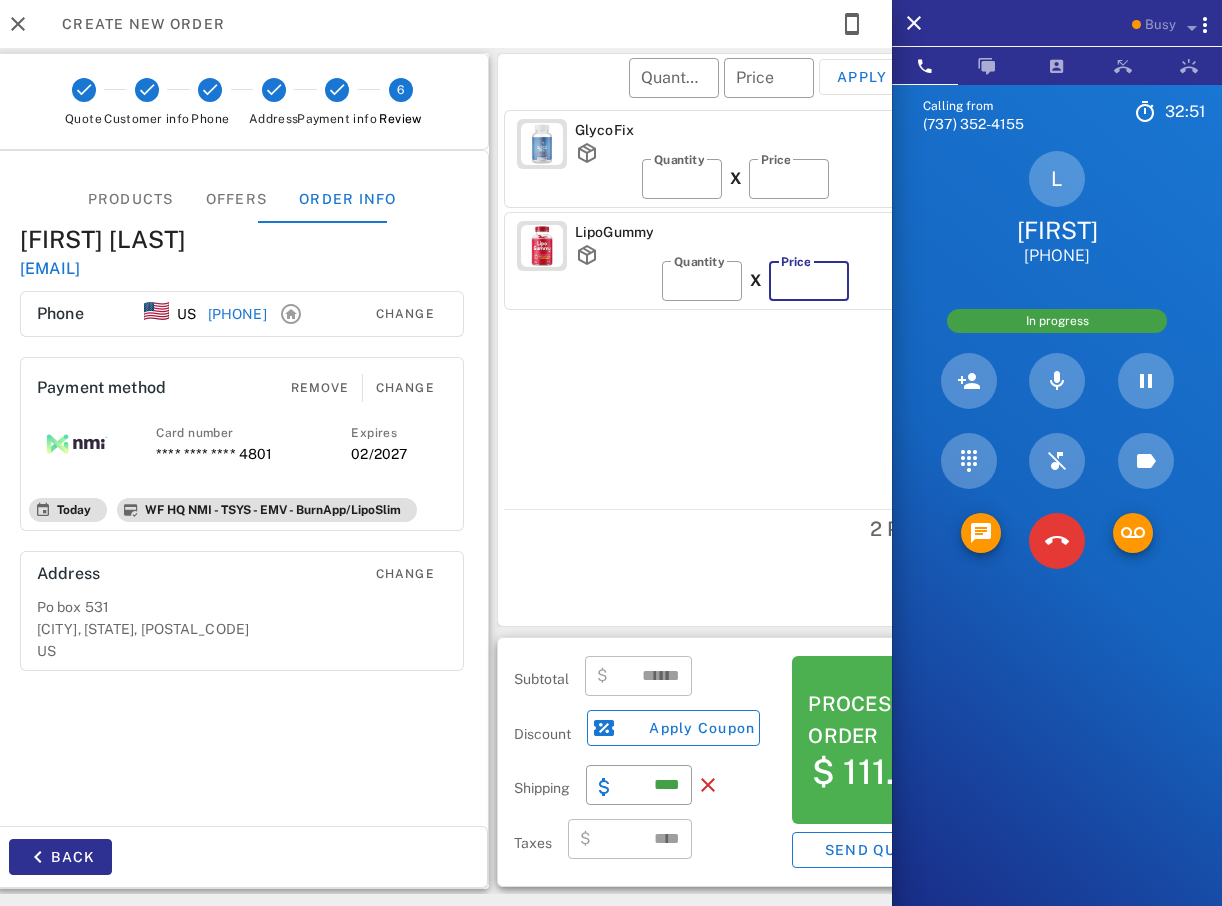 click on "**" at bounding box center [809, 281] 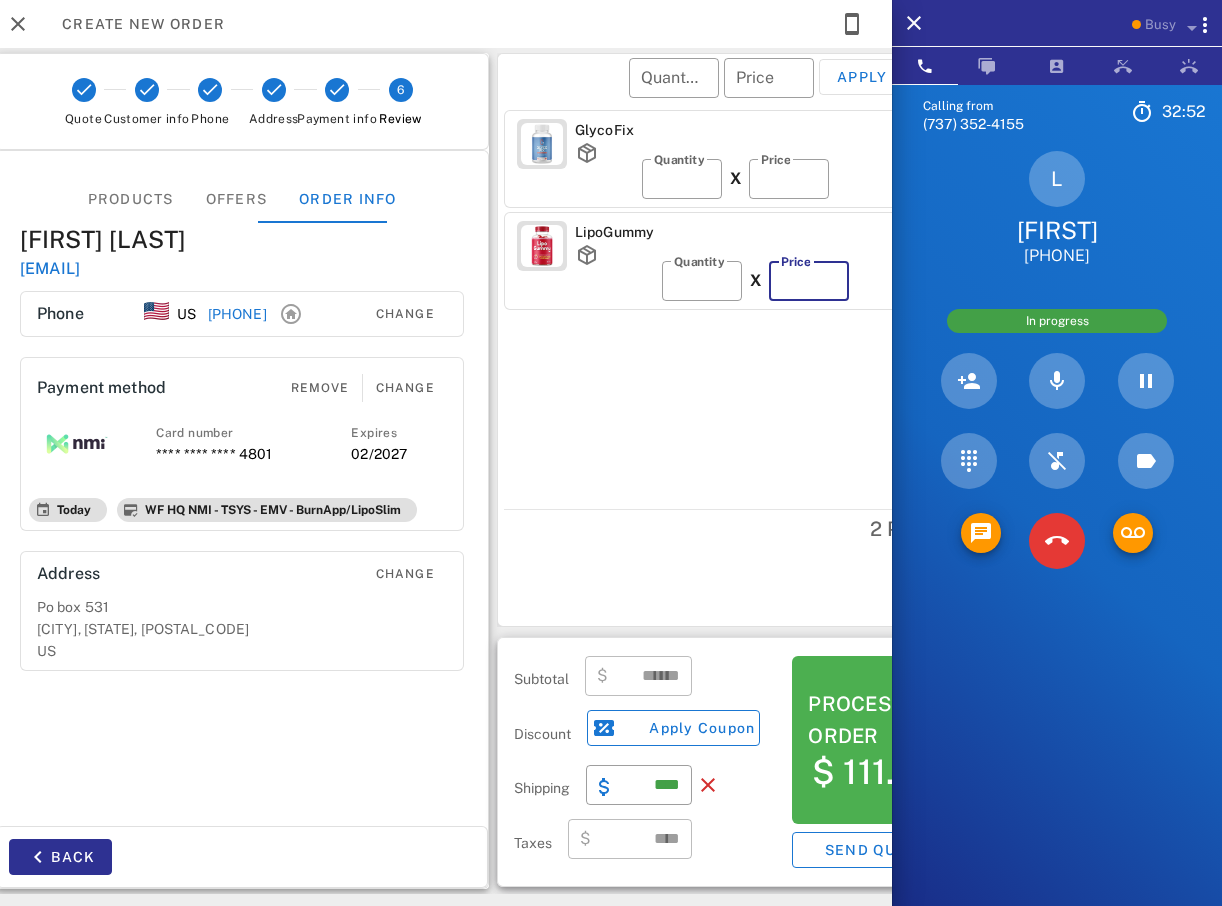 click on "**" at bounding box center (809, 281) 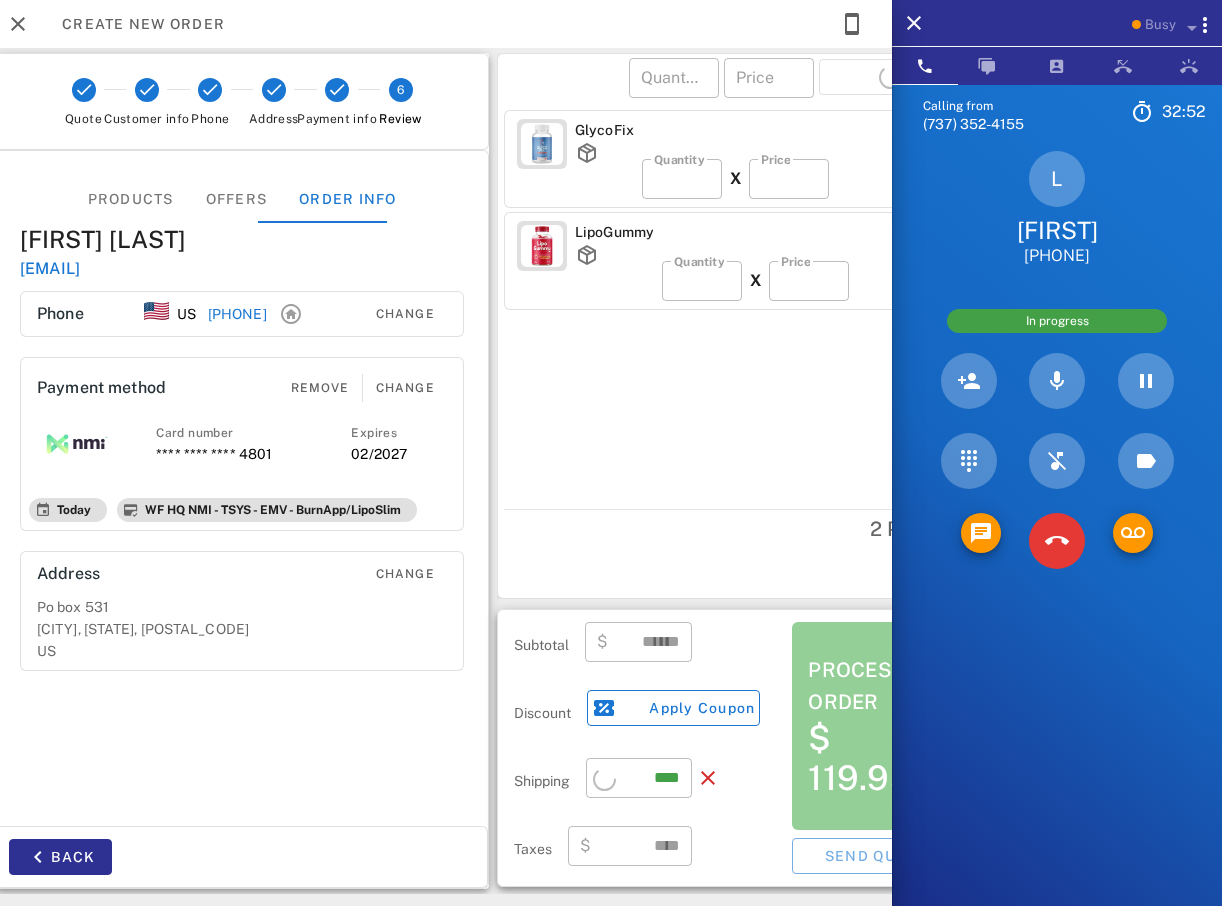click on "​ Price **" at bounding box center [809, 281] 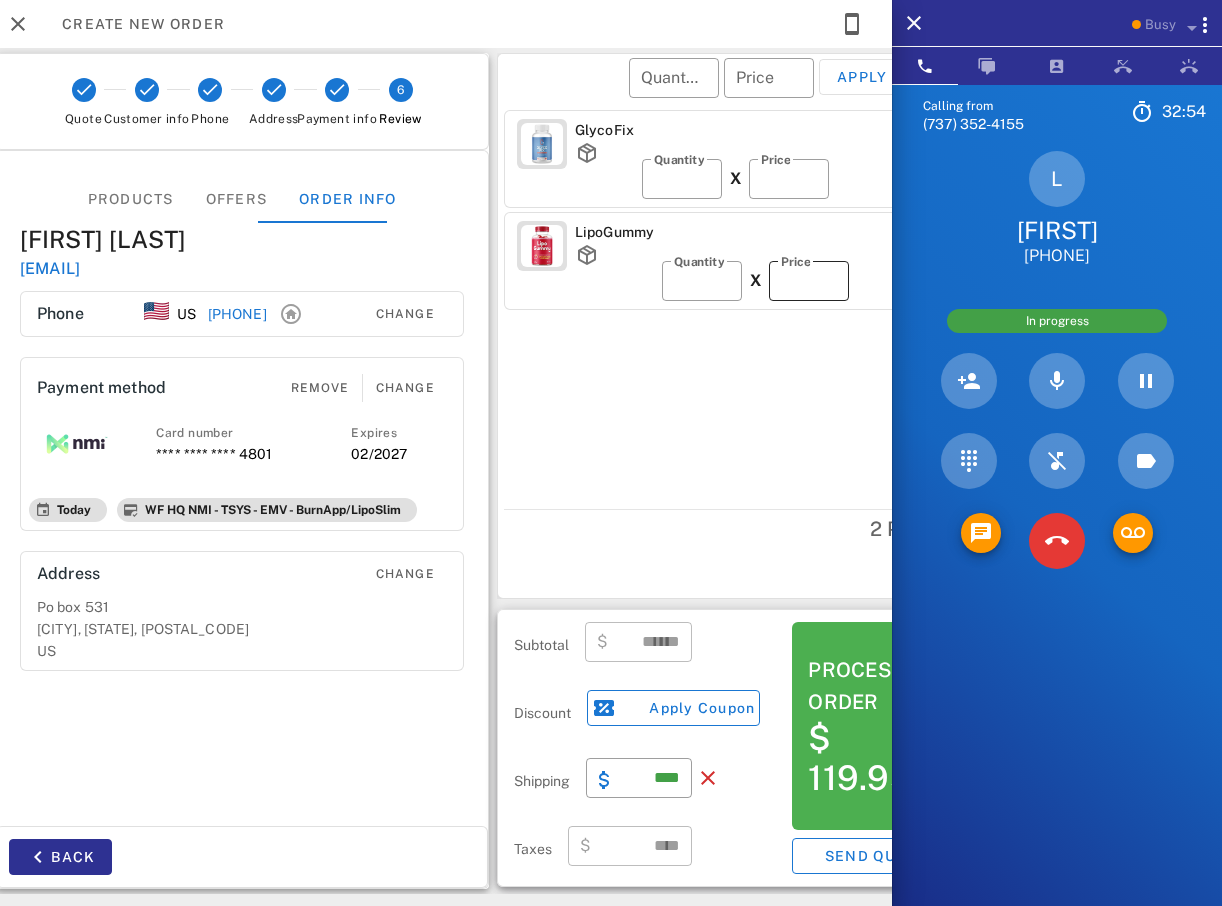 click on "**" at bounding box center [809, 281] 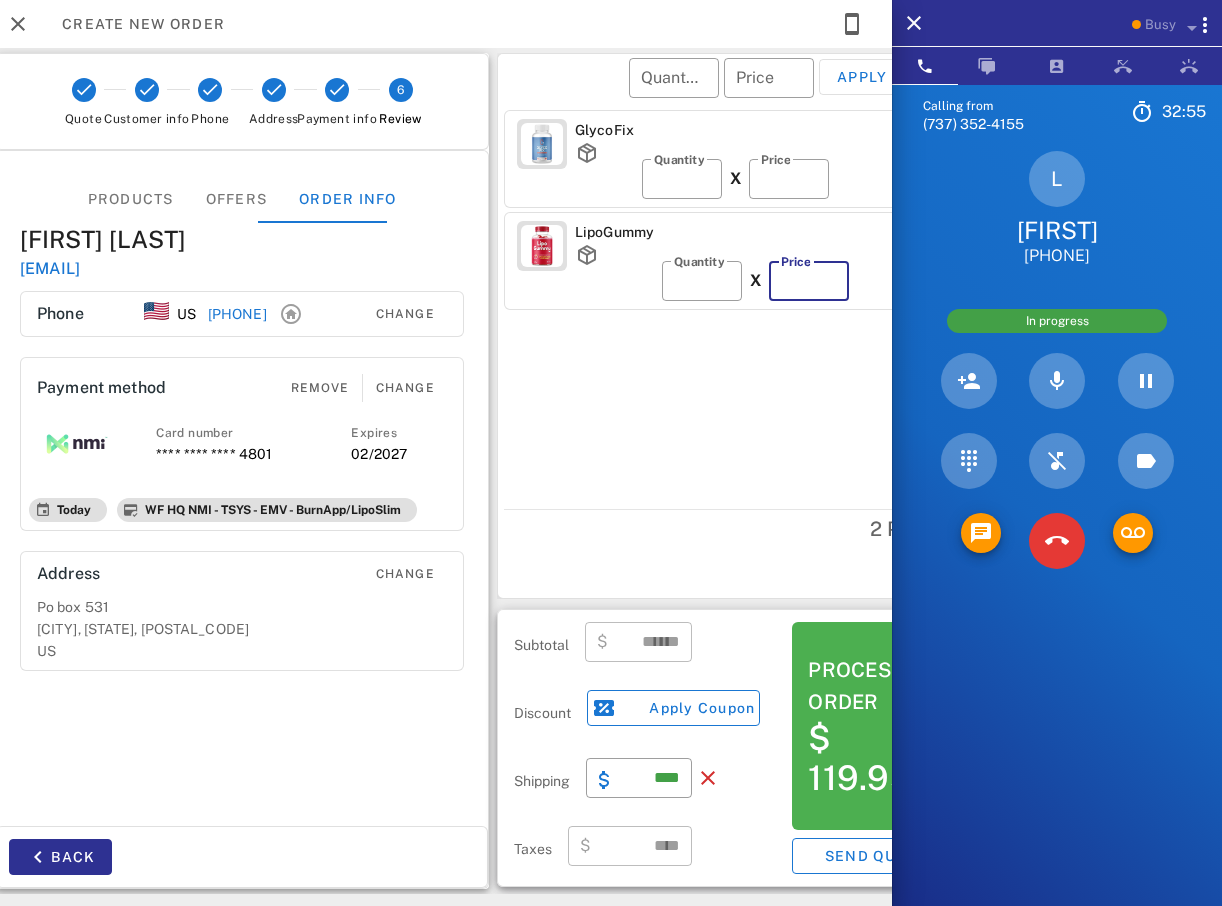 click on "**" at bounding box center [809, 281] 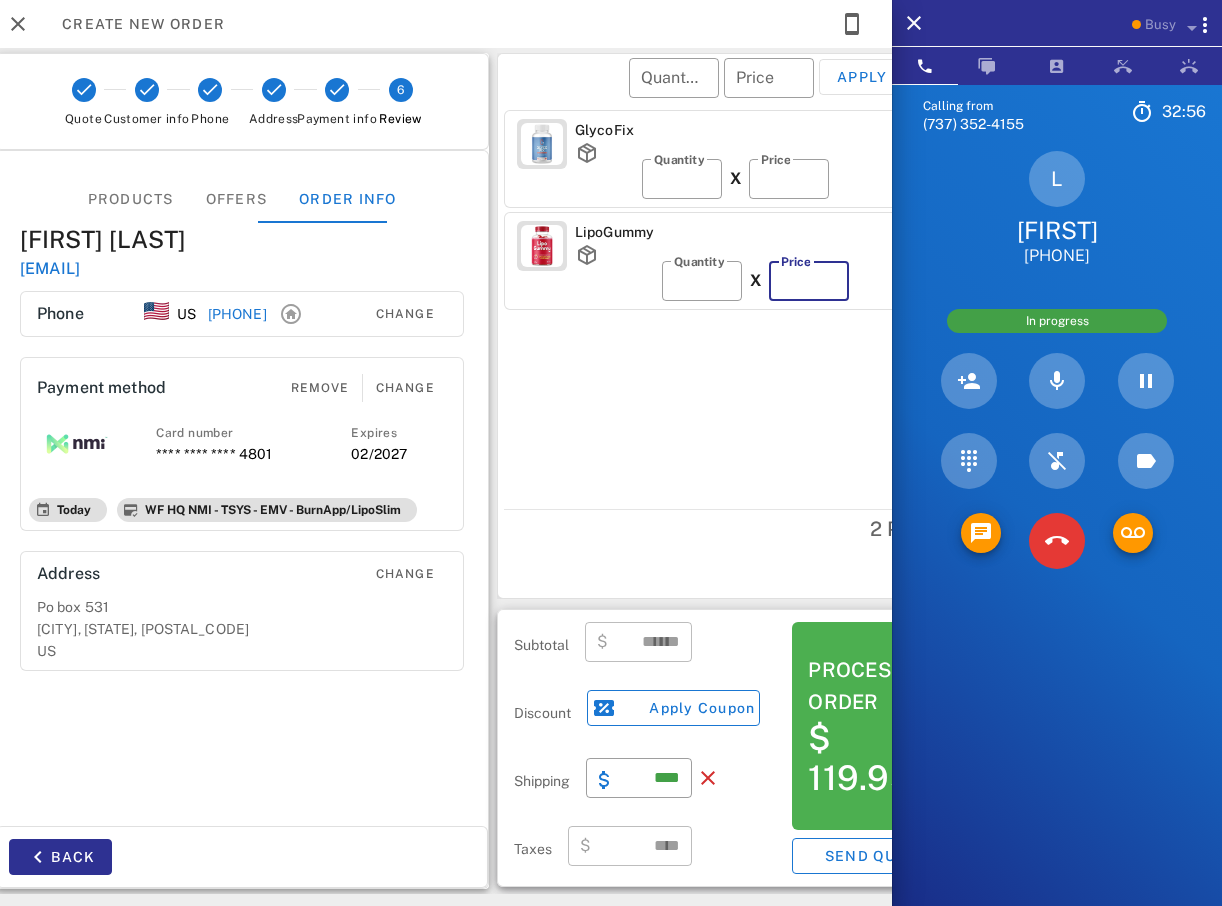 type on "******" 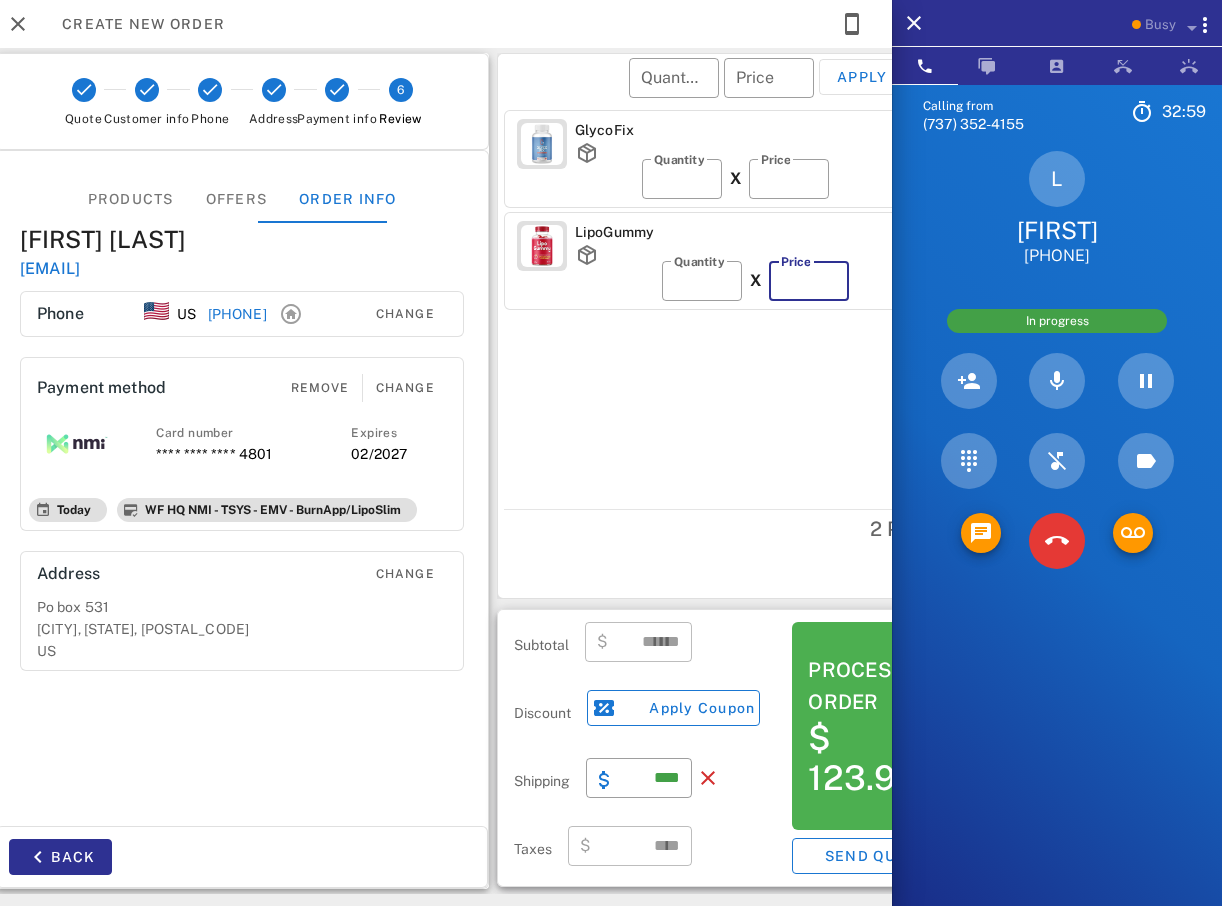type on "**" 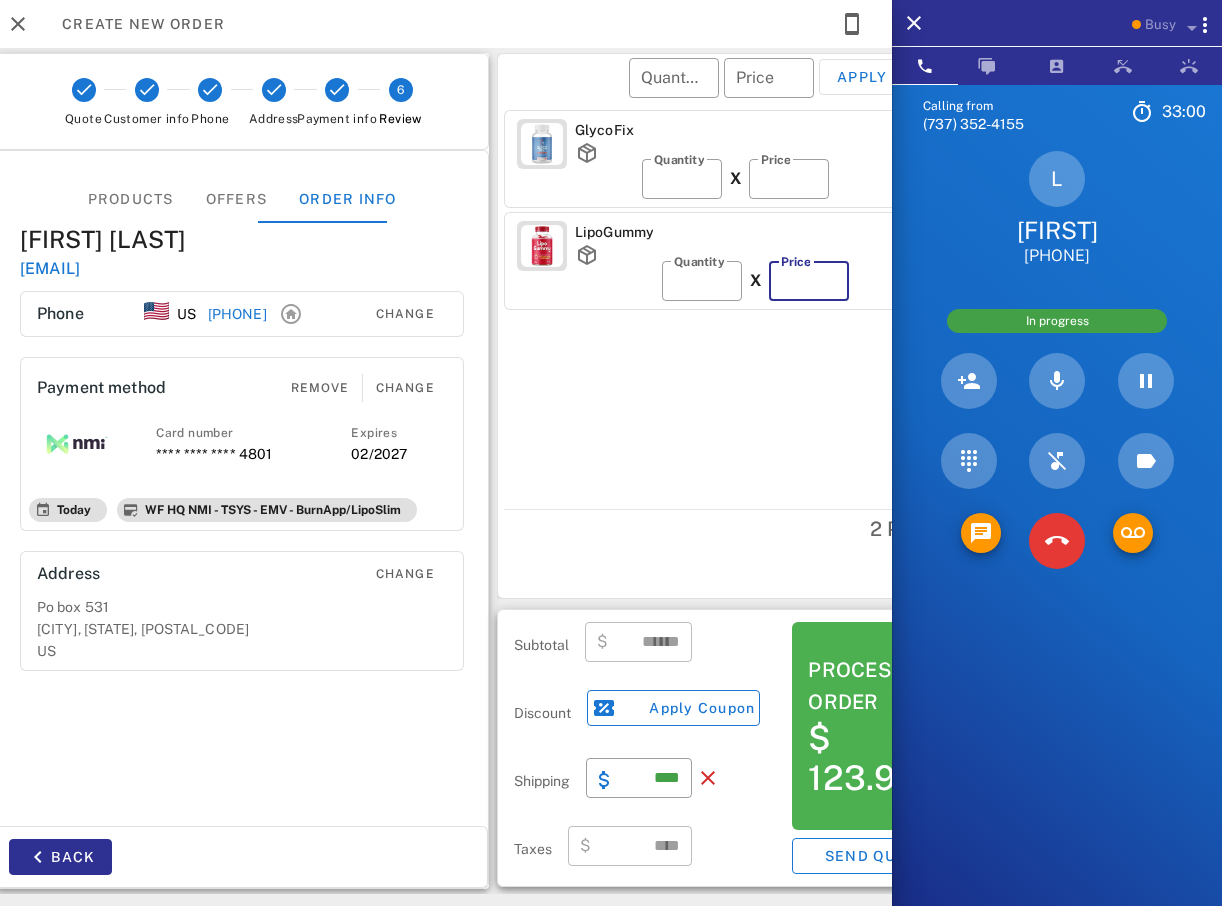 type on "******" 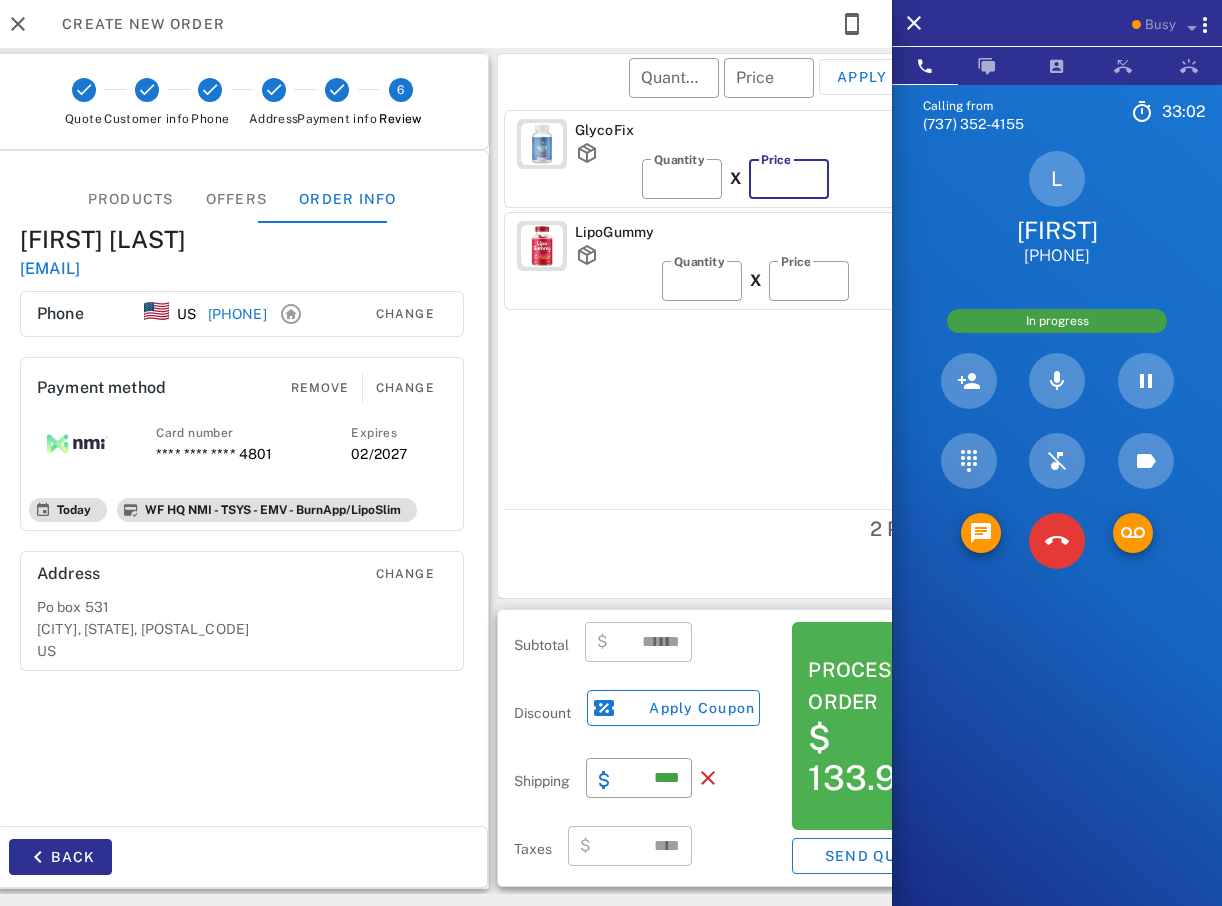 click on "**" at bounding box center (789, 179) 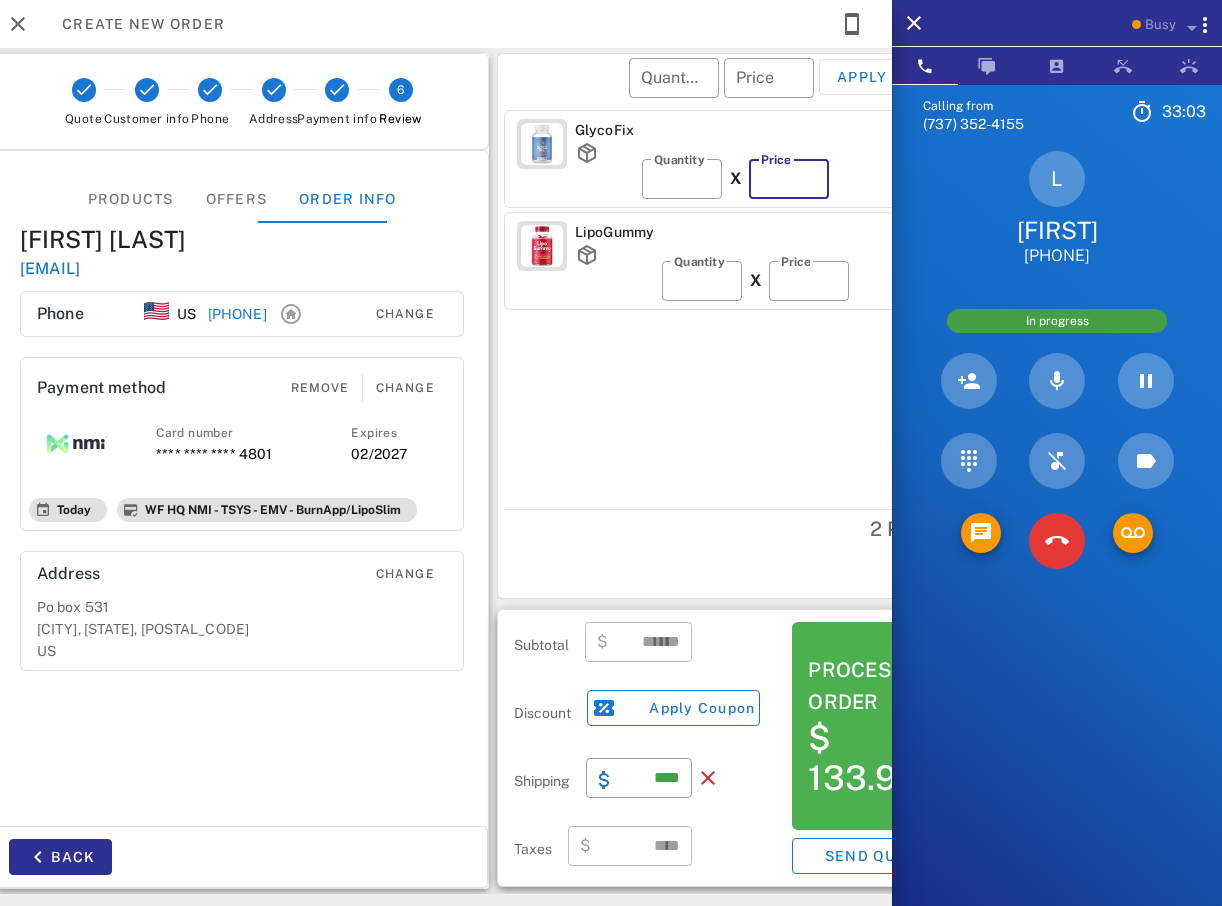 type on "**" 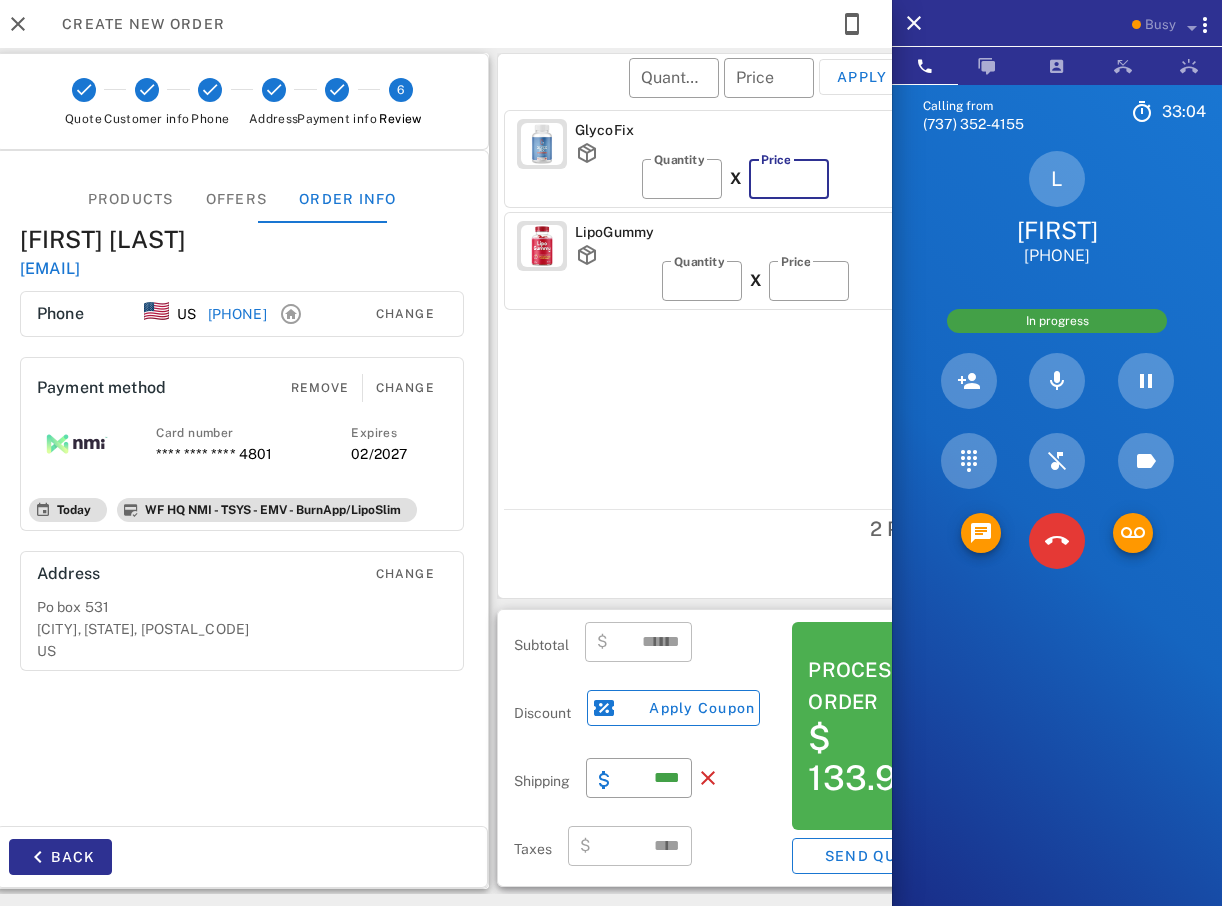 type on "******" 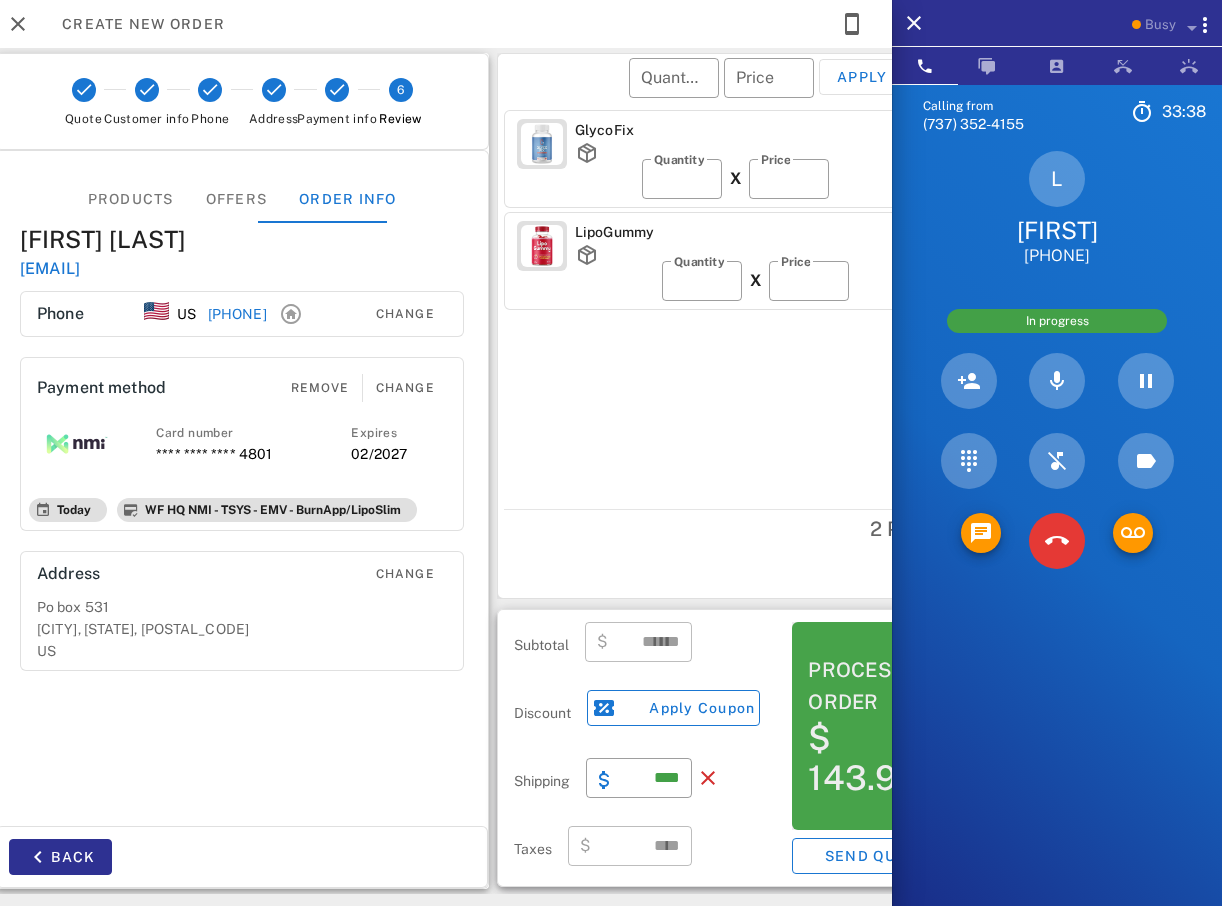 click on "$ 143.95" at bounding box center [875, 758] 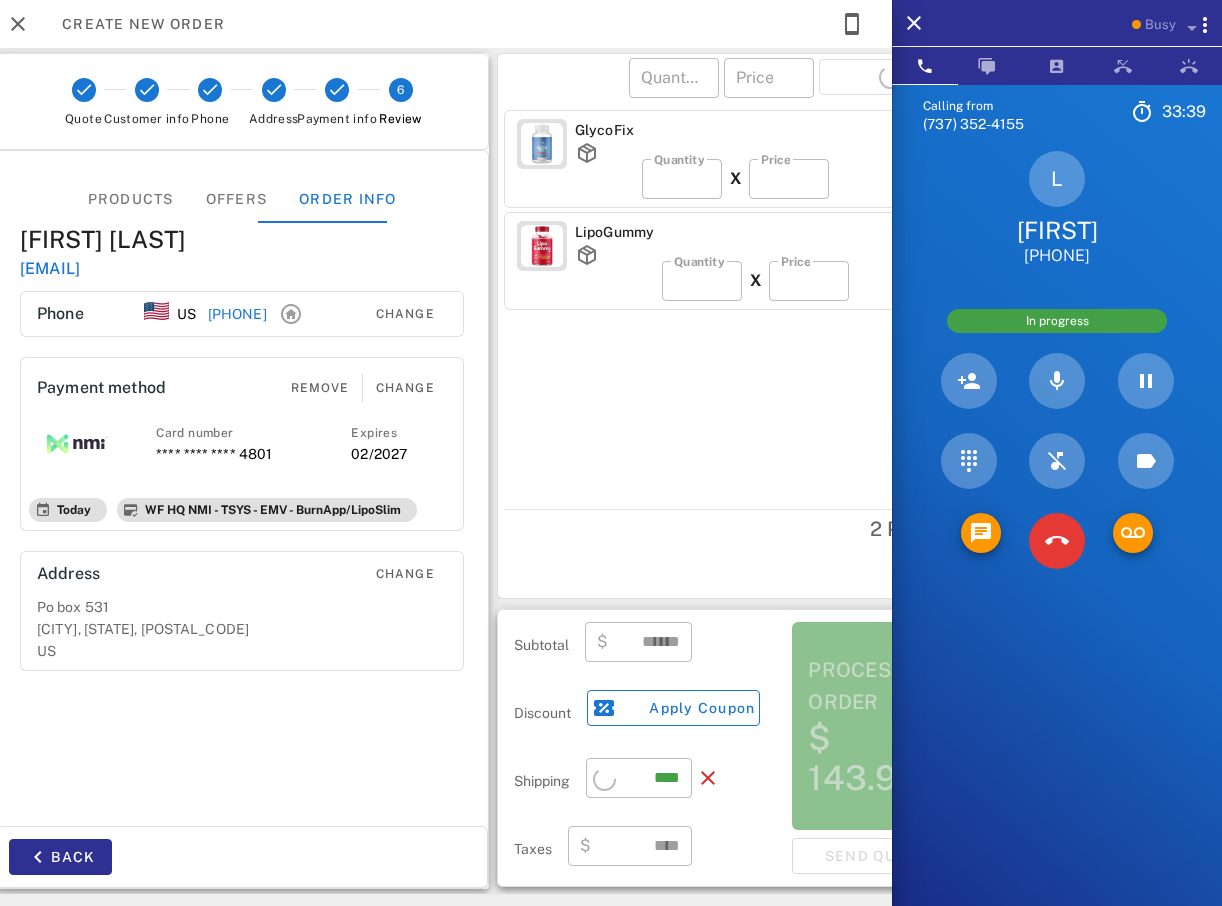 click on "Process order $ 143.95  Send quote" at bounding box center [875, 748] 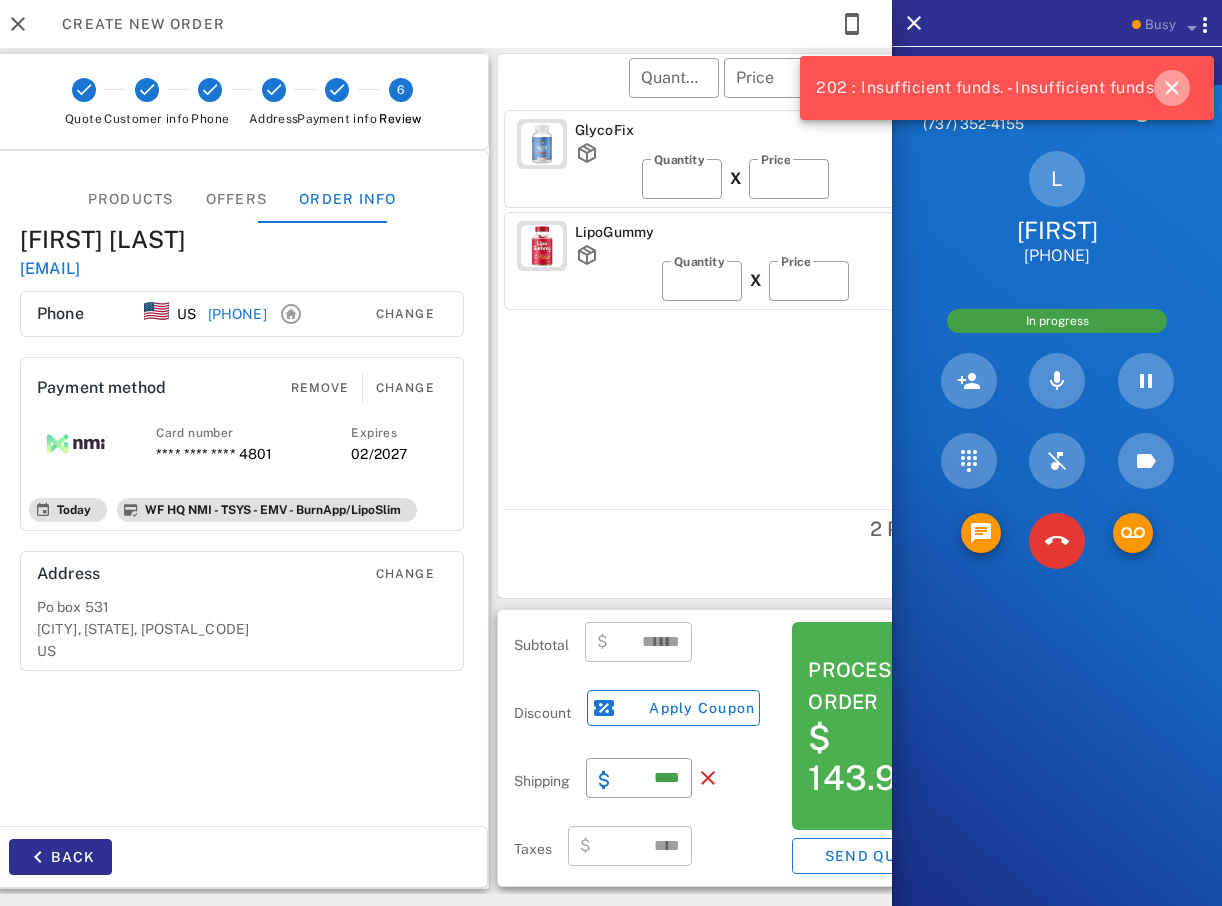 click at bounding box center (1172, 88) 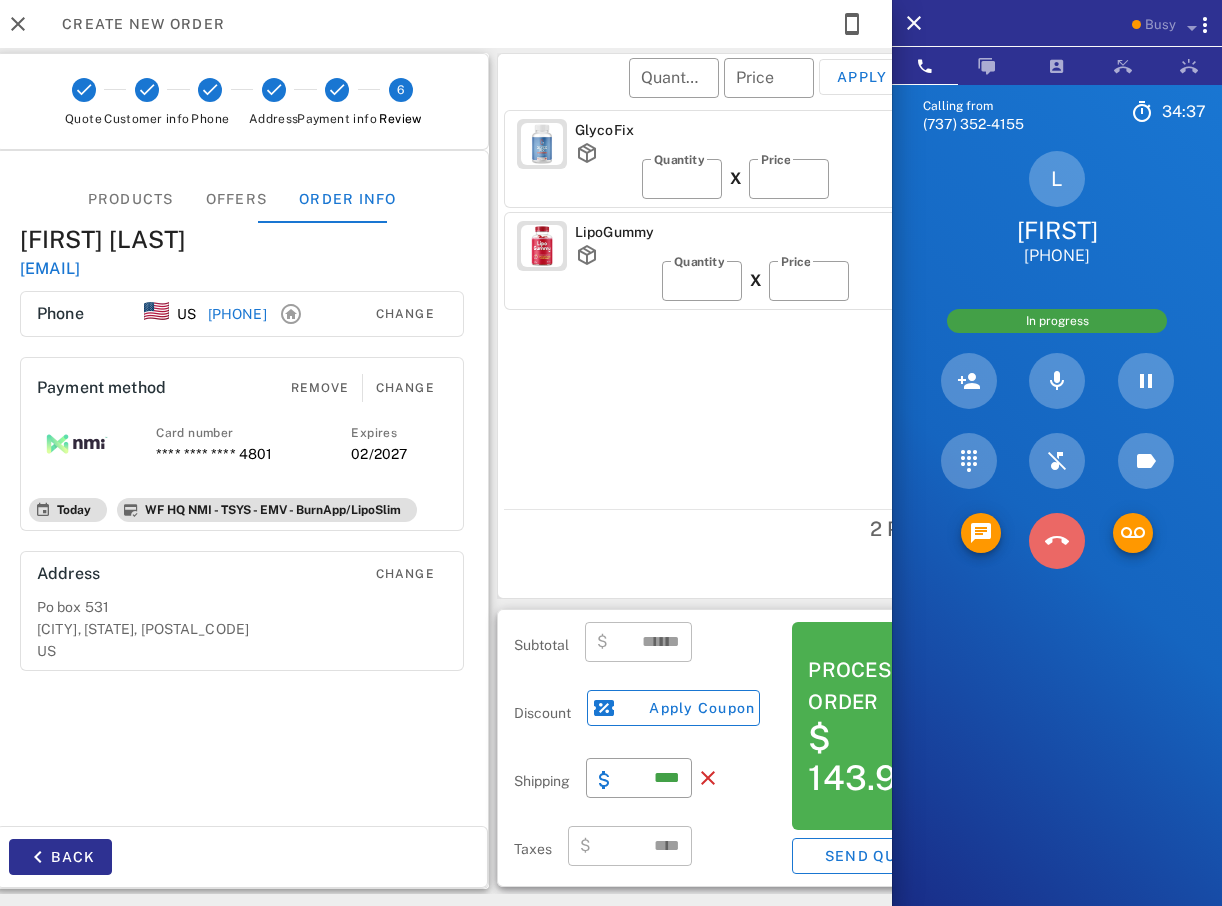 click at bounding box center [1057, 541] 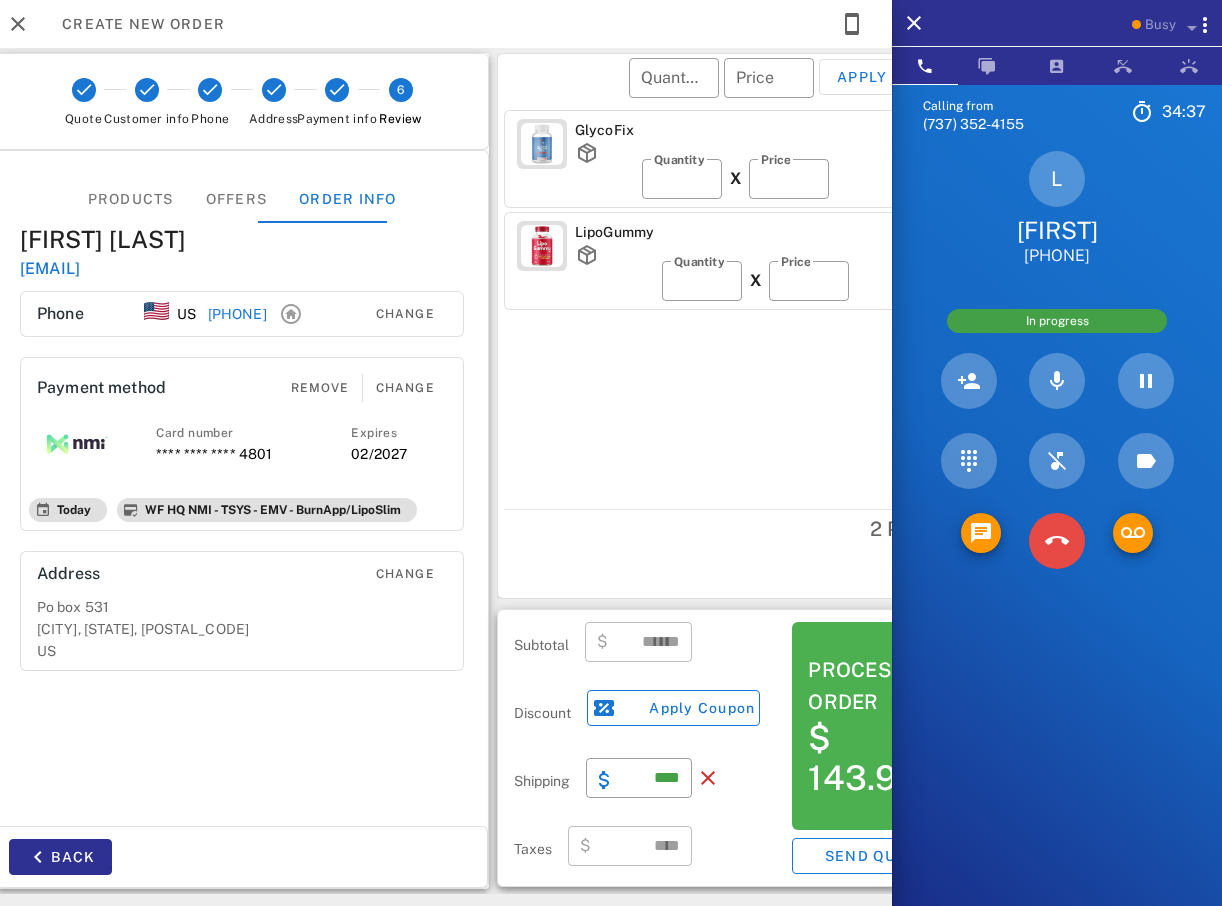 click on "JKL" at bounding box center (0, 0) 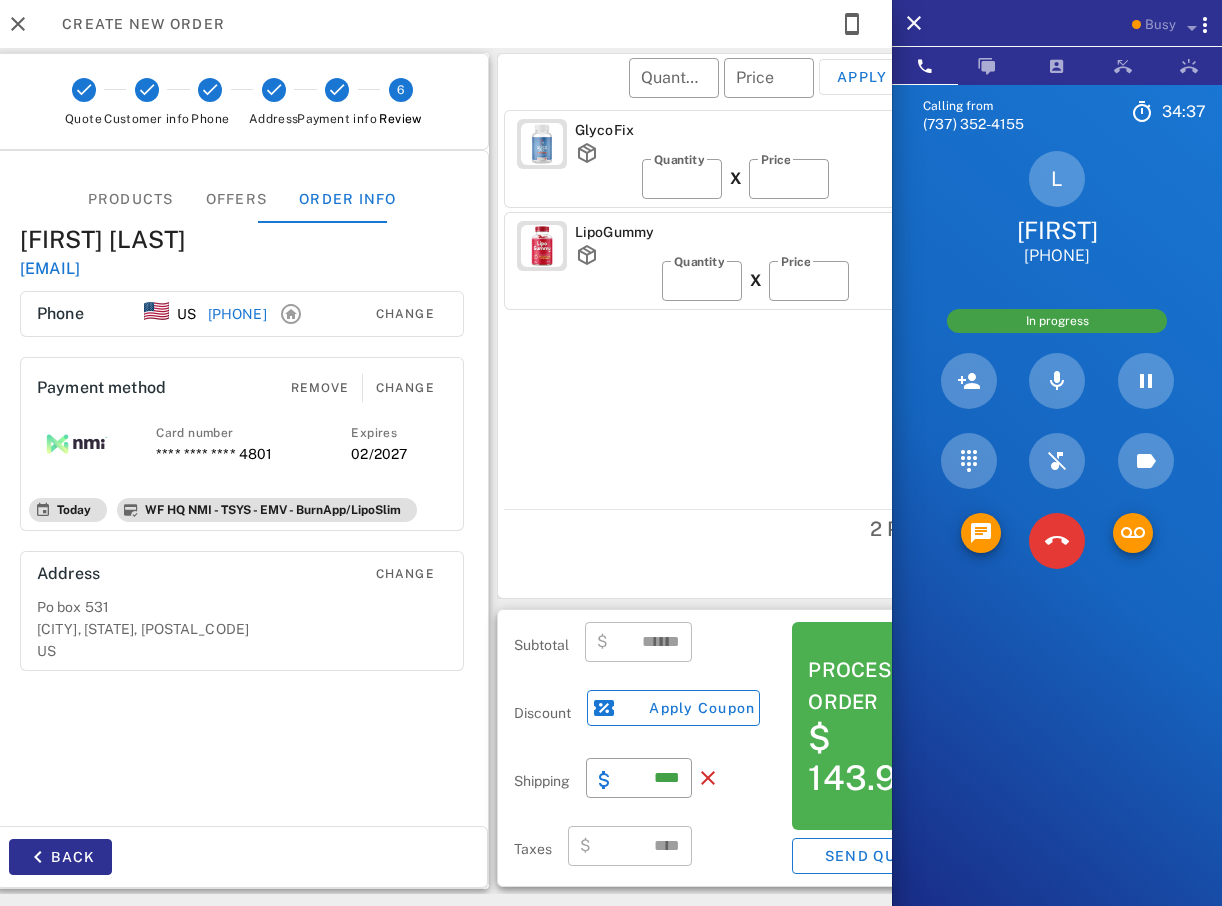 type on "**" 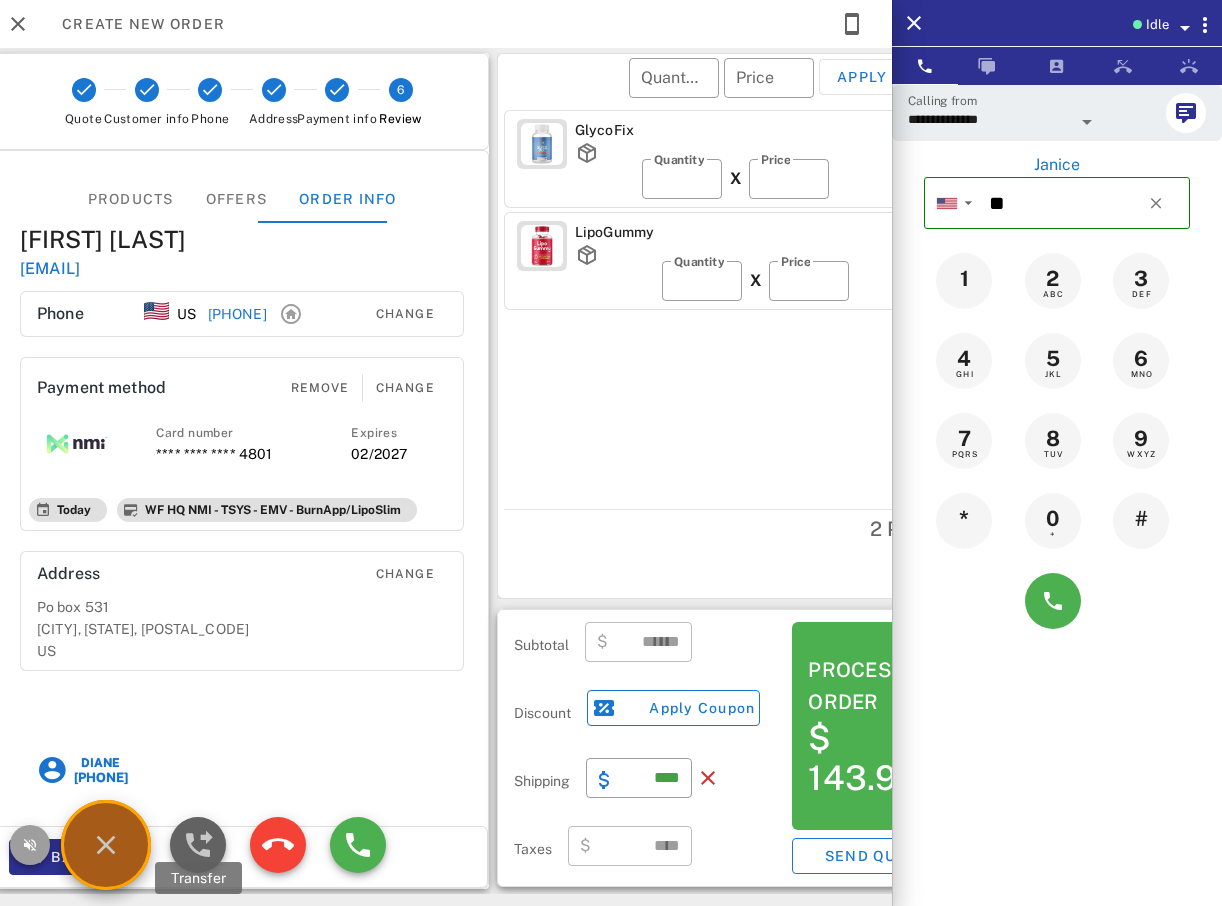 click at bounding box center [198, 845] 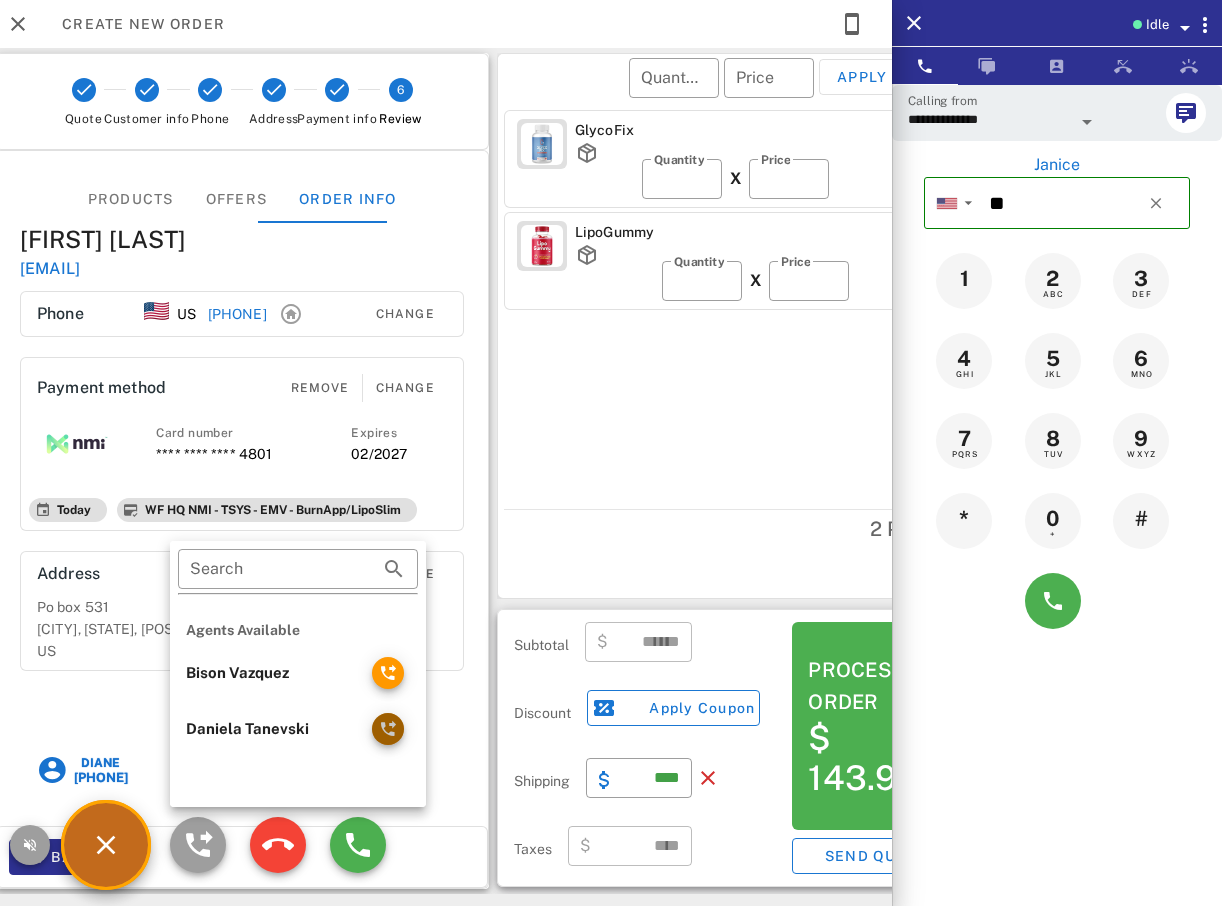 click at bounding box center (388, 729) 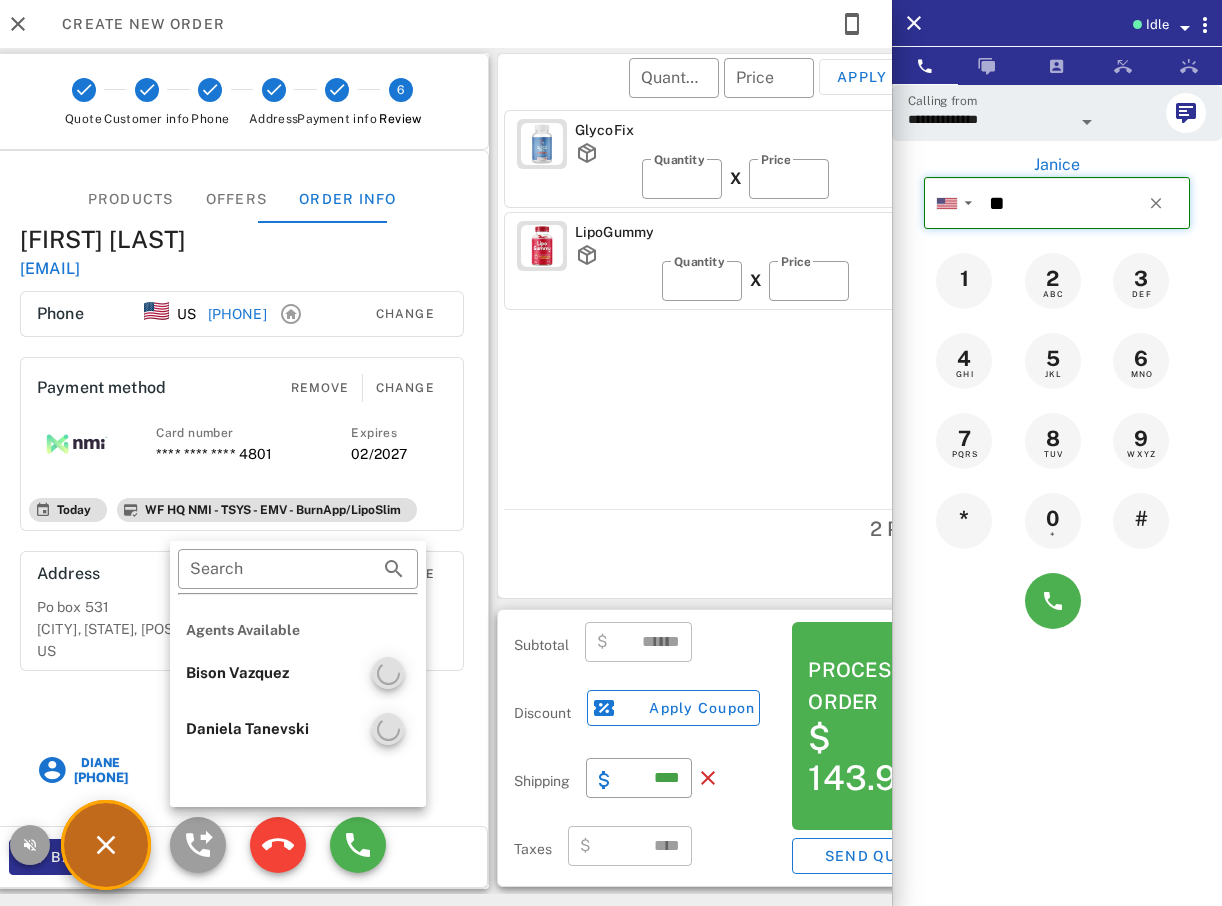 type 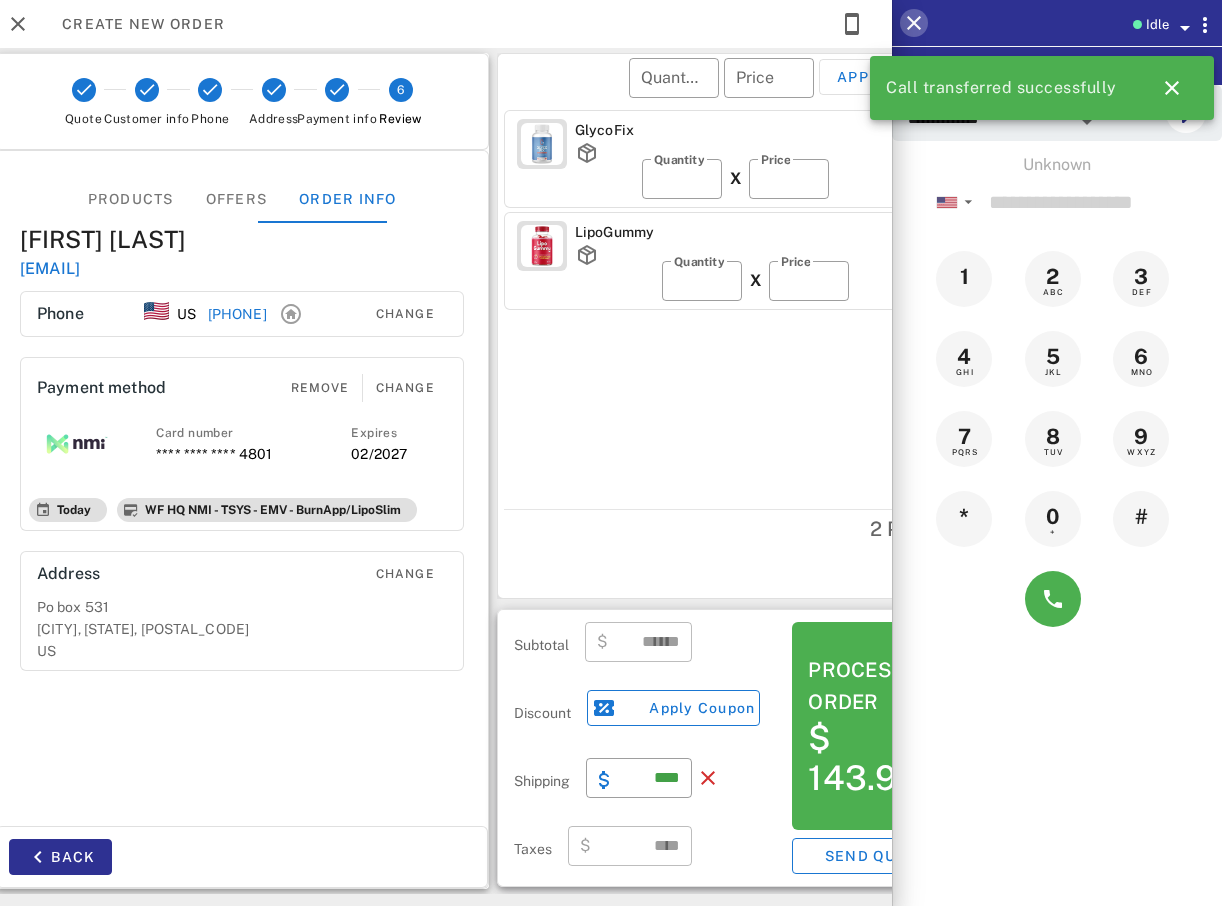 click at bounding box center [914, 23] 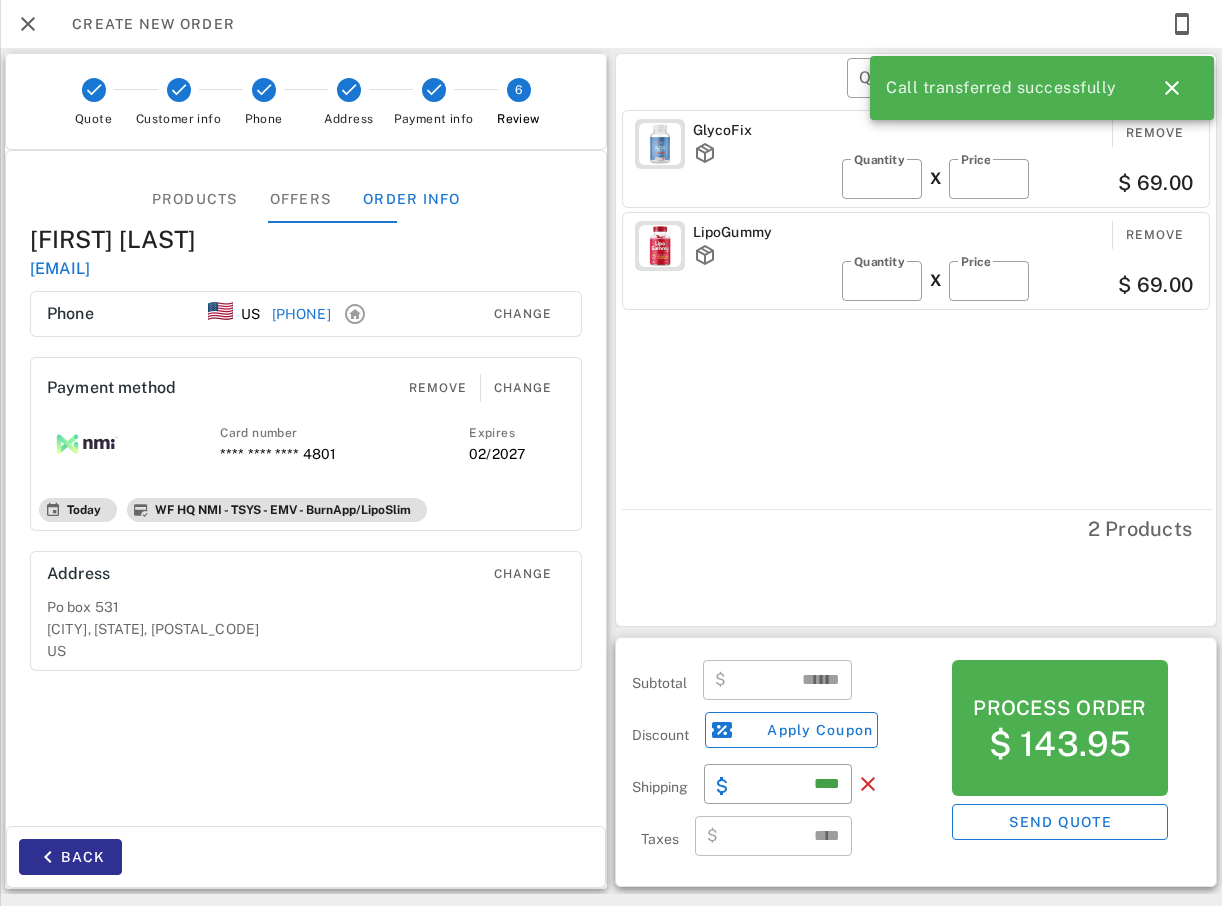 scroll, scrollTop: 20, scrollLeft: 0, axis: vertical 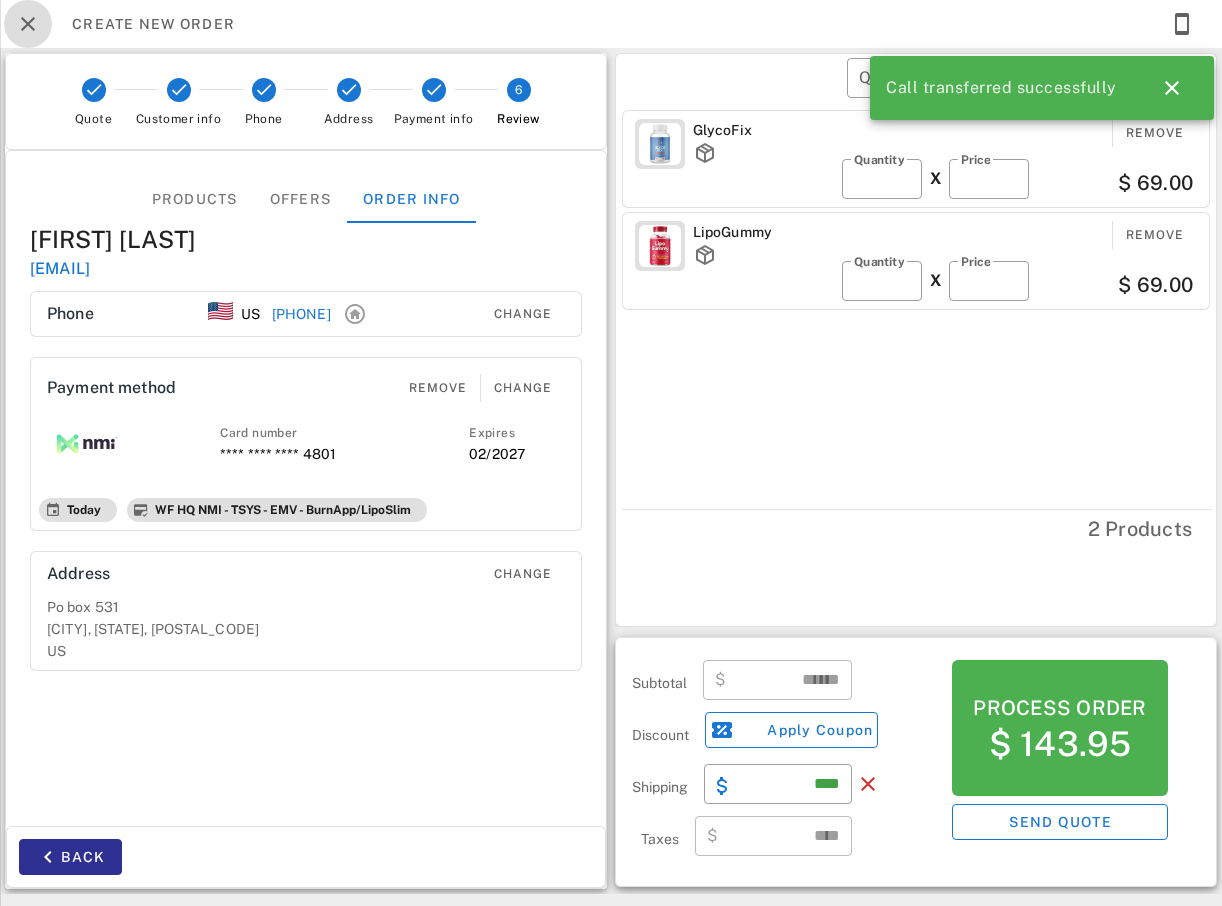 drag, startPoint x: 20, startPoint y: 28, endPoint x: 41, endPoint y: 38, distance: 23.259407 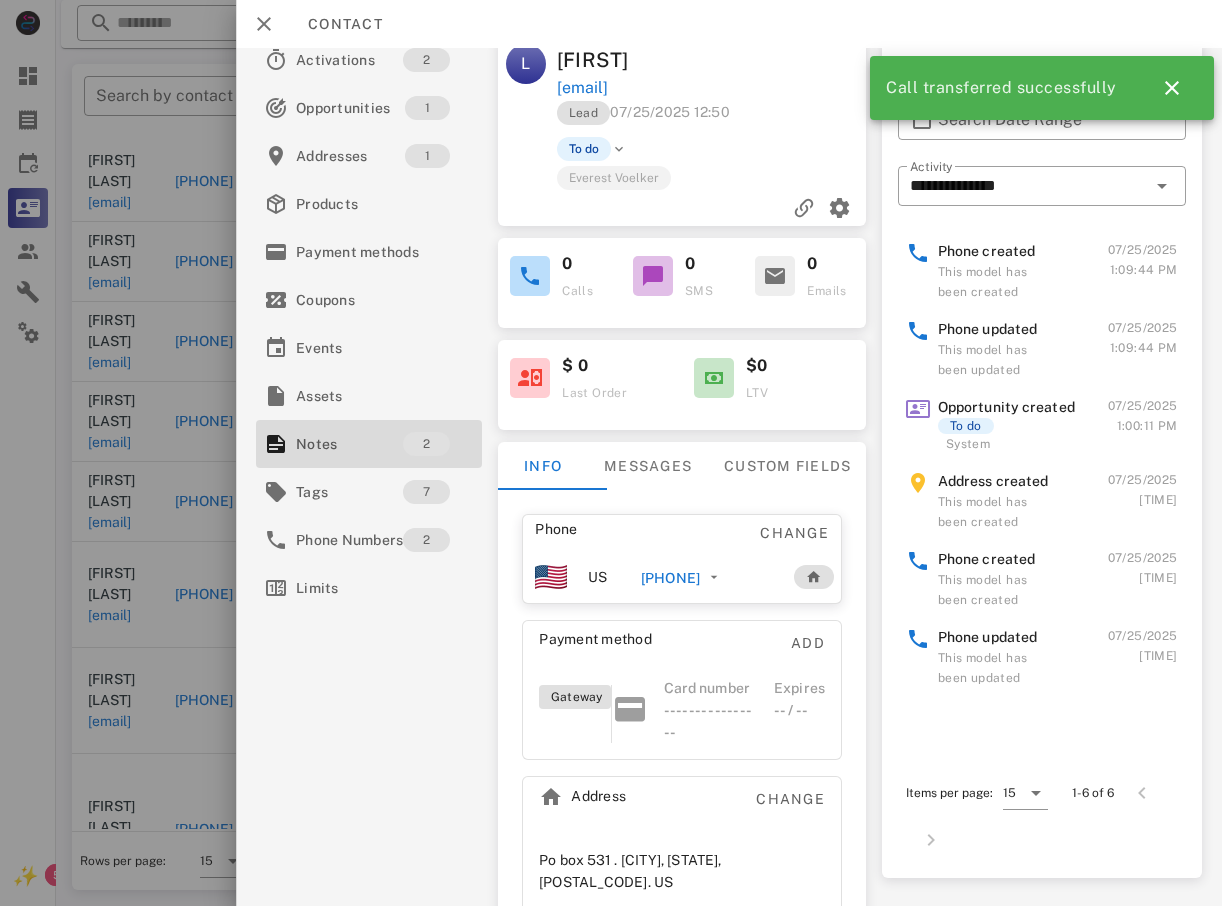 scroll, scrollTop: 42, scrollLeft: 0, axis: vertical 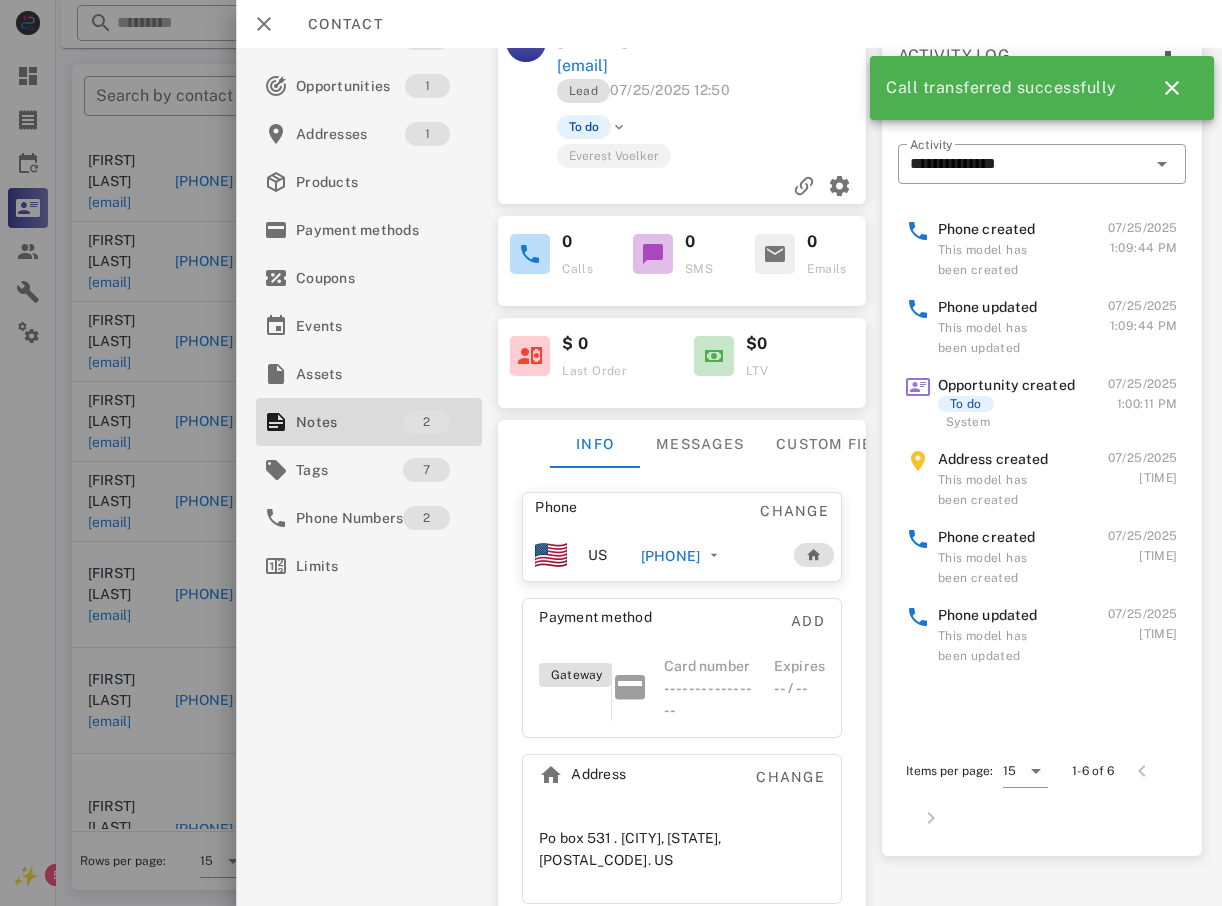 click at bounding box center [611, 453] 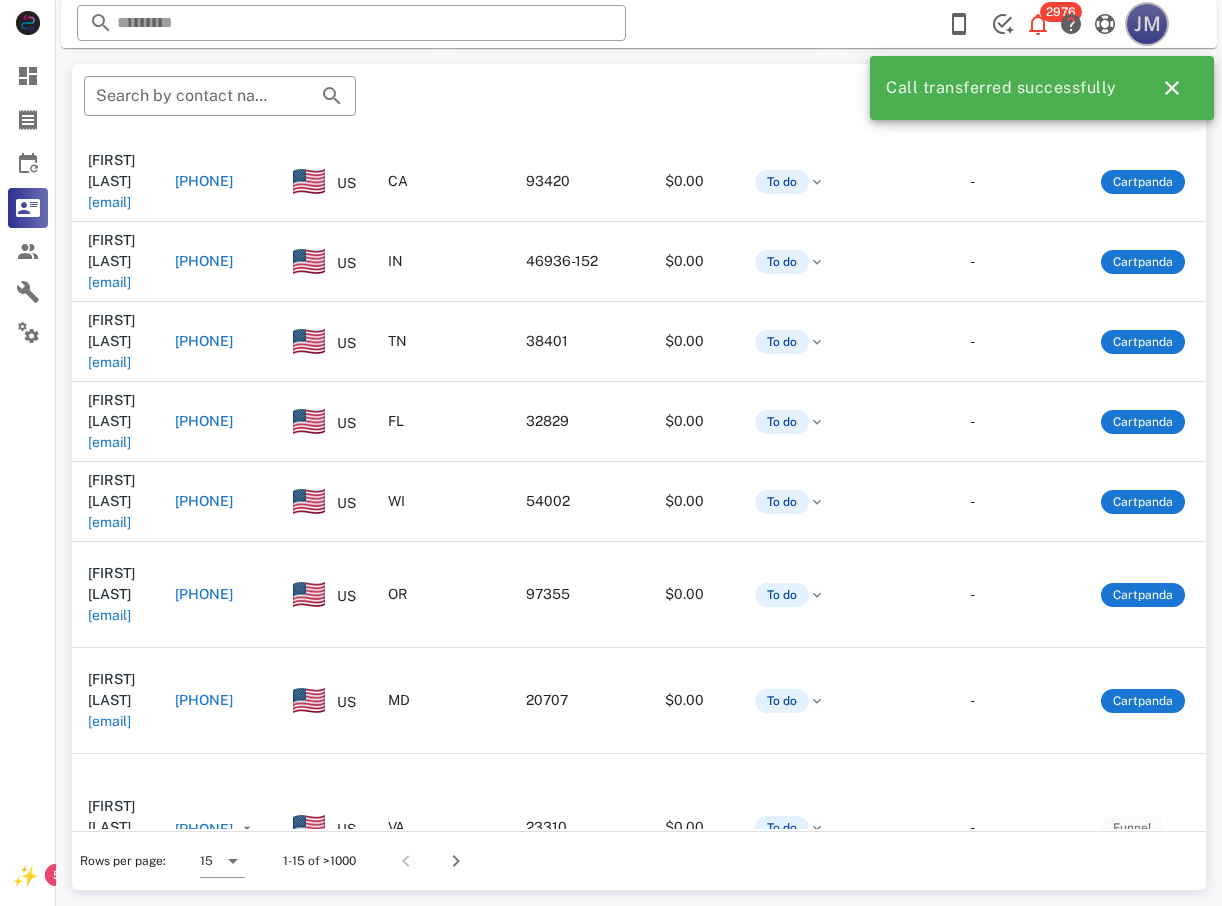 click on "JM" at bounding box center [1147, 24] 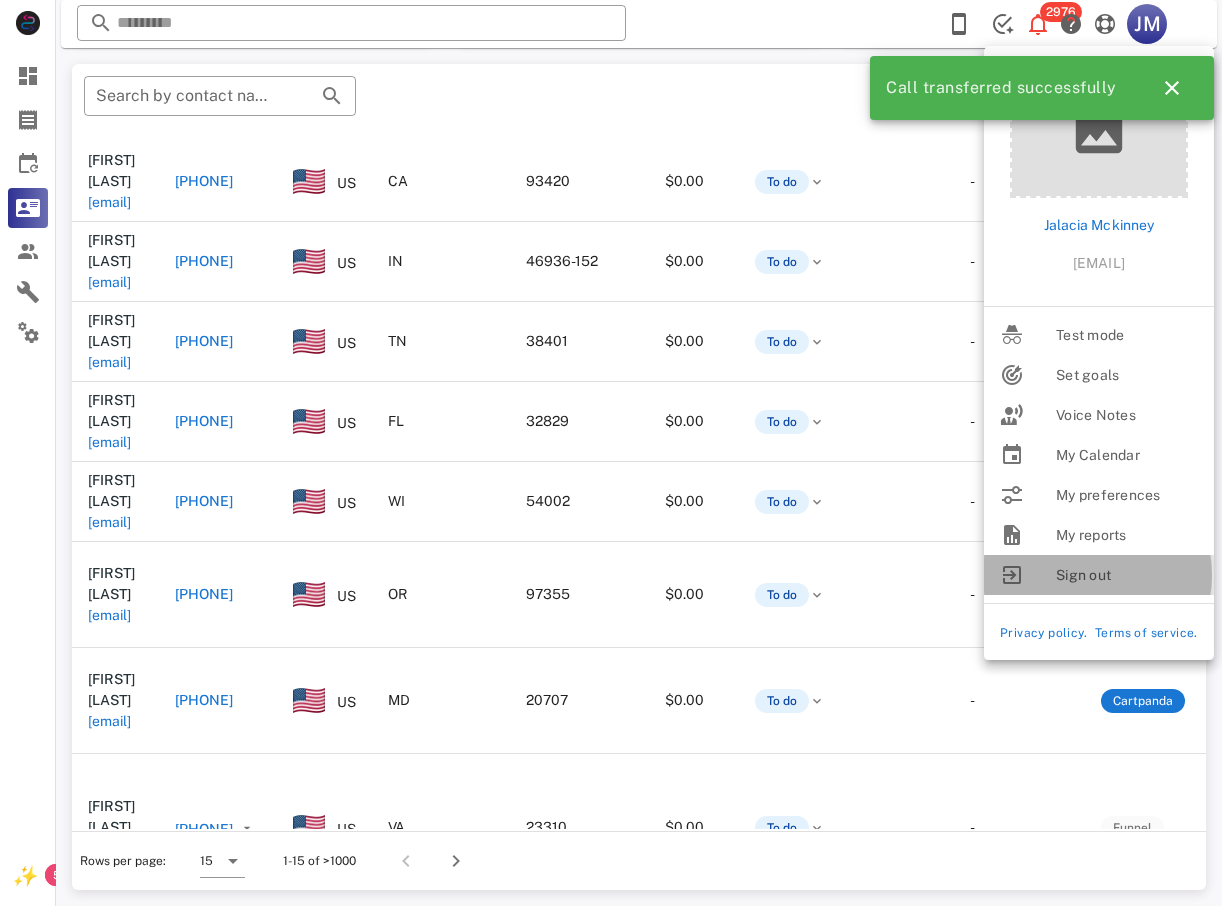 click on "Sign out" at bounding box center (1127, 575) 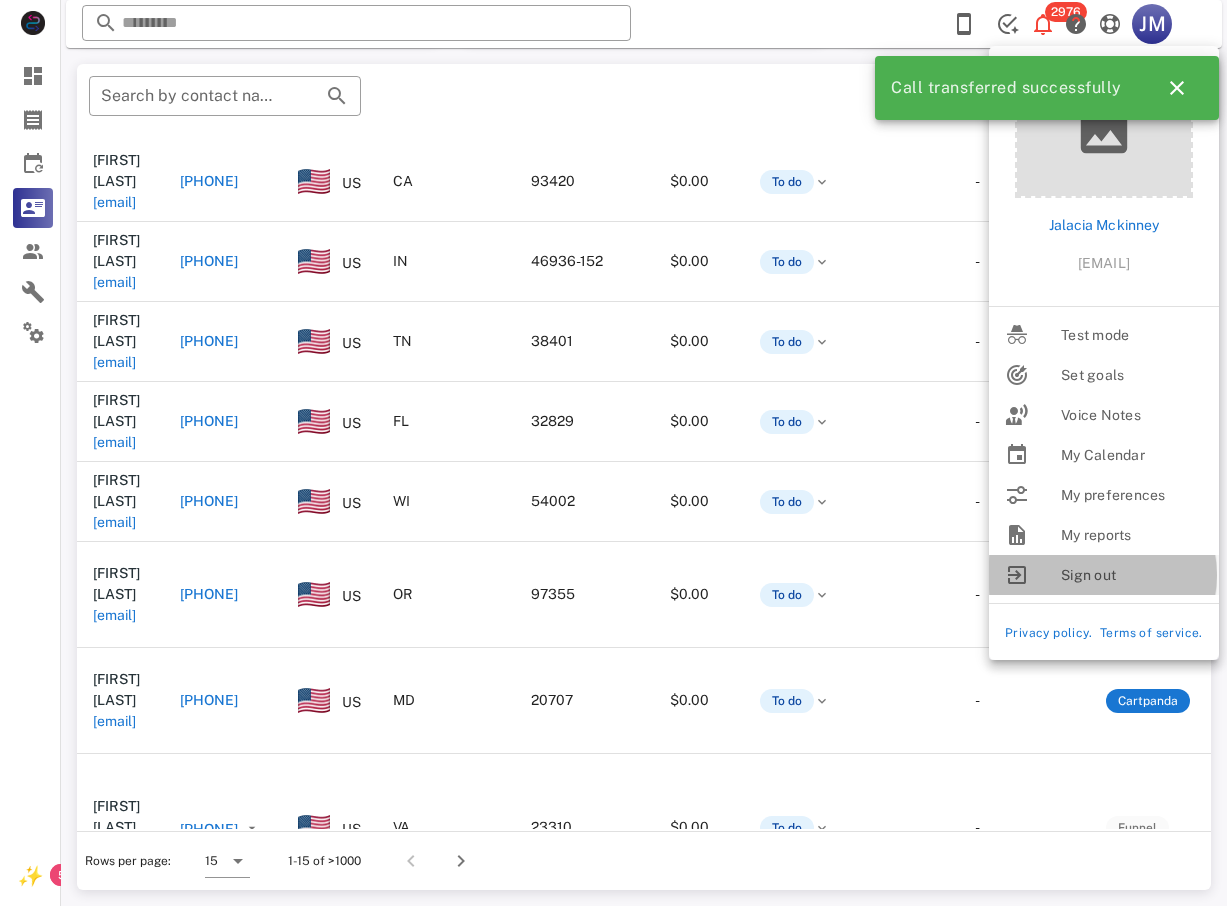 scroll, scrollTop: 0, scrollLeft: 0, axis: both 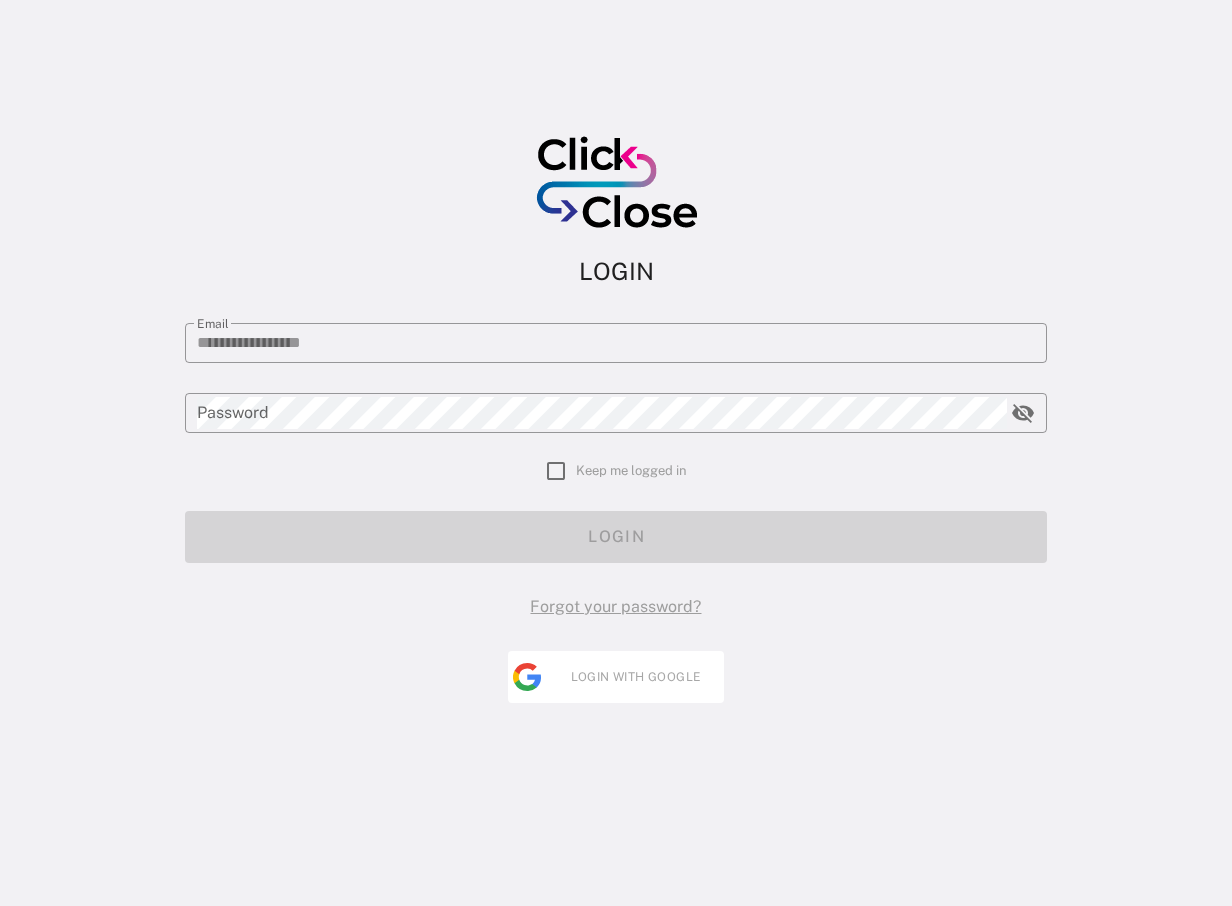 type on "**********" 